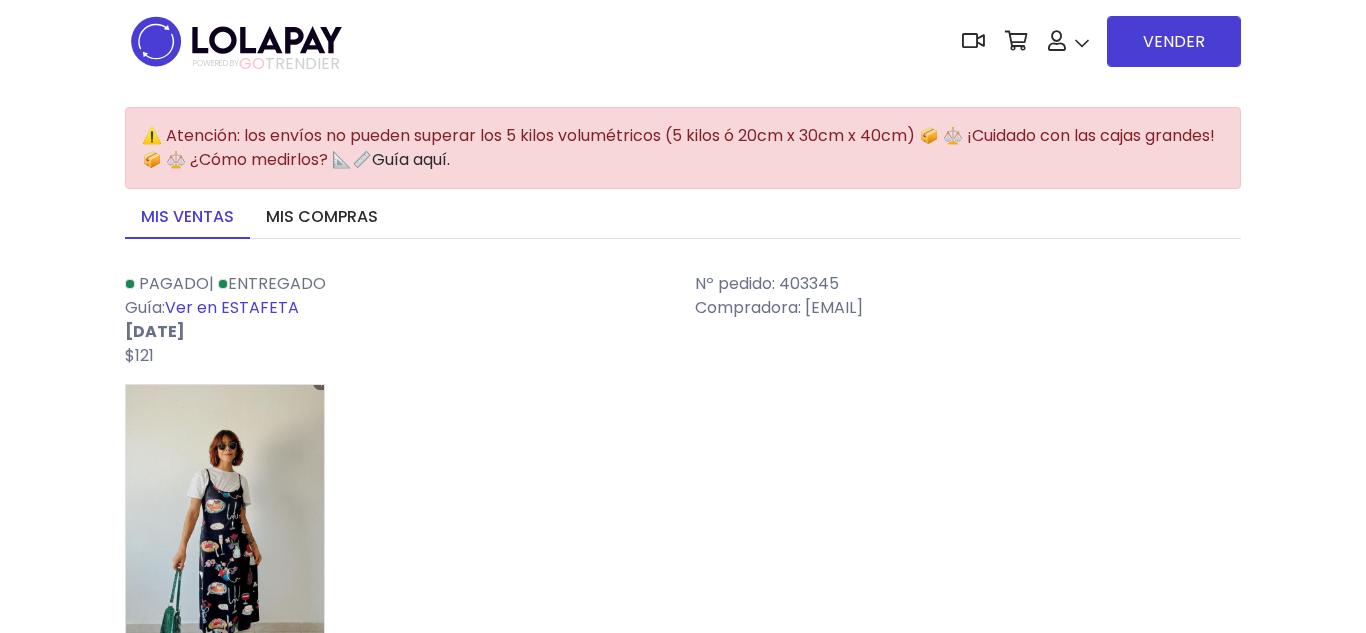scroll, scrollTop: 0, scrollLeft: 0, axis: both 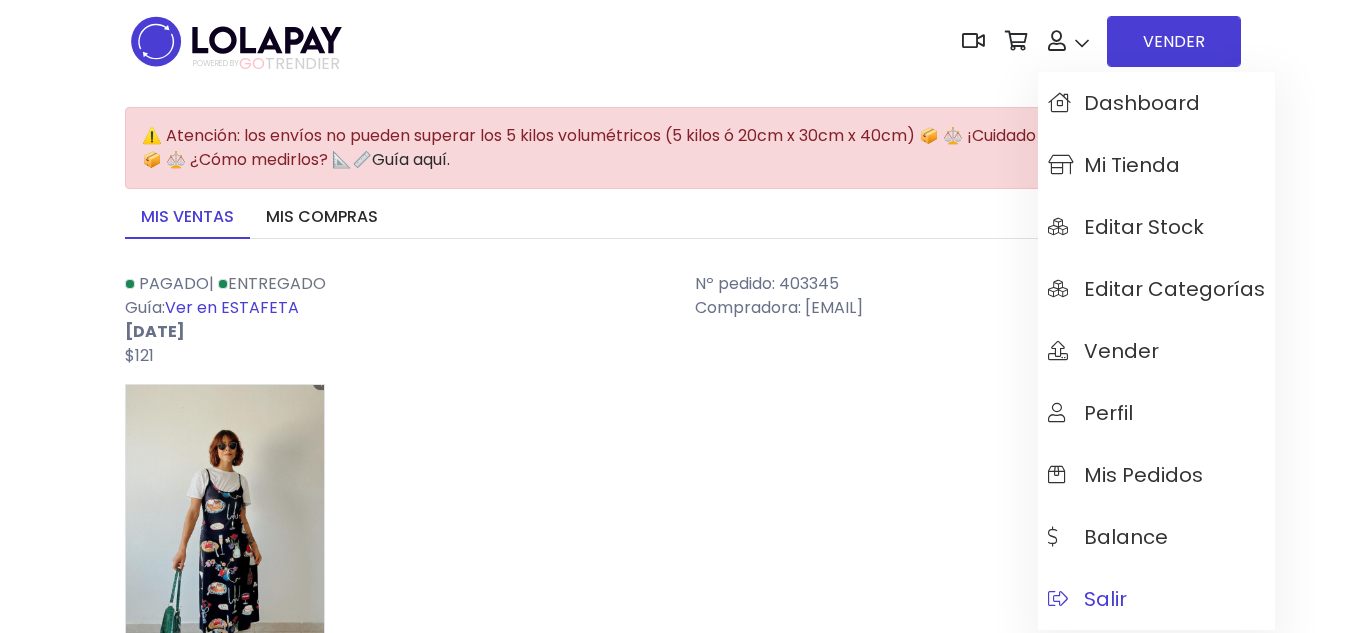 click on "Salir" at bounding box center (1087, 599) 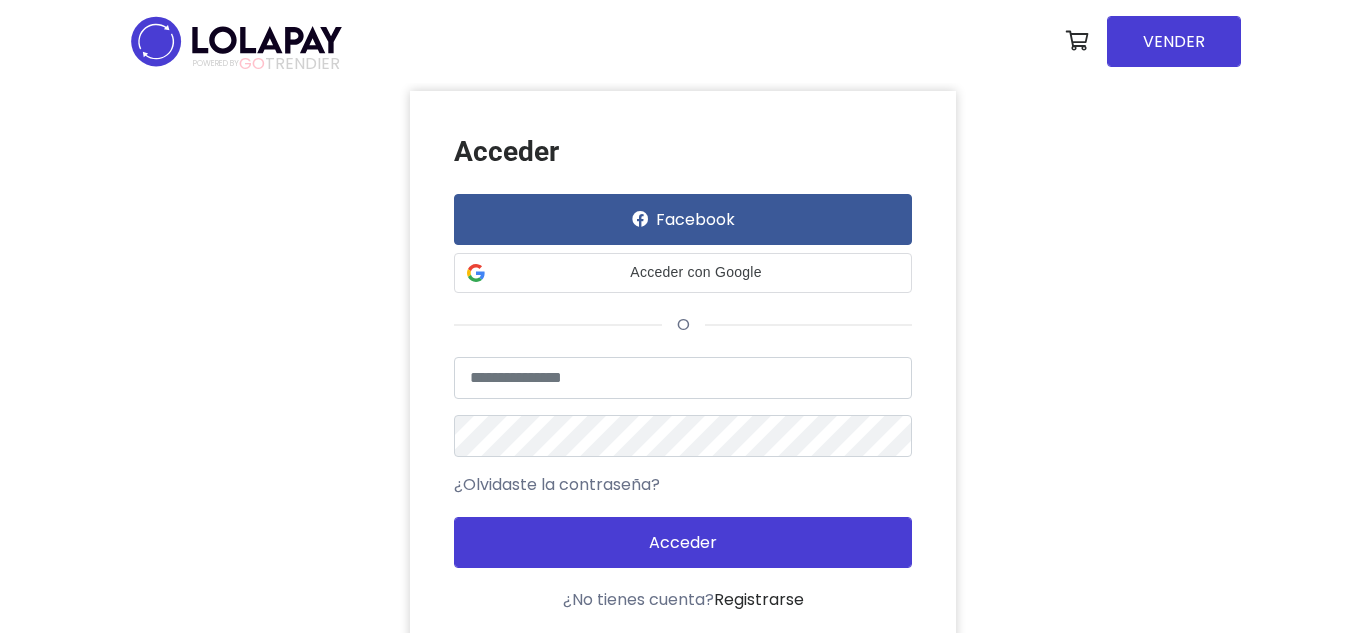 scroll, scrollTop: 0, scrollLeft: 0, axis: both 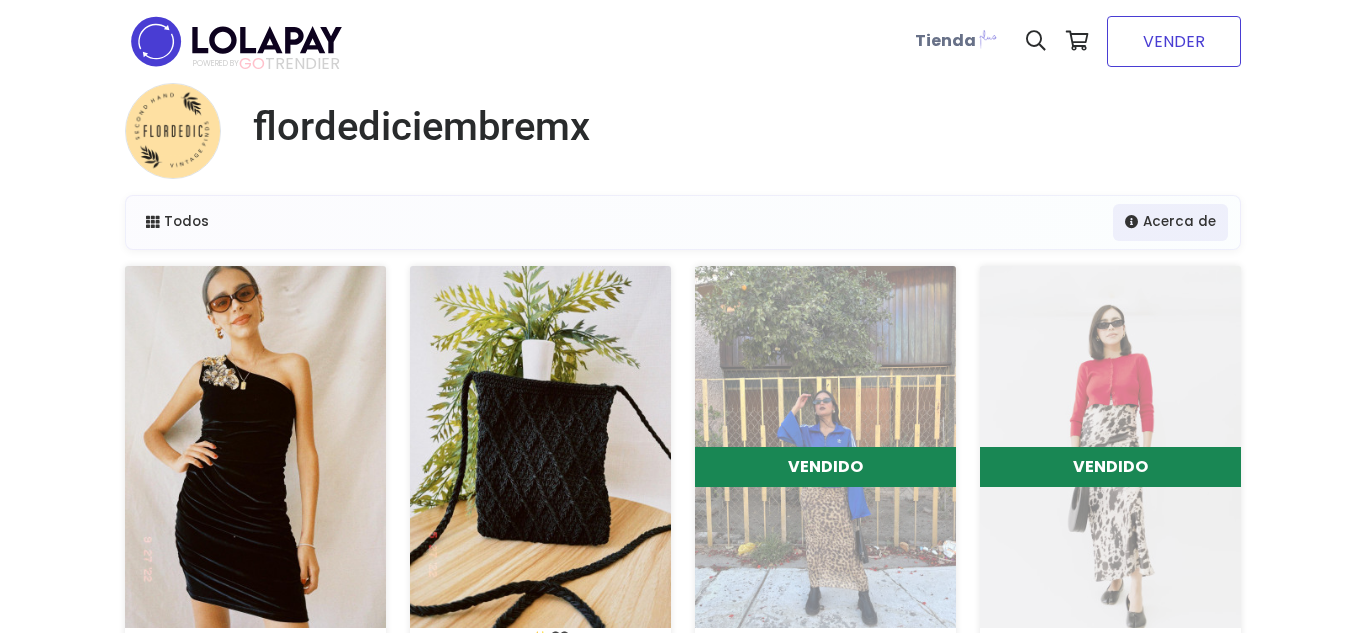 click on "VENDER" at bounding box center (1174, 41) 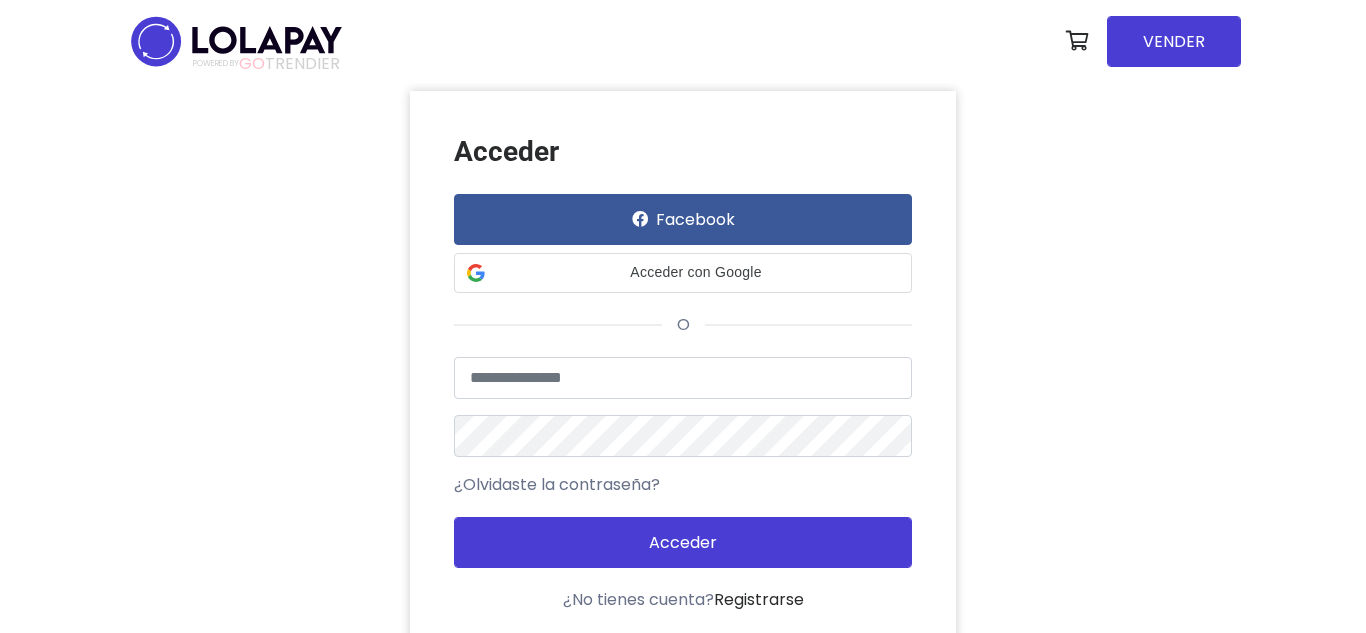 scroll, scrollTop: 0, scrollLeft: 0, axis: both 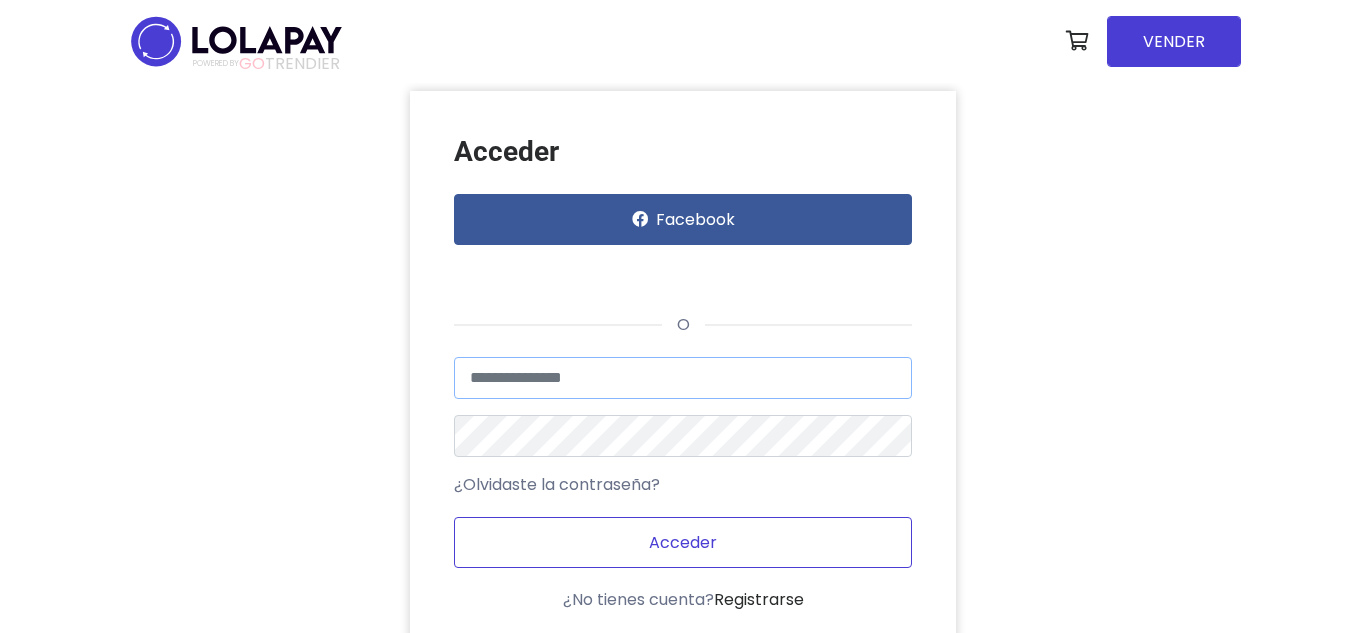 type on "**********" 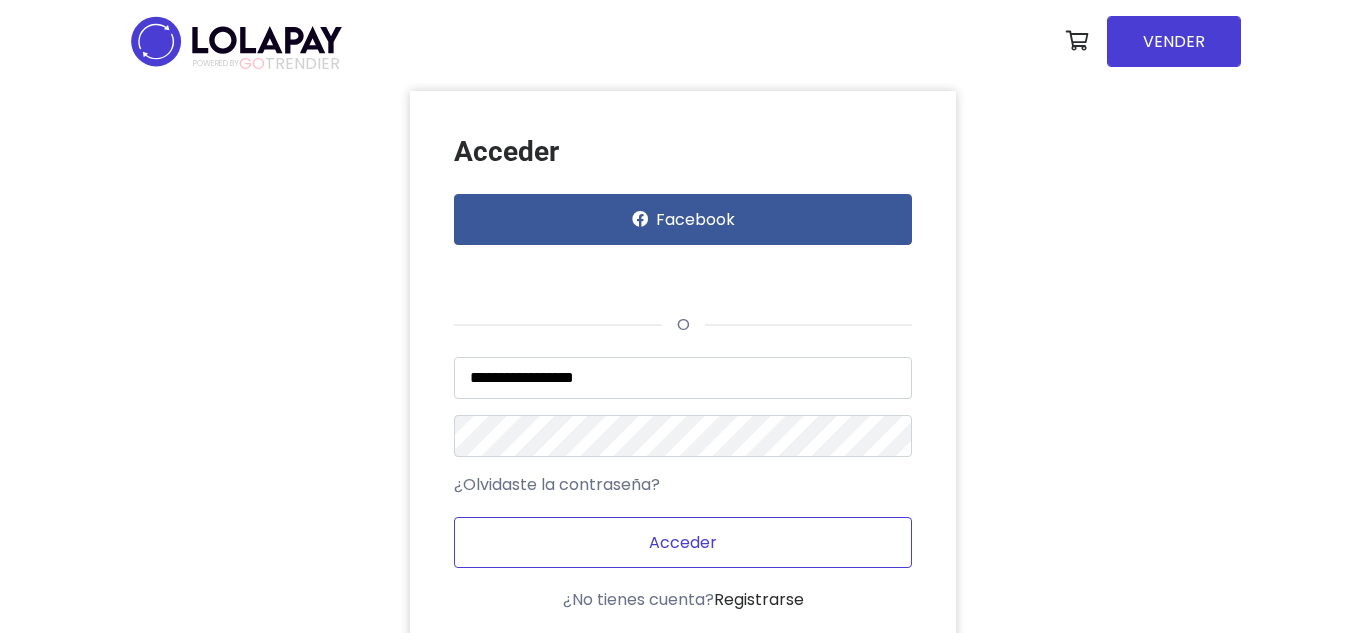 click on "Acceder" at bounding box center (683, 542) 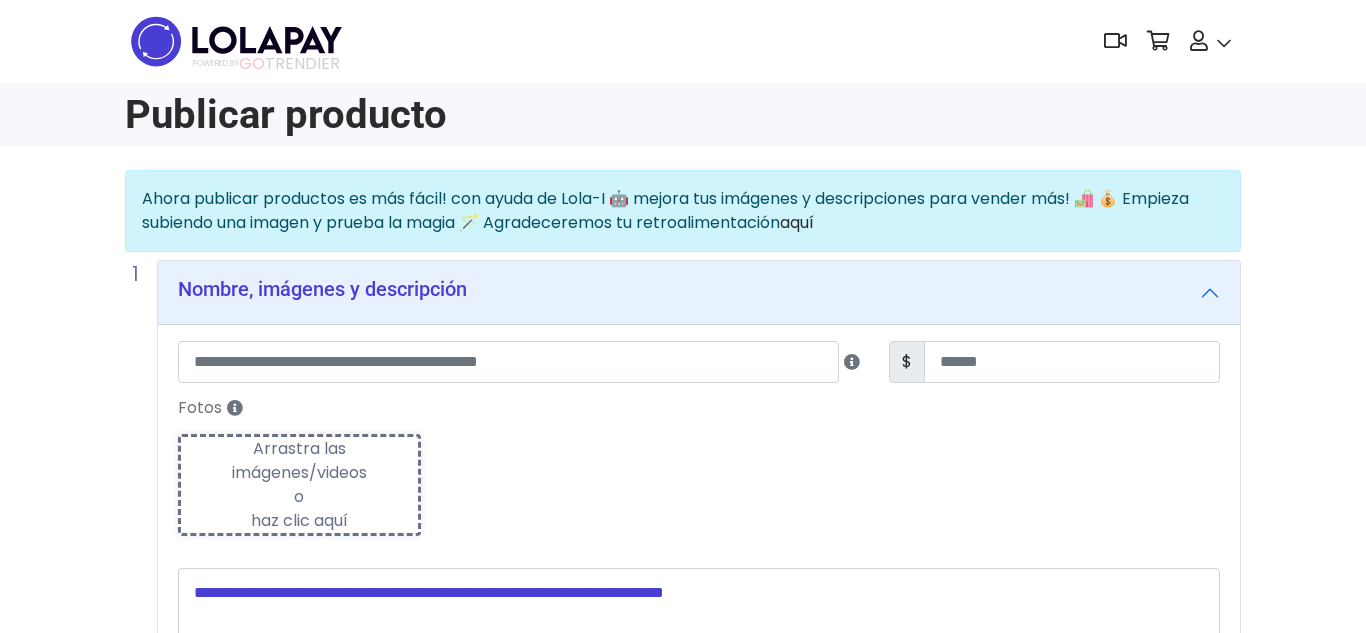 scroll, scrollTop: 0, scrollLeft: 0, axis: both 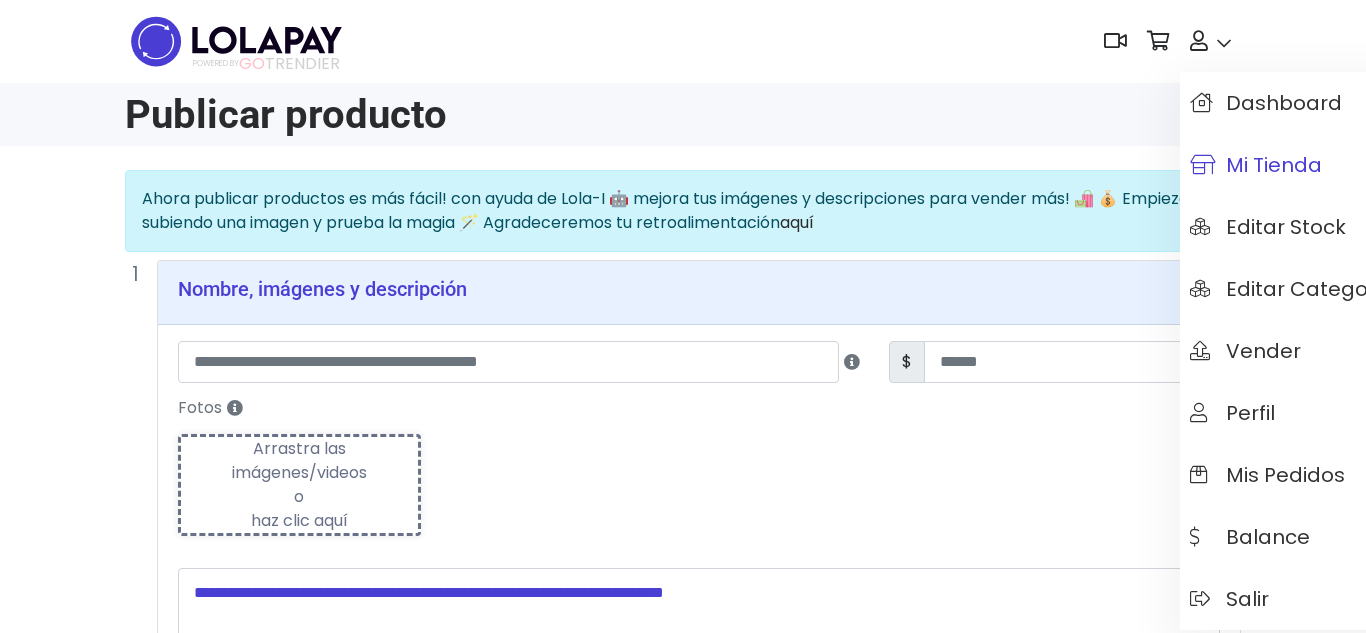 click on "Mi tienda" at bounding box center [1256, 165] 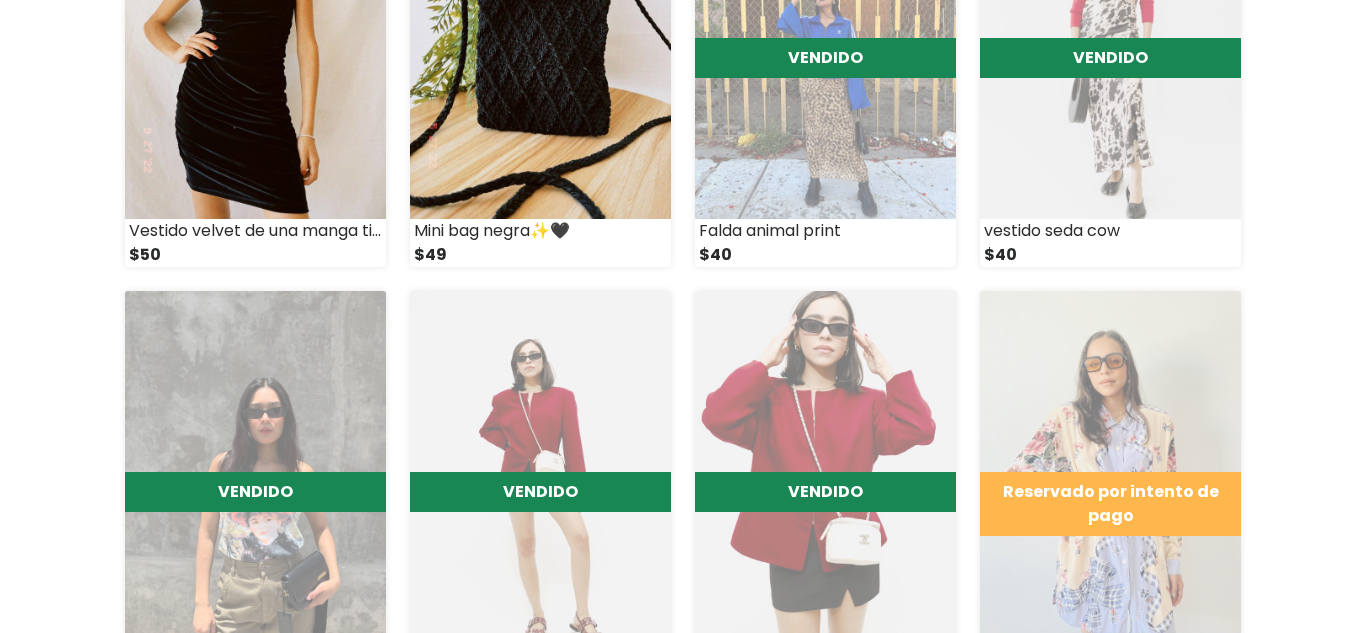 scroll, scrollTop: 486, scrollLeft: 0, axis: vertical 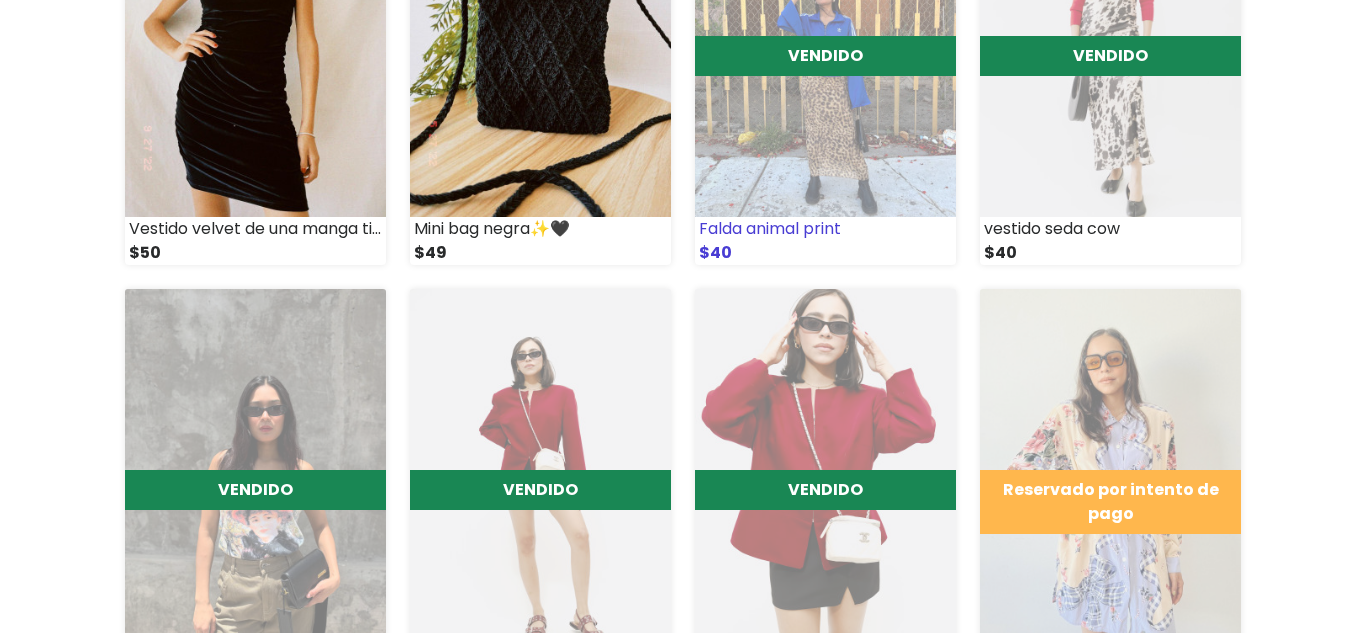 click at bounding box center (825, 36) 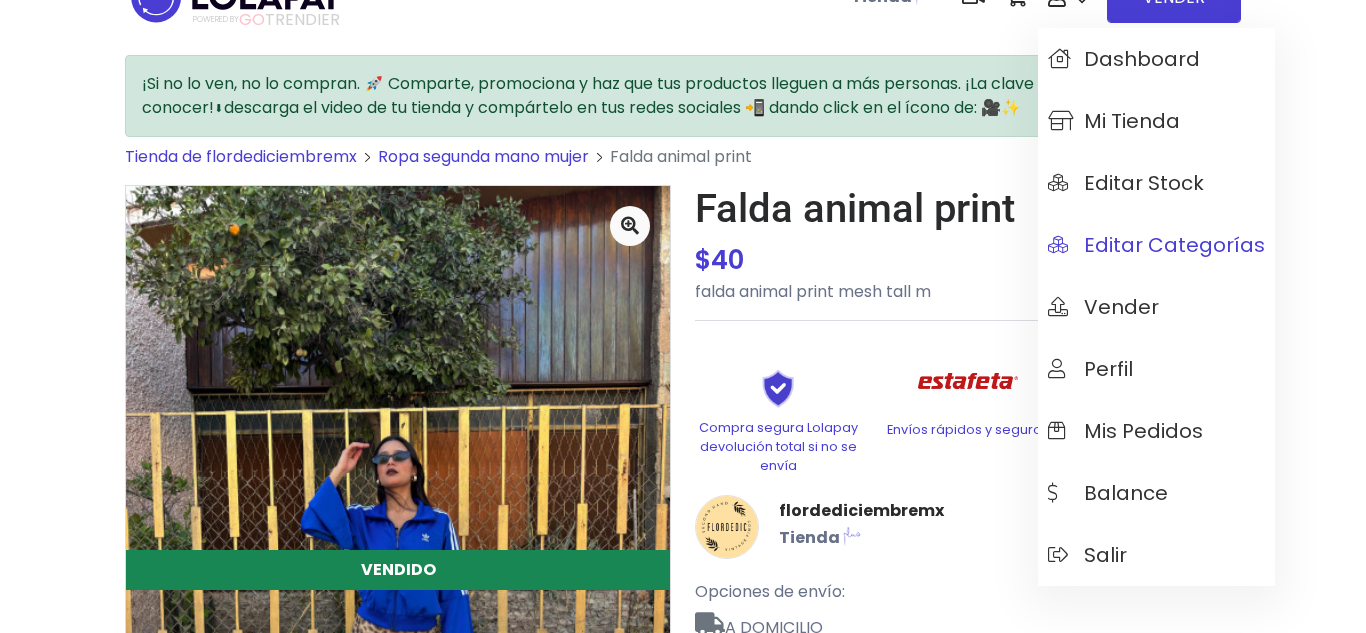 scroll, scrollTop: 0, scrollLeft: 0, axis: both 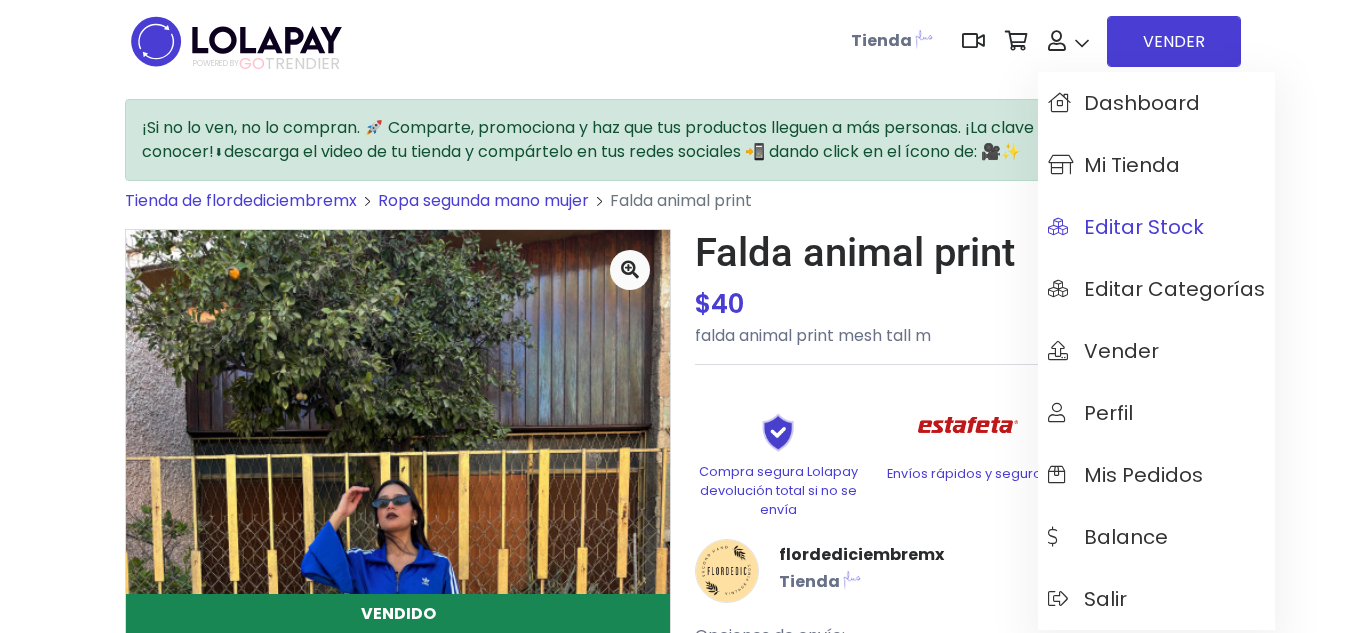 click on "Editar Stock" at bounding box center (1126, 227) 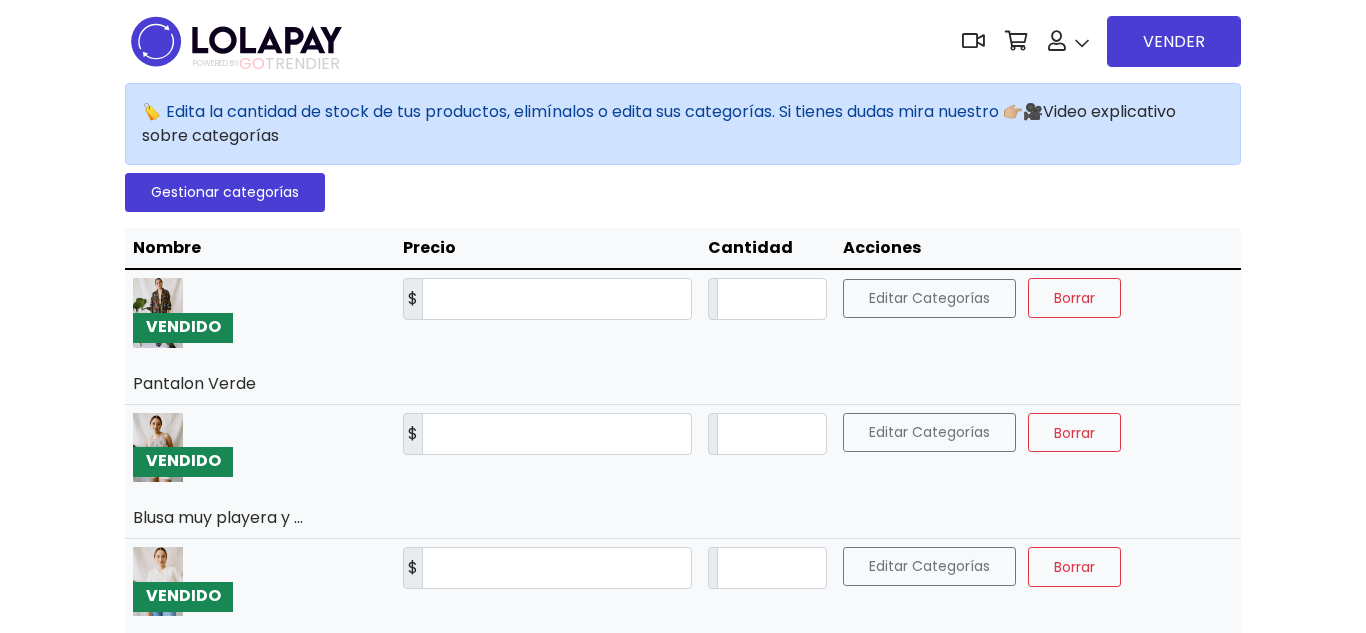 scroll, scrollTop: 0, scrollLeft: 0, axis: both 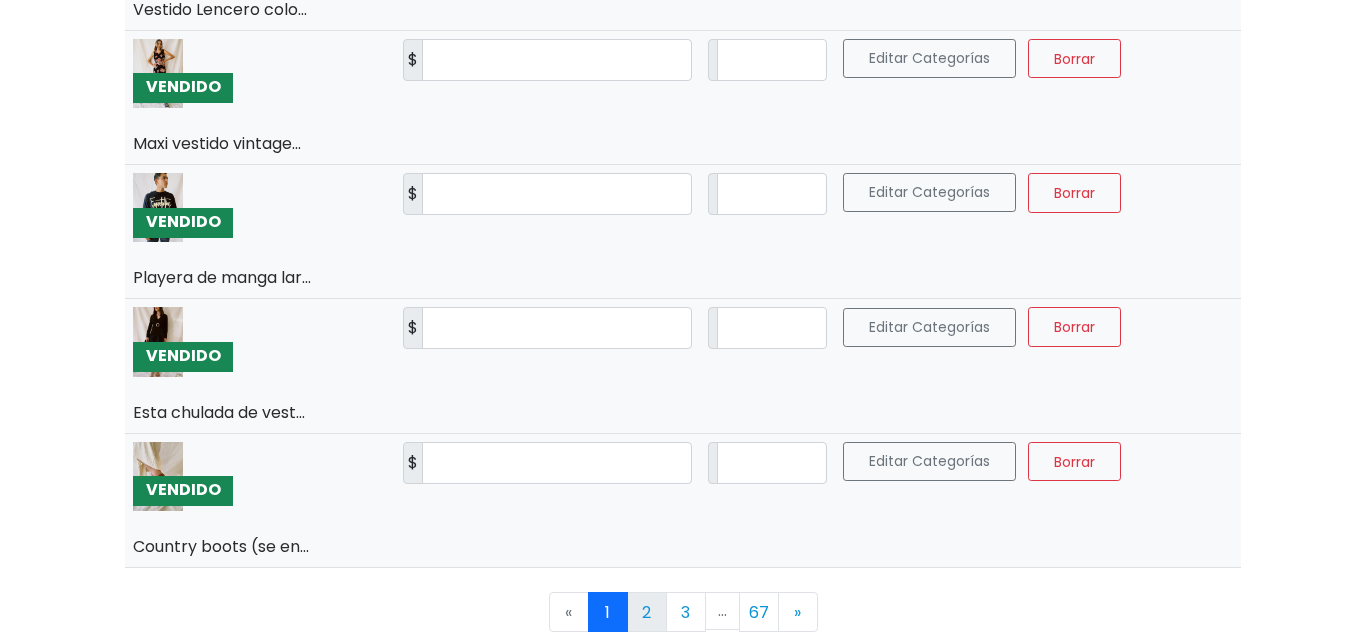 click on "2" at bounding box center (647, 612) 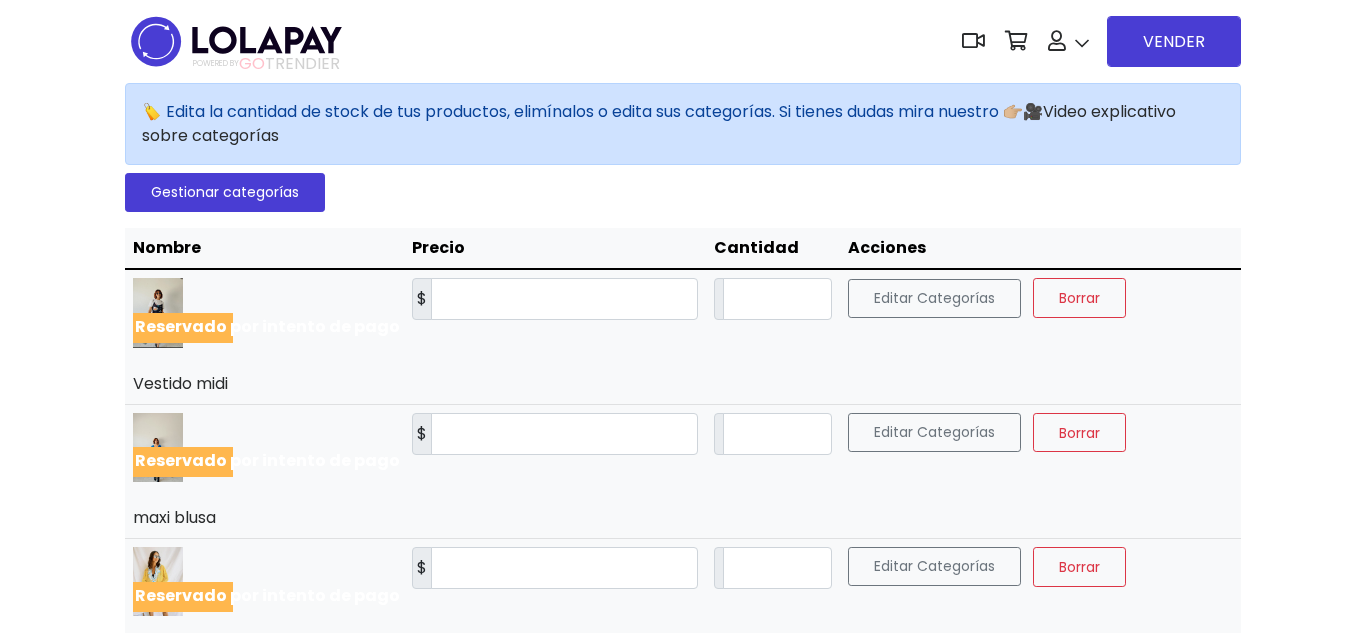 scroll, scrollTop: 0, scrollLeft: 0, axis: both 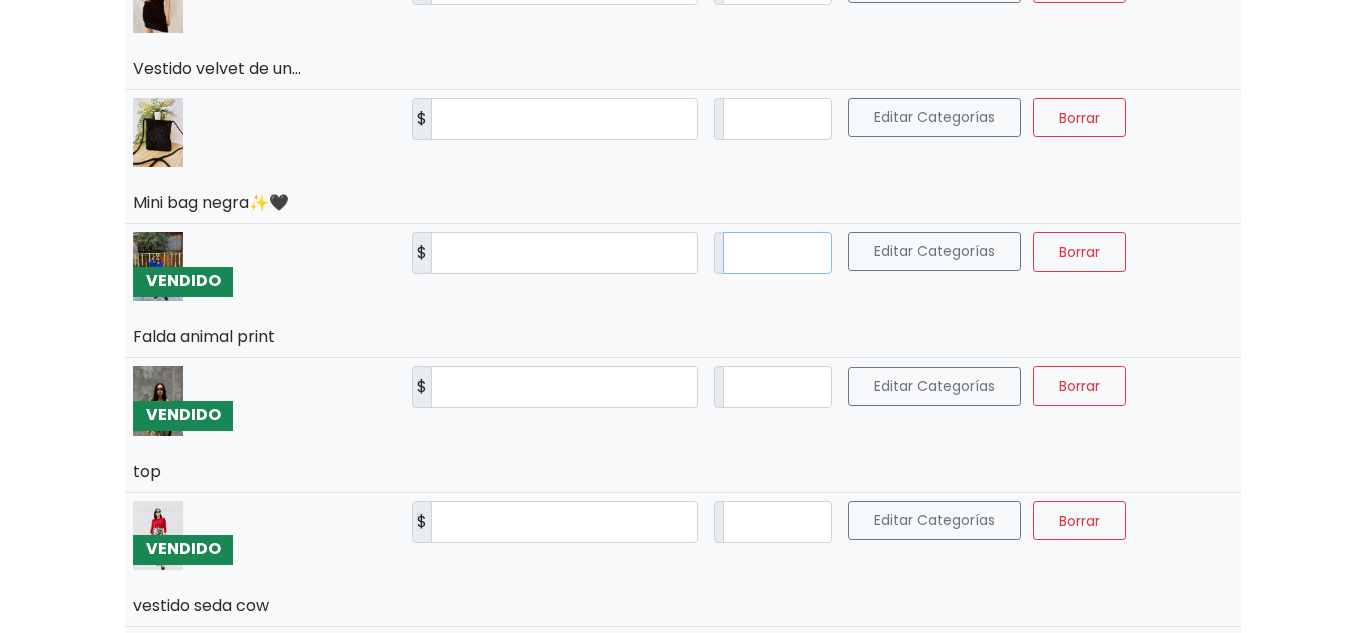 click on "*" at bounding box center [777, 253] 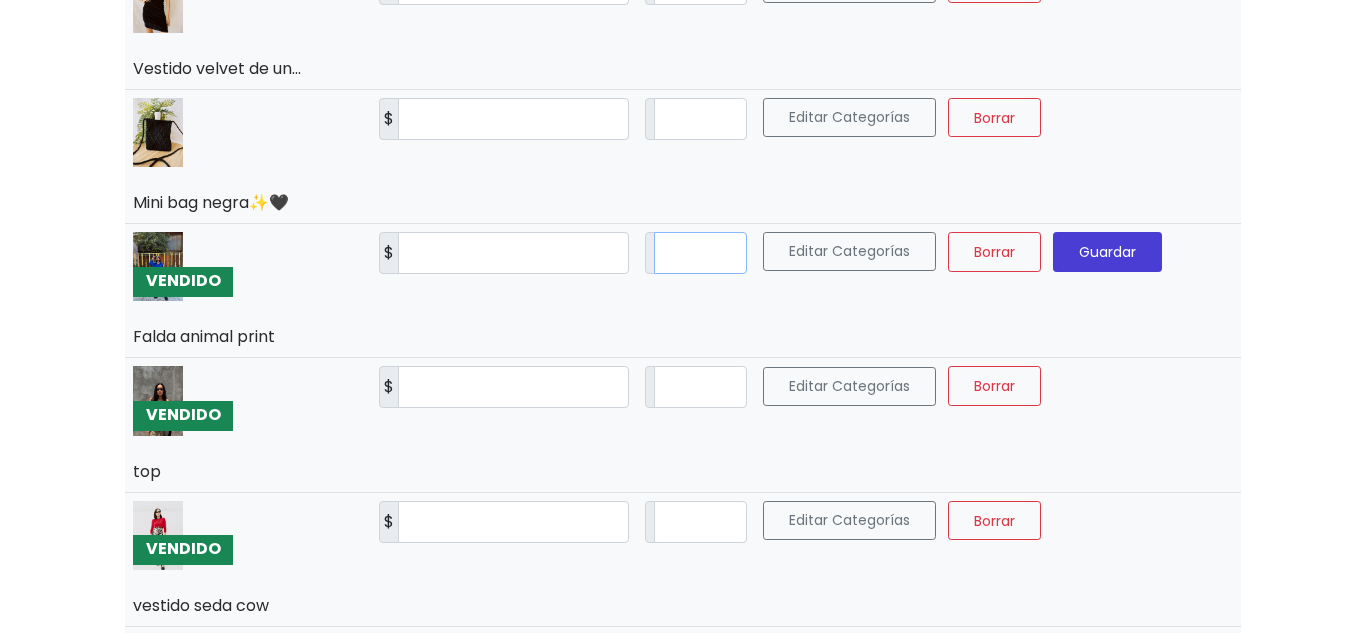 type on "**" 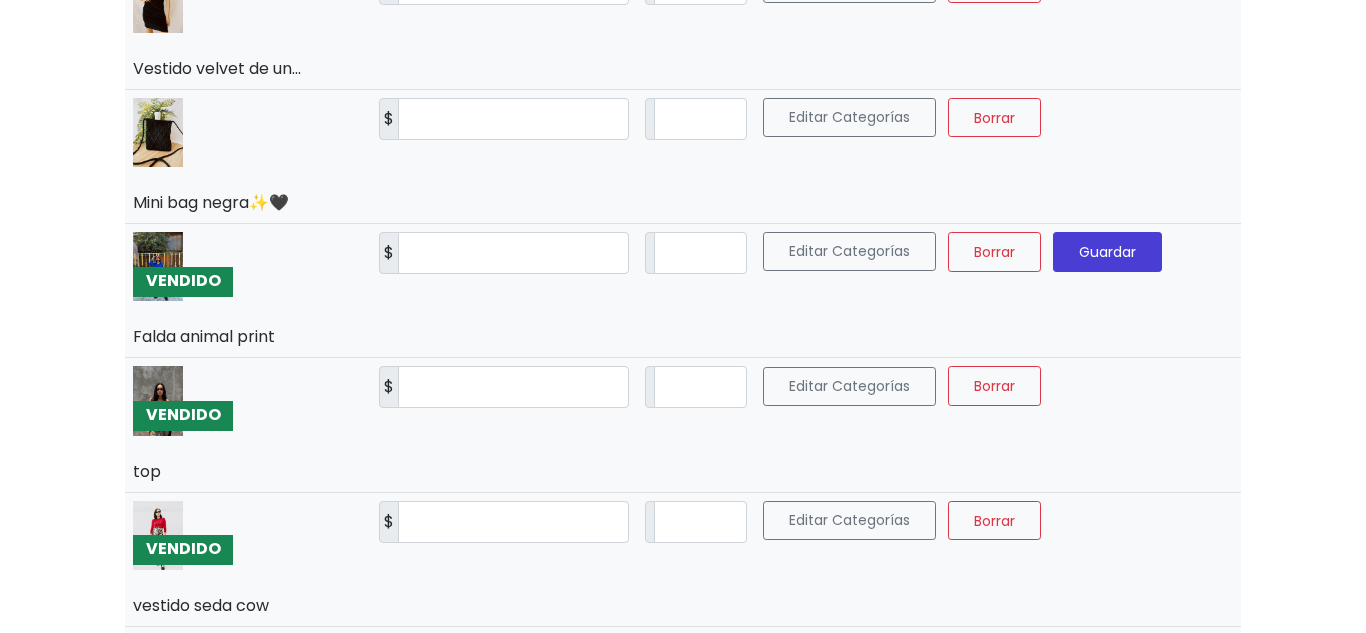 click on "Guardar" at bounding box center (1107, 252) 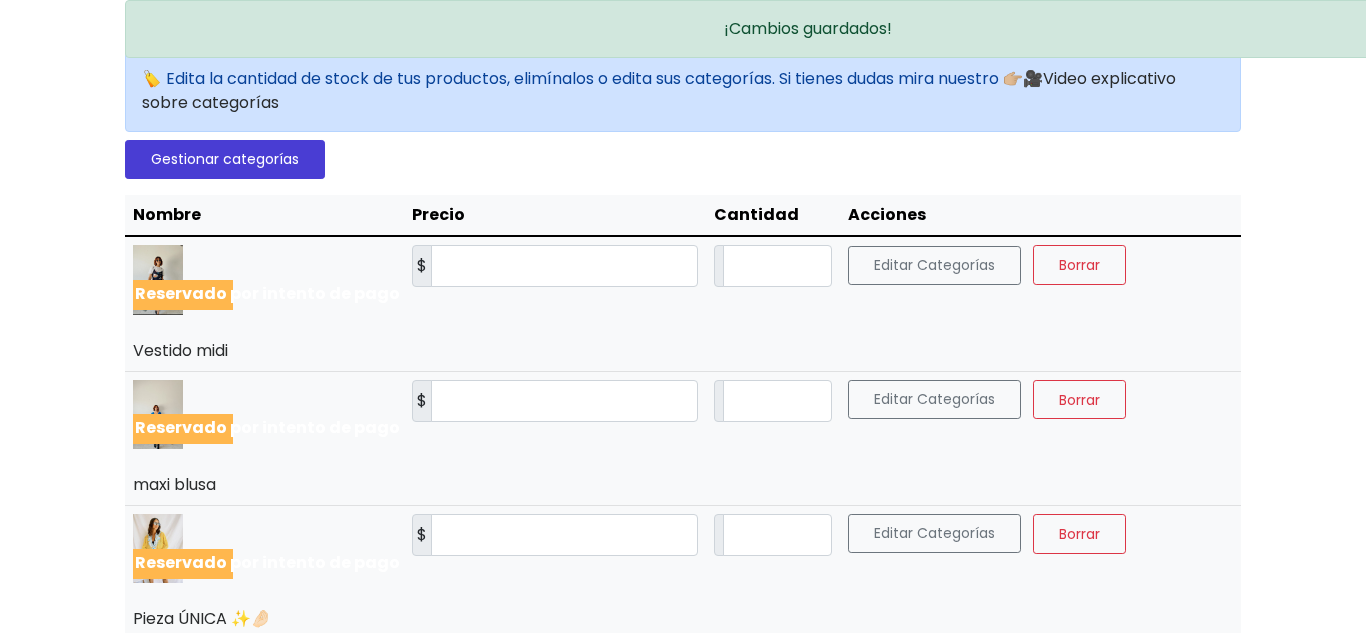 scroll, scrollTop: 0, scrollLeft: 0, axis: both 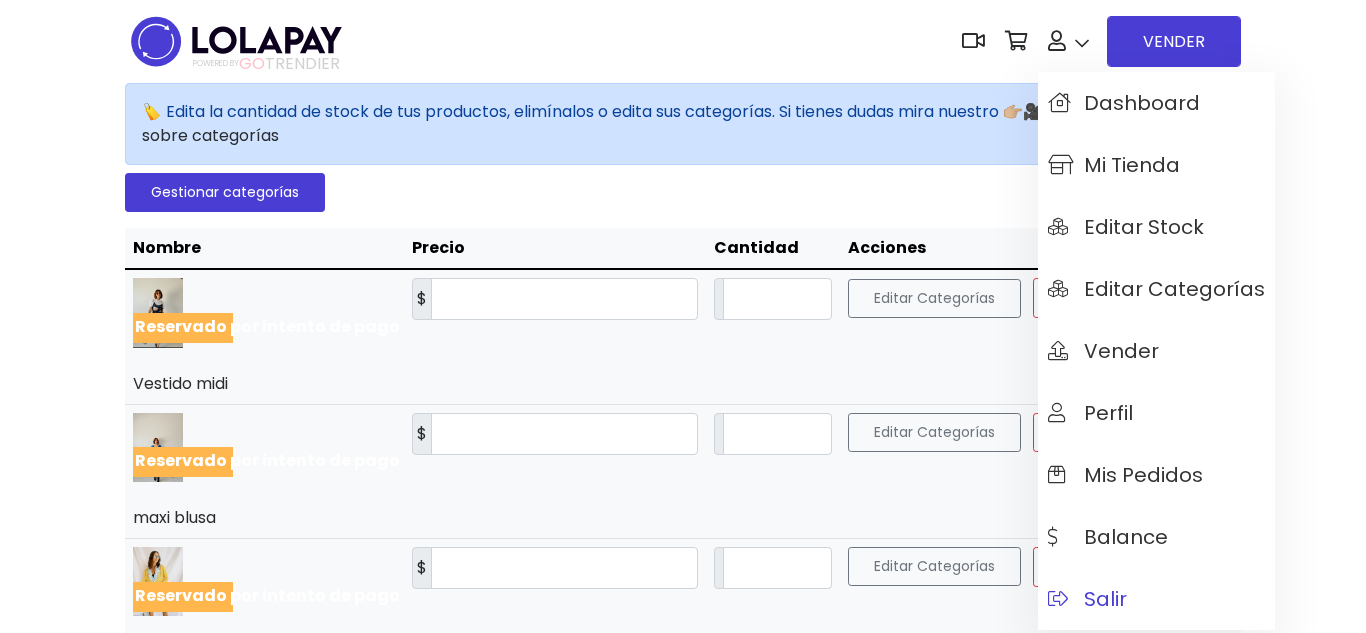 click on "Salir" at bounding box center [1087, 599] 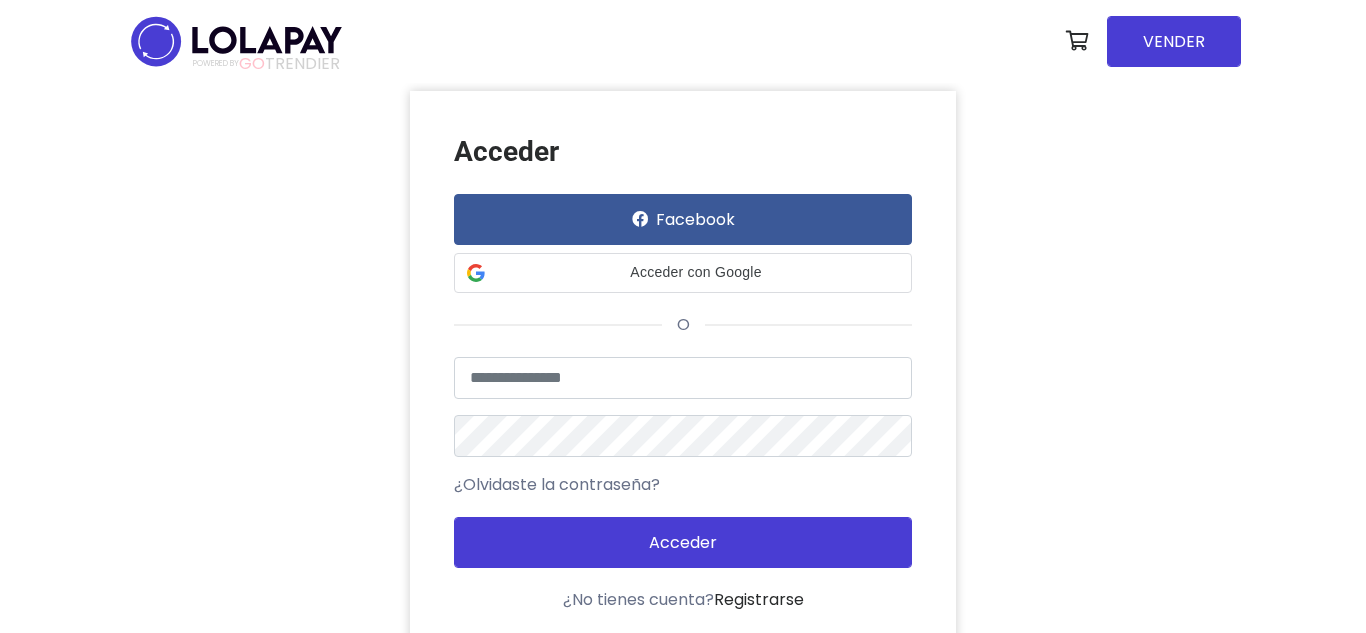 scroll, scrollTop: 0, scrollLeft: 0, axis: both 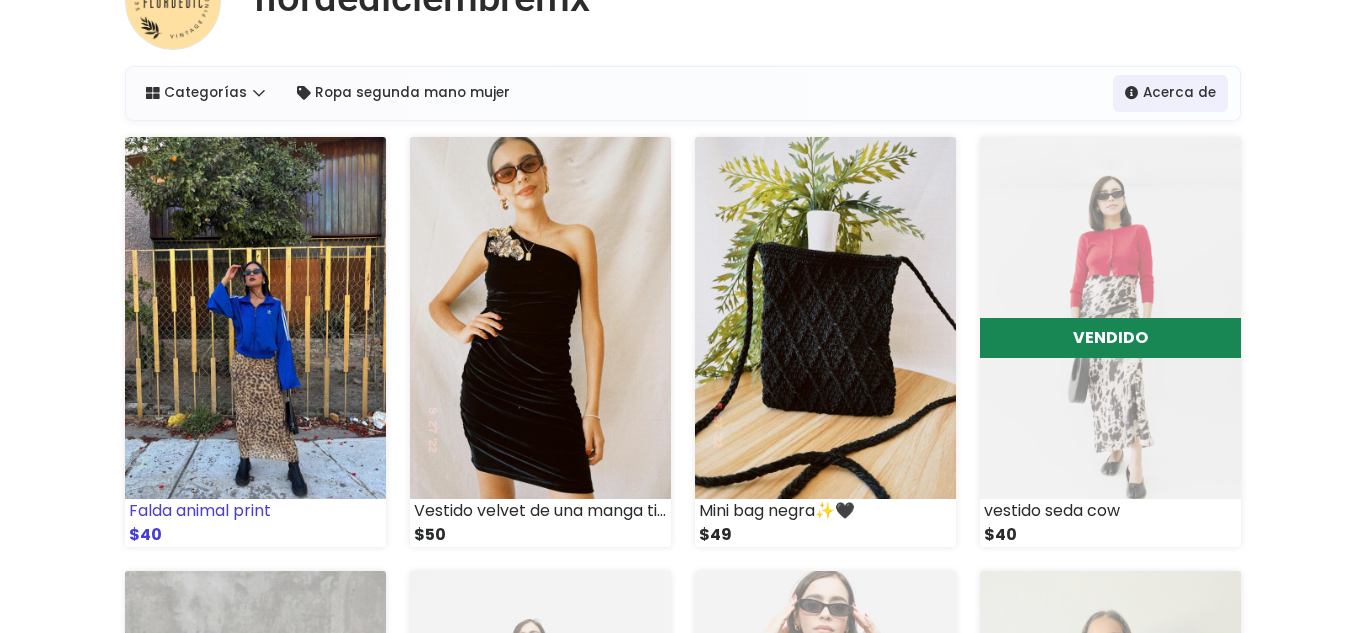 click at bounding box center (255, 318) 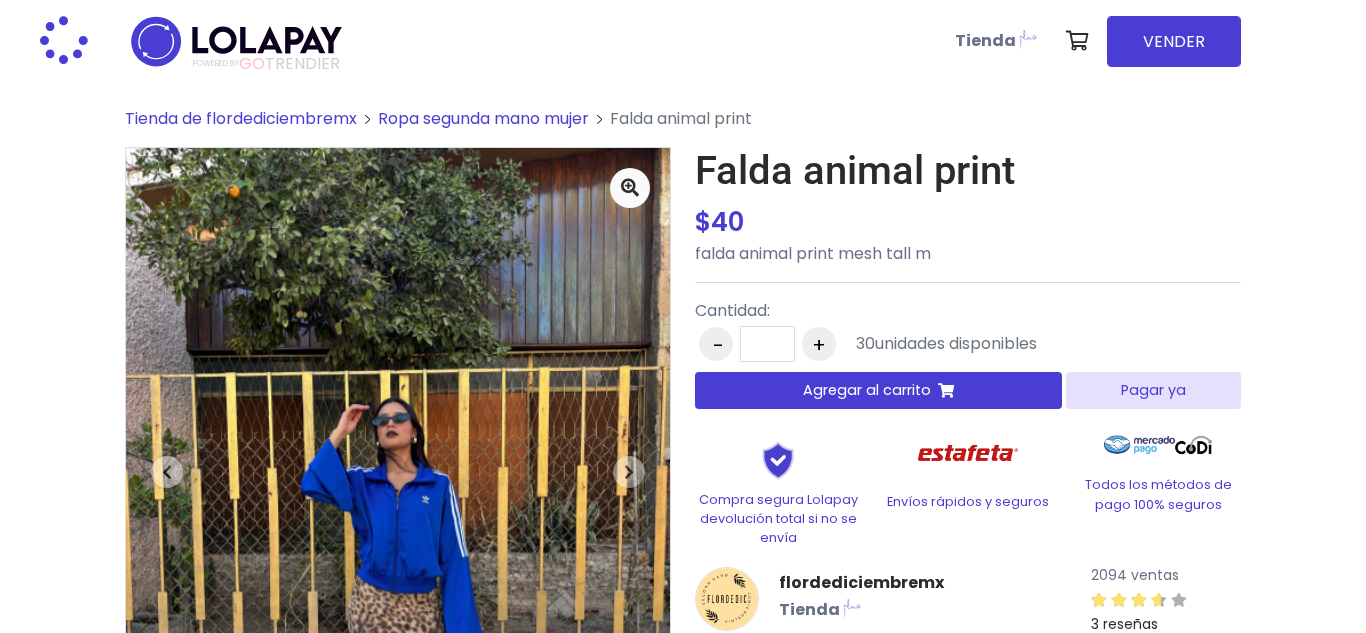 scroll, scrollTop: 0, scrollLeft: 0, axis: both 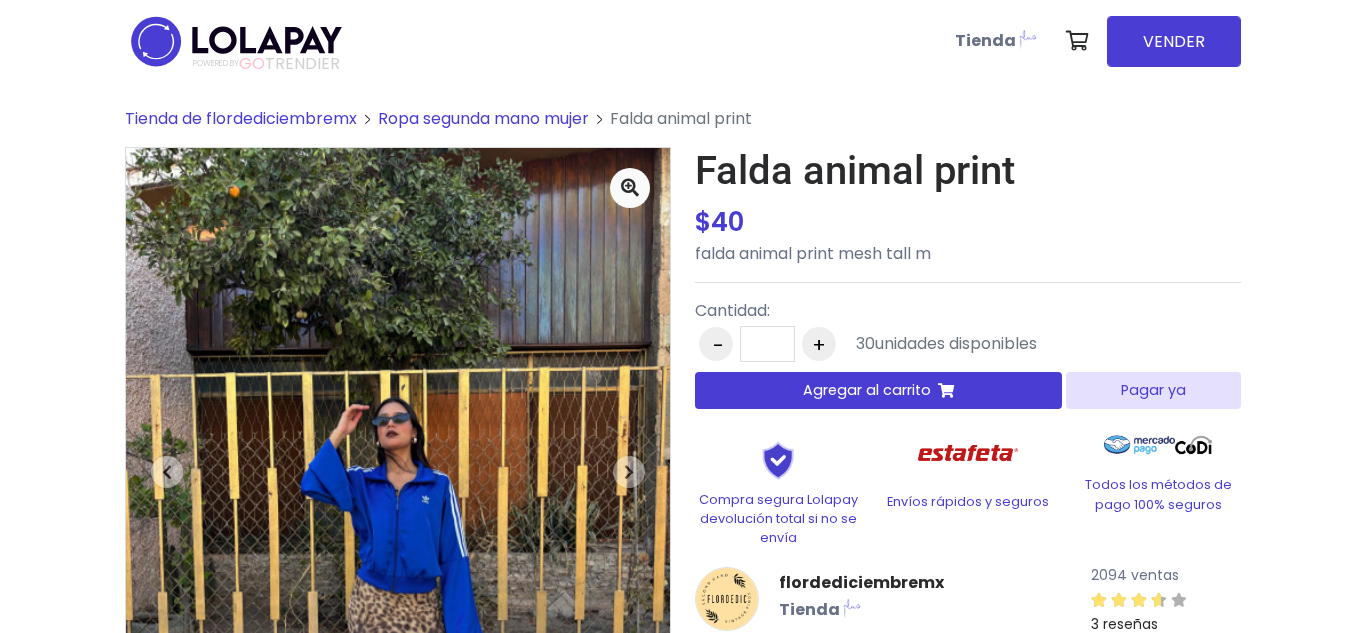 click on "Pagar ya" at bounding box center [1153, 390] 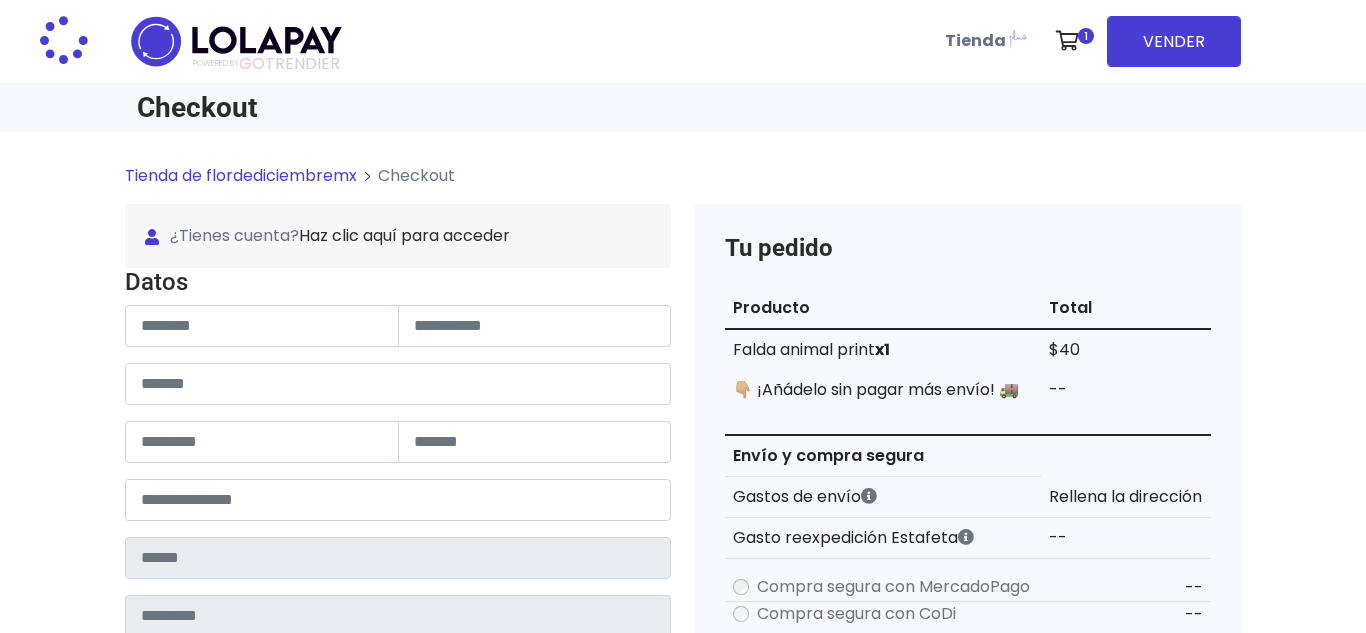 scroll, scrollTop: 0, scrollLeft: 0, axis: both 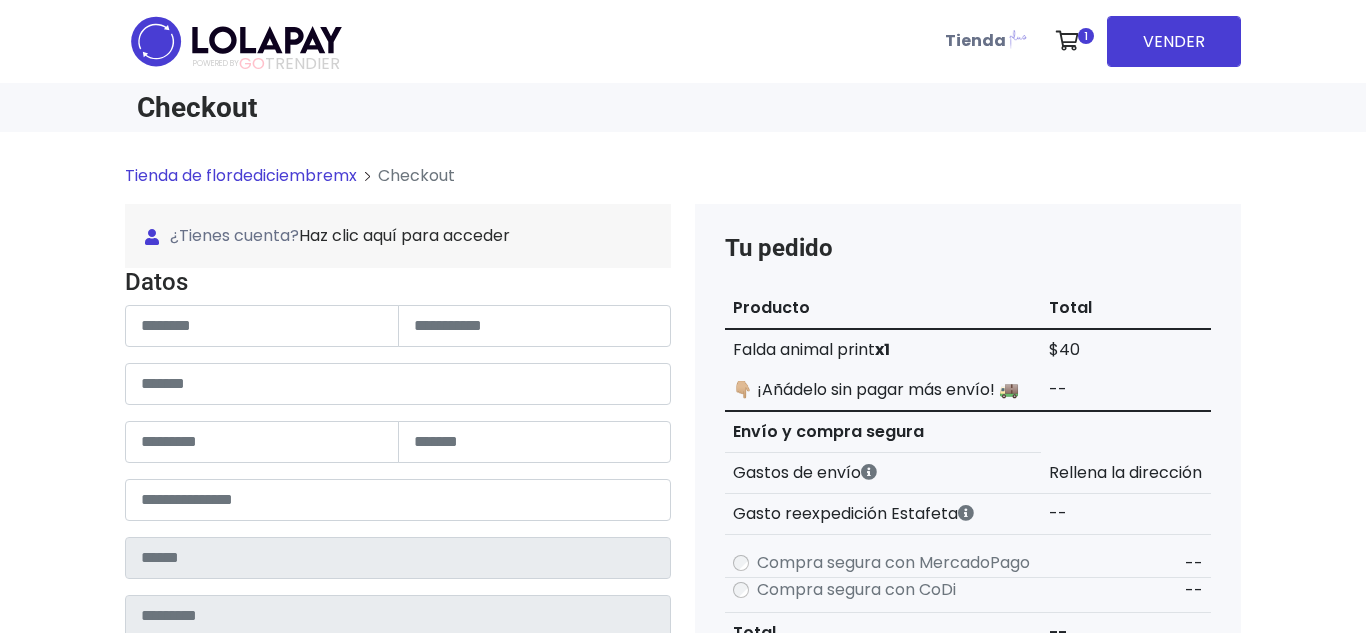 type on "**********" 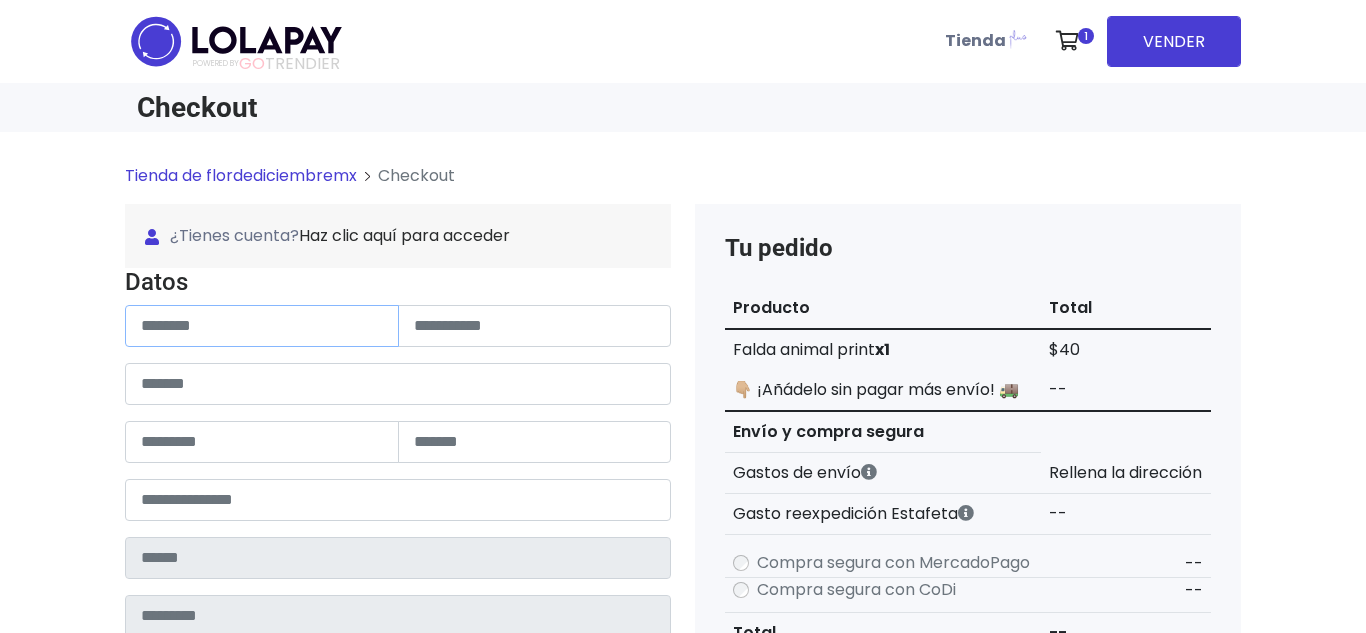 click at bounding box center (262, 326) 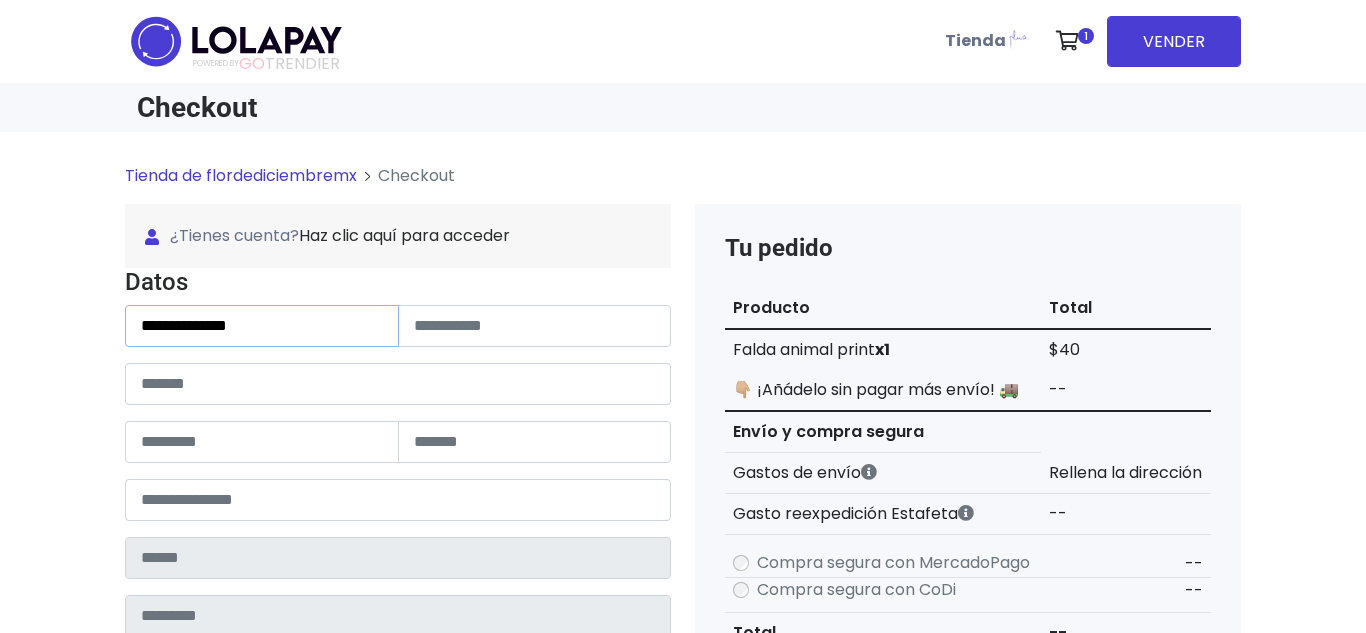 type on "**********" 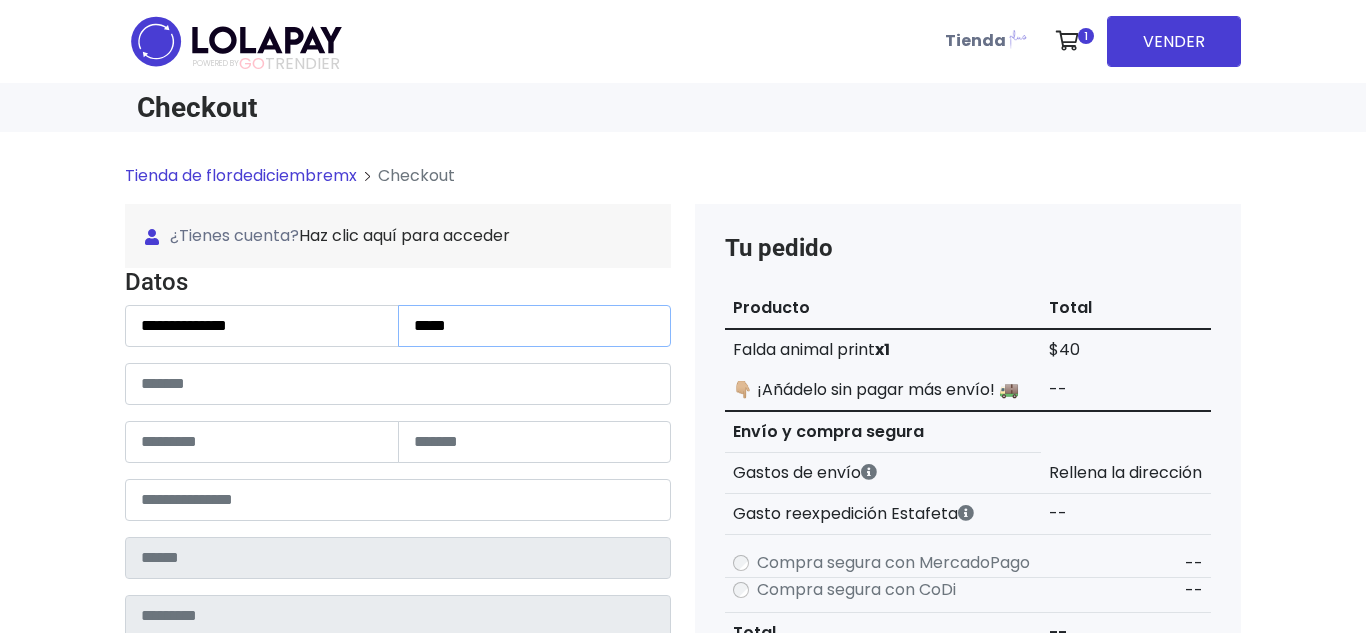type on "*****" 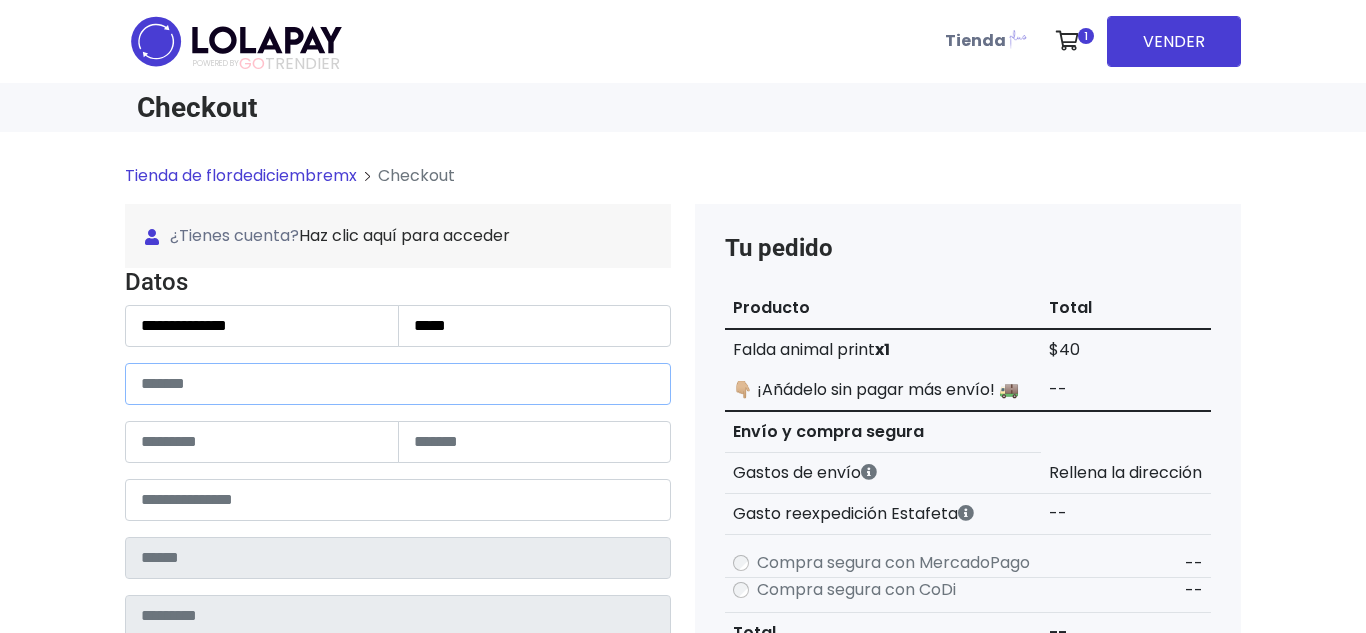 click at bounding box center [398, 384] 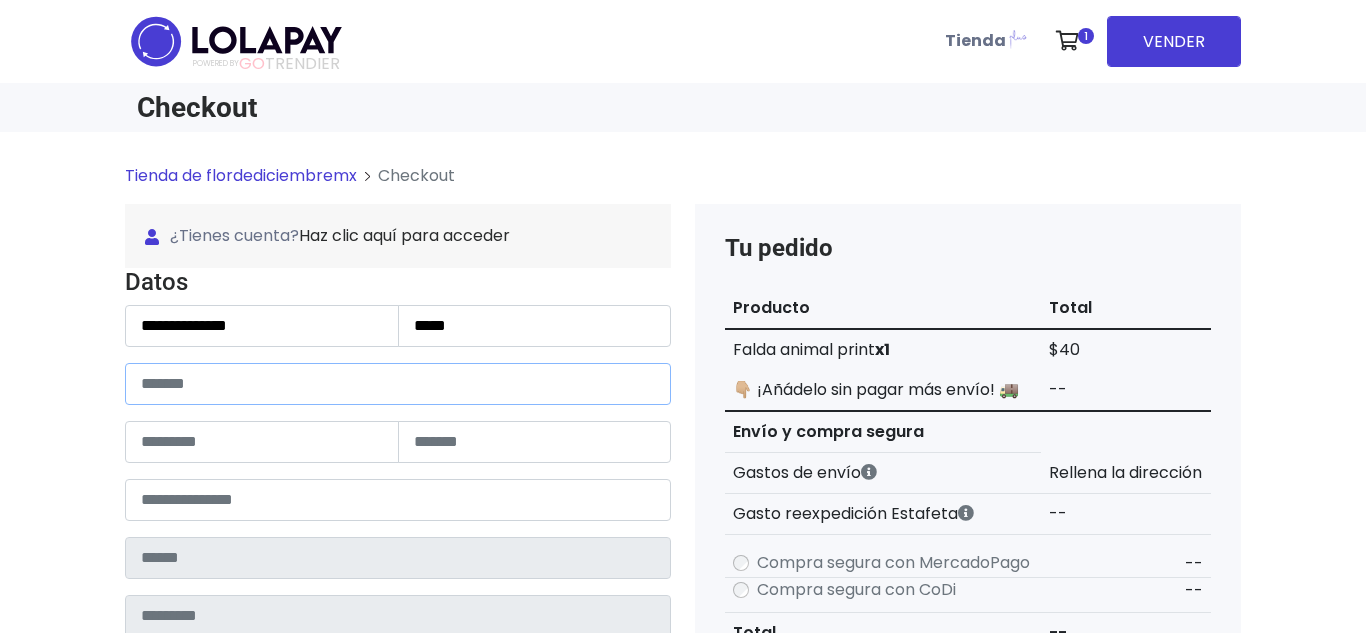 type on "*" 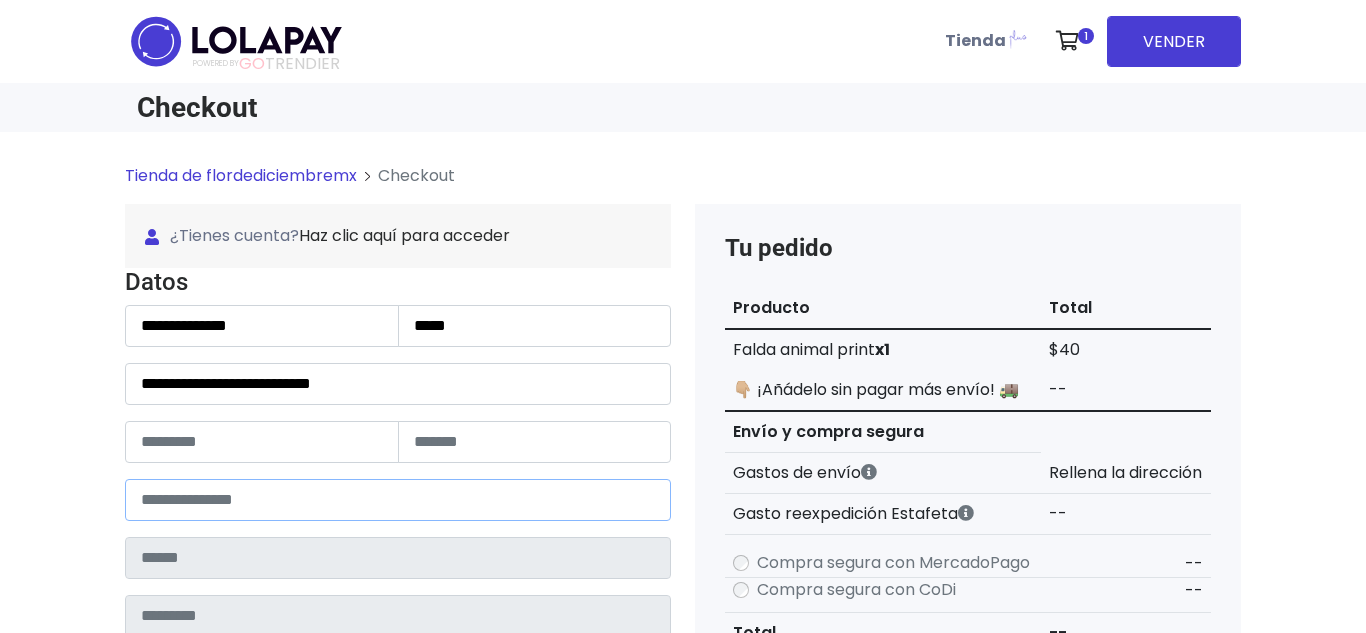 click at bounding box center [398, 500] 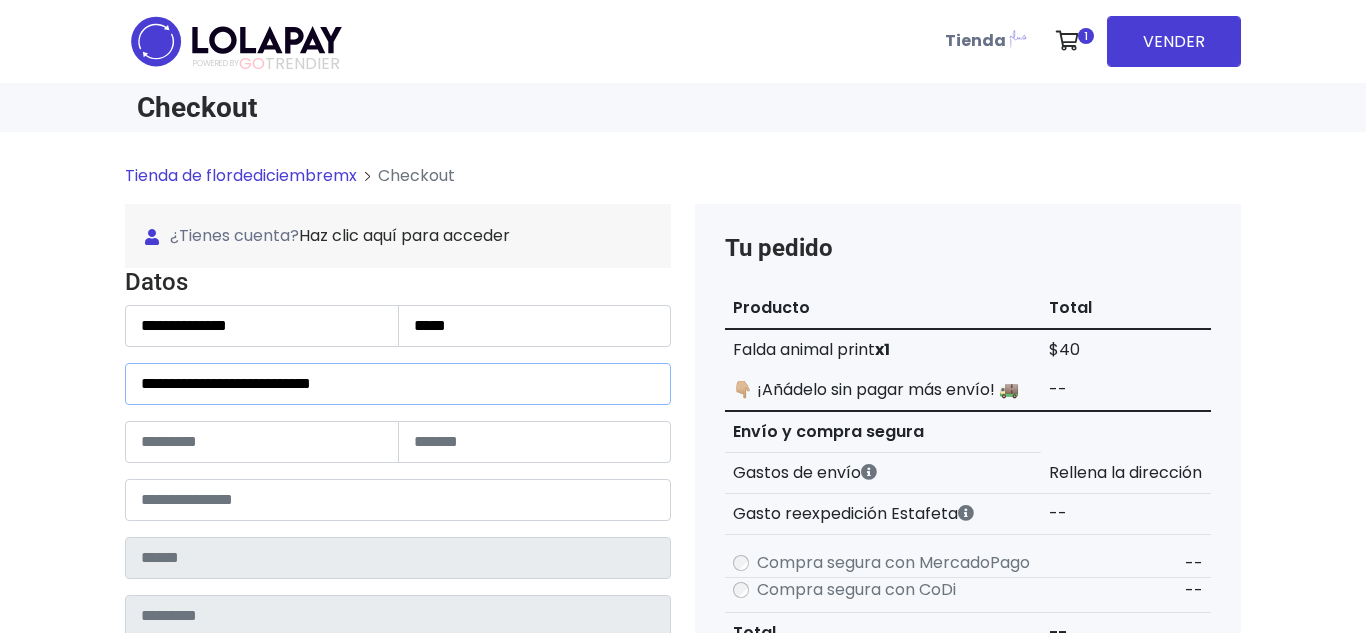 click on "**********" at bounding box center [398, 384] 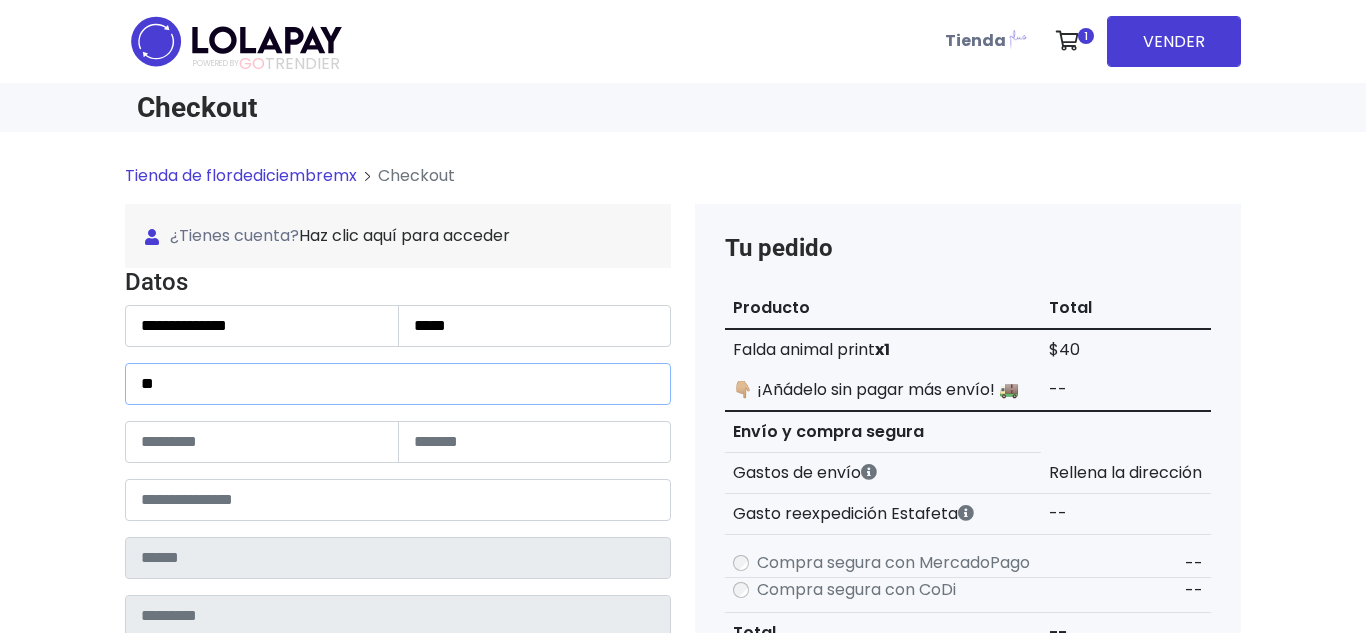type on "*" 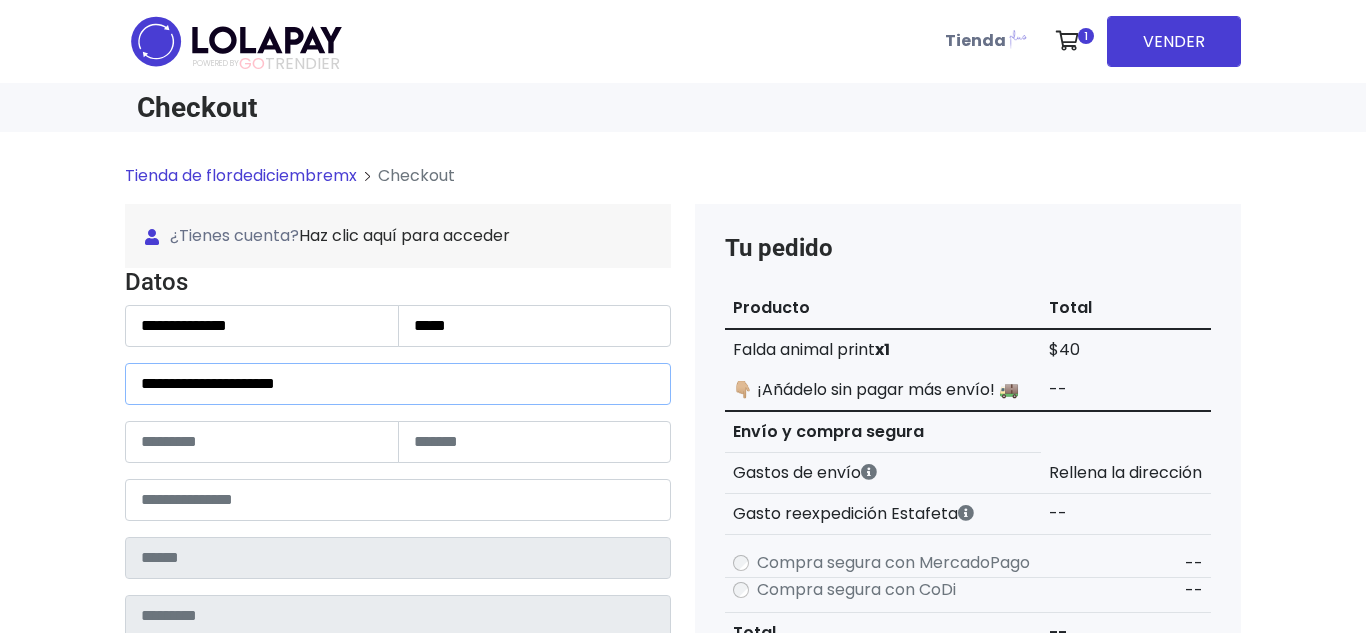 type on "**********" 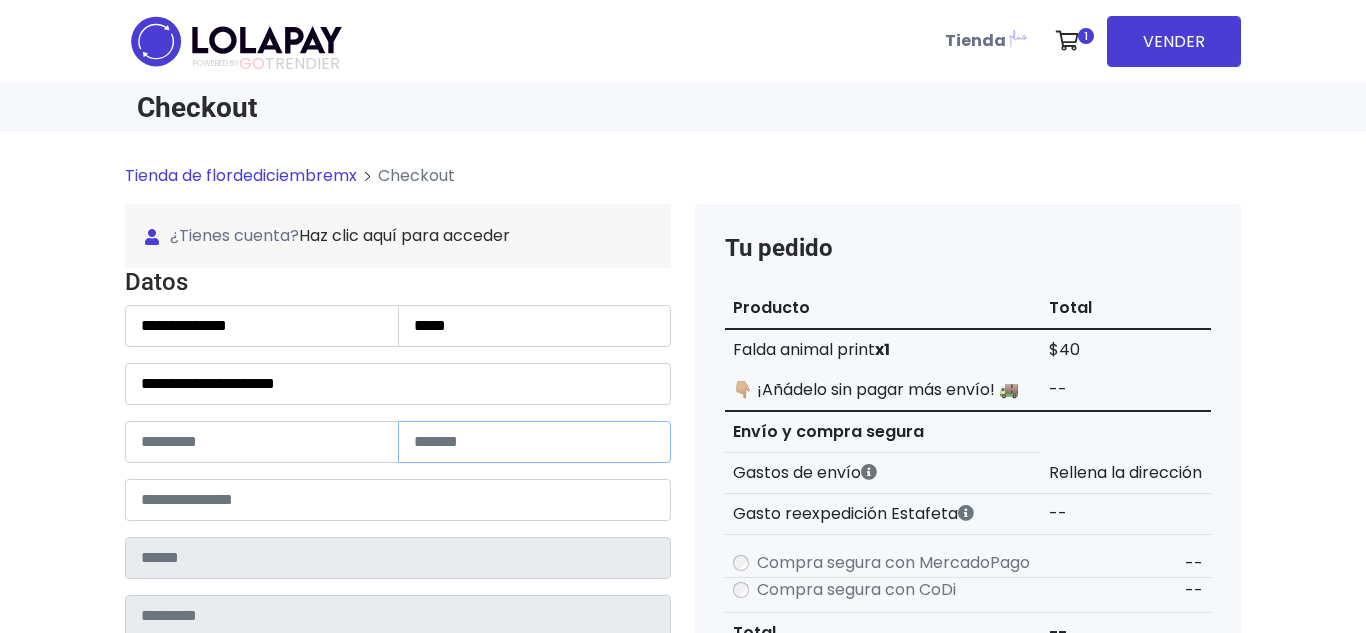 click at bounding box center [535, 442] 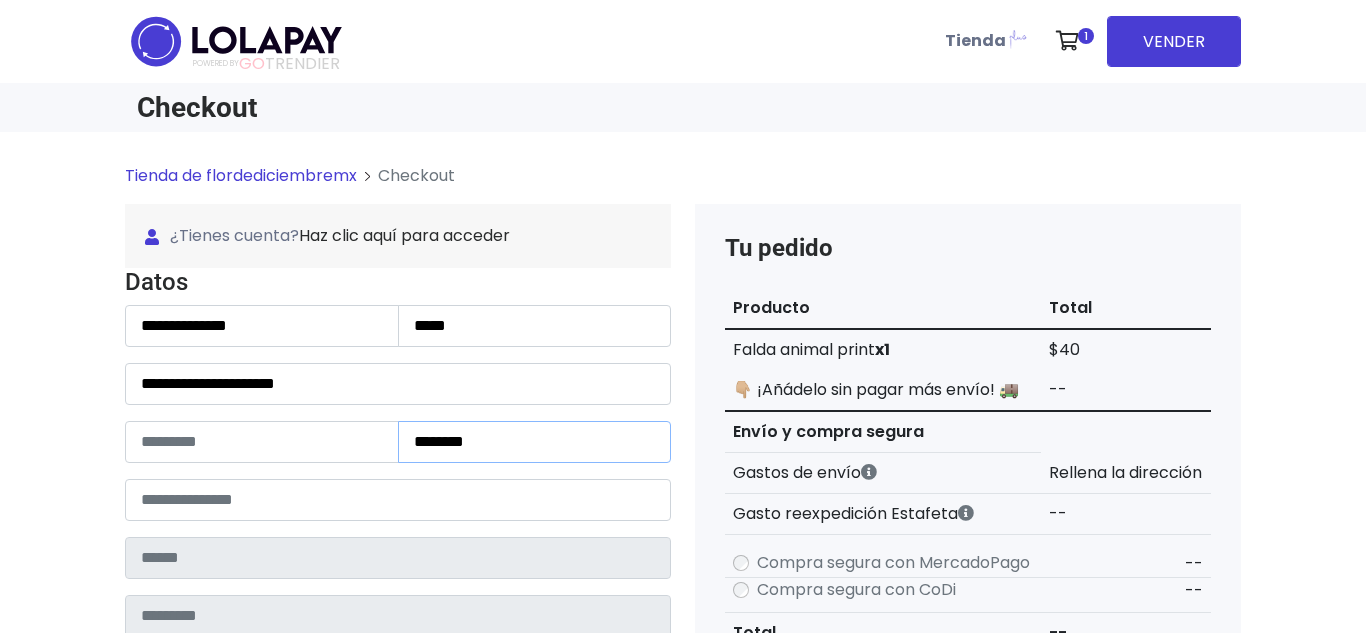 type on "********" 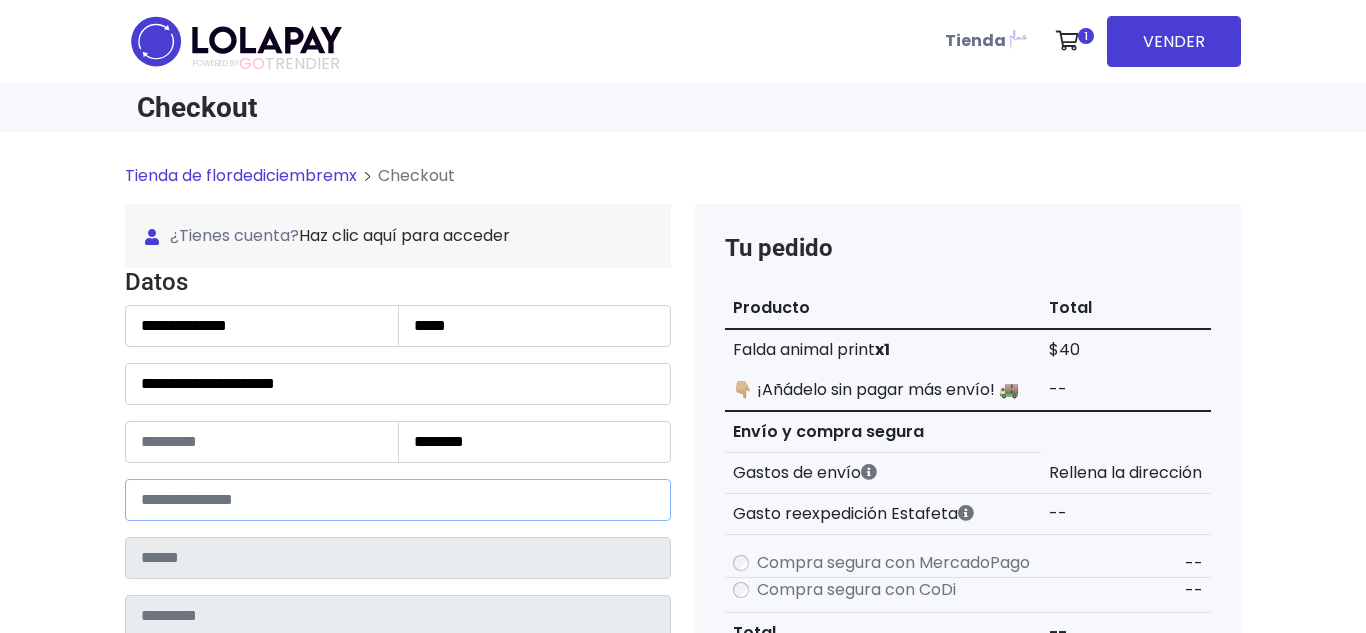 click at bounding box center [398, 500] 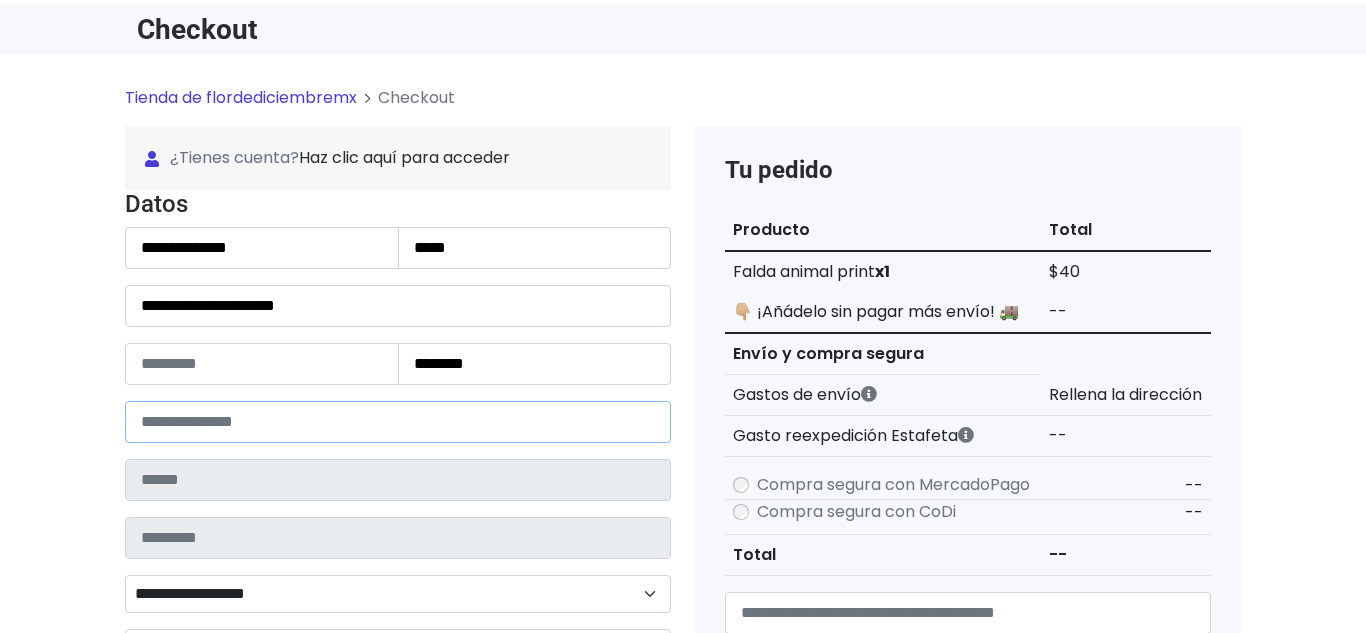scroll, scrollTop: 79, scrollLeft: 0, axis: vertical 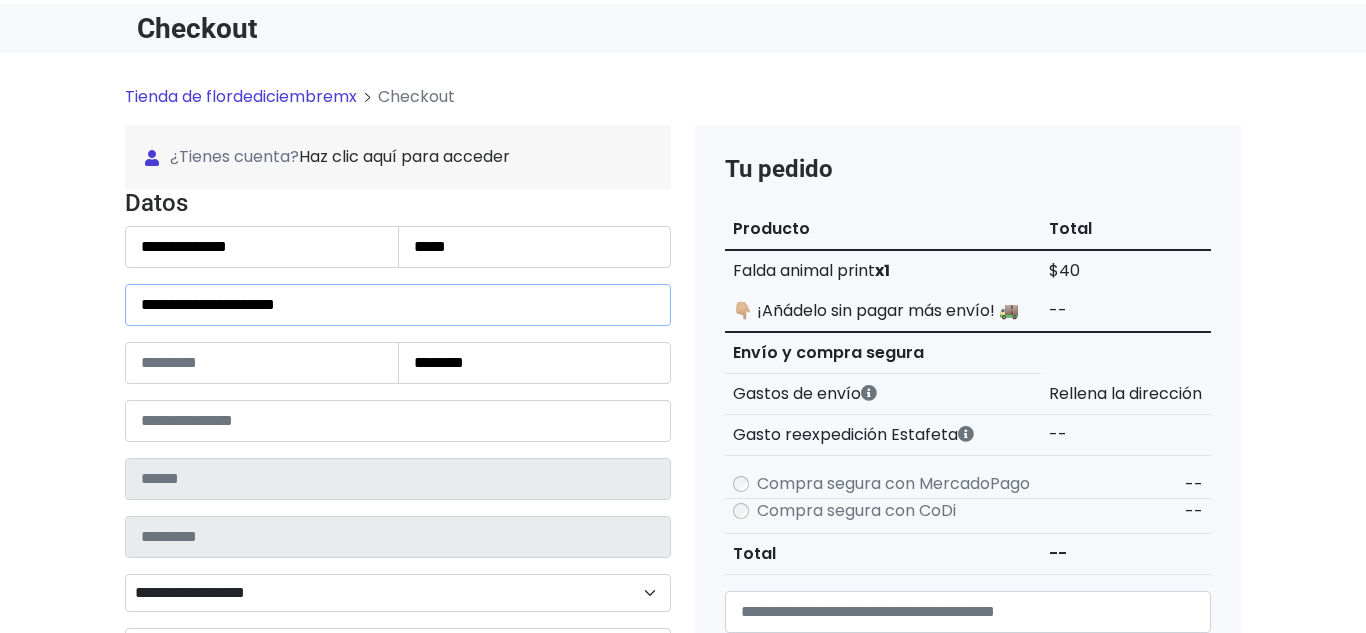 click on "**********" at bounding box center (398, 305) 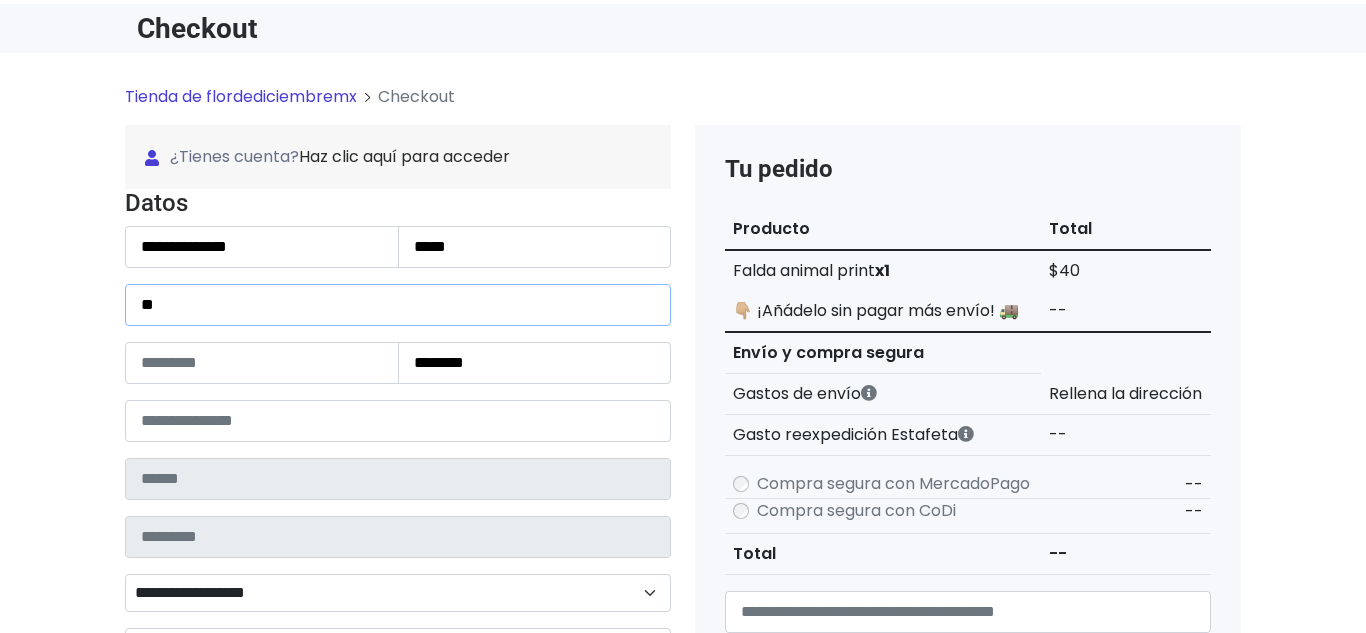 type on "*" 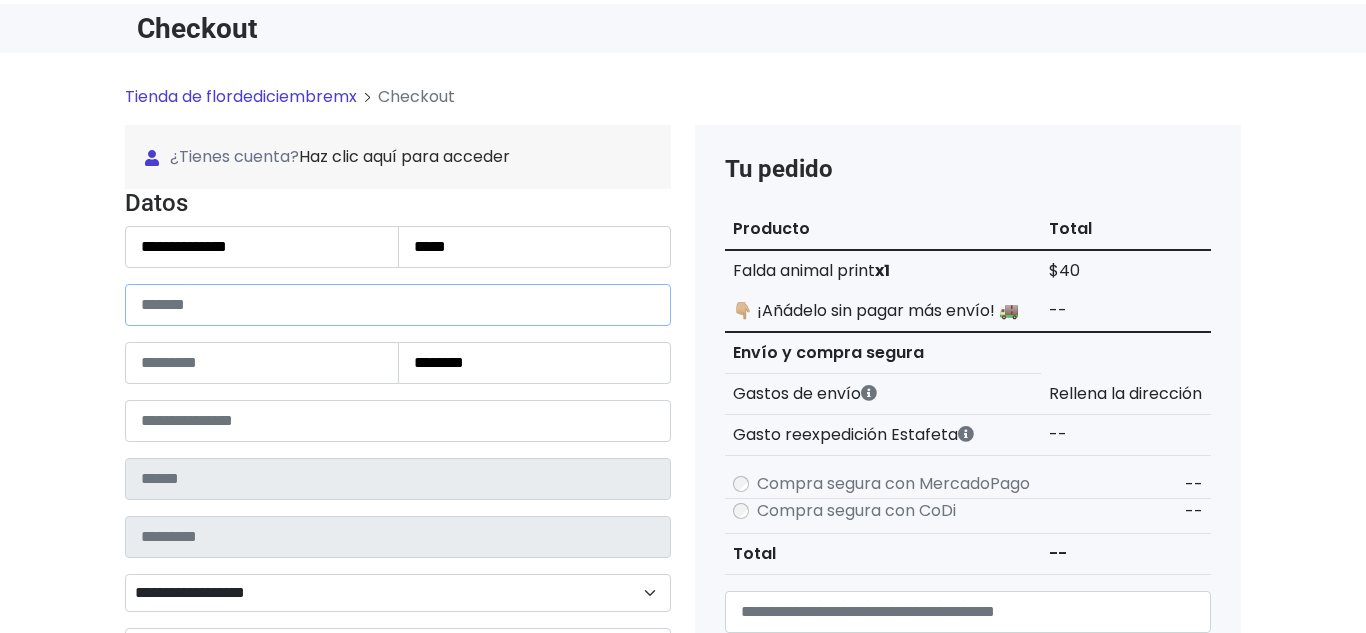 type 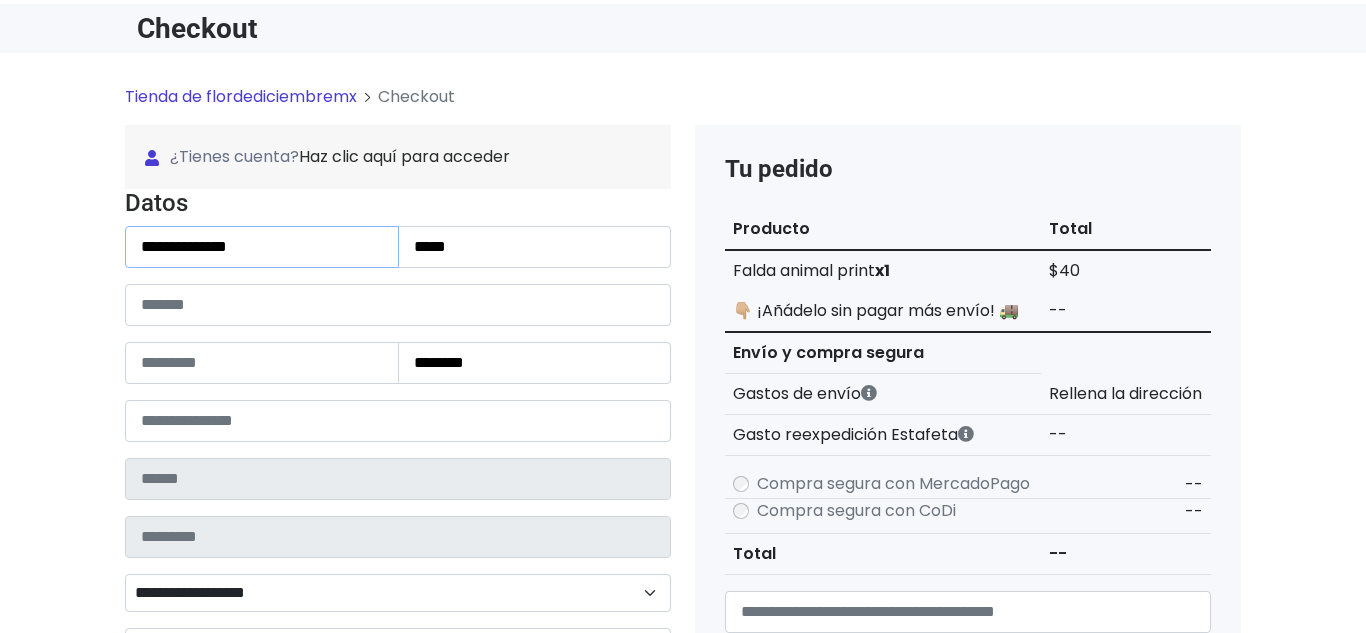 click on "**********" at bounding box center [262, 247] 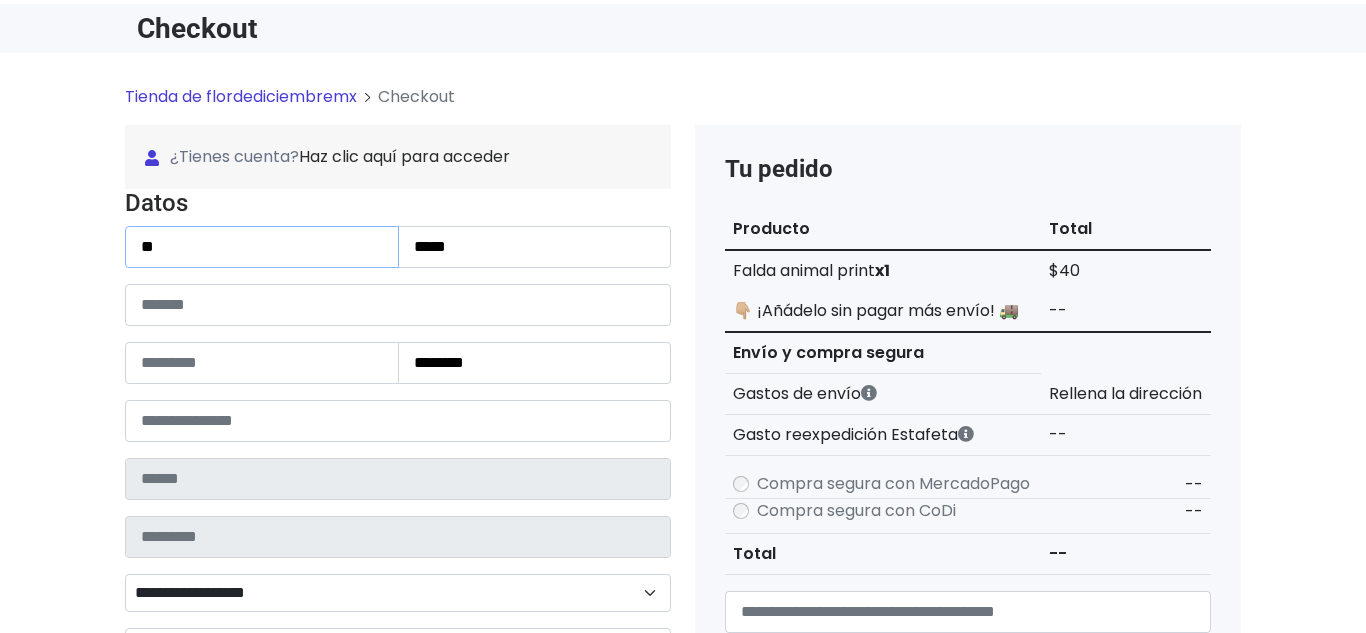 type on "*" 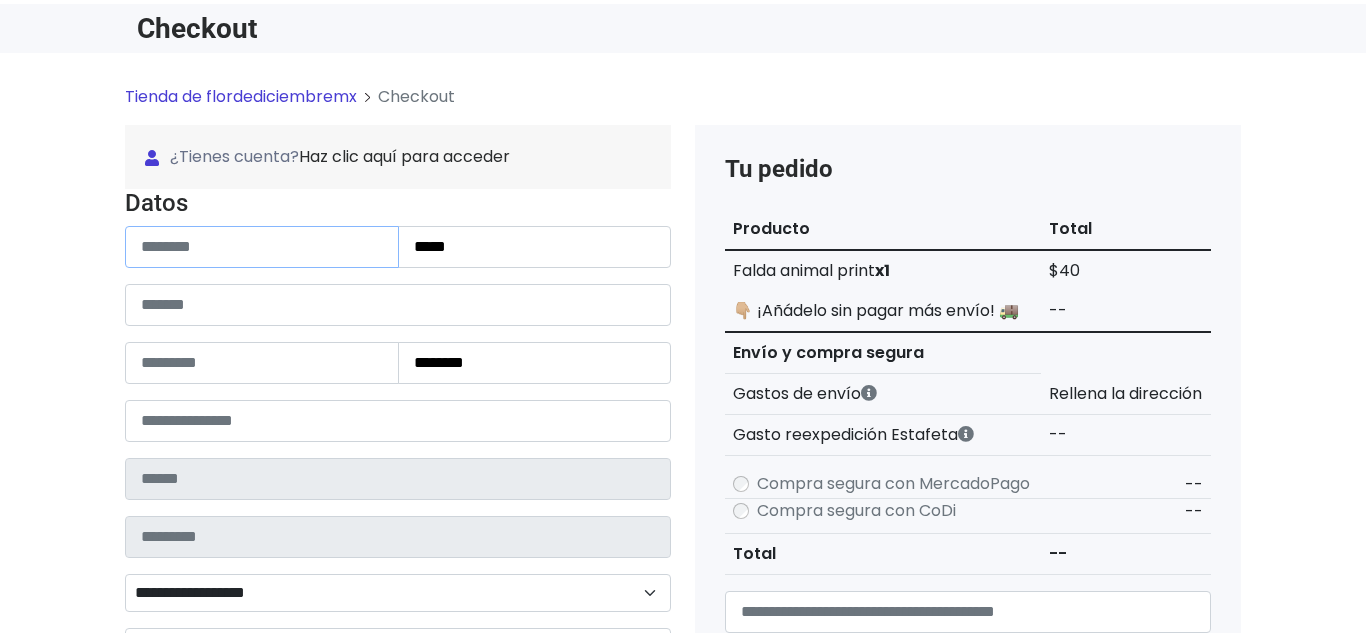 type 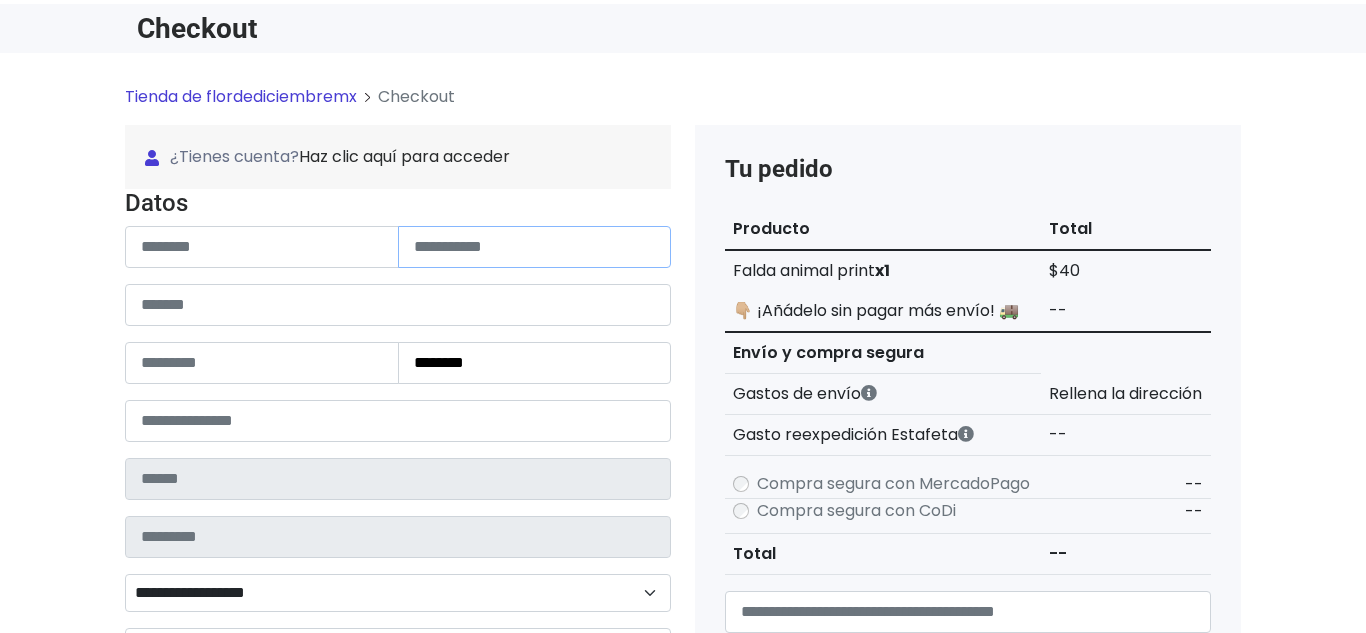 type 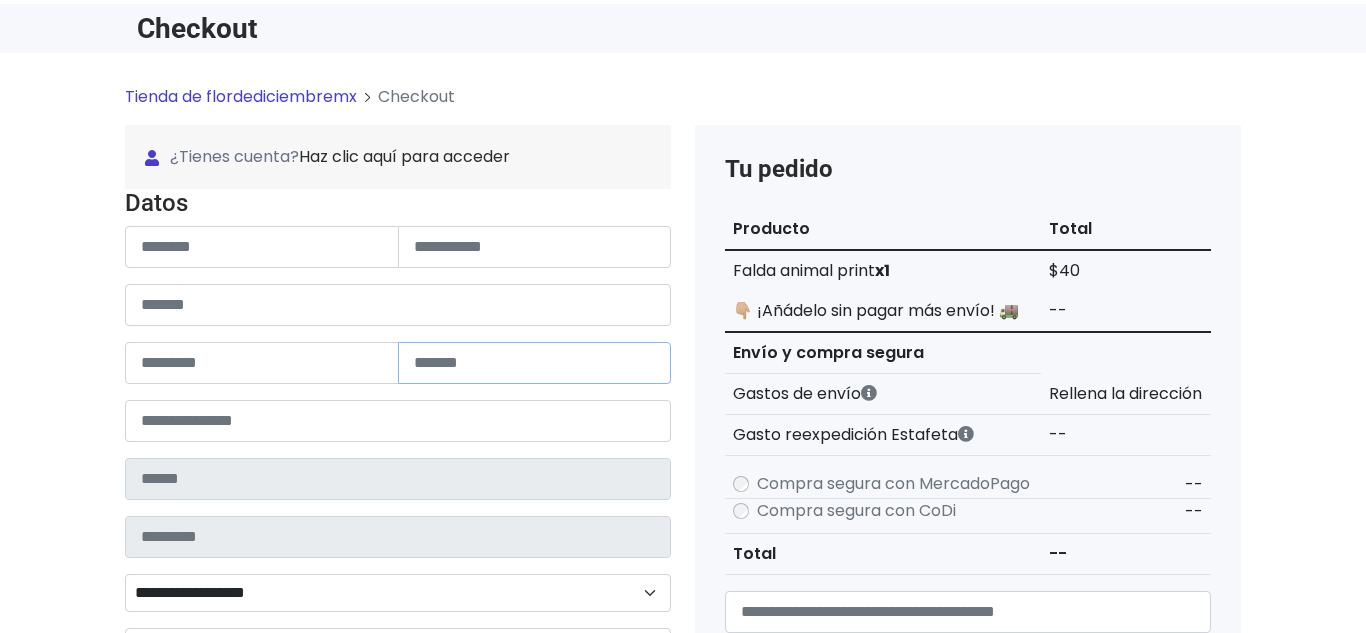 type 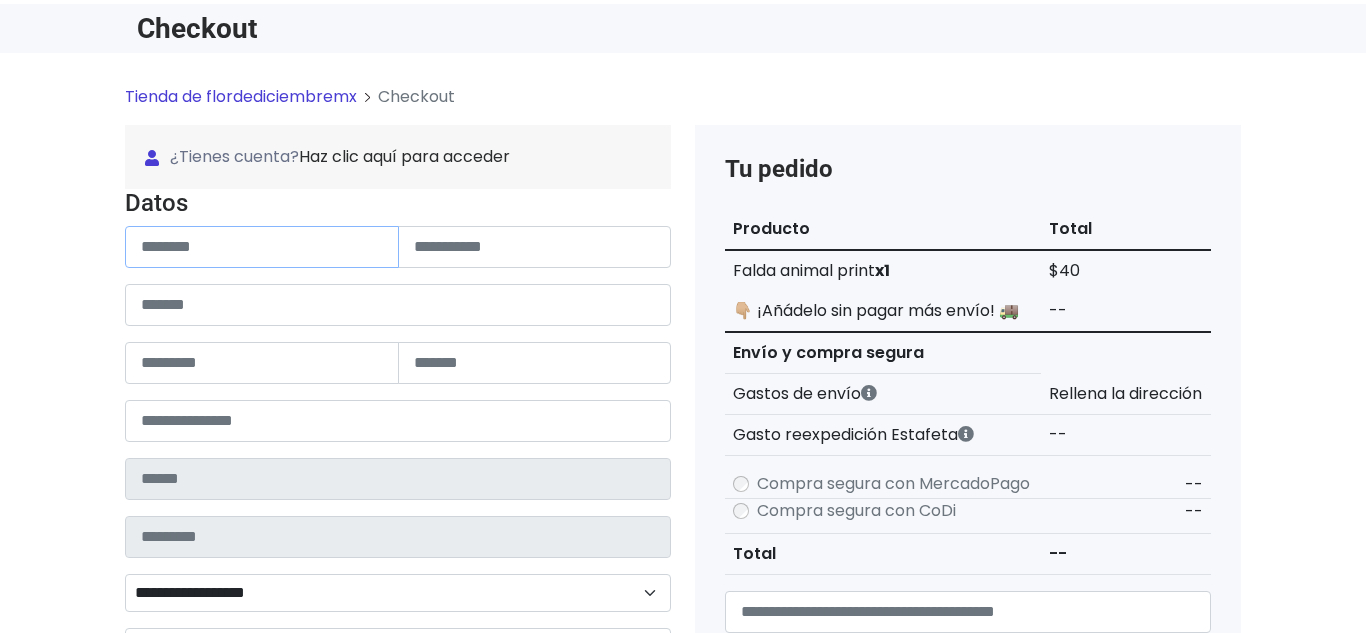 click at bounding box center [262, 247] 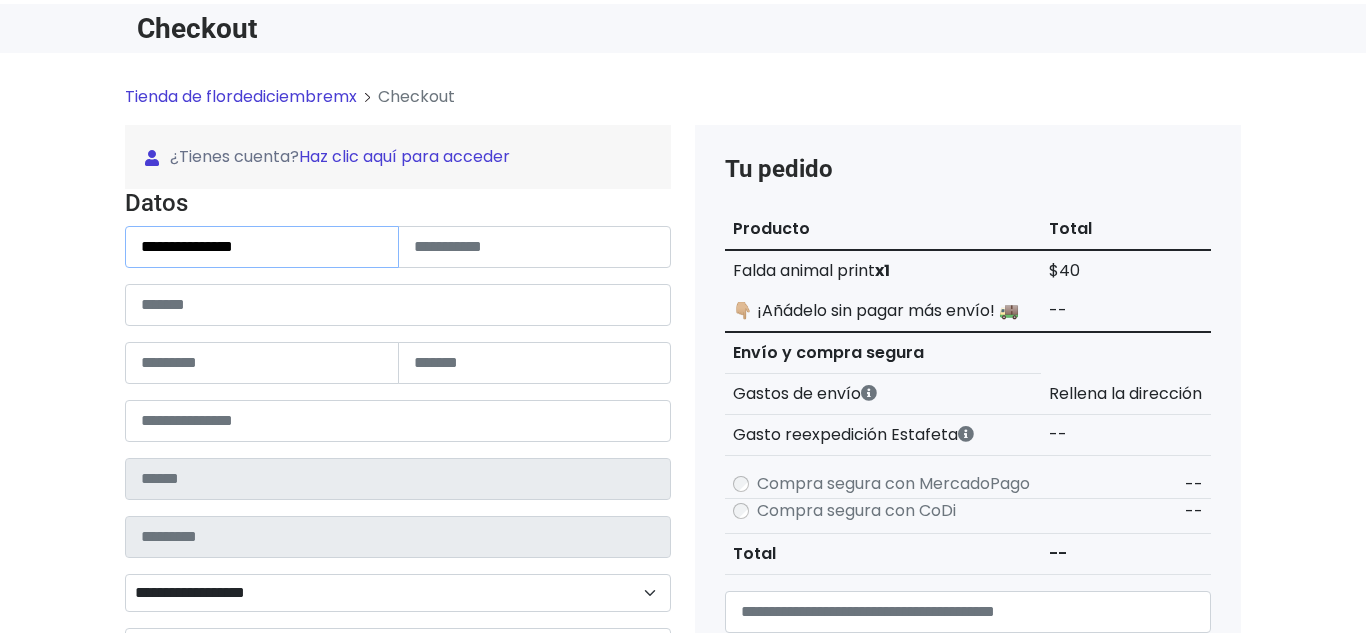 type on "**********" 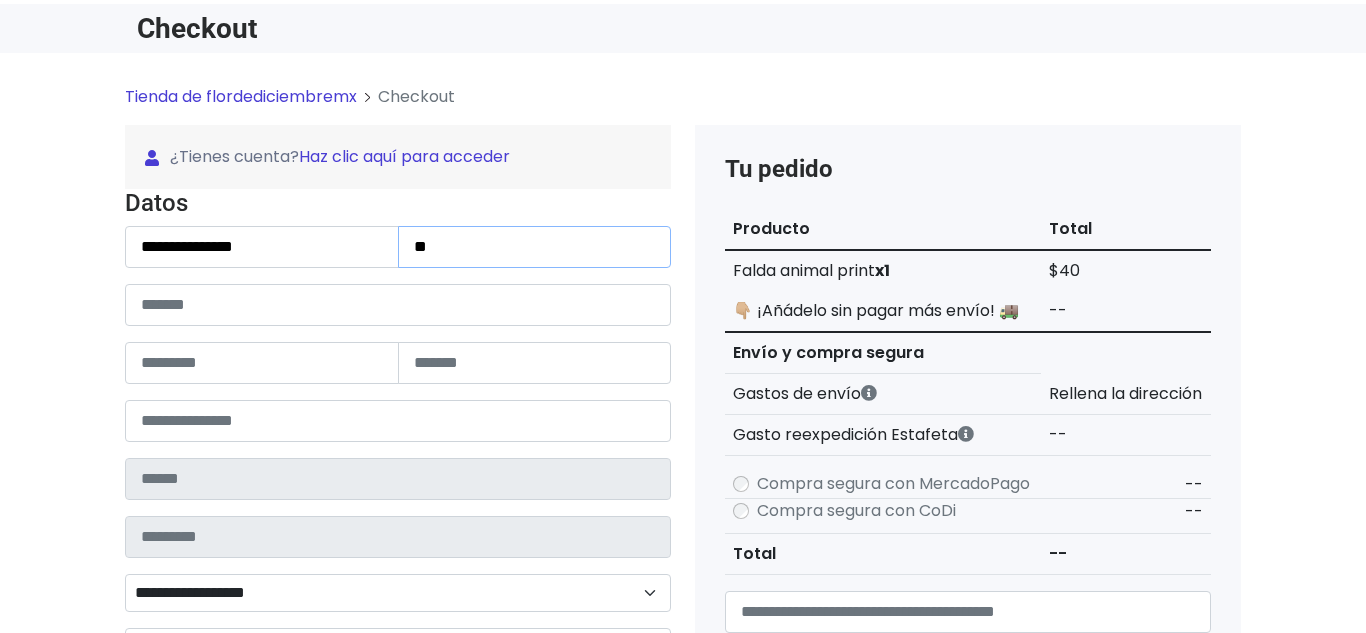 type on "*" 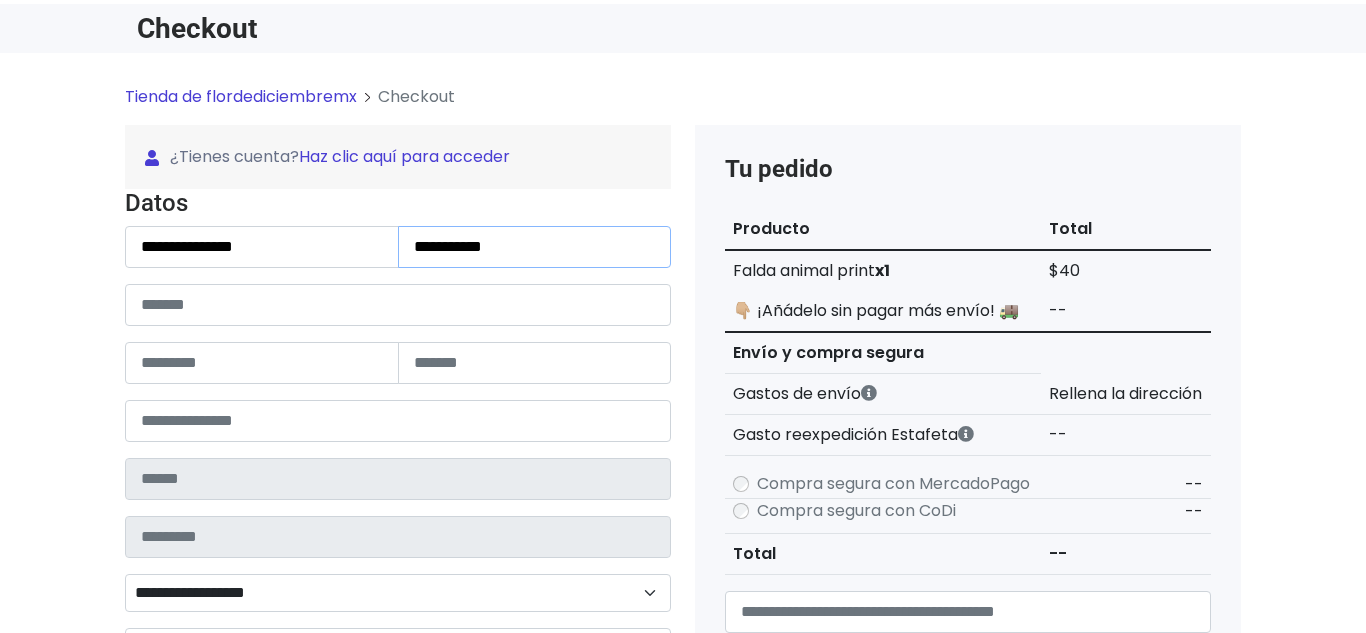 type on "**********" 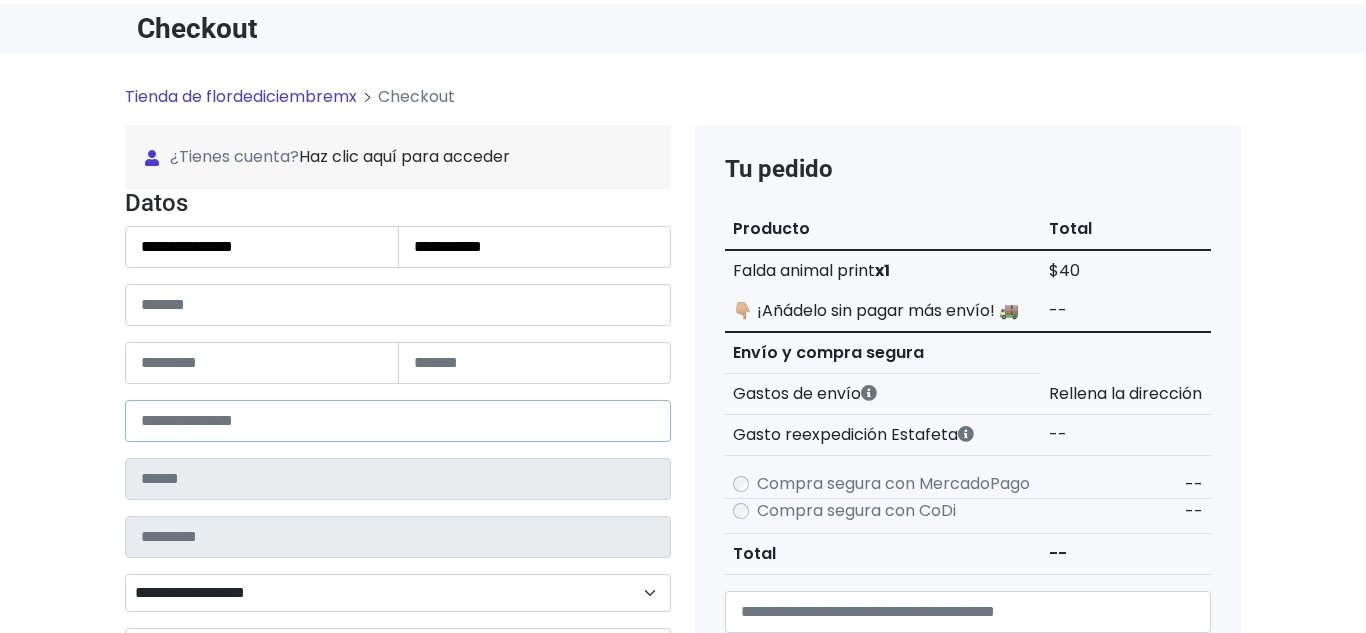 click at bounding box center [398, 421] 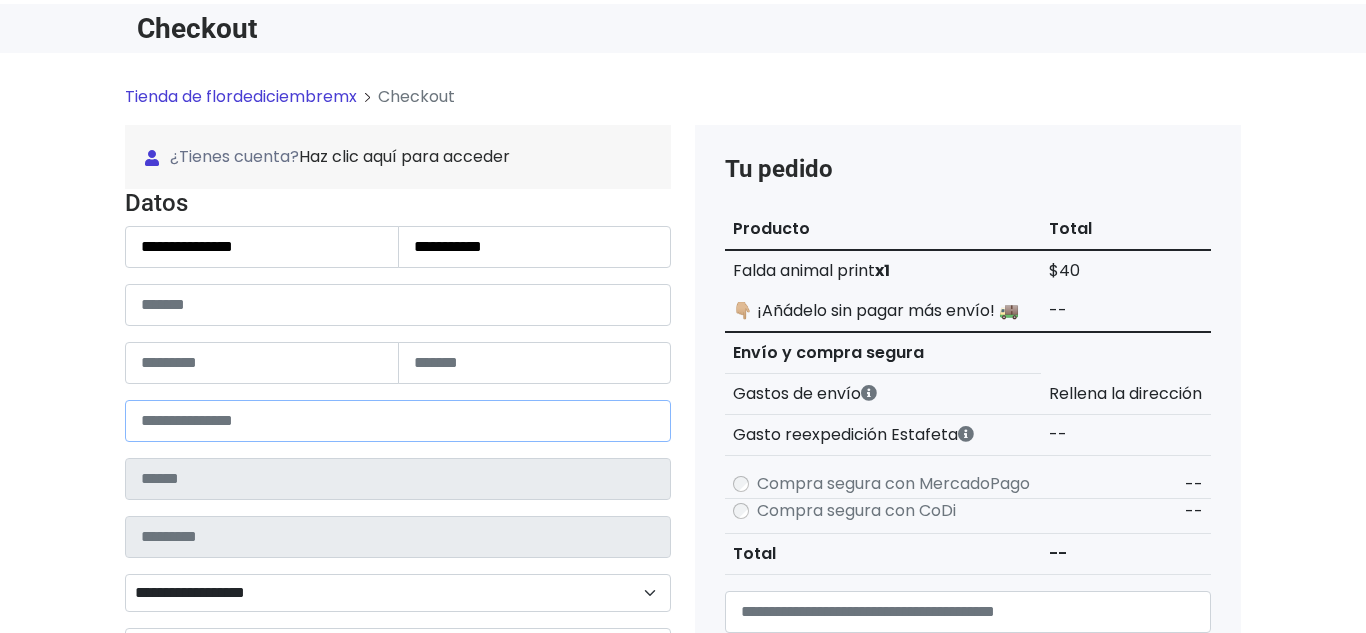 type on "*****" 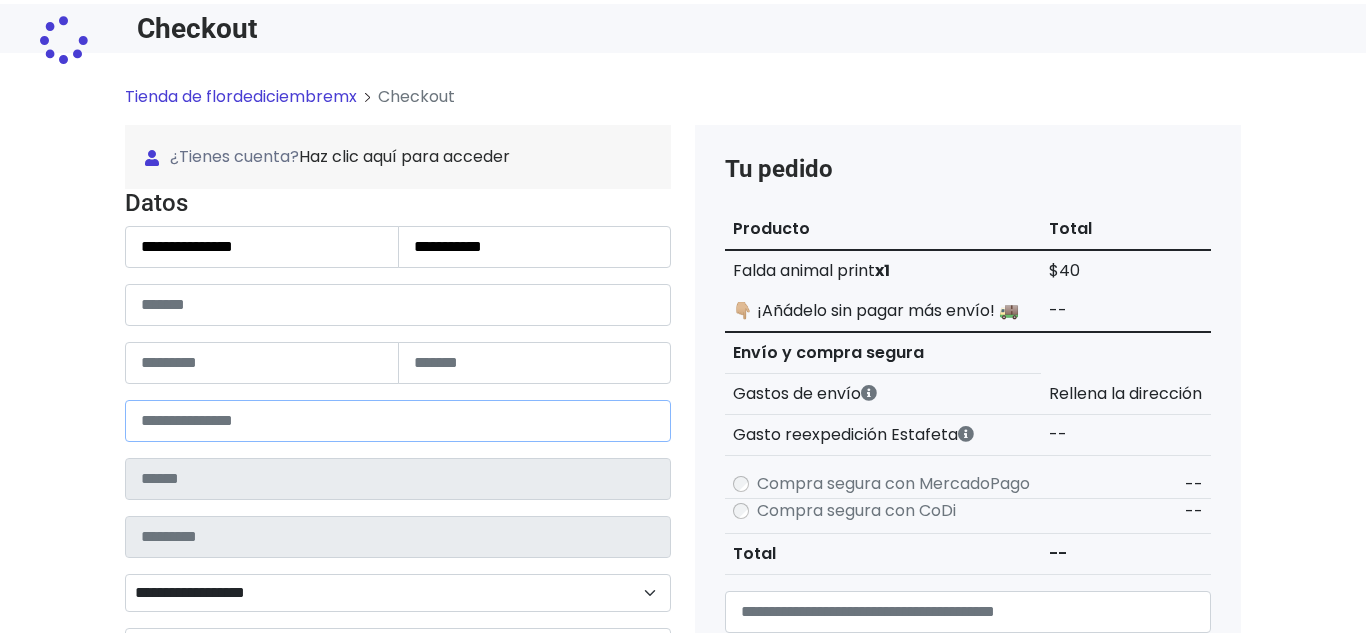 type on "******" 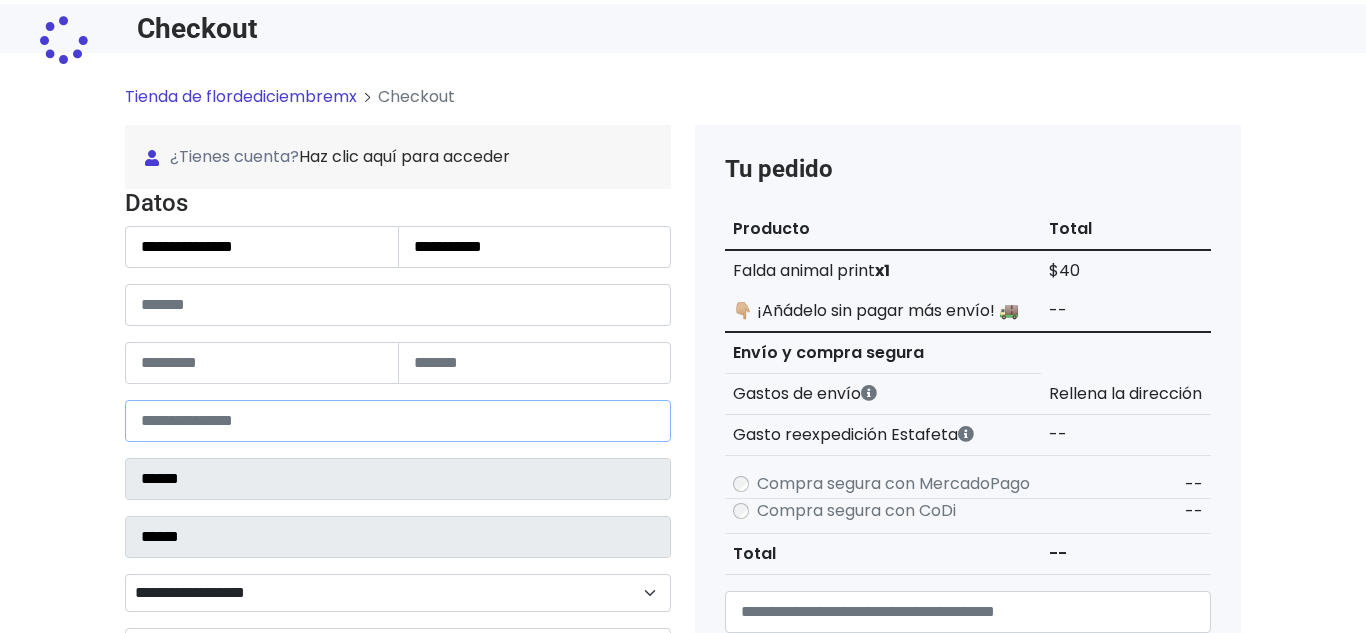 select 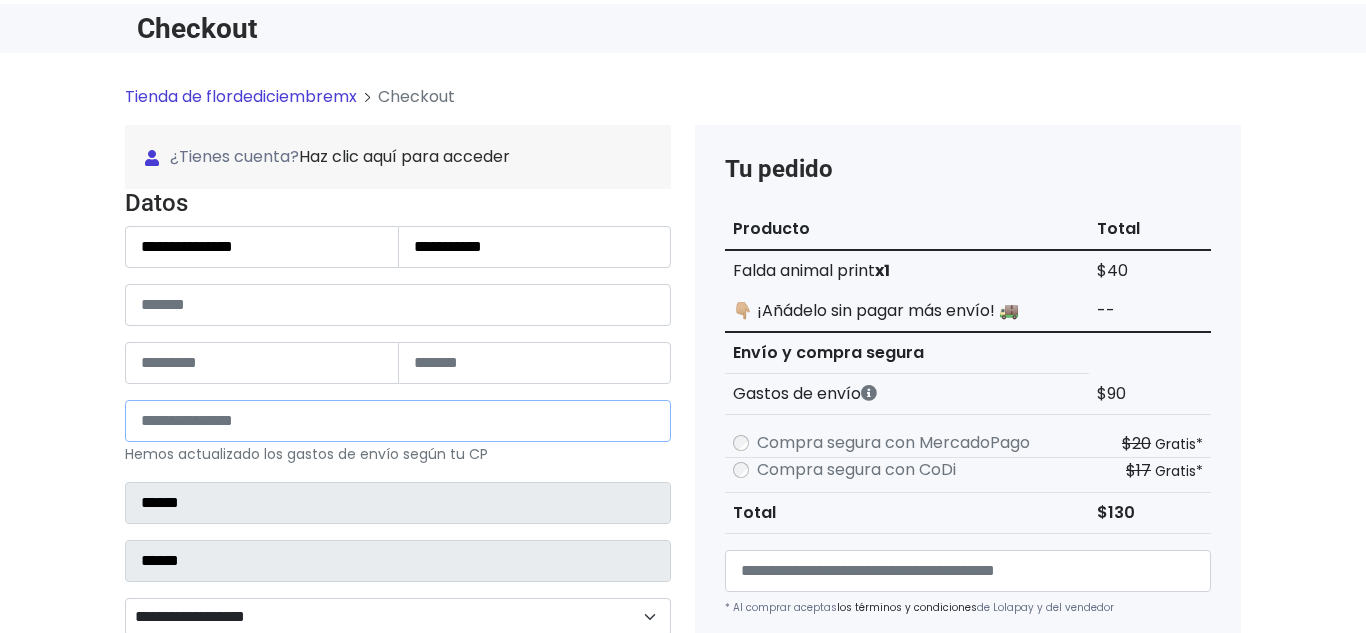 type on "*****" 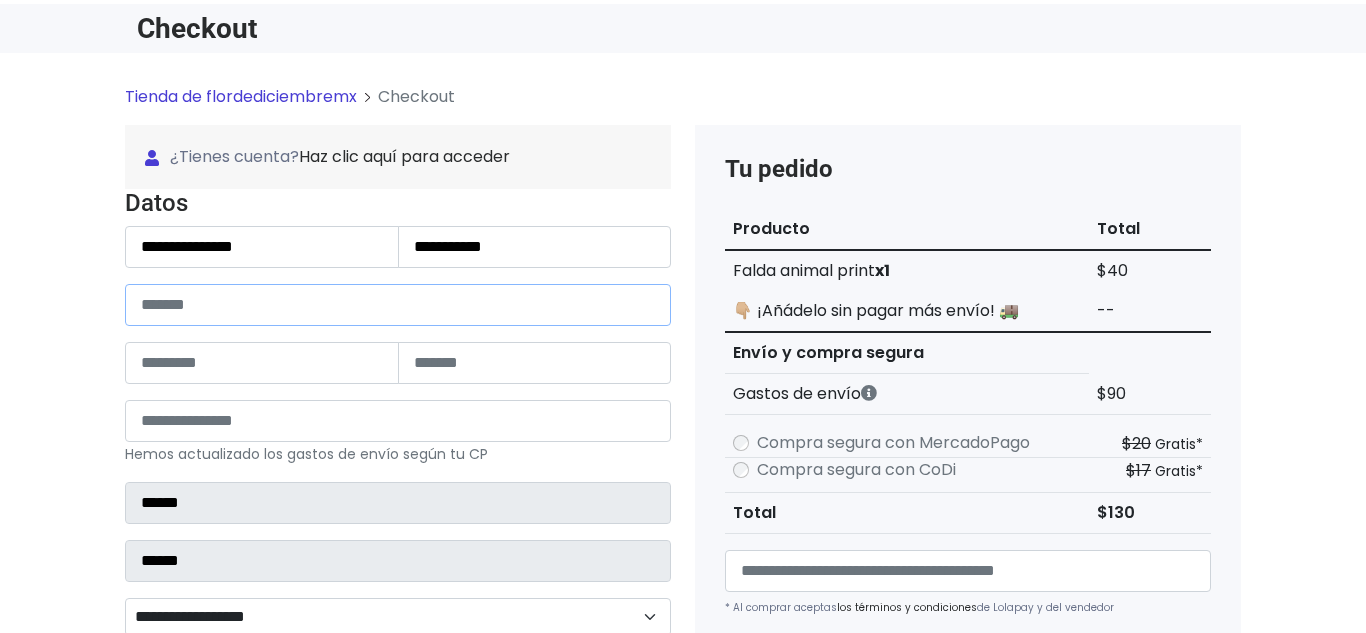 click at bounding box center [398, 305] 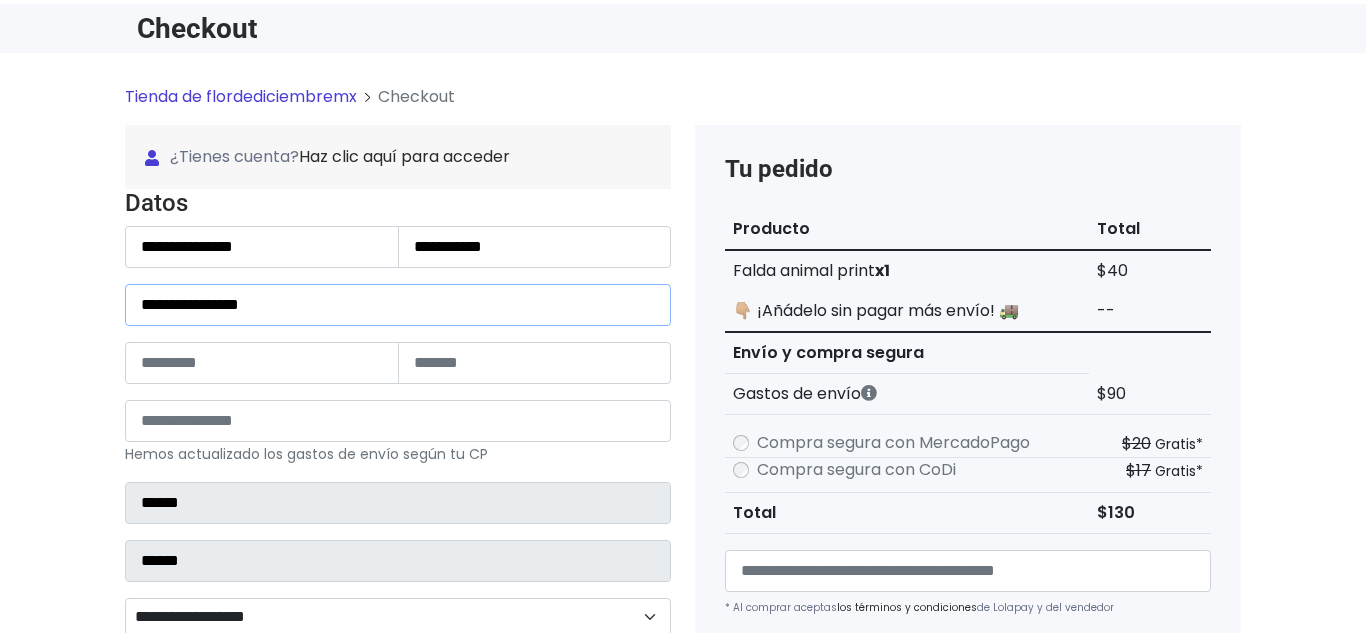 type on "**********" 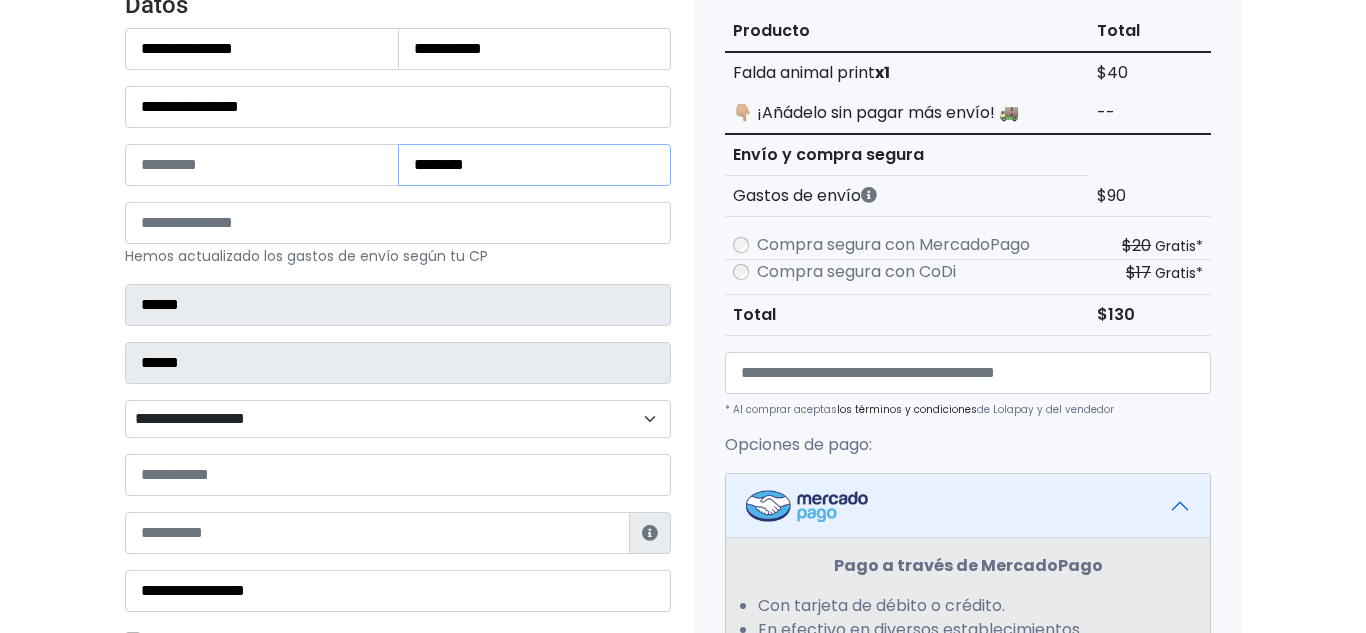 scroll, scrollTop: 306, scrollLeft: 0, axis: vertical 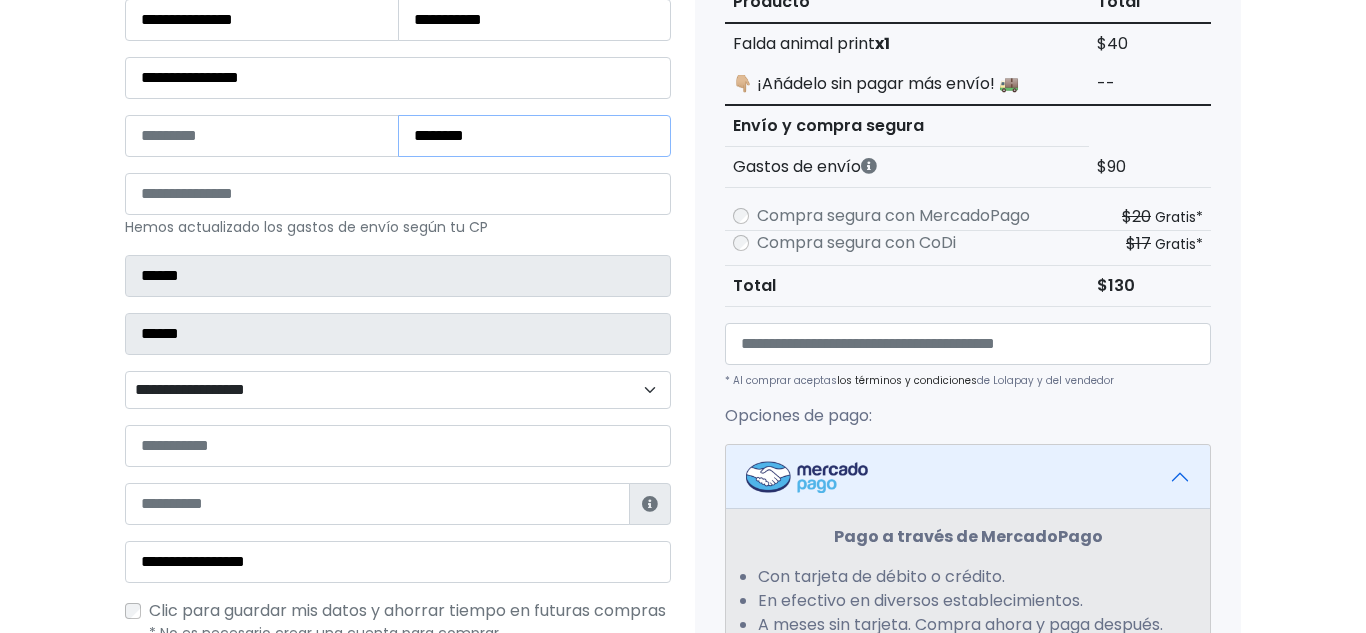 type on "********" 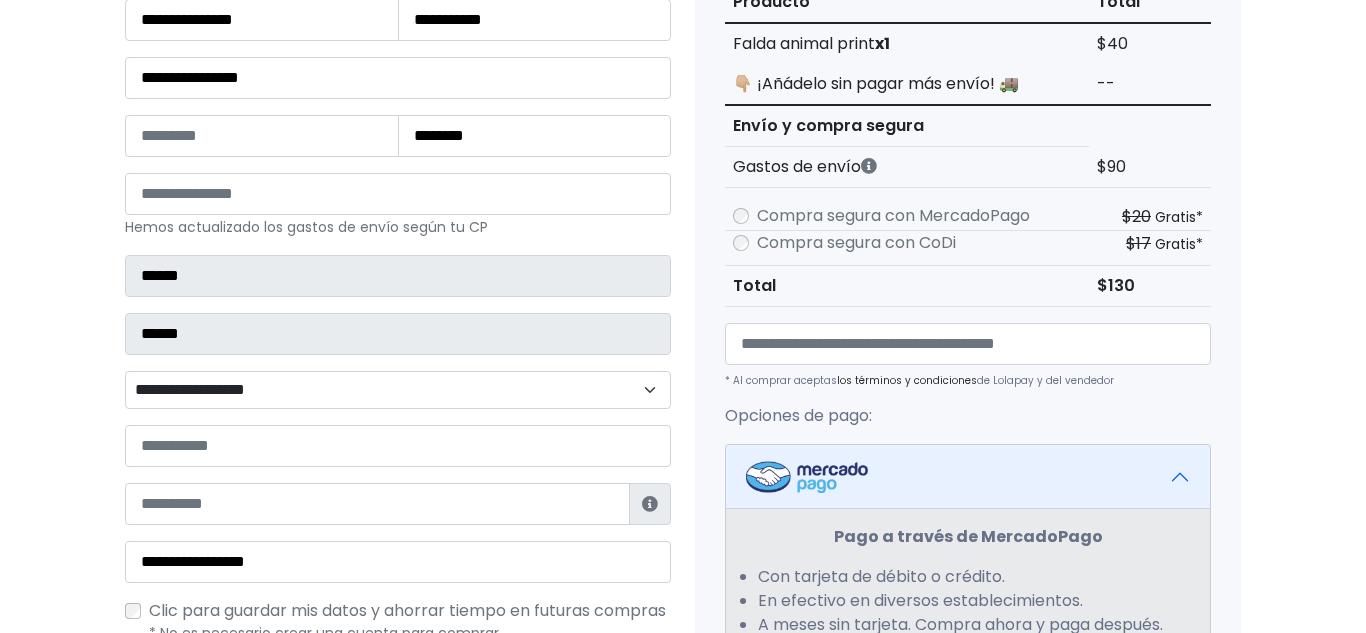 click on "**********" at bounding box center [398, 390] 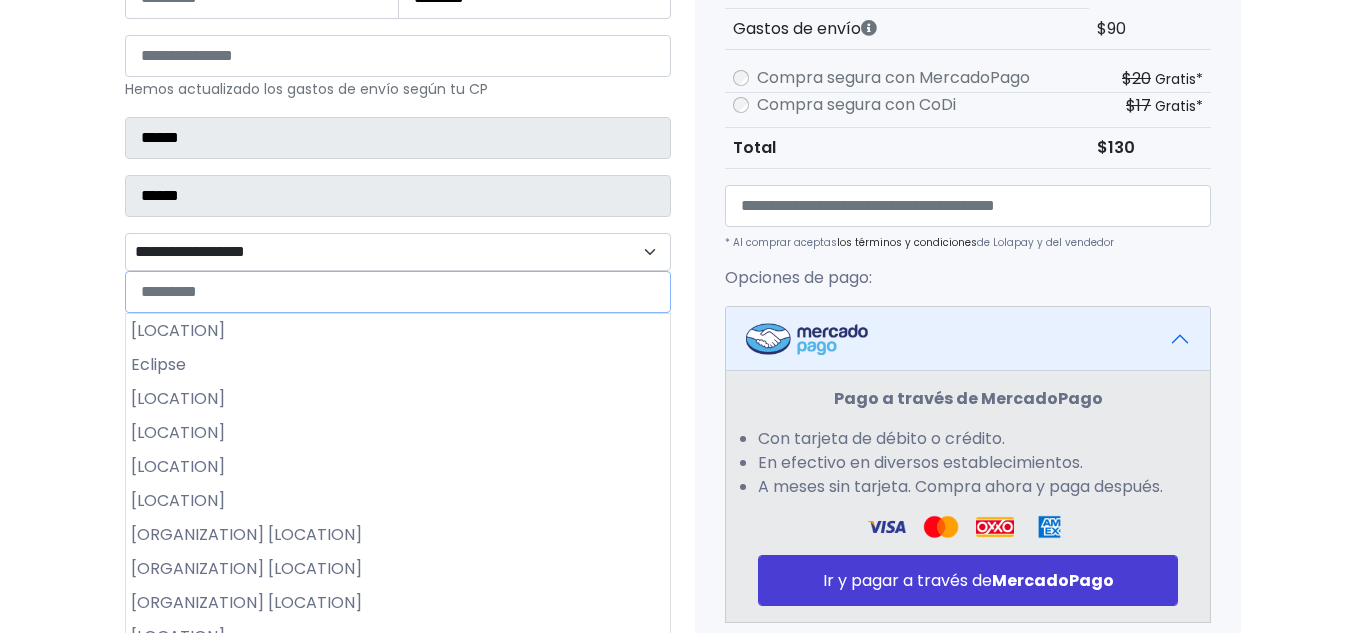 scroll, scrollTop: 438, scrollLeft: 0, axis: vertical 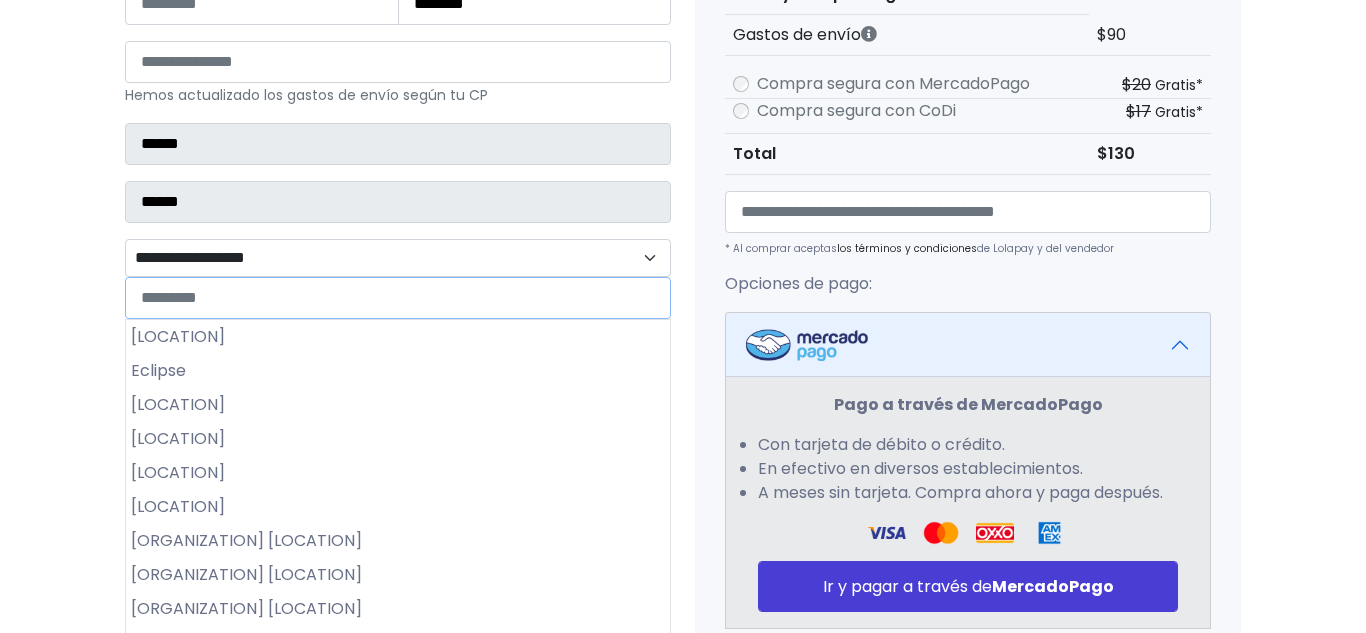 type on "*" 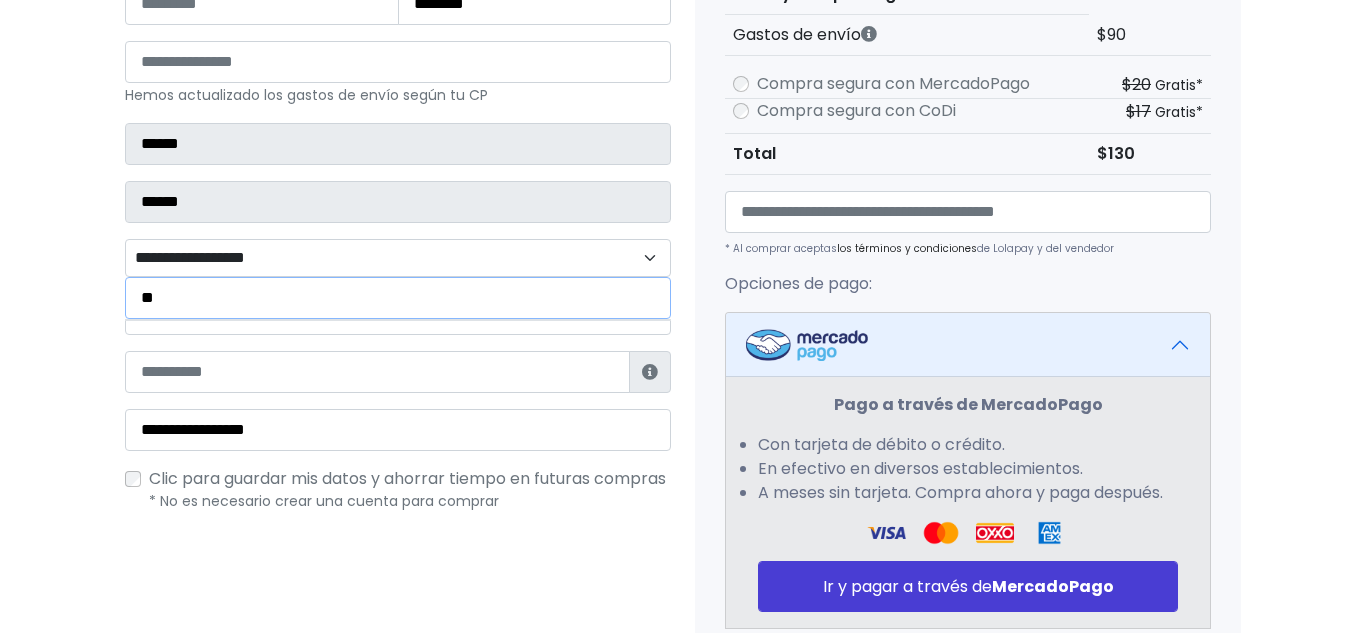 type on "*" 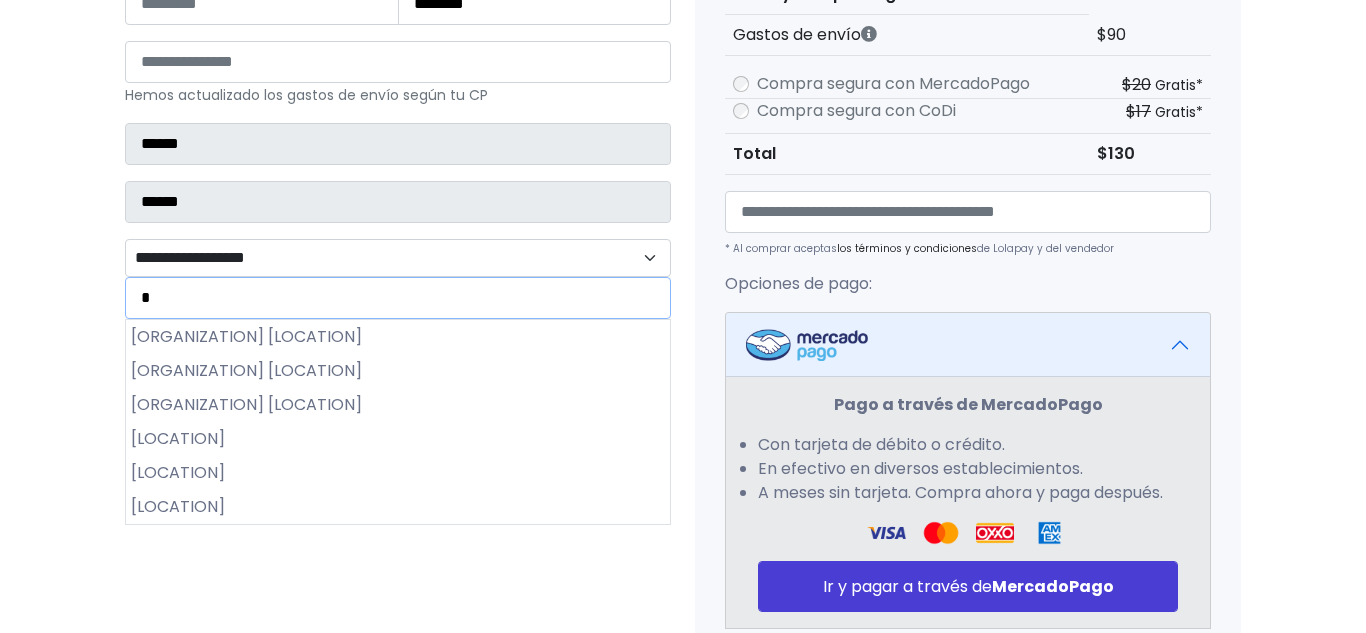 type 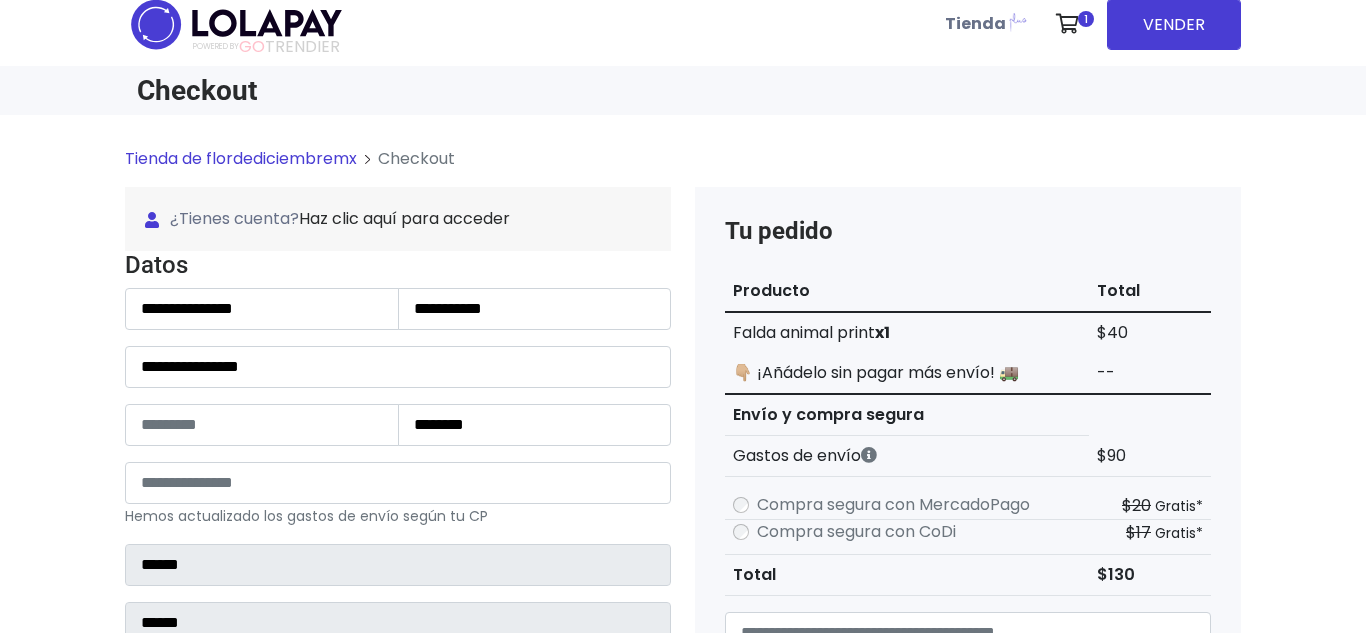 scroll, scrollTop: 11, scrollLeft: 0, axis: vertical 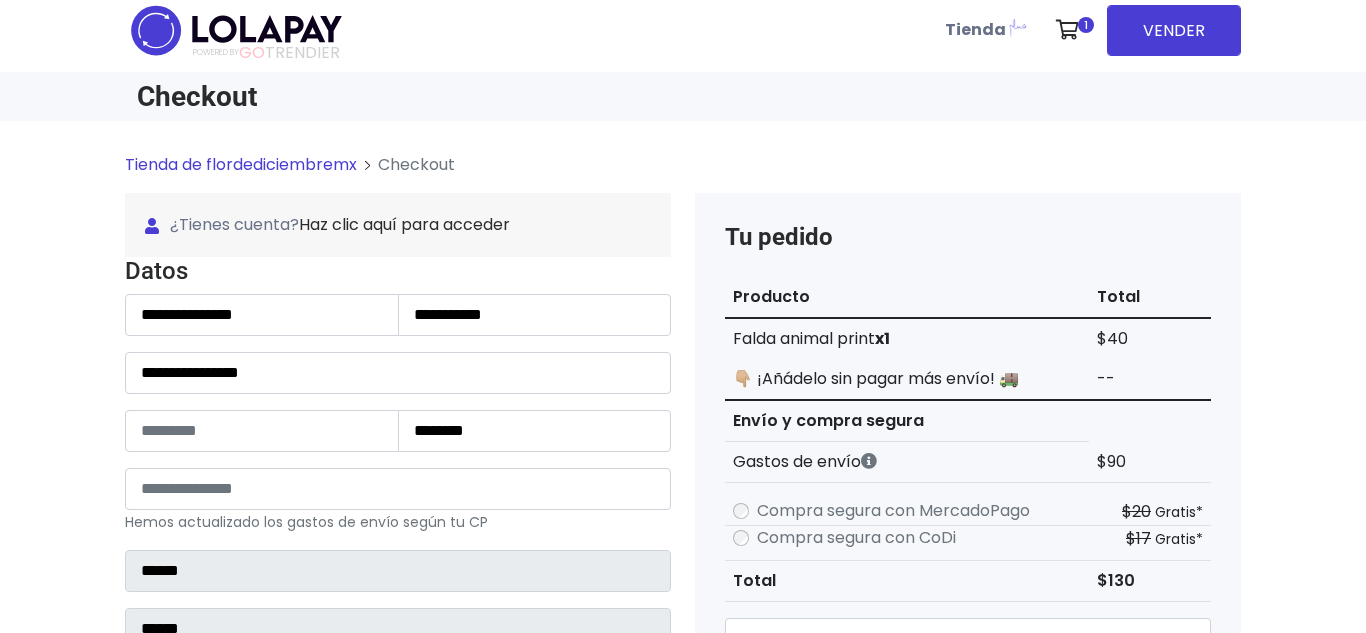 click on "**********" at bounding box center [398, 616] 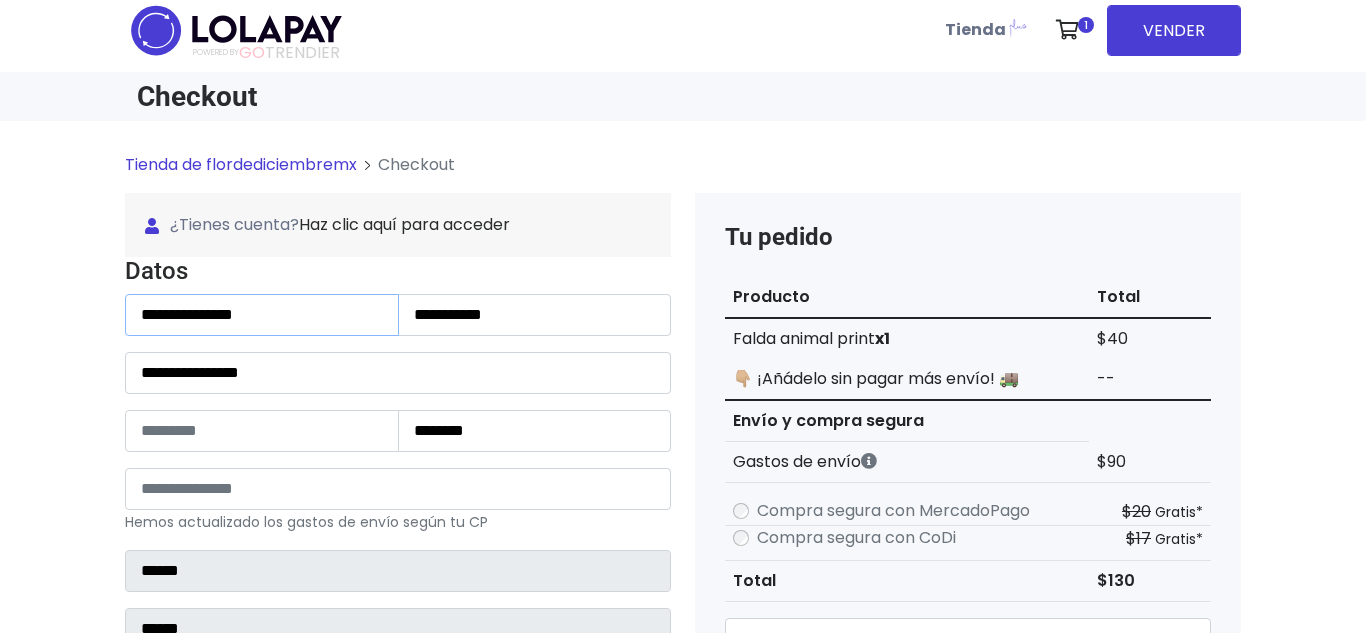 click on "**********" at bounding box center [262, 315] 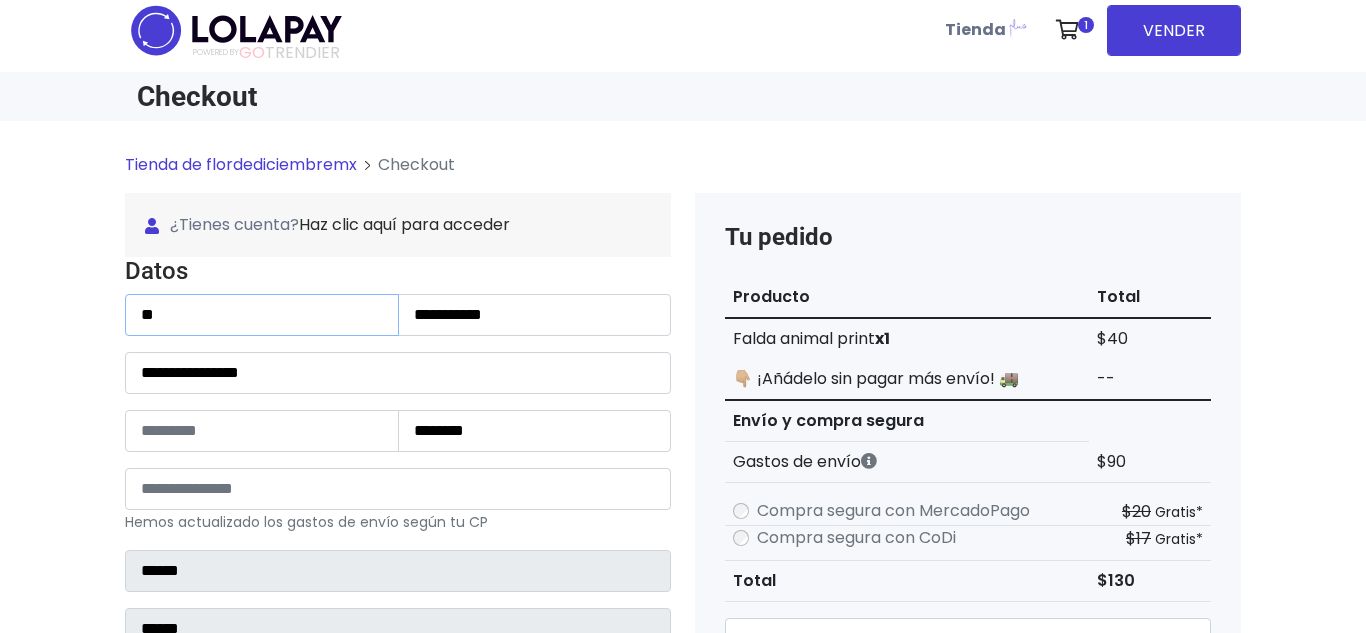 type on "*" 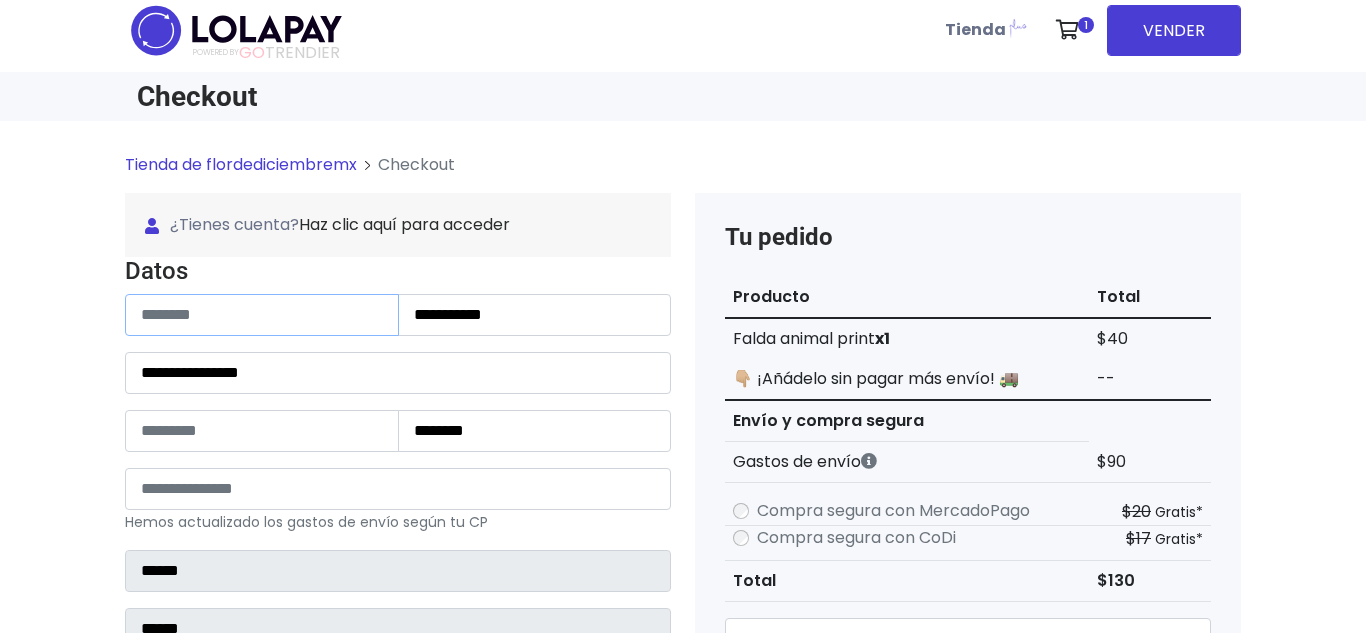 type 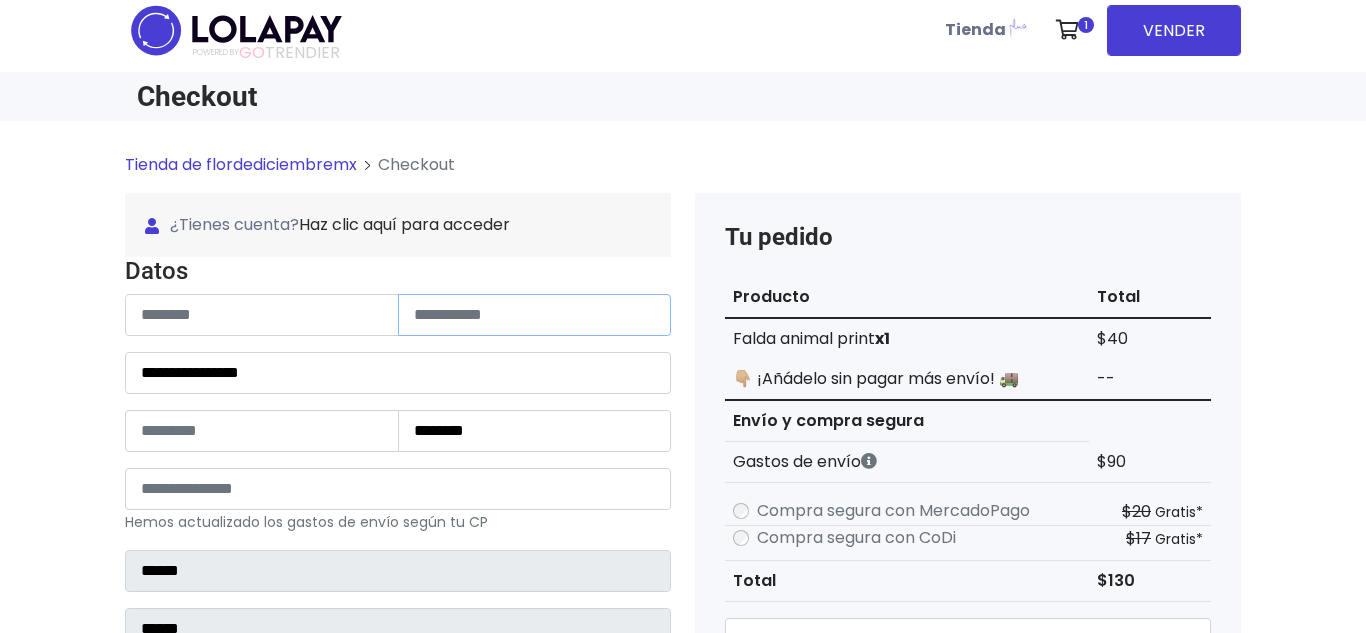 type 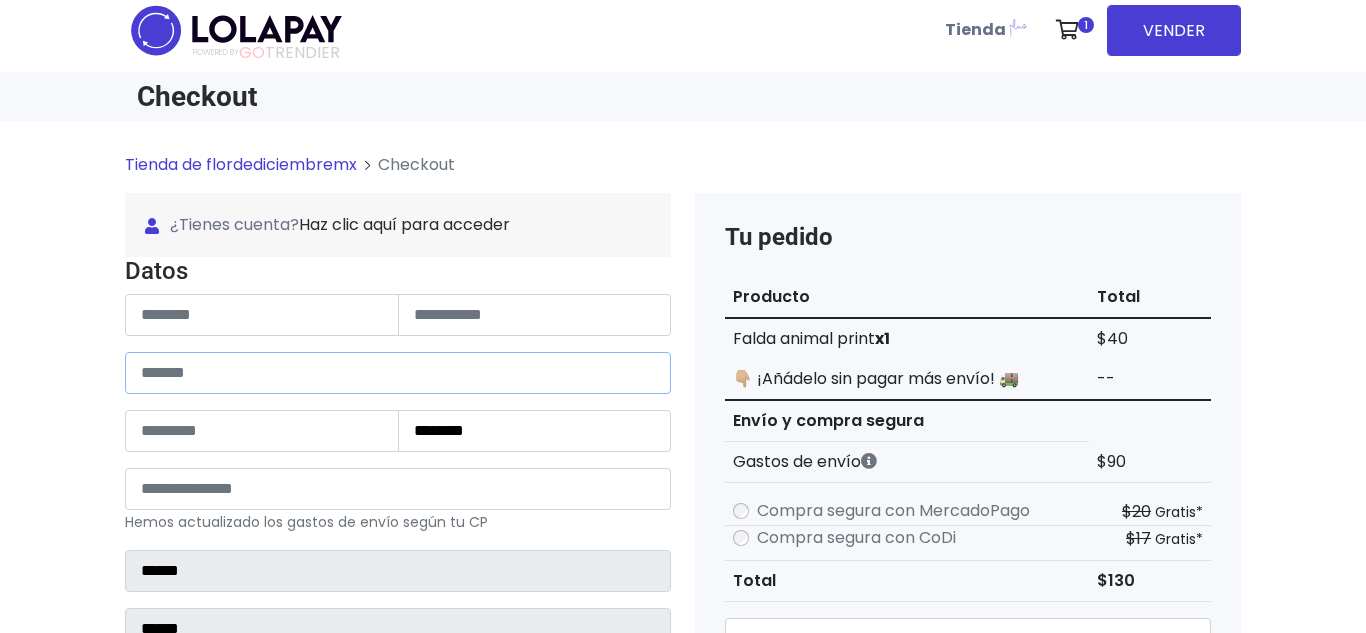 type 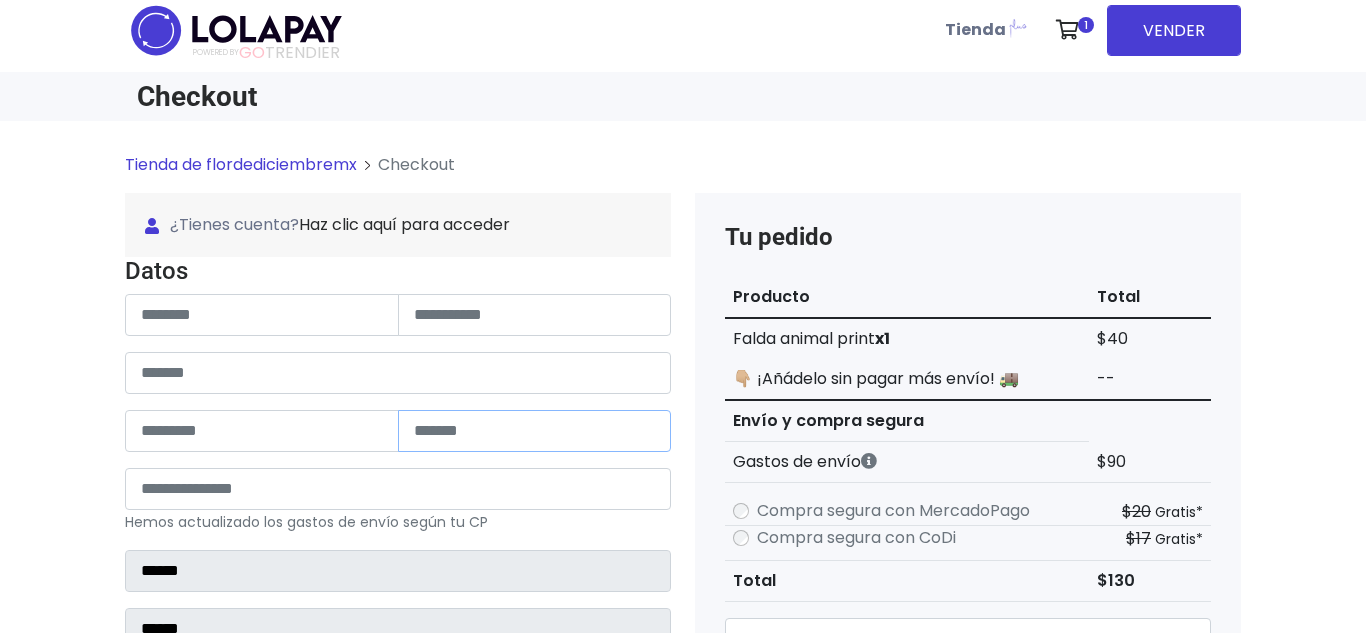type 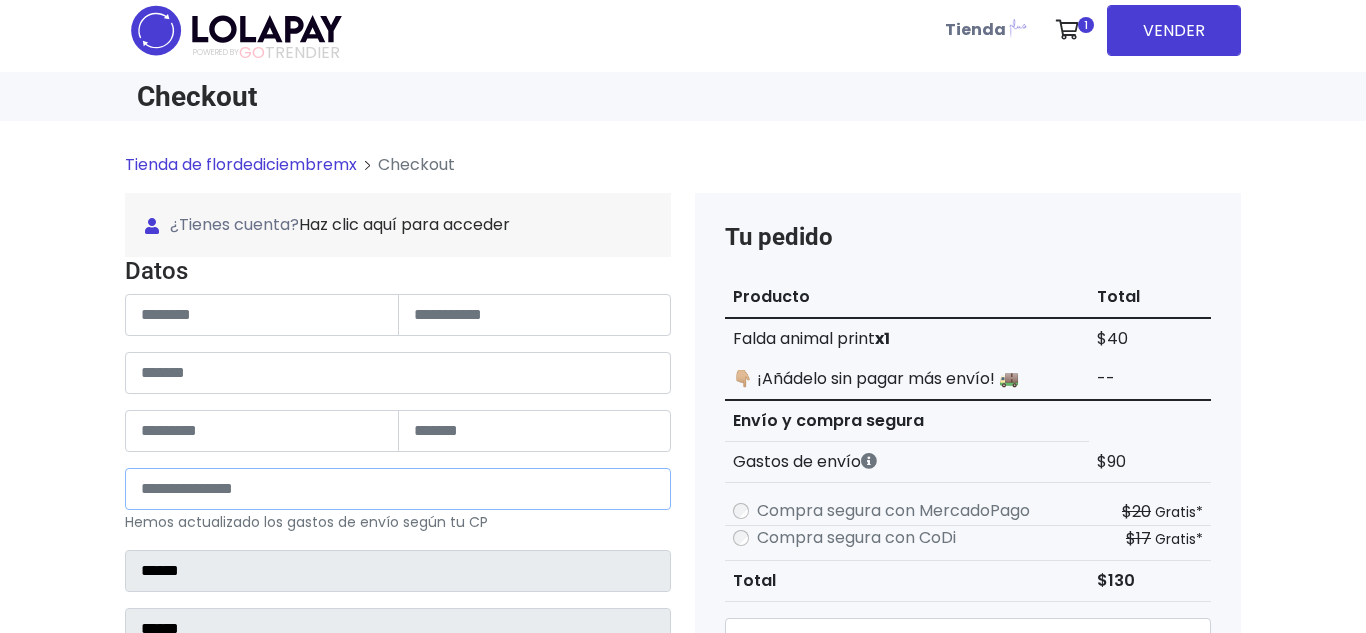 type 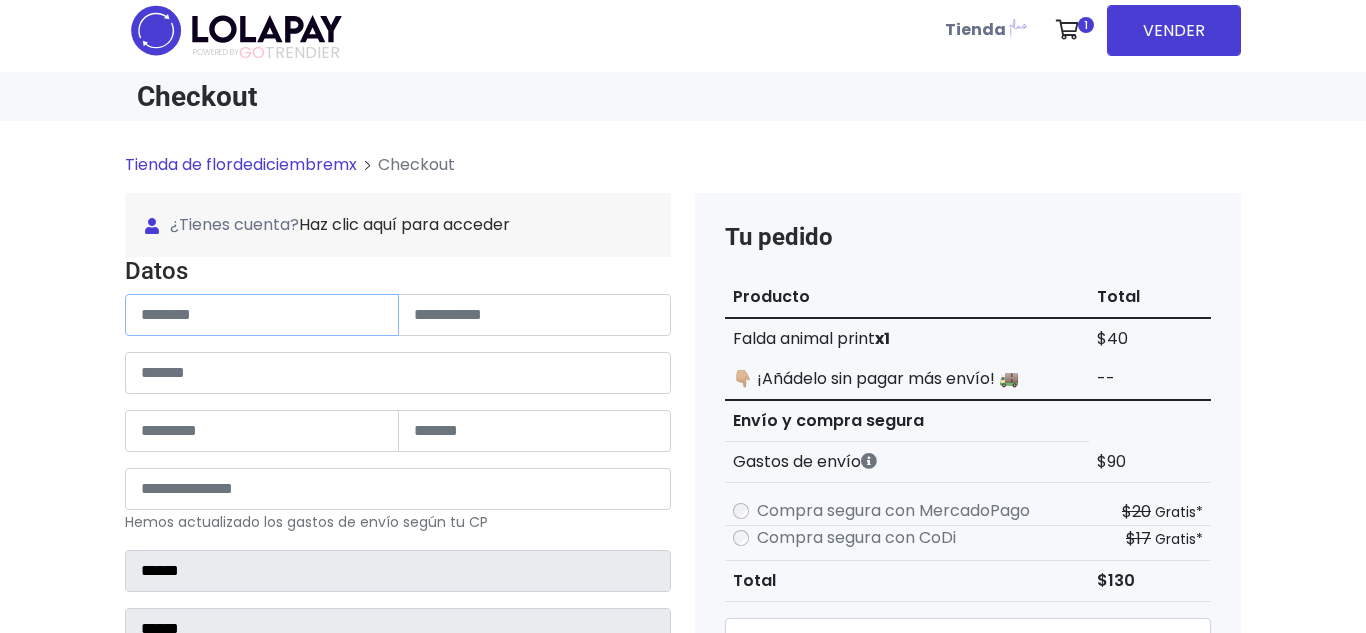 click at bounding box center (262, 315) 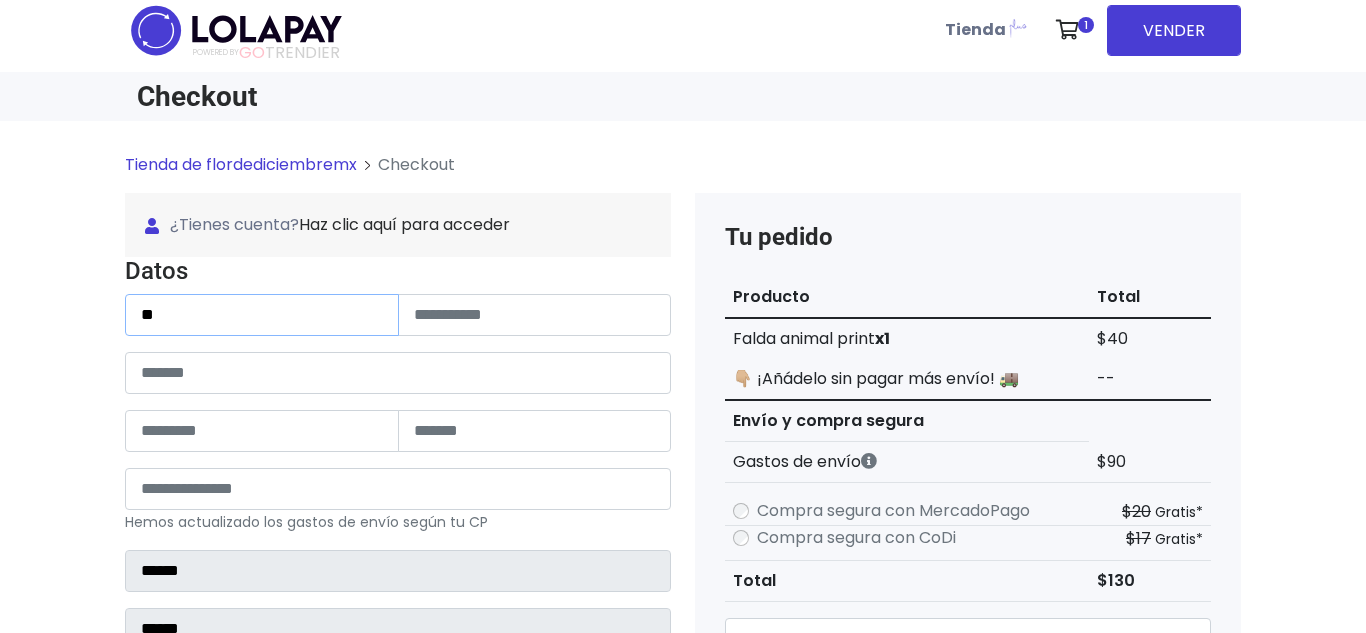 type on "*" 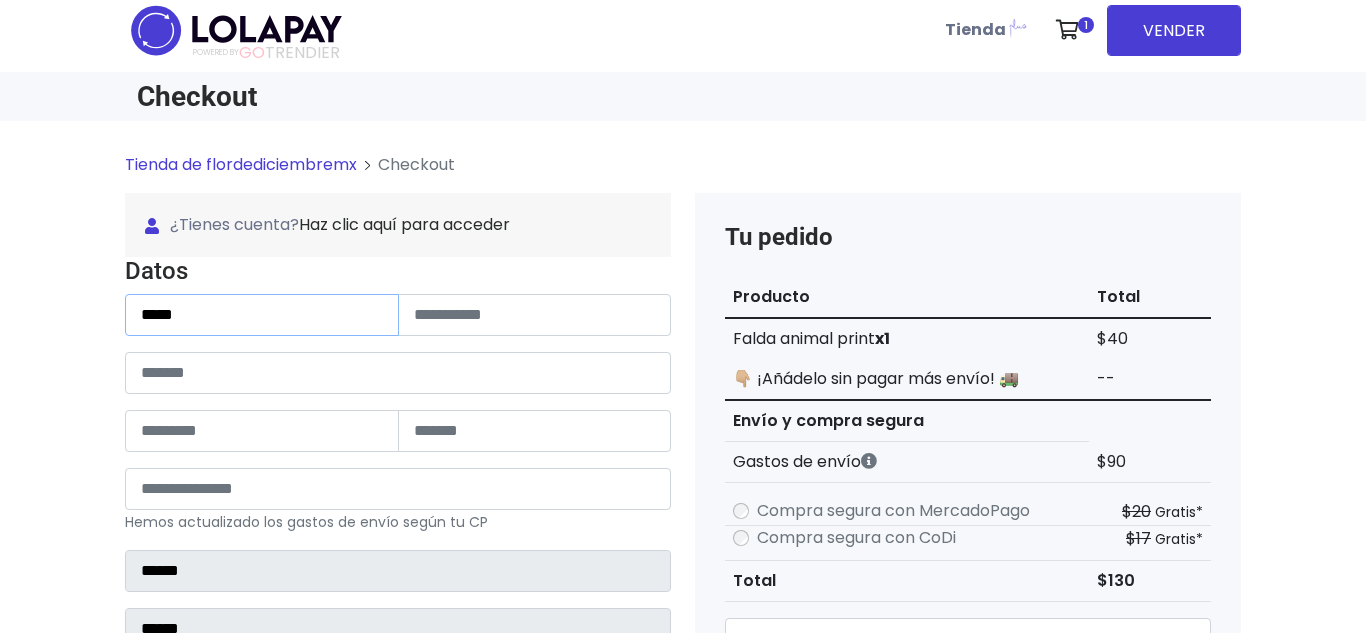 type on "*****" 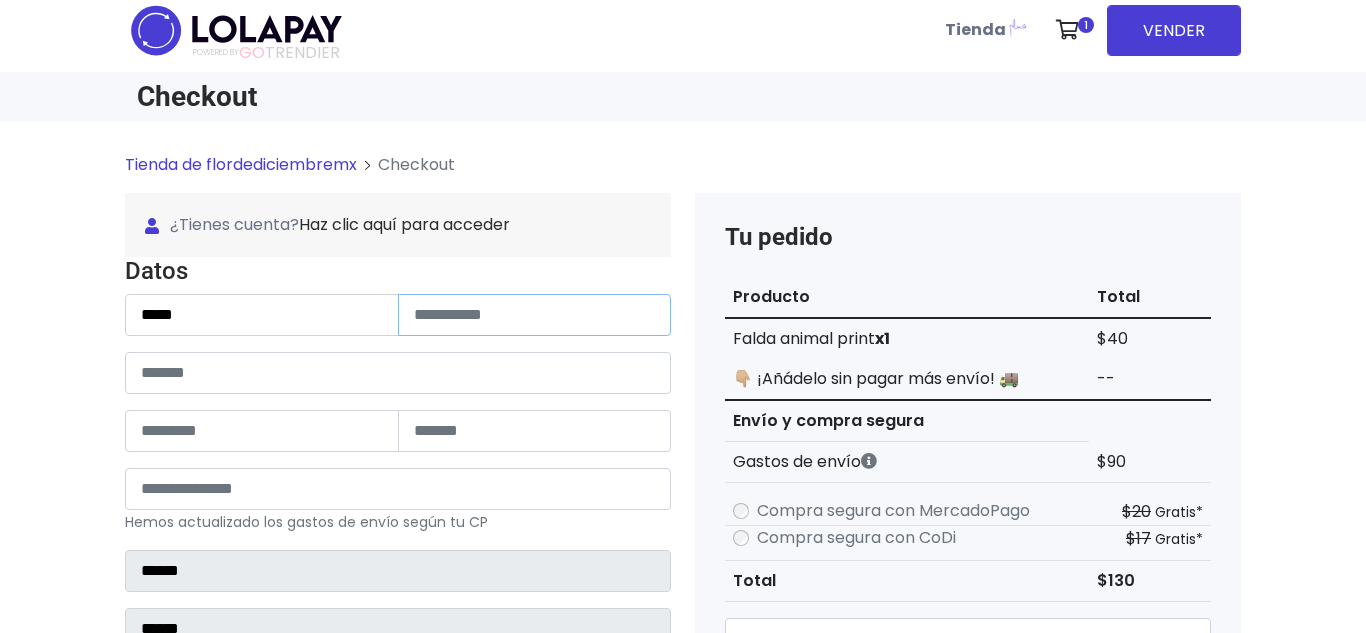 type on "*" 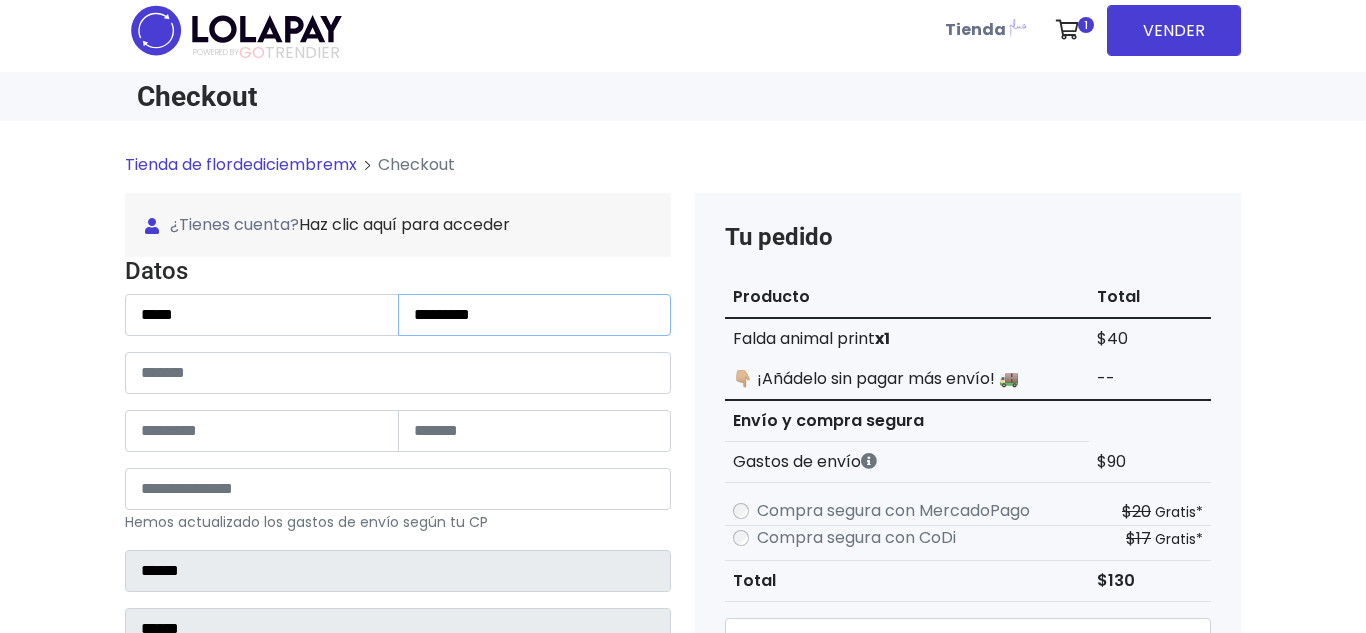 type on "*********" 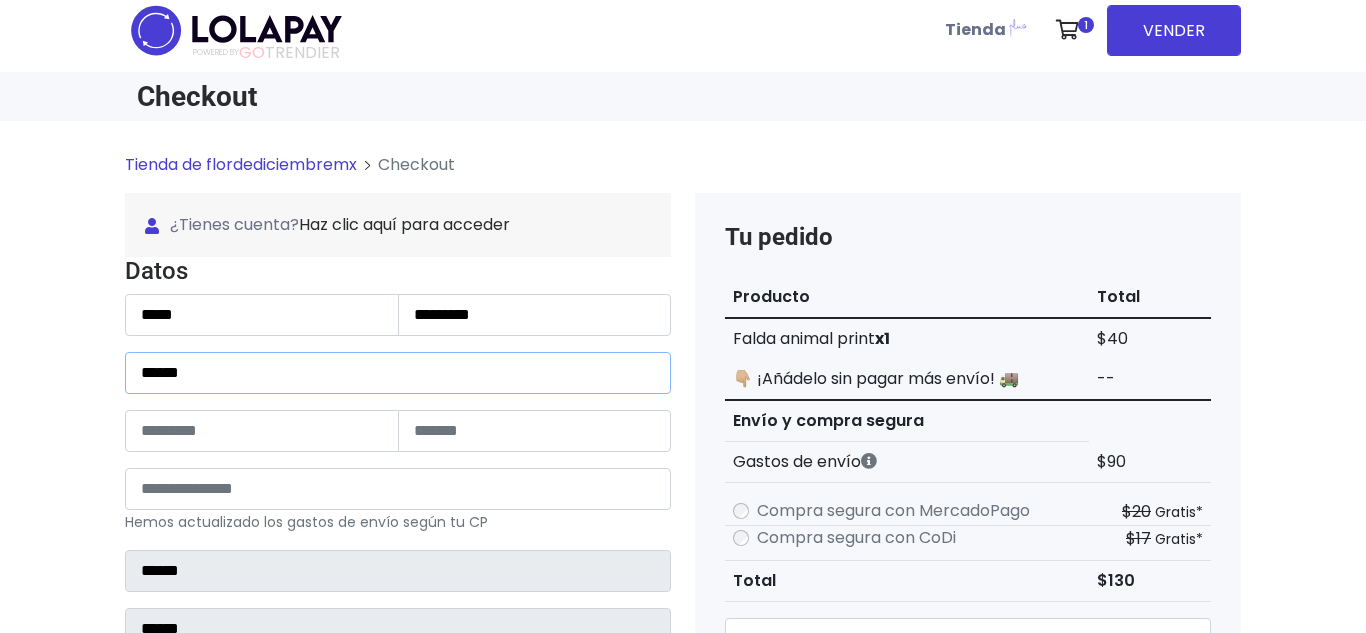 type on "******" 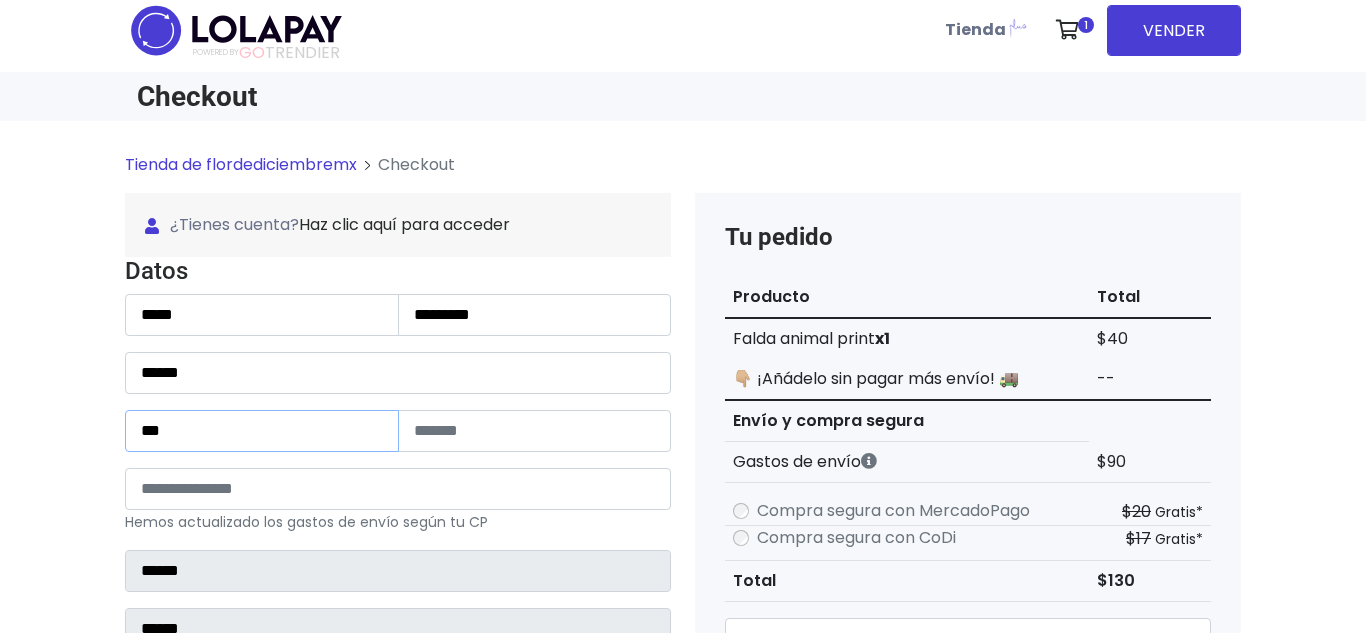type on "***" 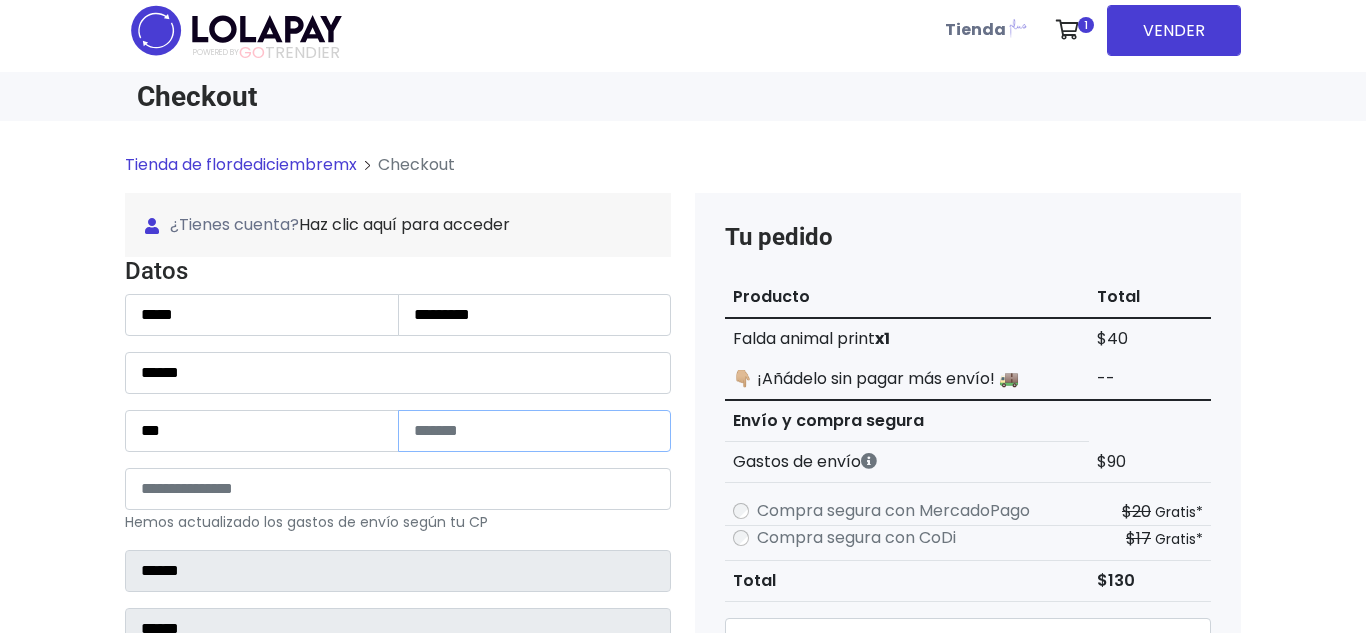 click at bounding box center (535, 431) 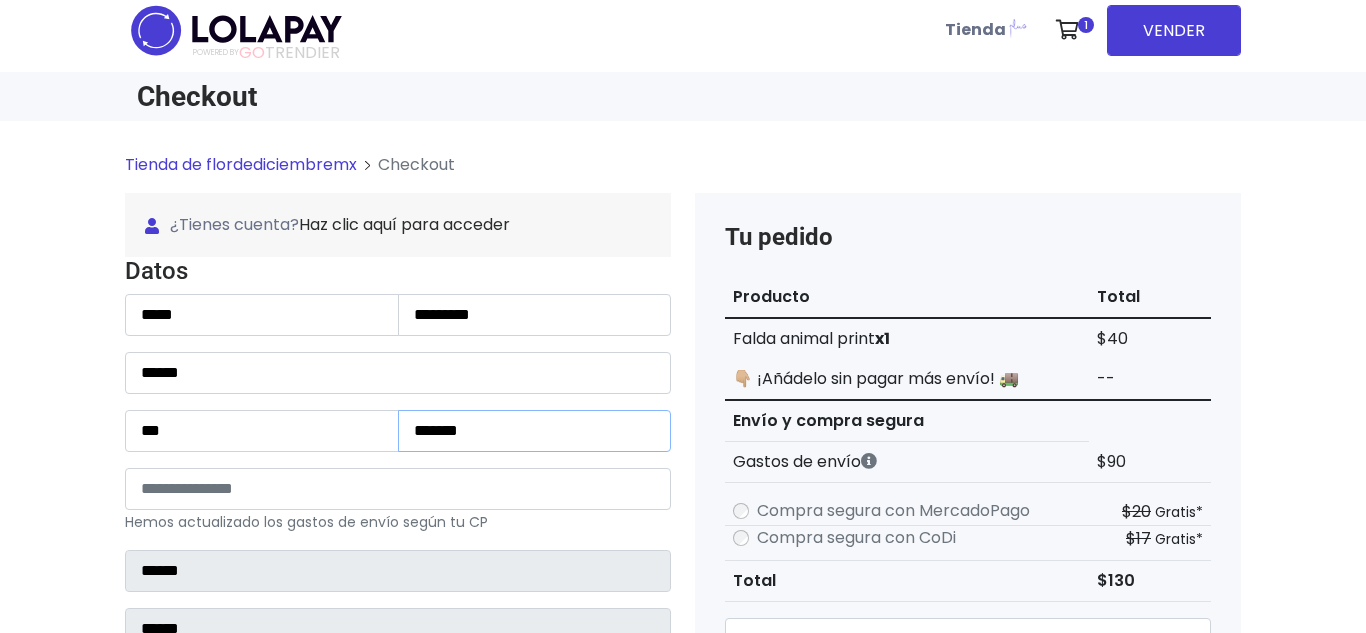type on "*******" 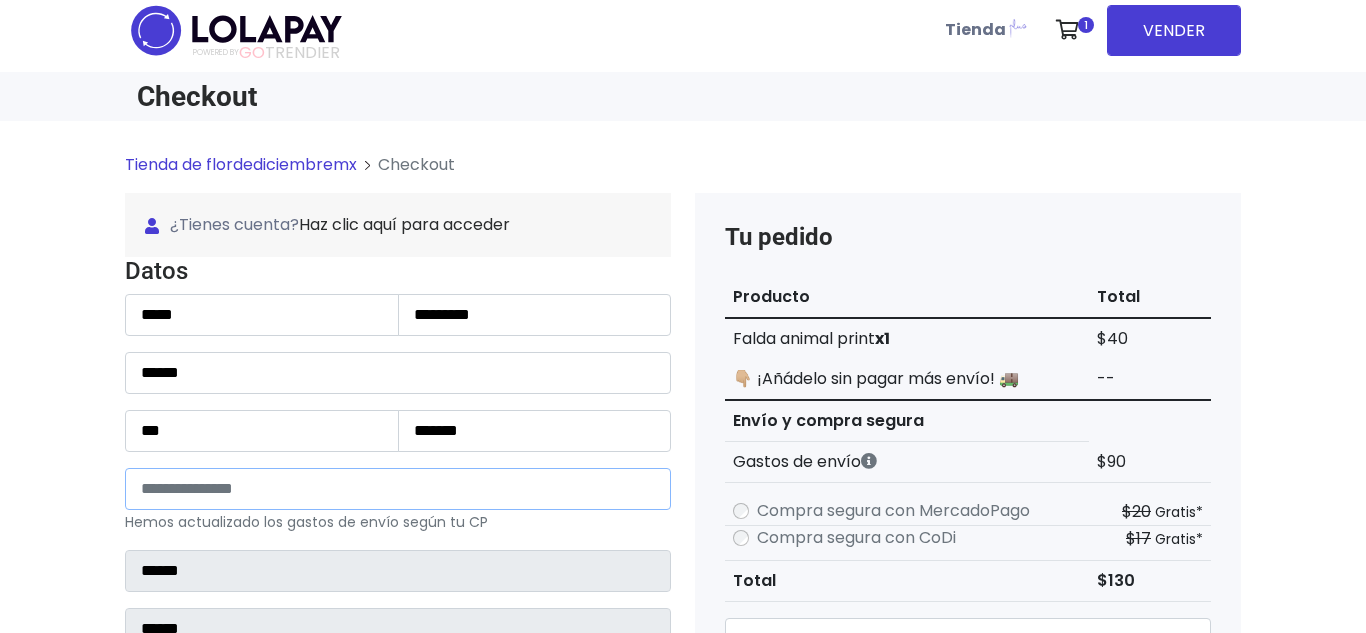 click at bounding box center [398, 489] 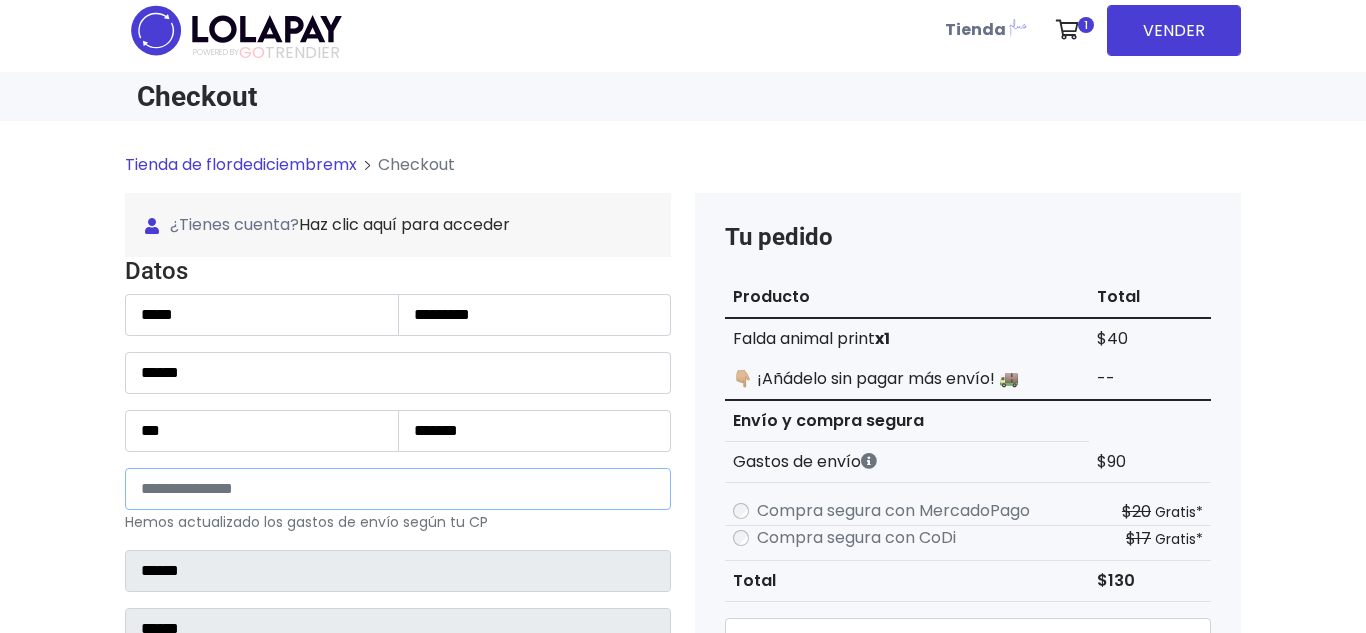 type on "*****" 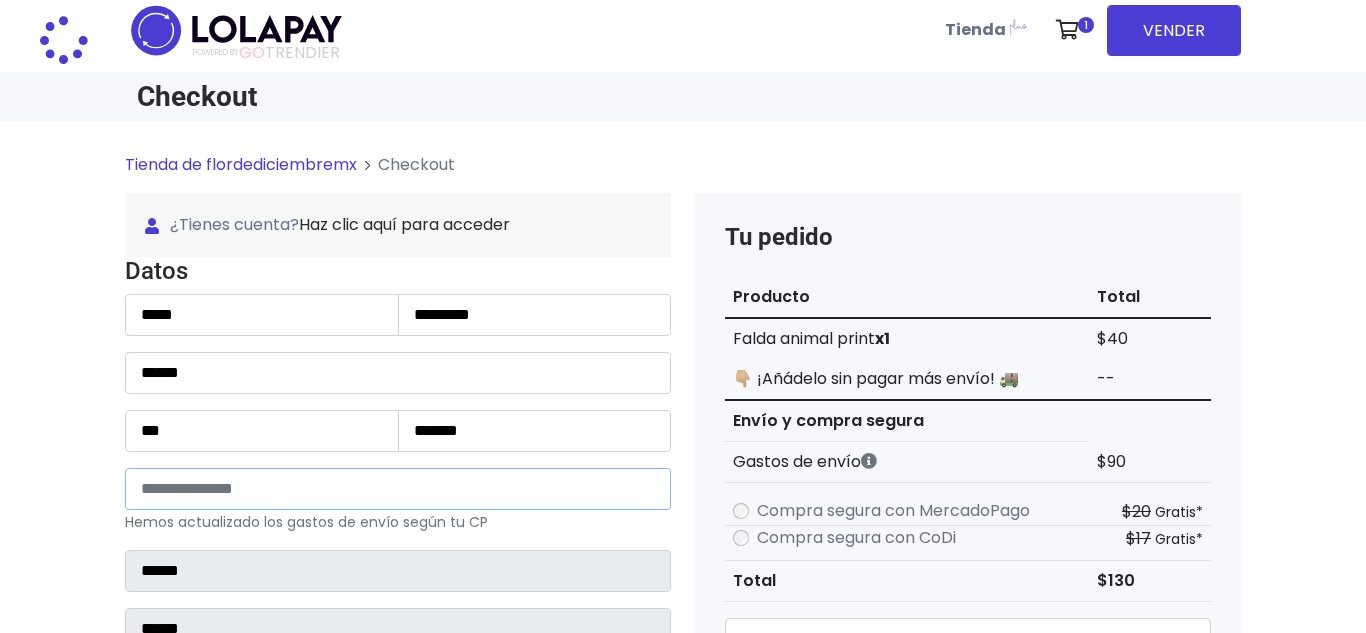 type on "**********" 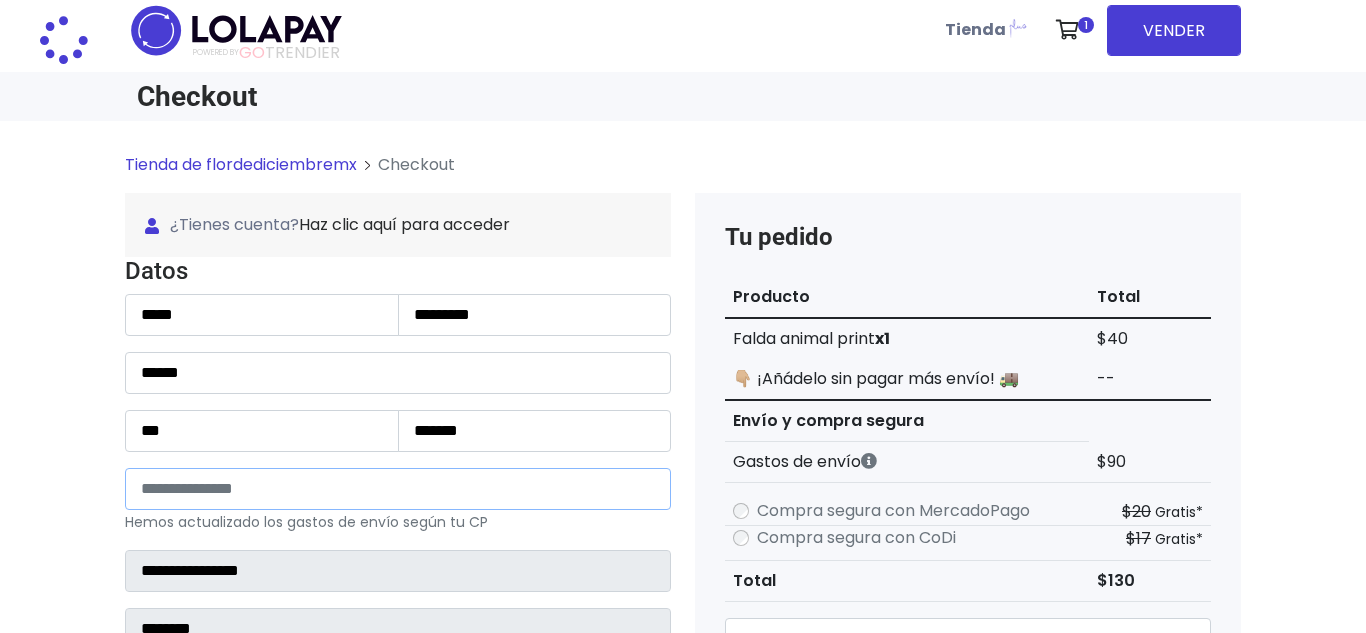 select 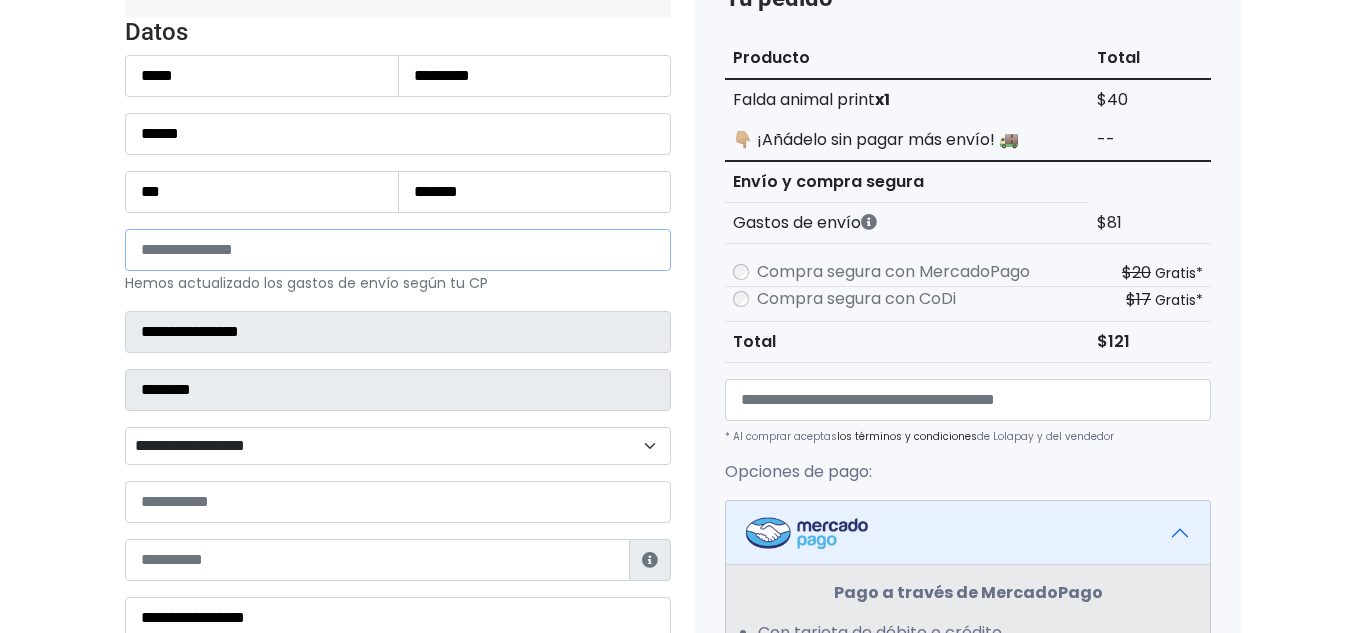 scroll, scrollTop: 251, scrollLeft: 0, axis: vertical 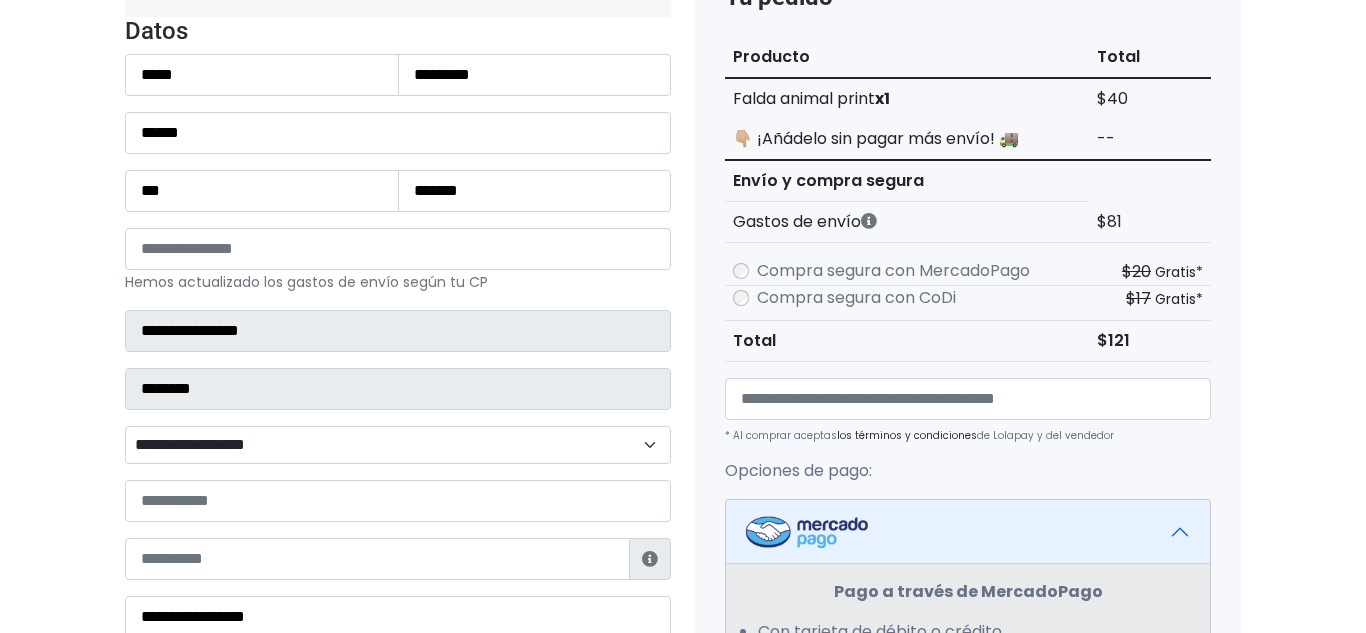 click on "**********" at bounding box center [398, 445] 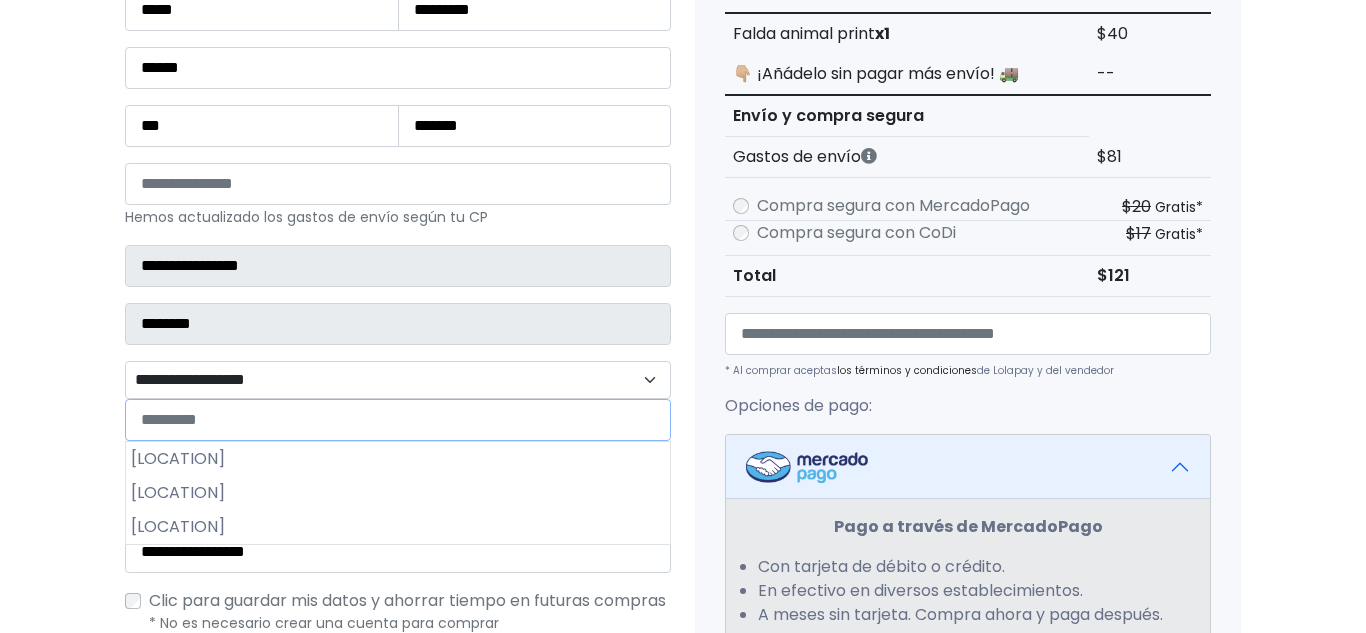 scroll, scrollTop: 322, scrollLeft: 0, axis: vertical 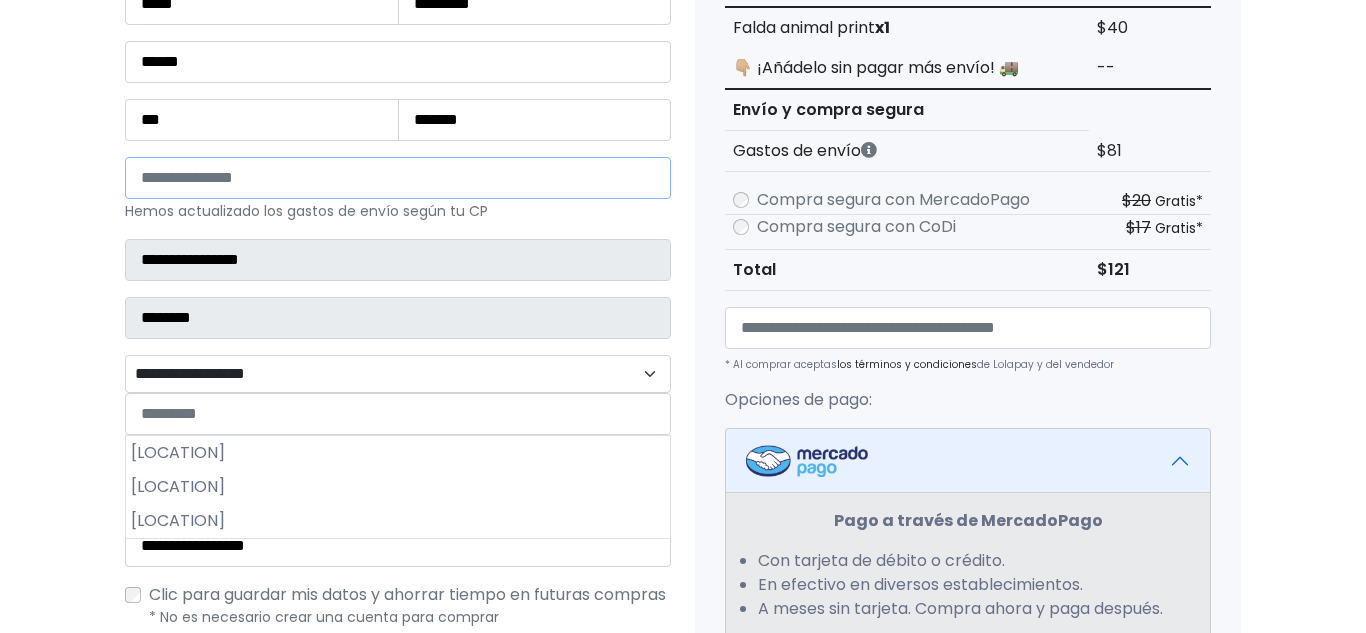 click on "*****" at bounding box center (398, 178) 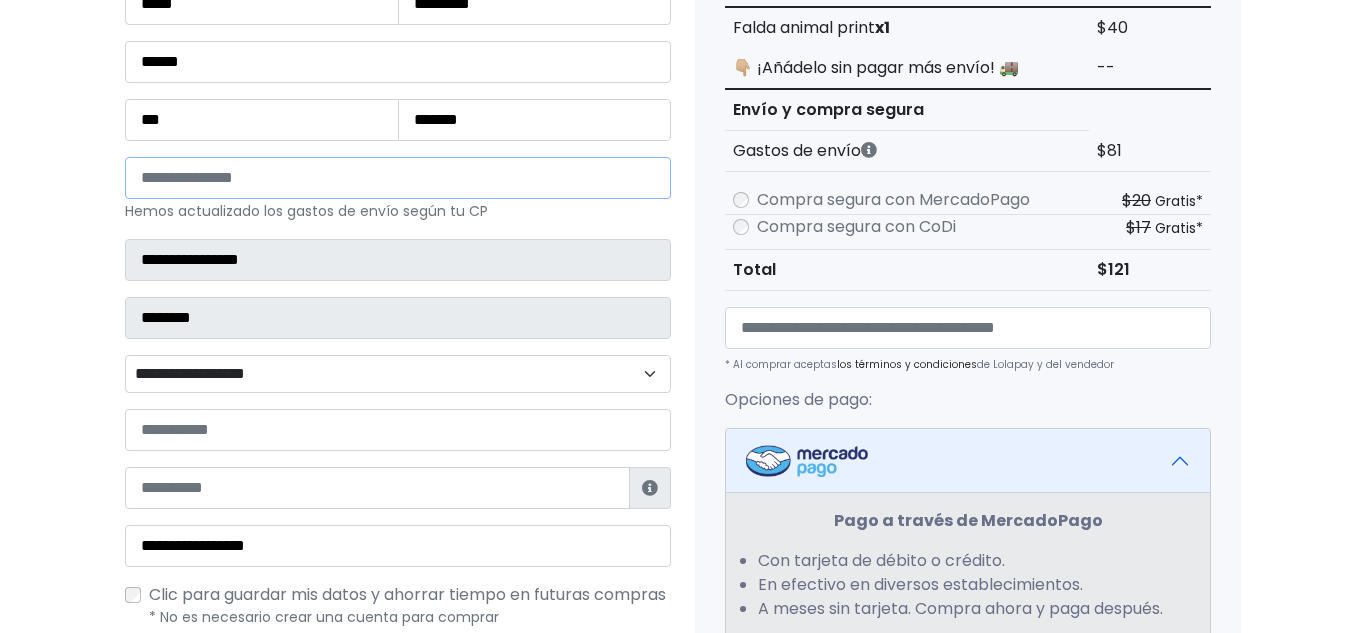 type on "*" 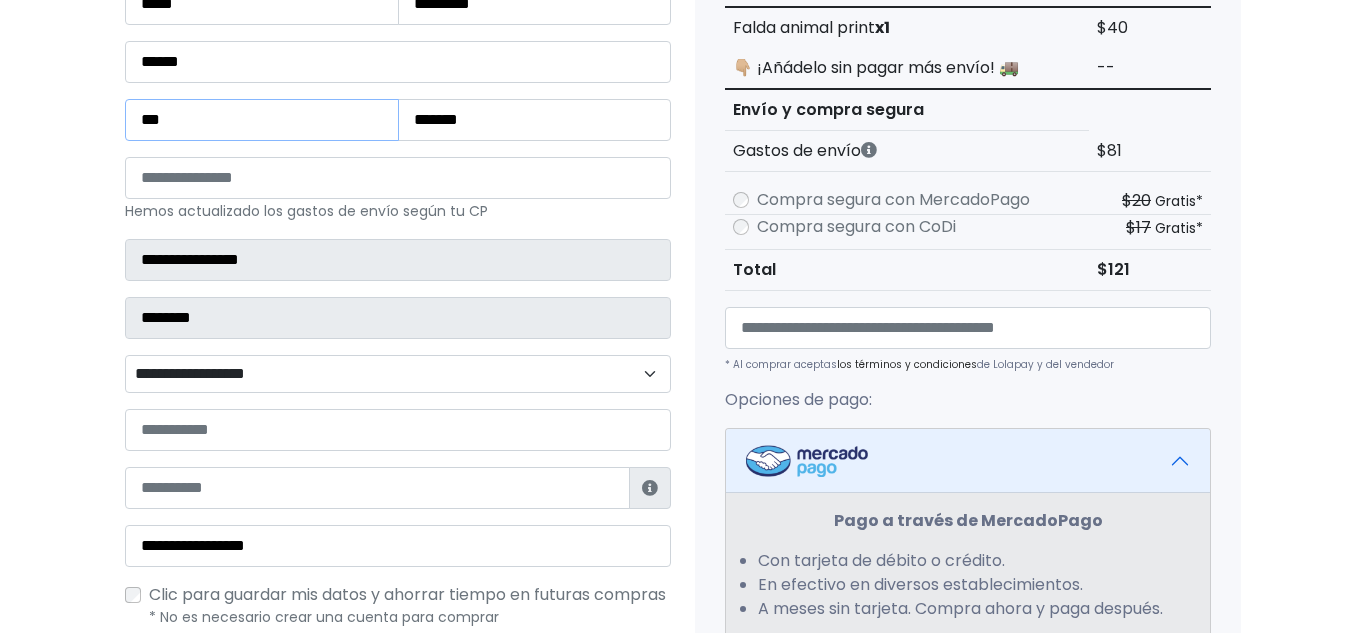 click on "***" at bounding box center (262, 120) 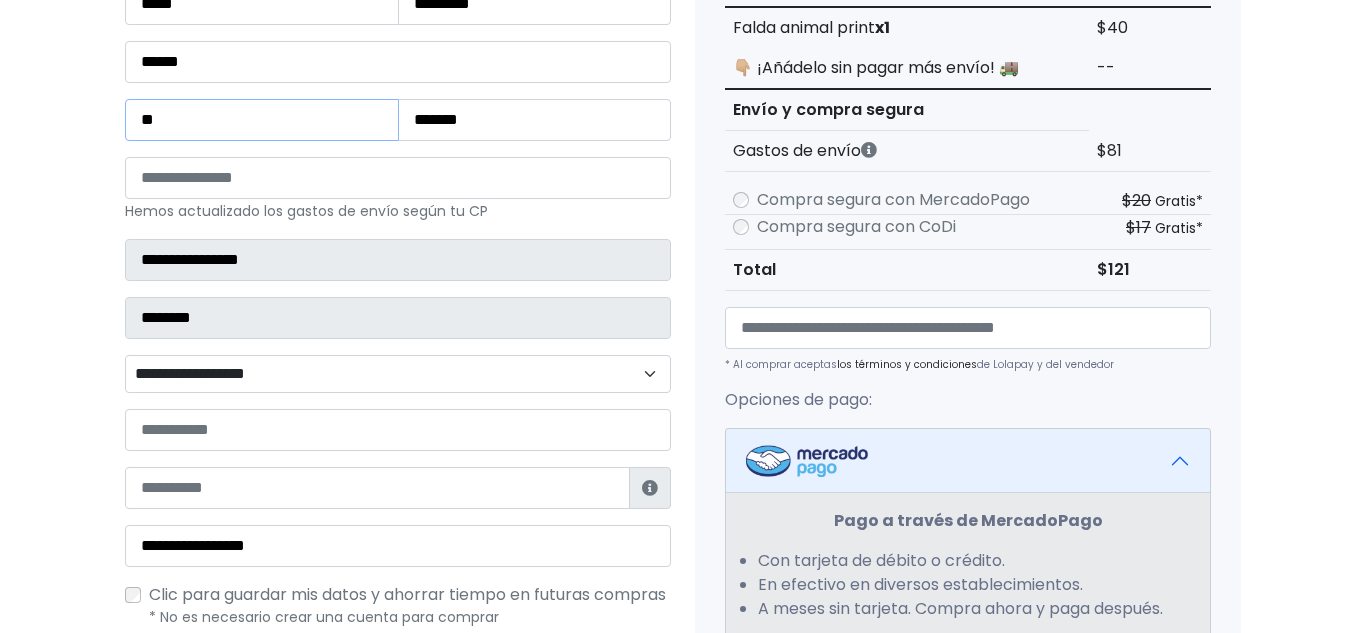 type on "*" 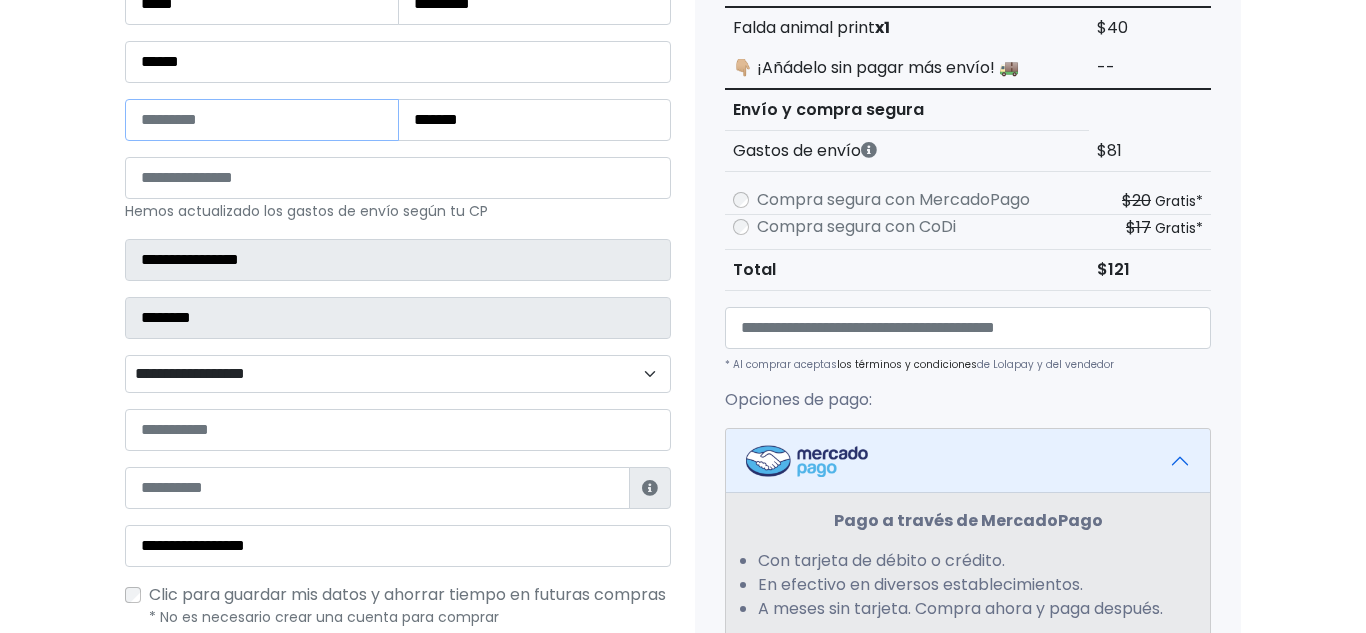 type 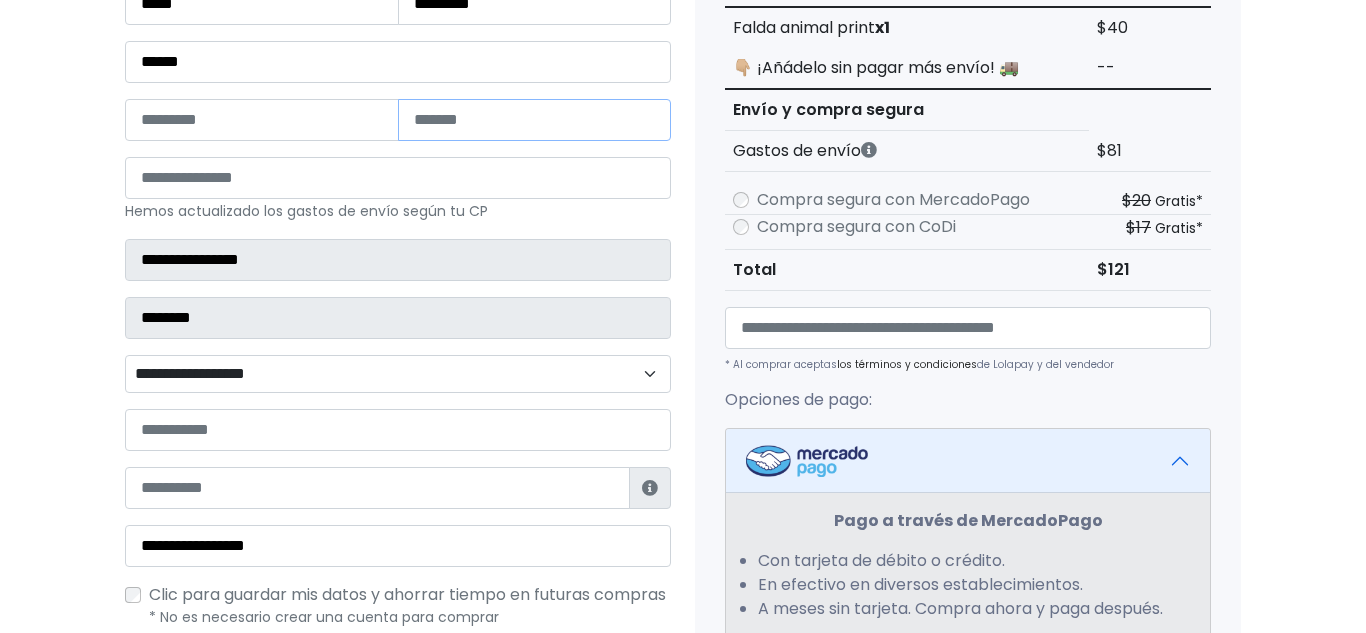 type 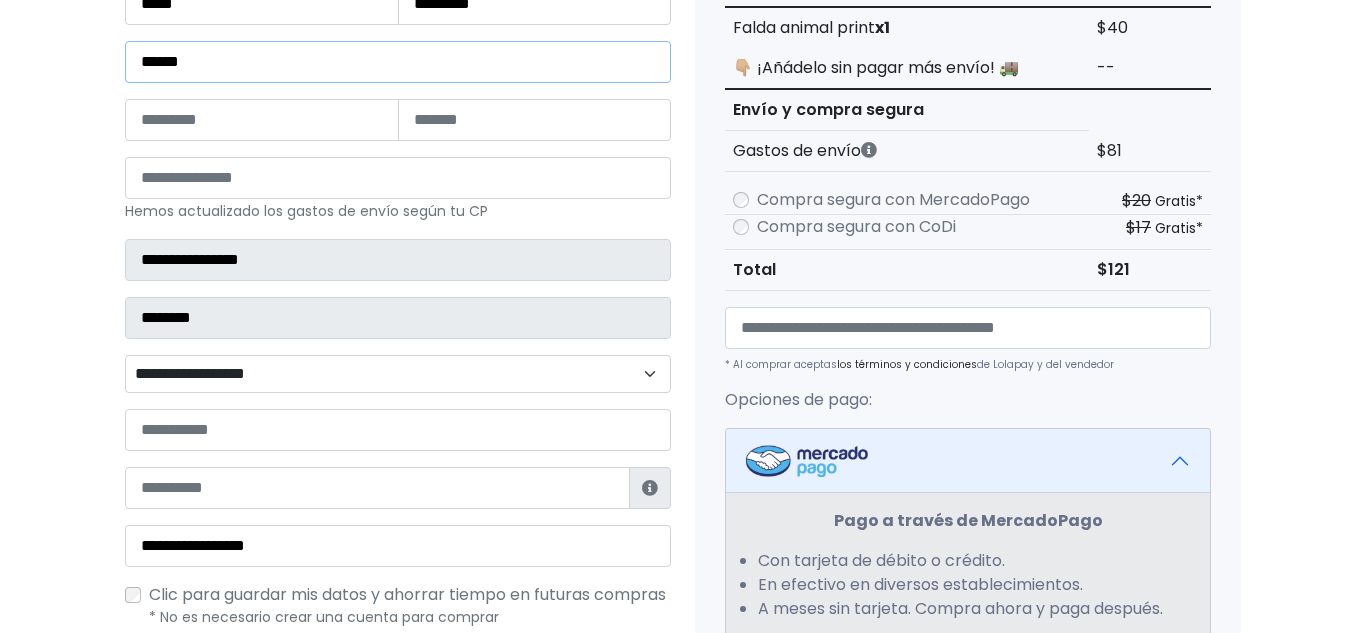 click on "******" at bounding box center (398, 62) 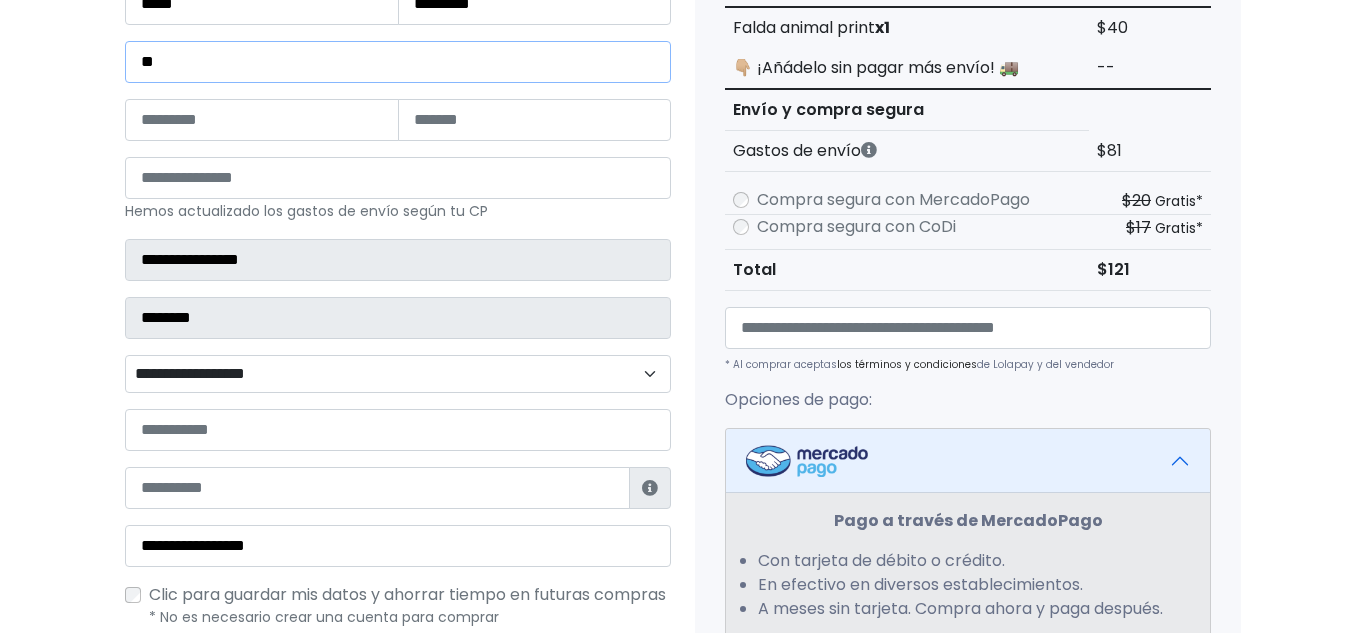 type on "*" 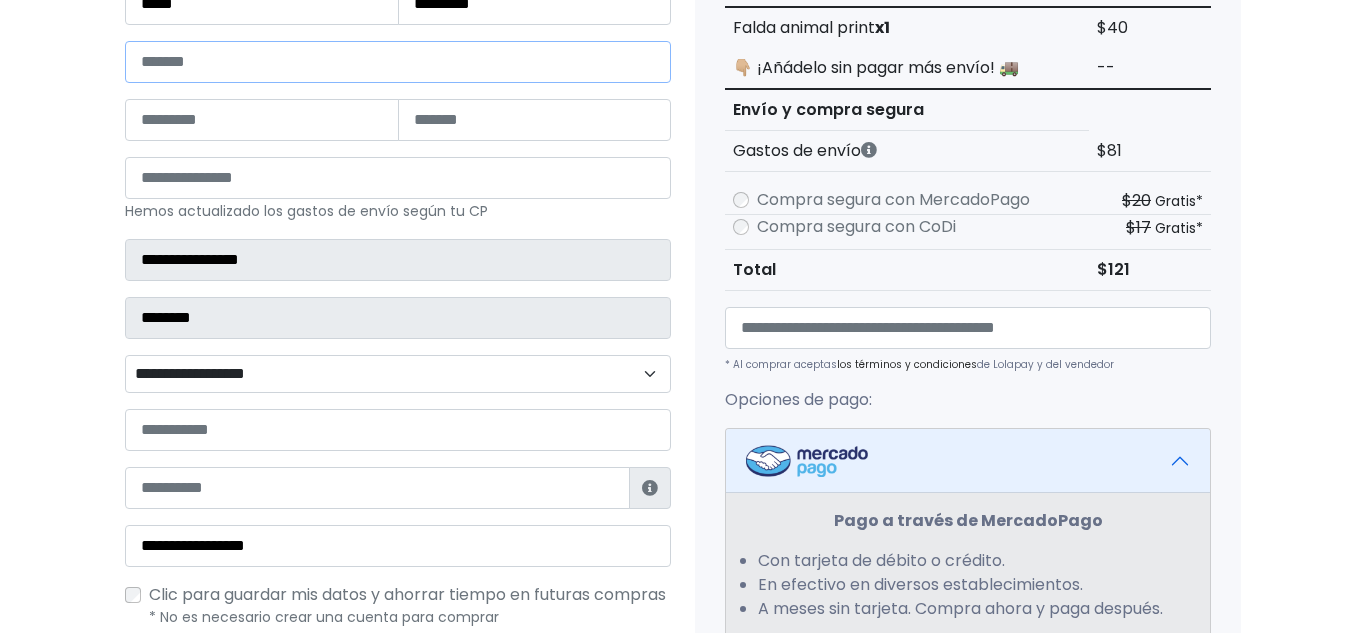 type 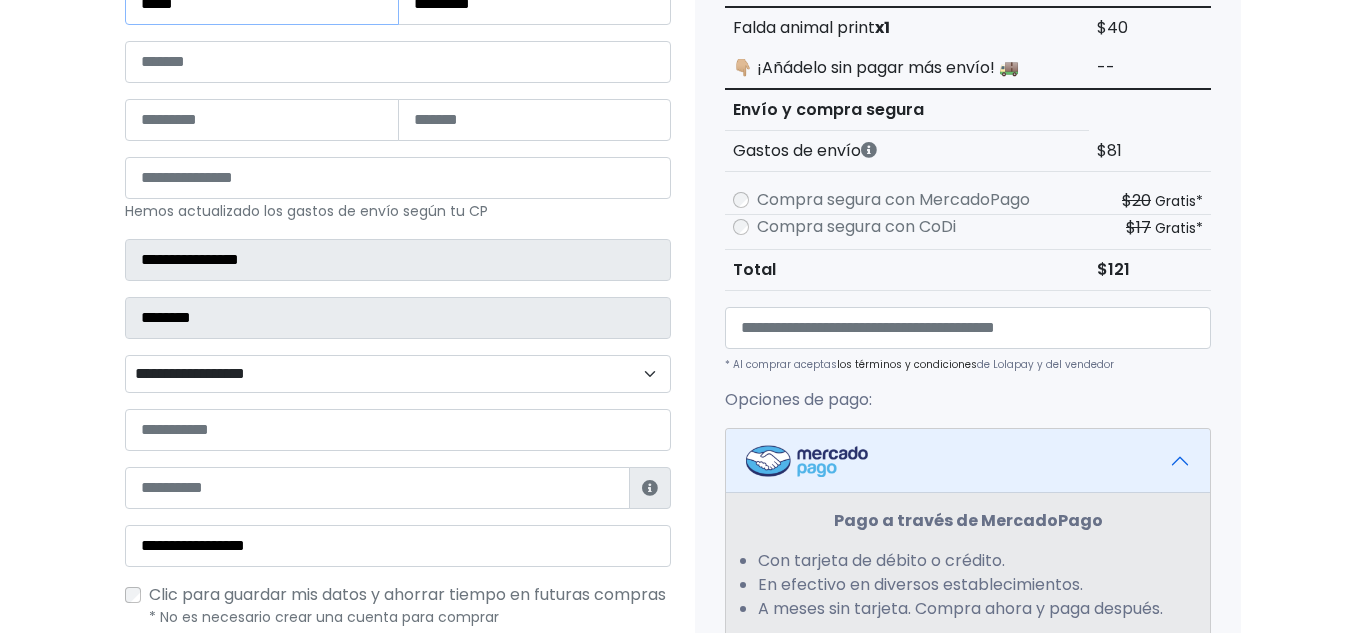 click on "*****" at bounding box center [262, 4] 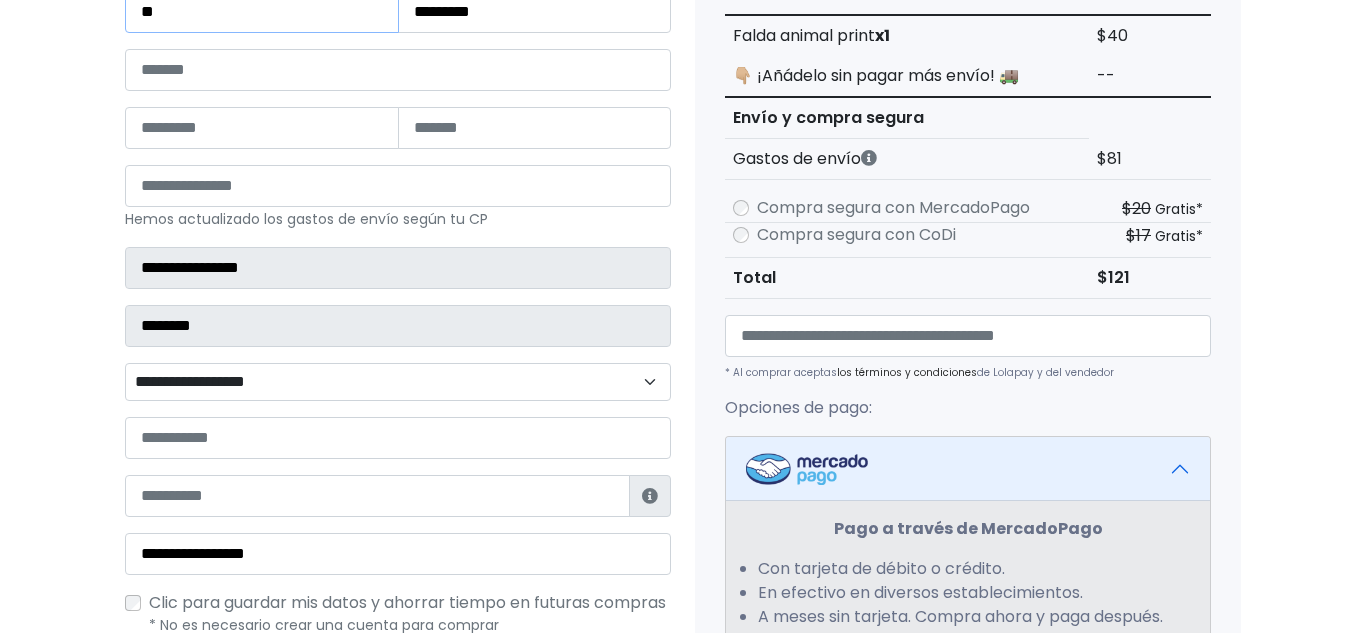 type on "*" 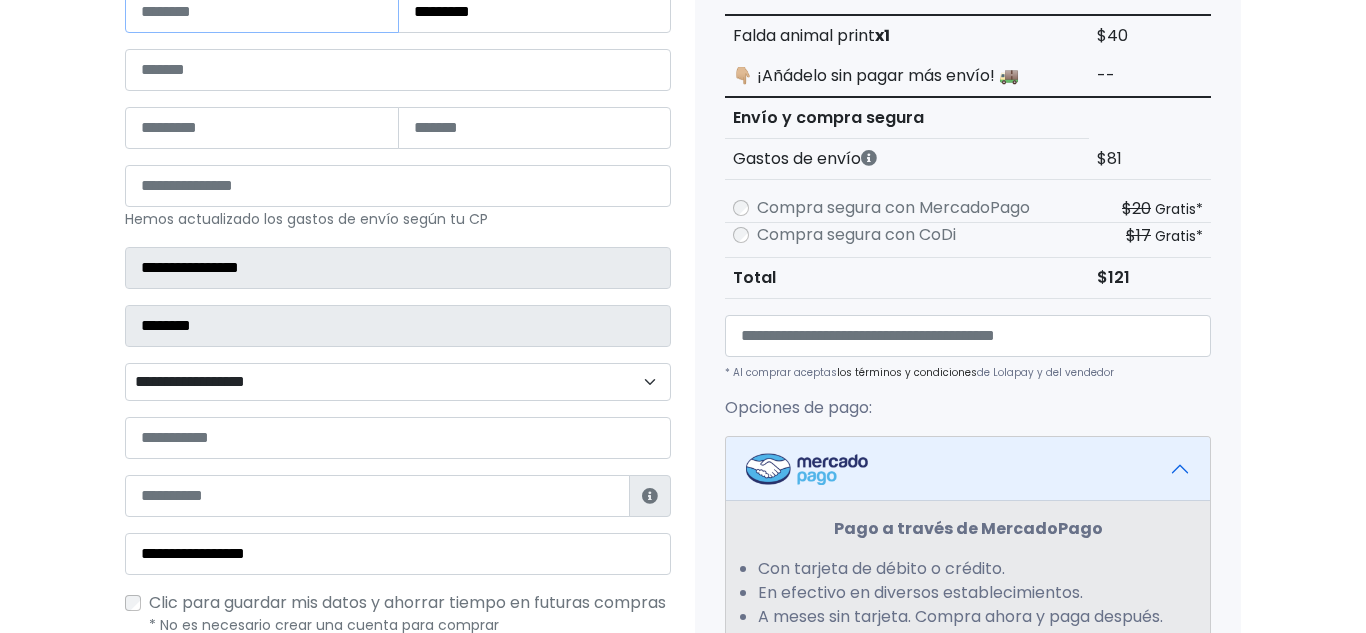 type 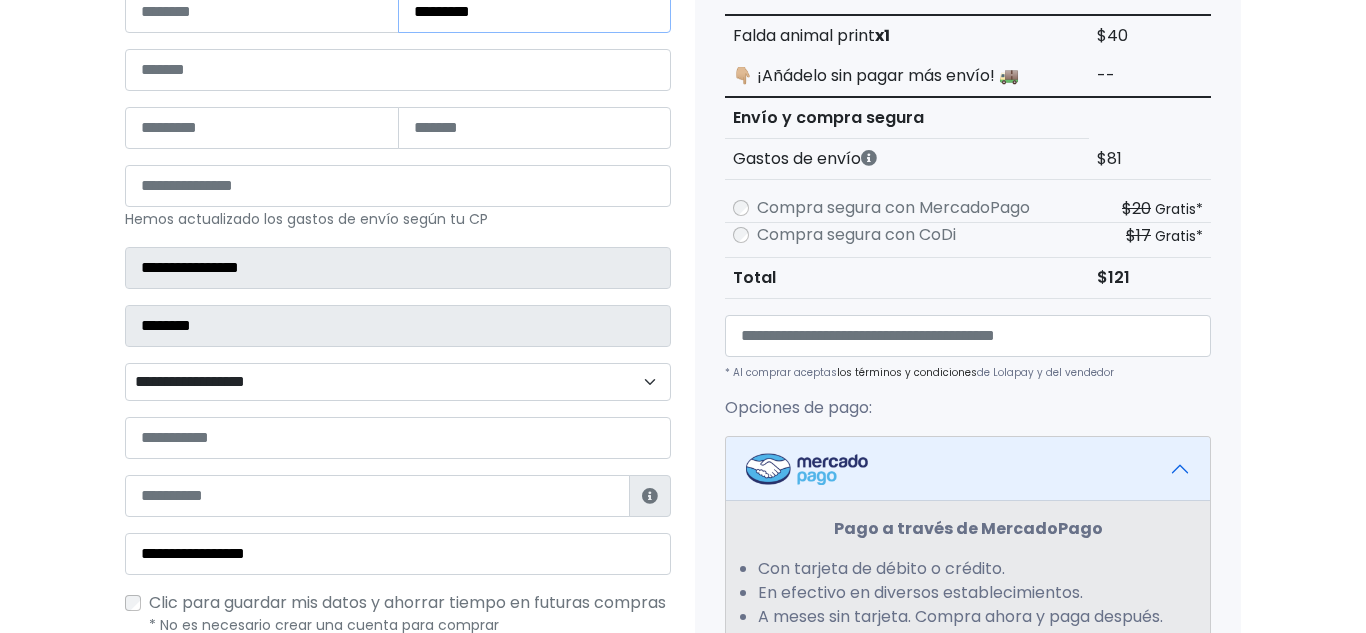 scroll, scrollTop: 305, scrollLeft: 0, axis: vertical 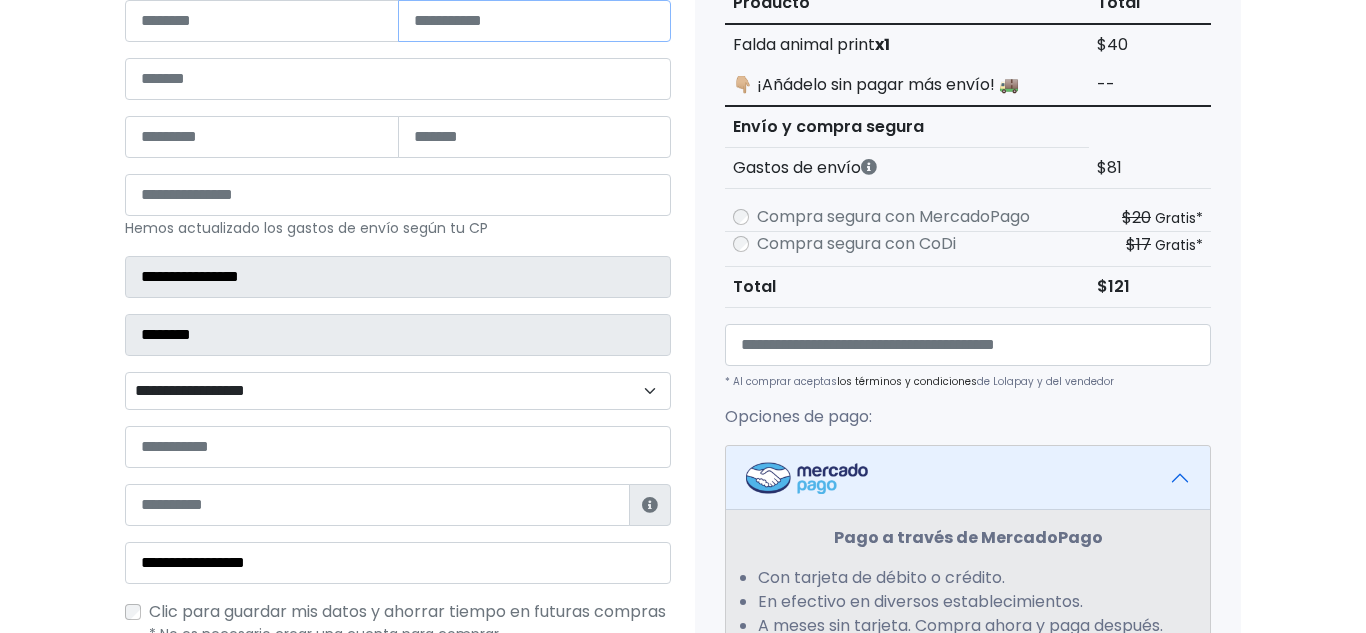 type 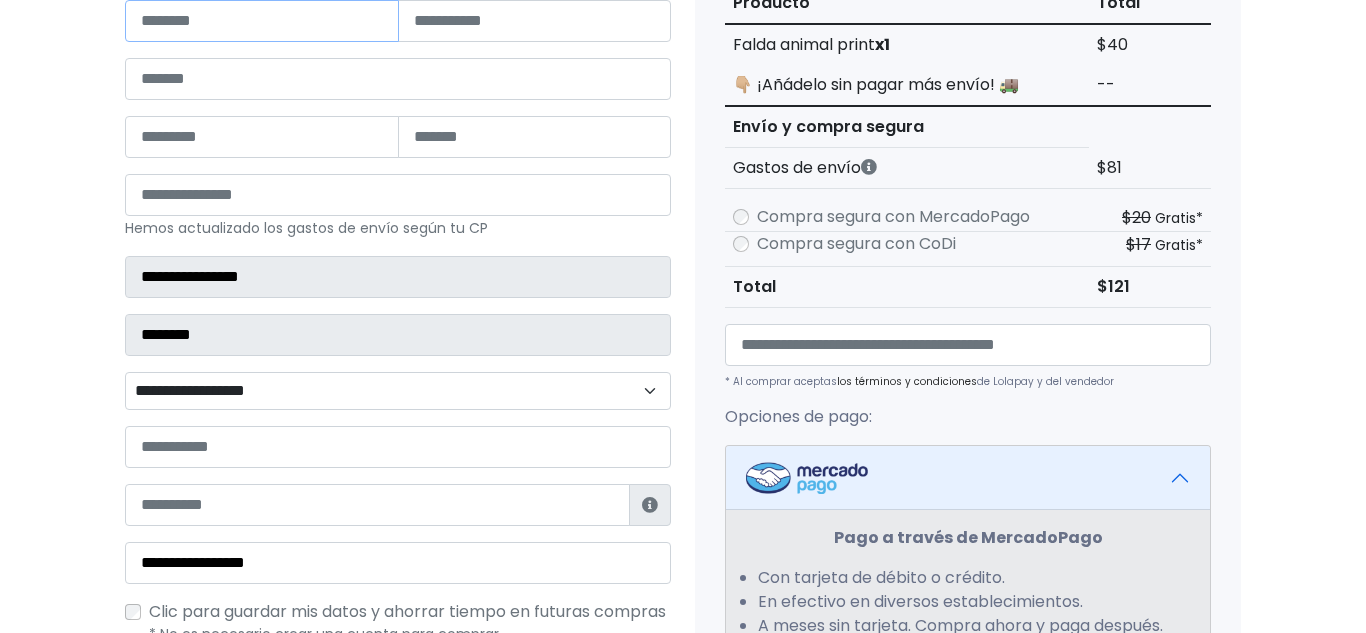 click at bounding box center [262, 21] 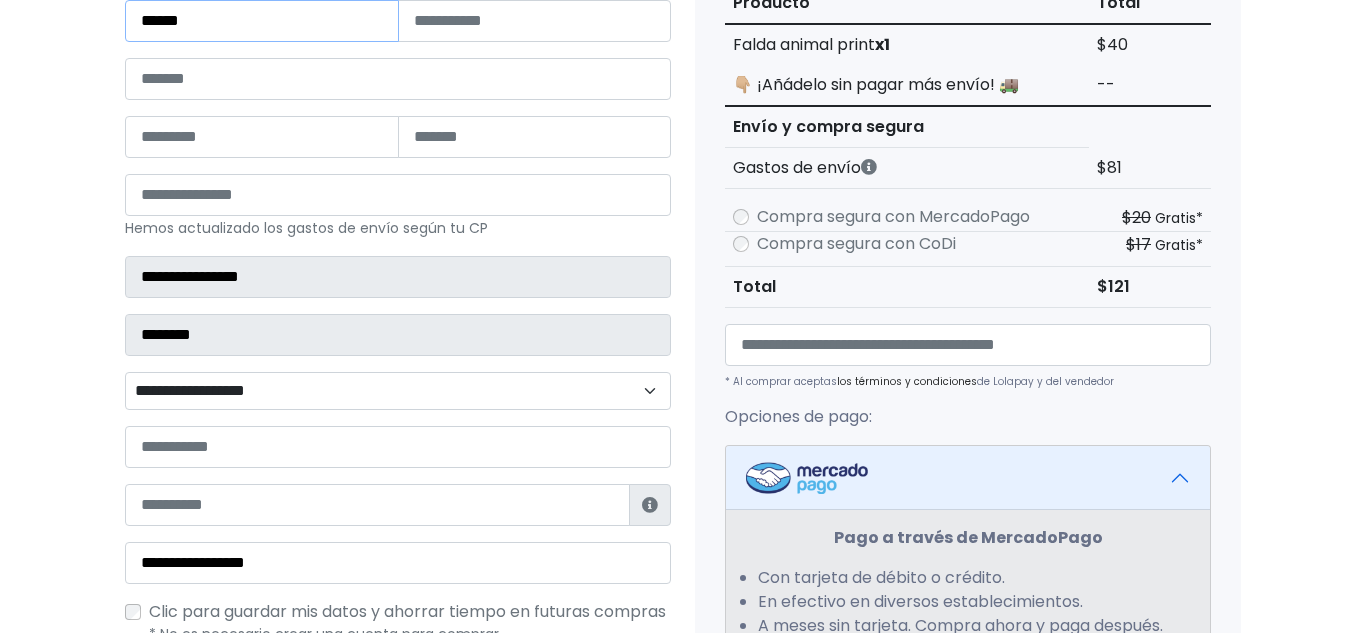 type on "*******" 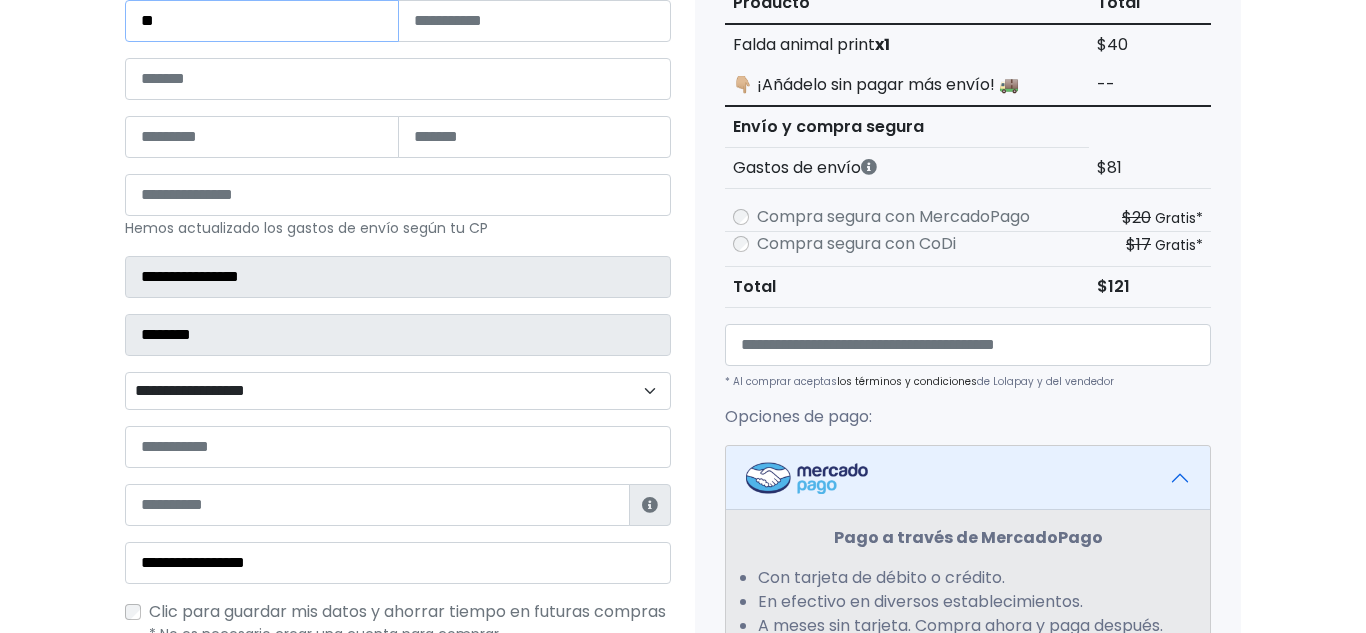 type on "*" 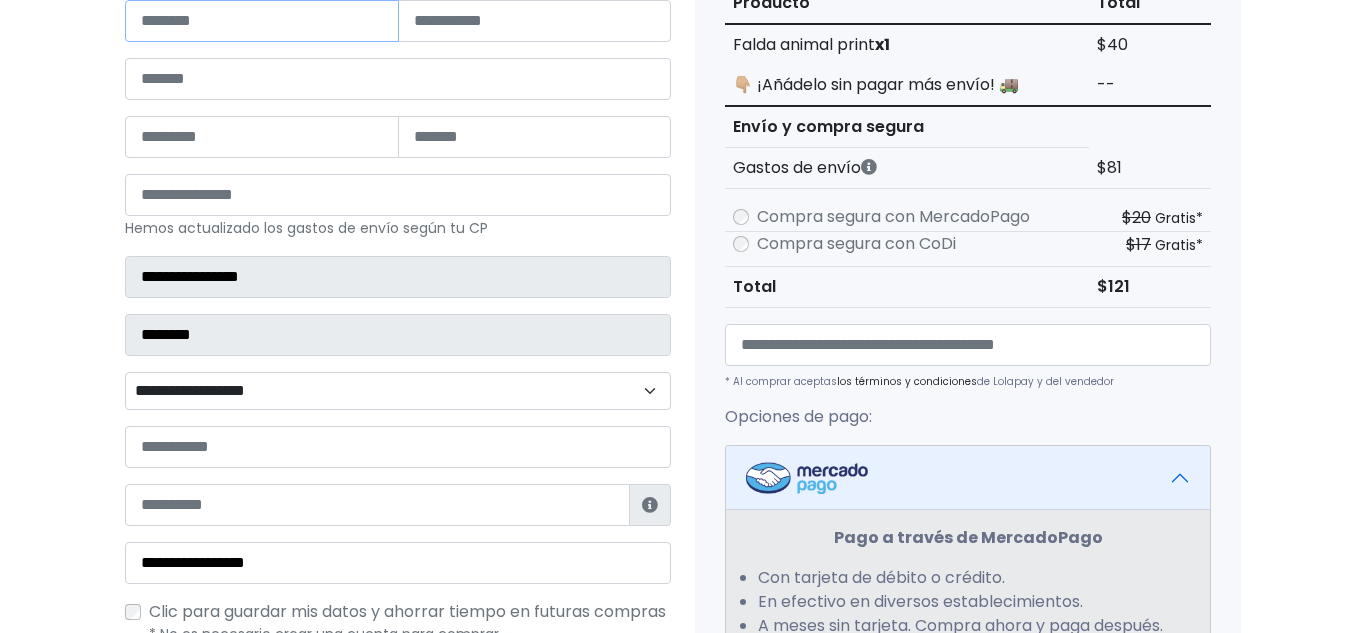 type on "*" 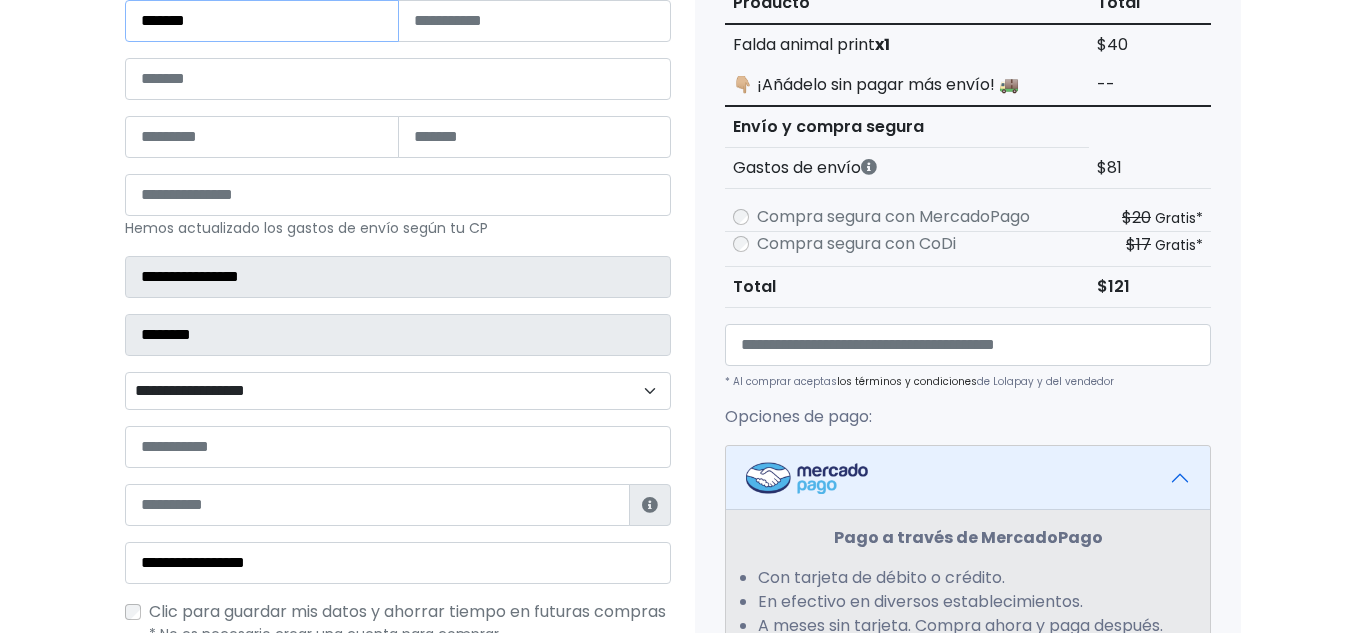 type on "*******" 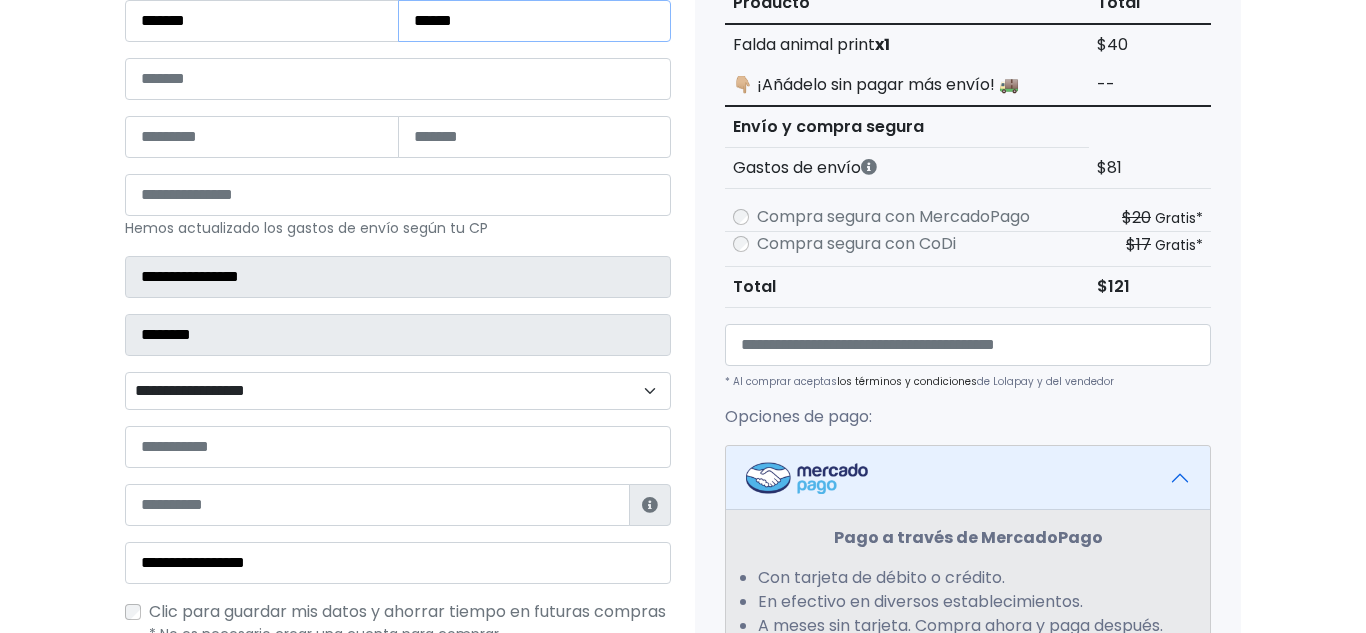 type on "******" 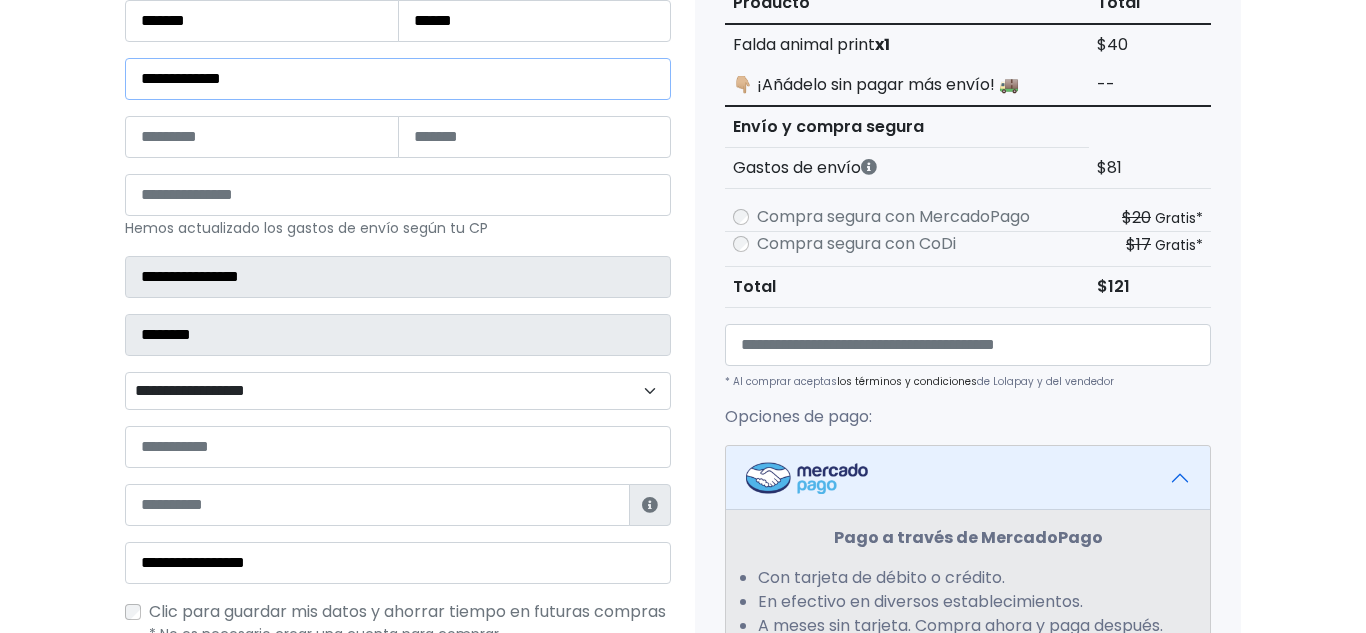 type on "**********" 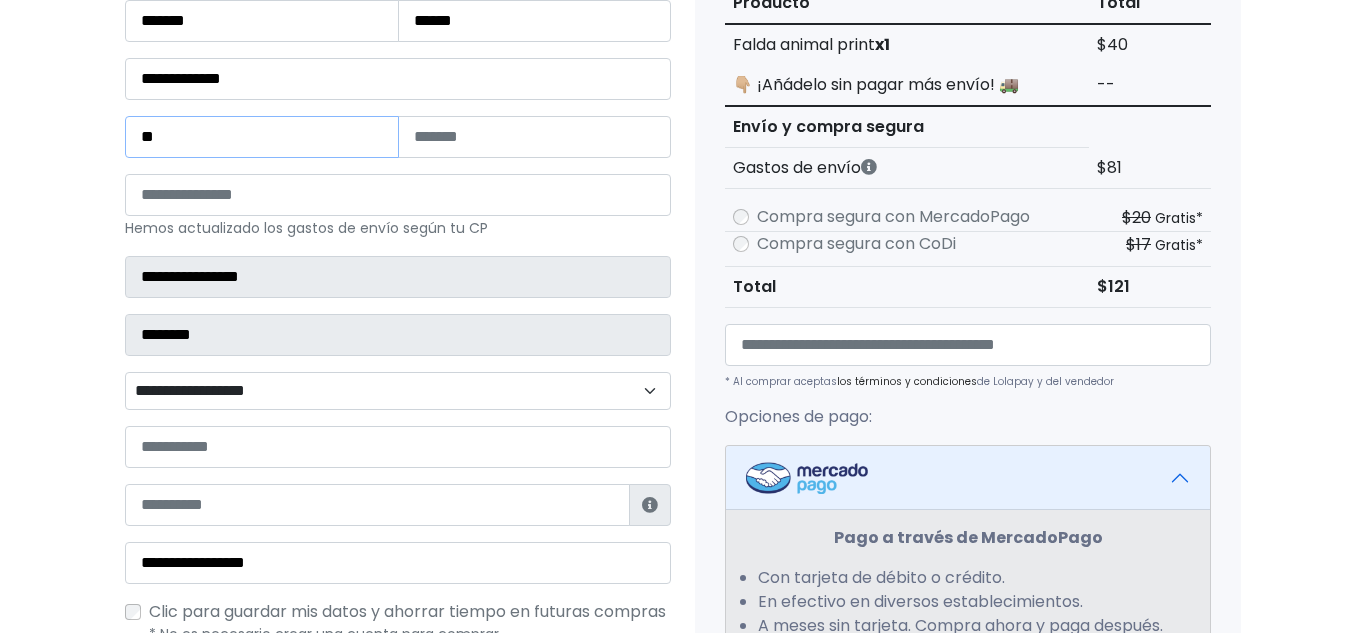 type on "**" 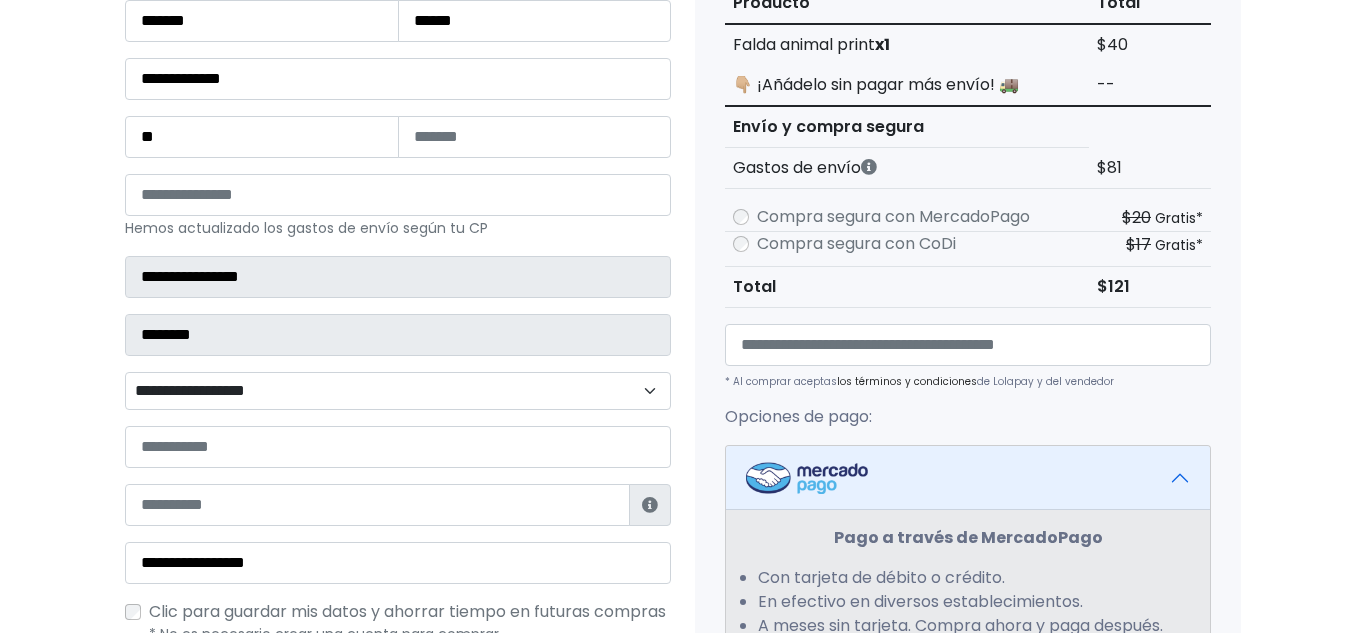 click on "**********" at bounding box center [683, 488] 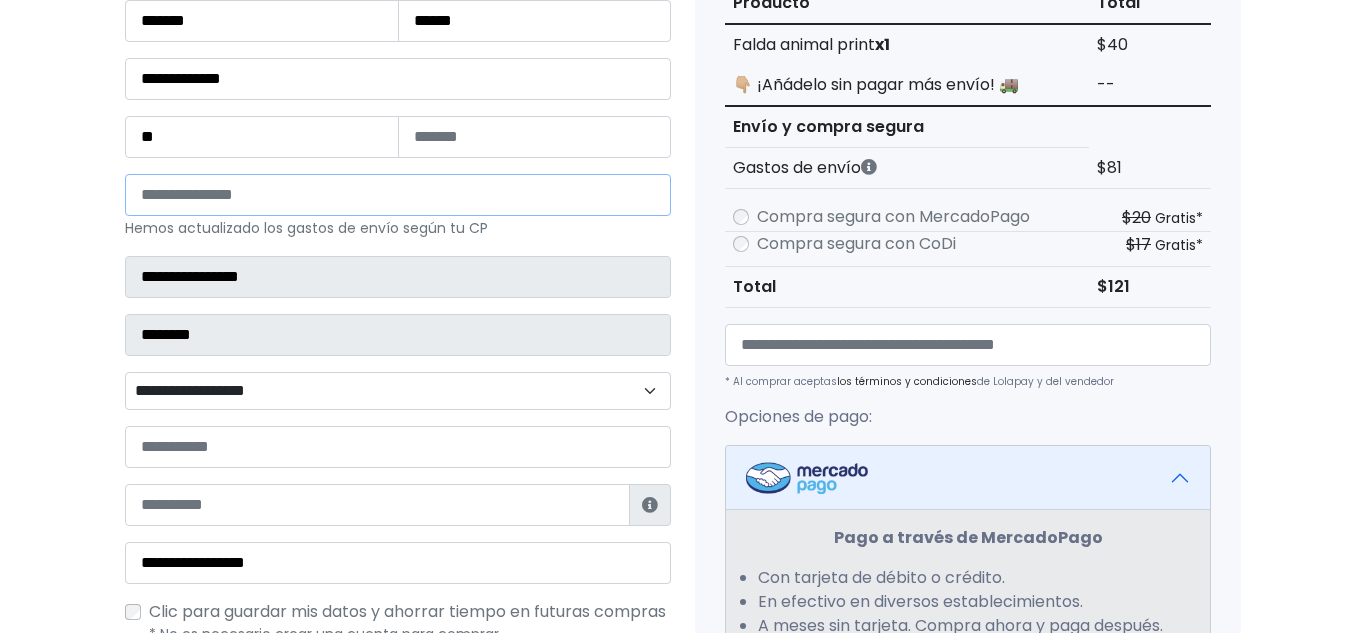 click at bounding box center [398, 195] 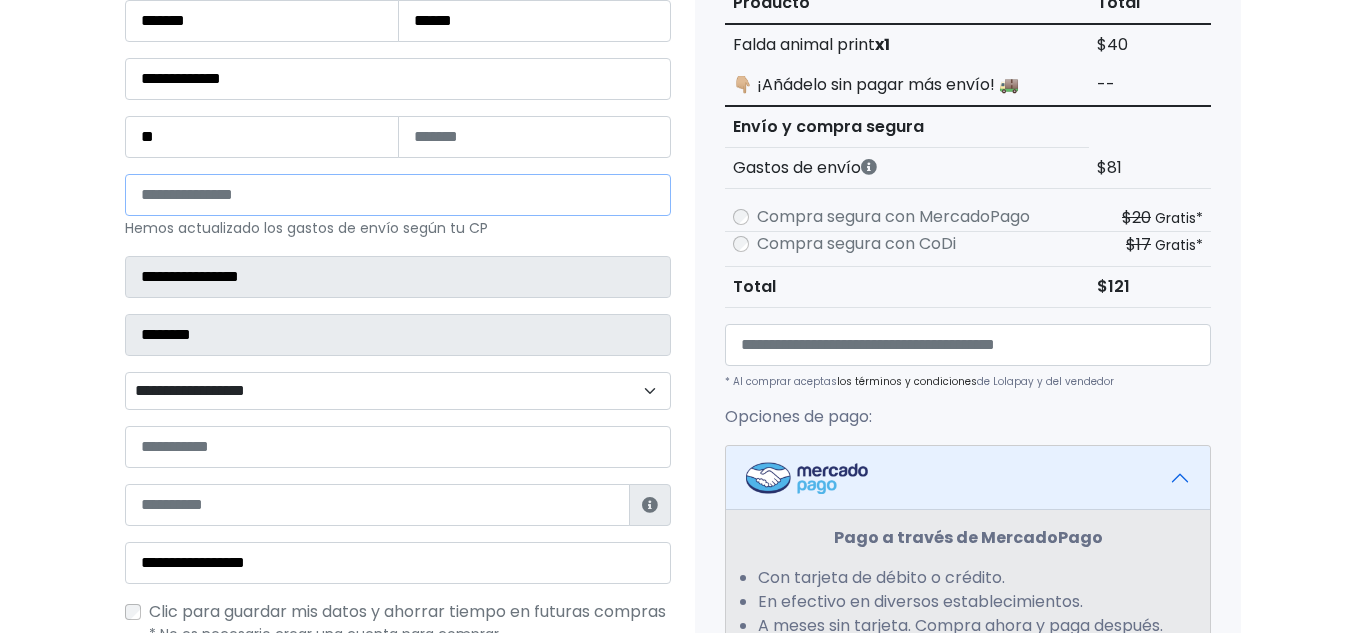 type on "*****" 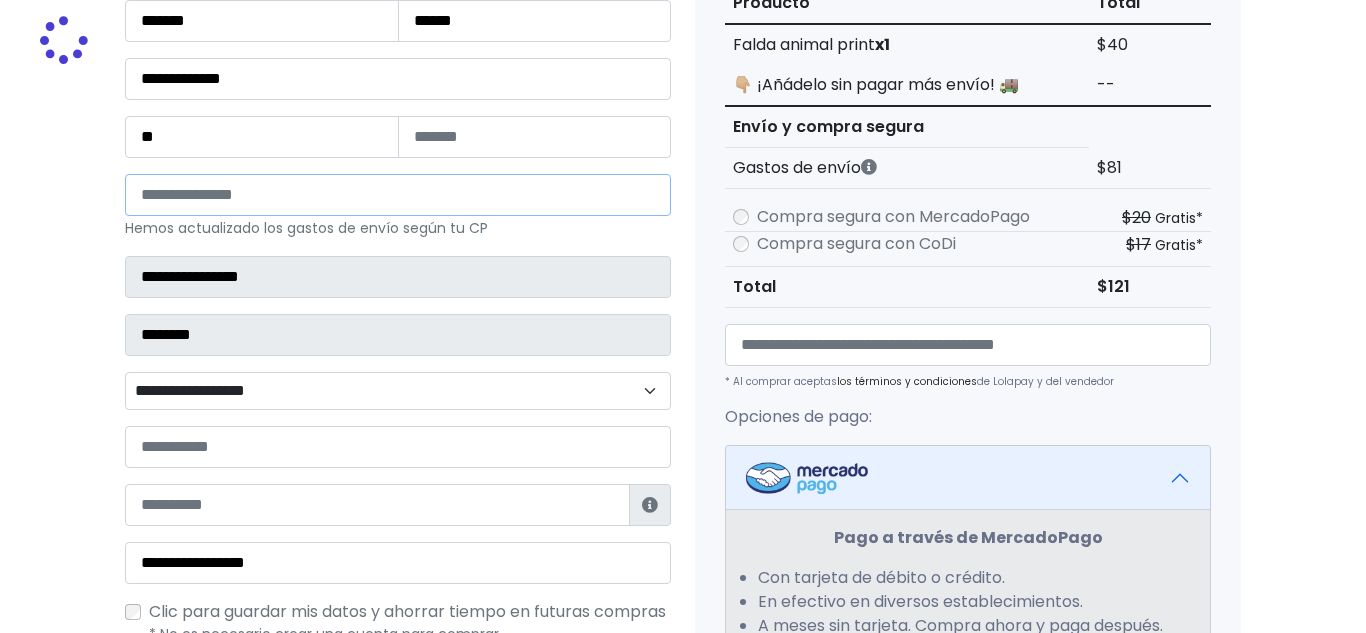 type on "**********" 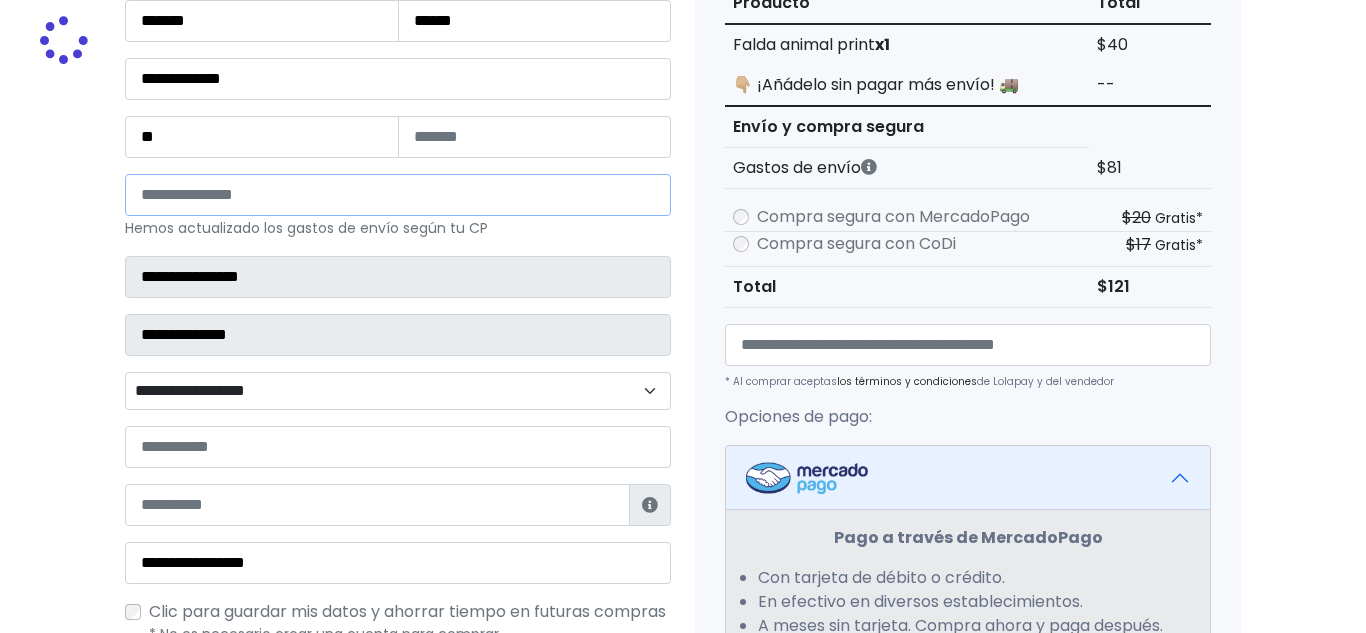 select 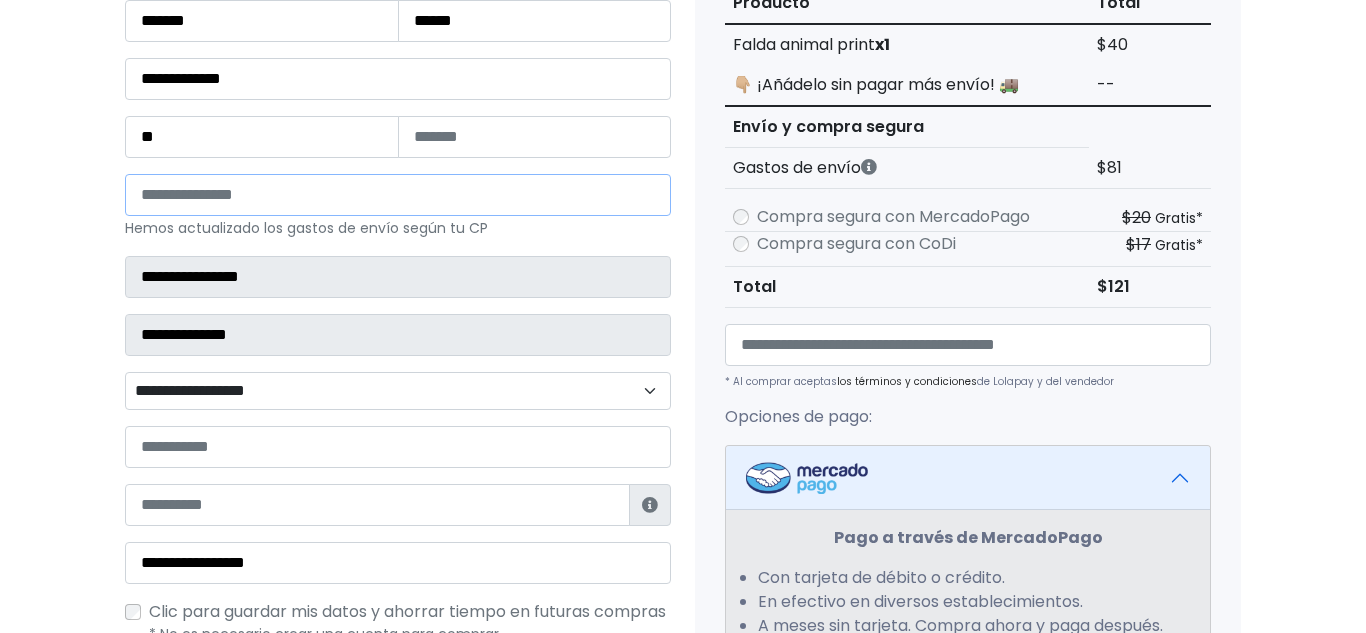 type on "*****" 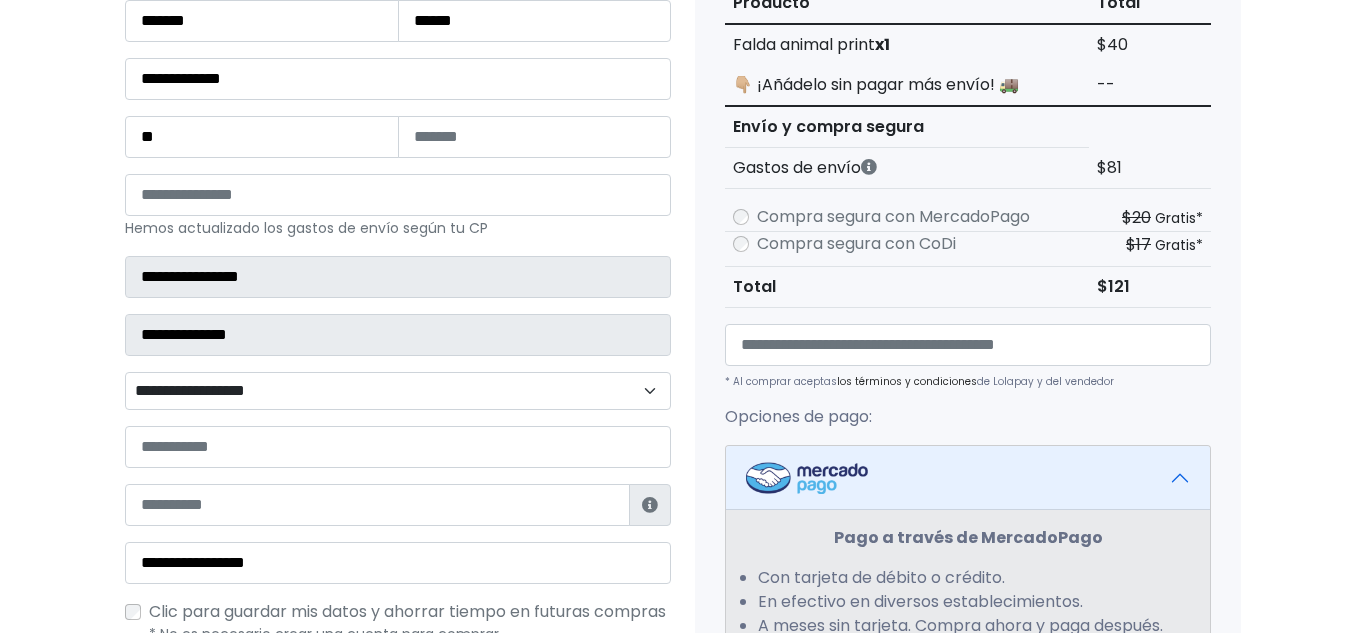 click on "**********" at bounding box center (683, 488) 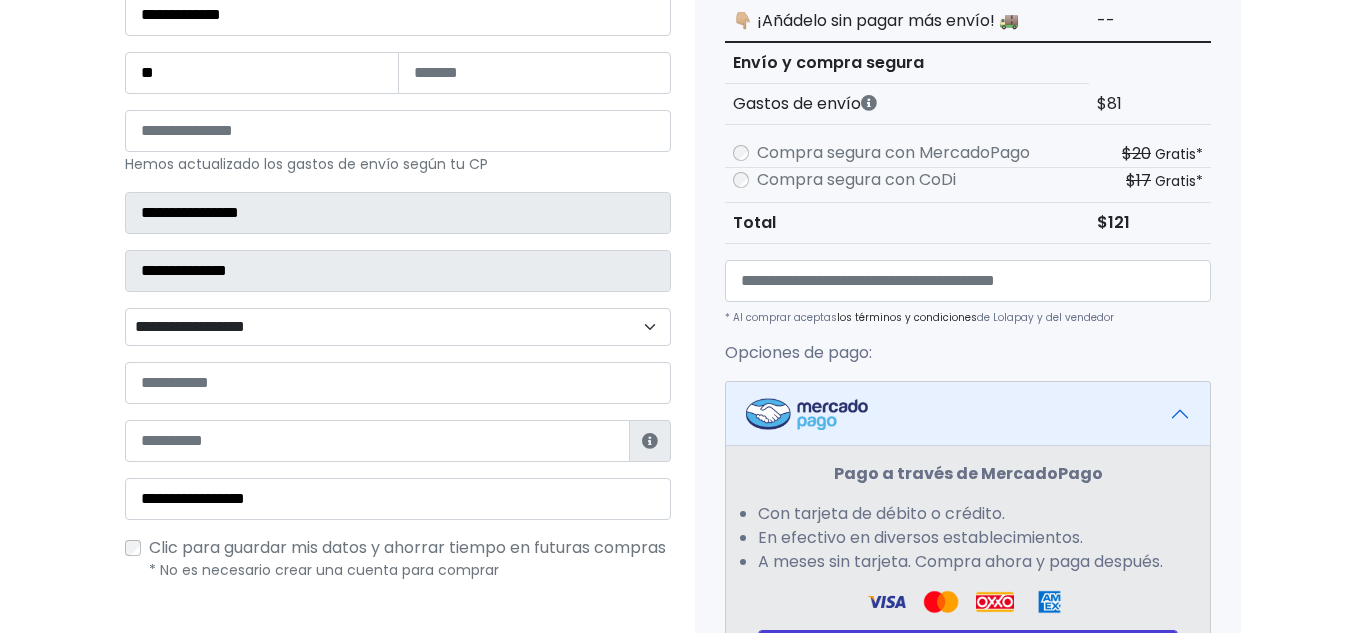 scroll, scrollTop: 376, scrollLeft: 0, axis: vertical 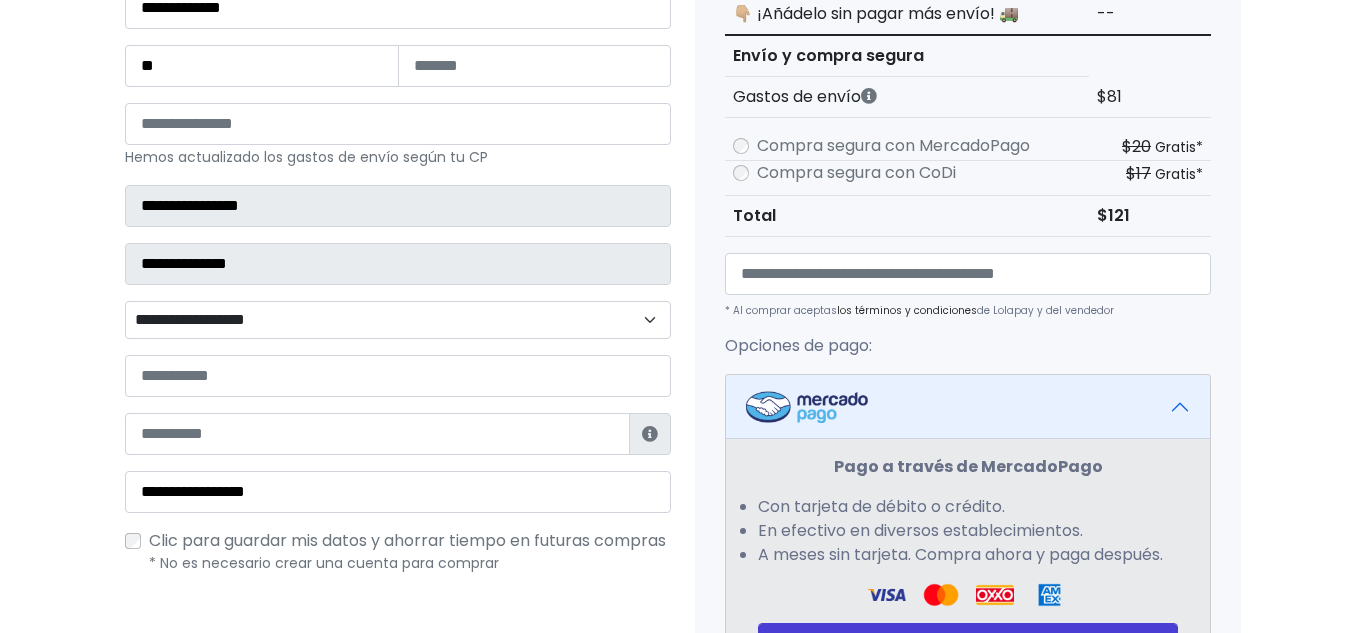 click on "**********" at bounding box center [398, 320] 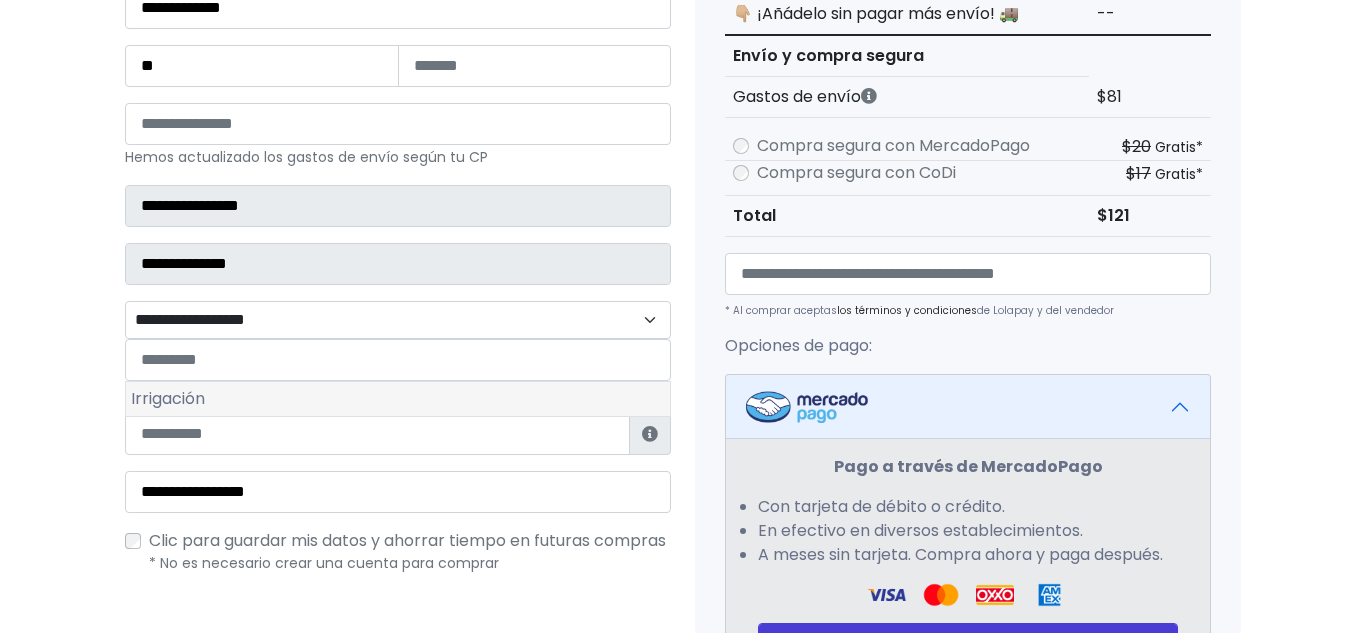 click on "Irrigación" at bounding box center (398, 399) 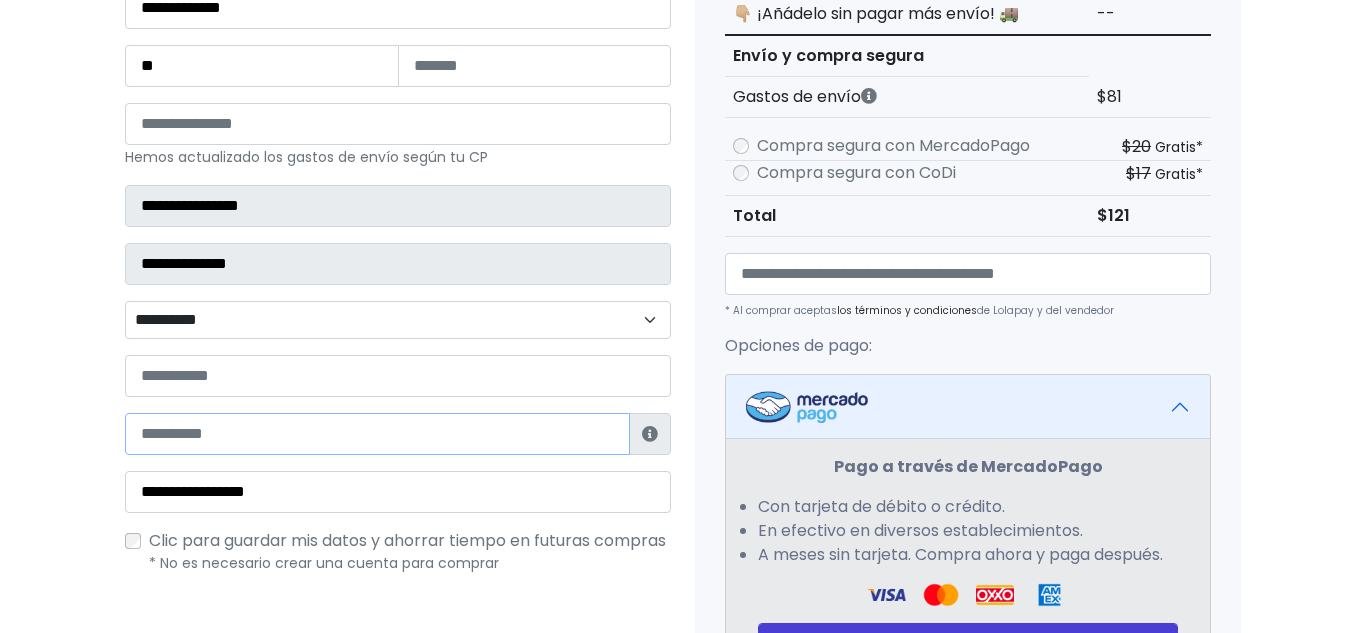 click at bounding box center [377, 434] 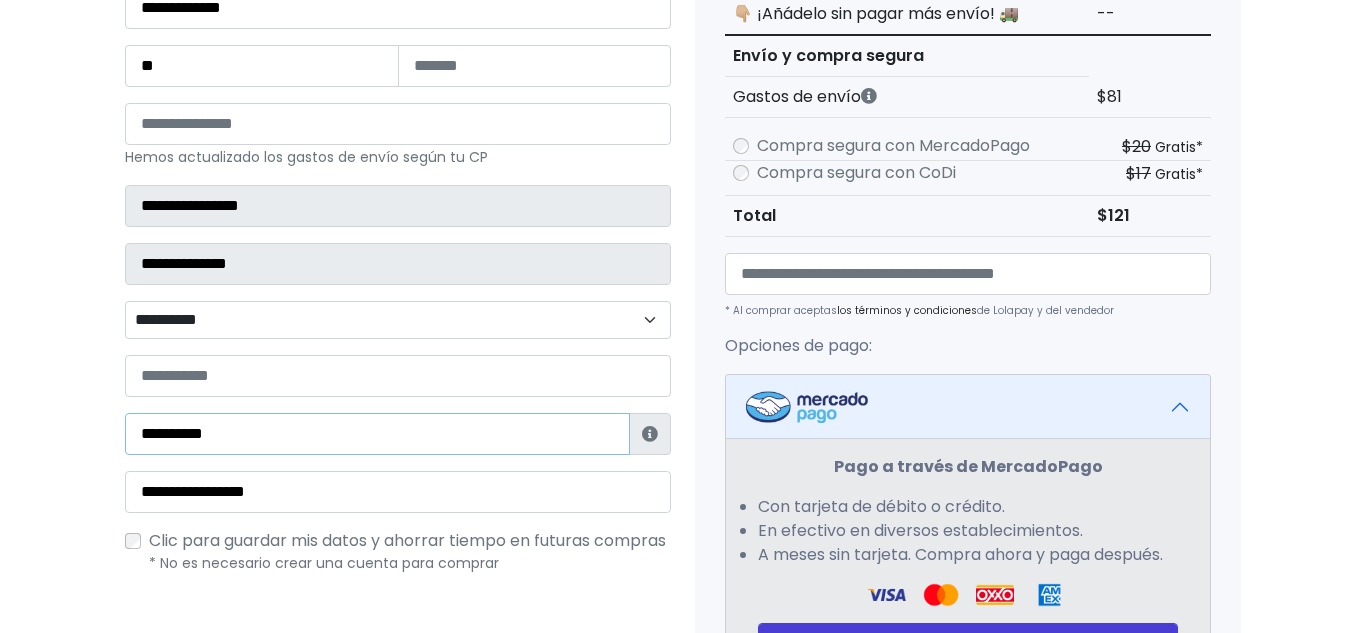 type on "**********" 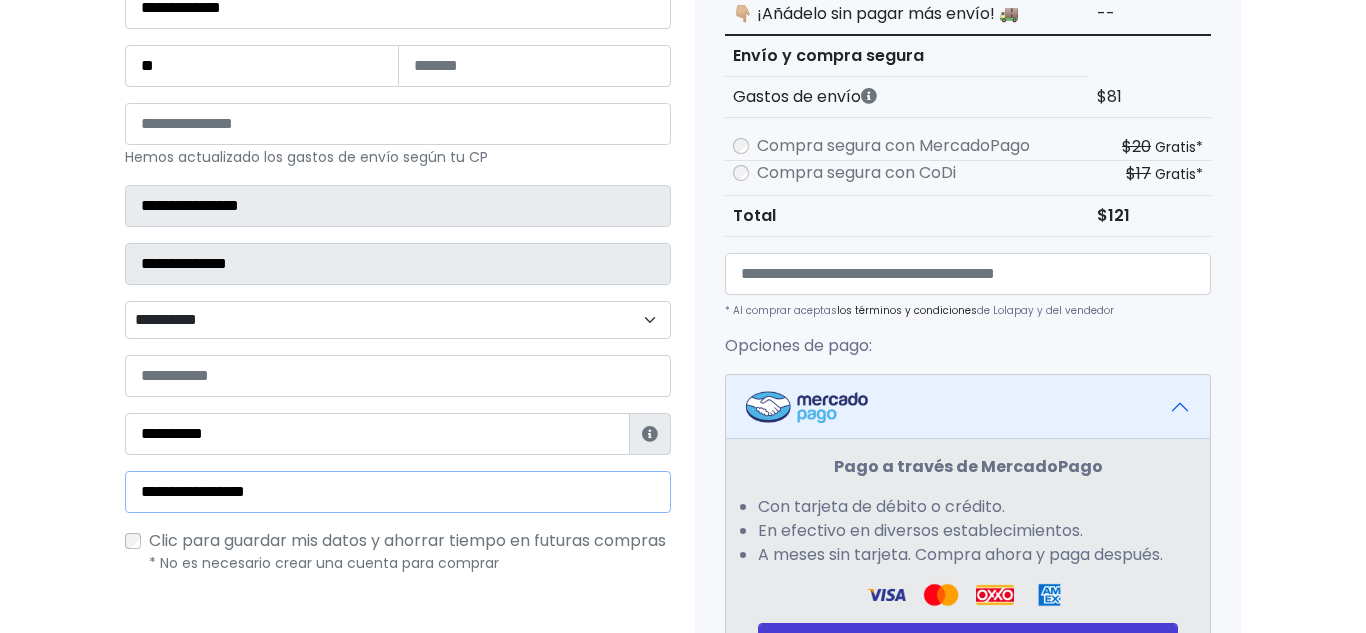 click on "**********" at bounding box center [398, 492] 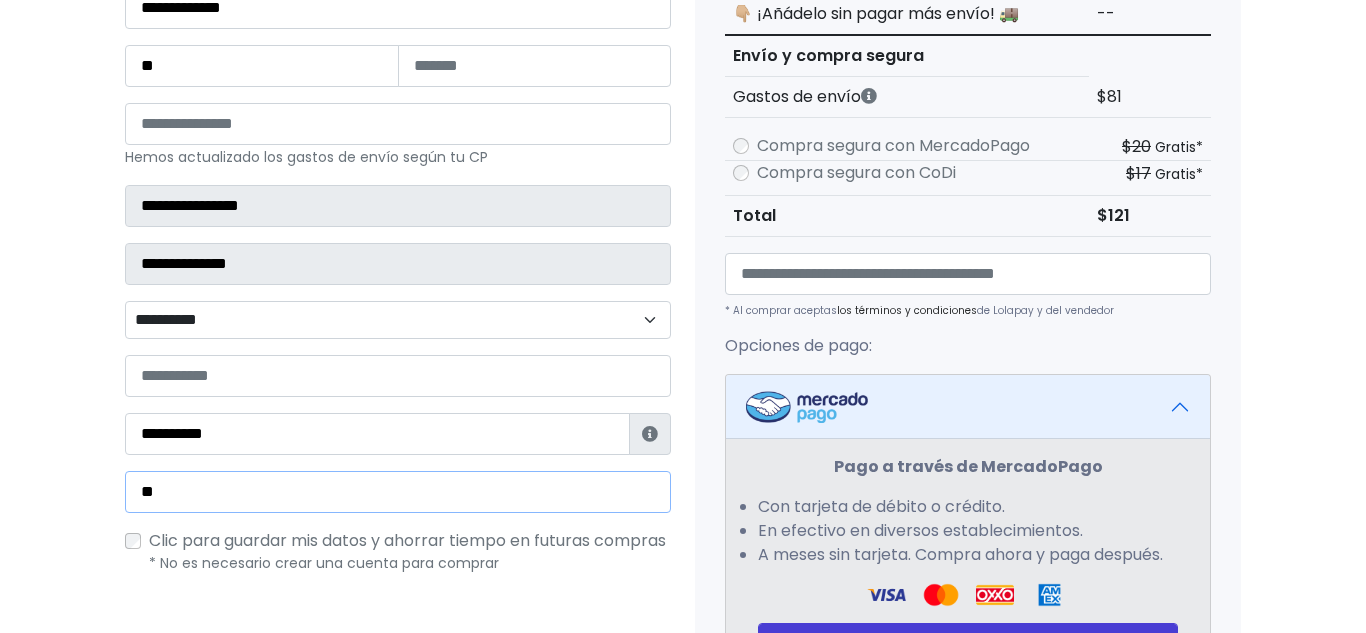 type on "*" 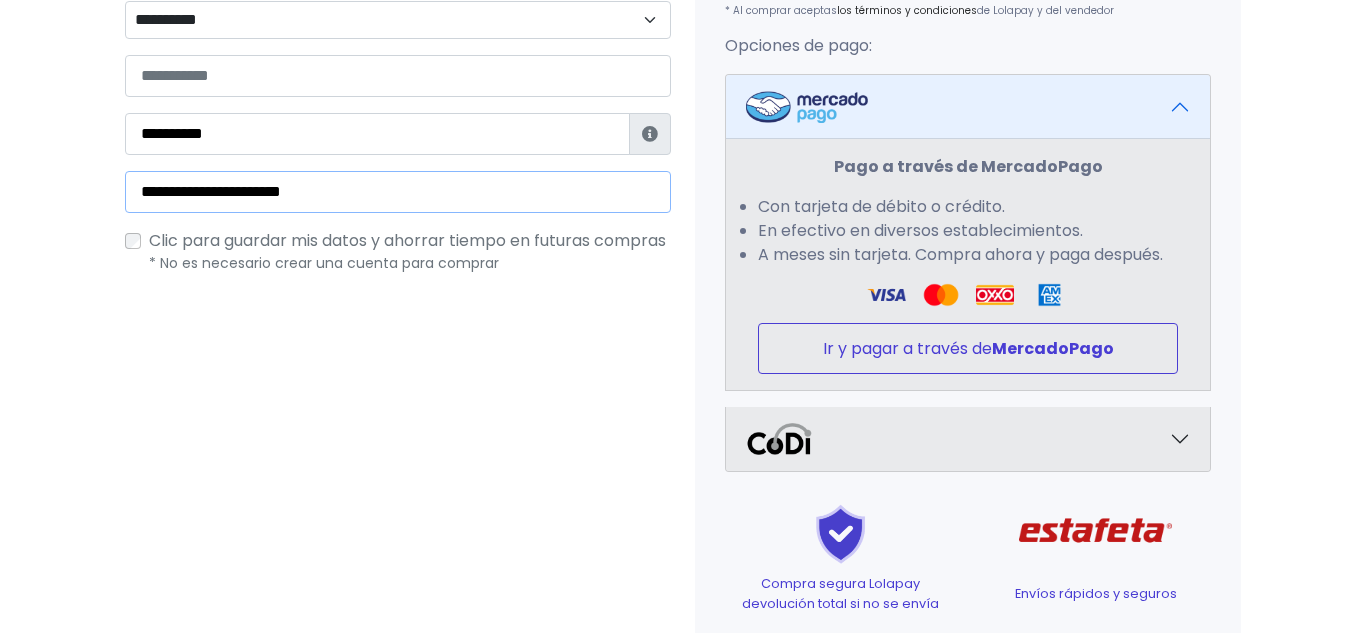 scroll, scrollTop: 680, scrollLeft: 0, axis: vertical 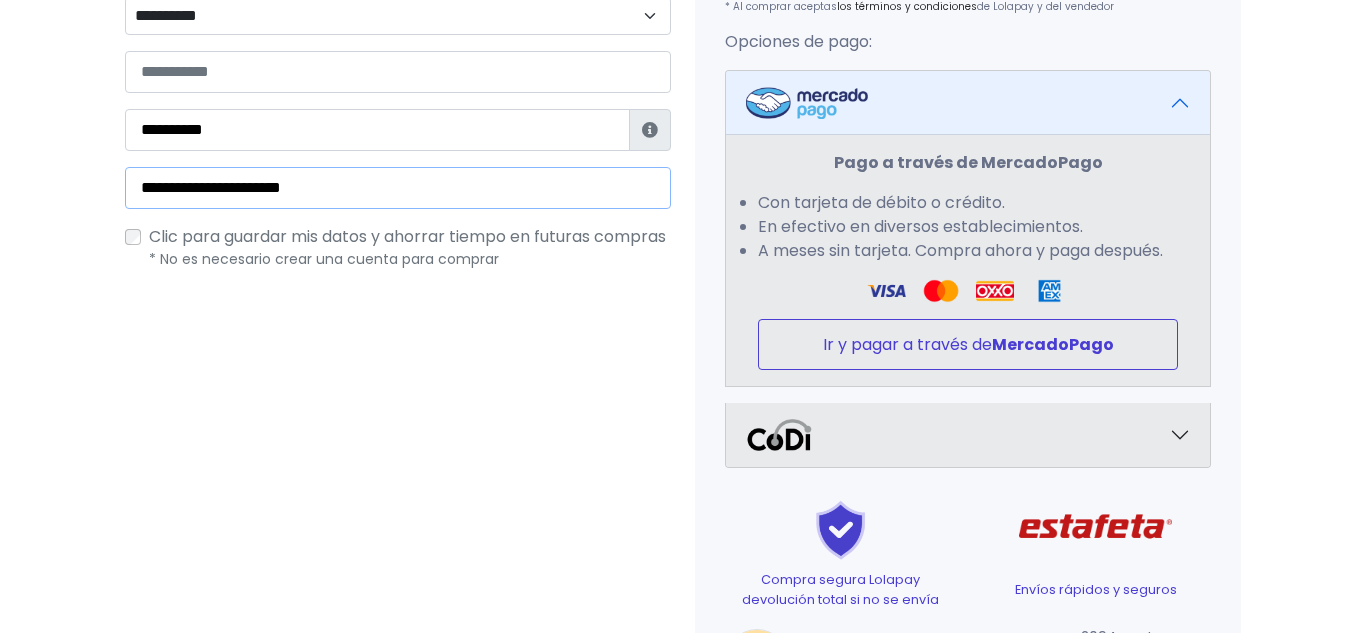 type on "**********" 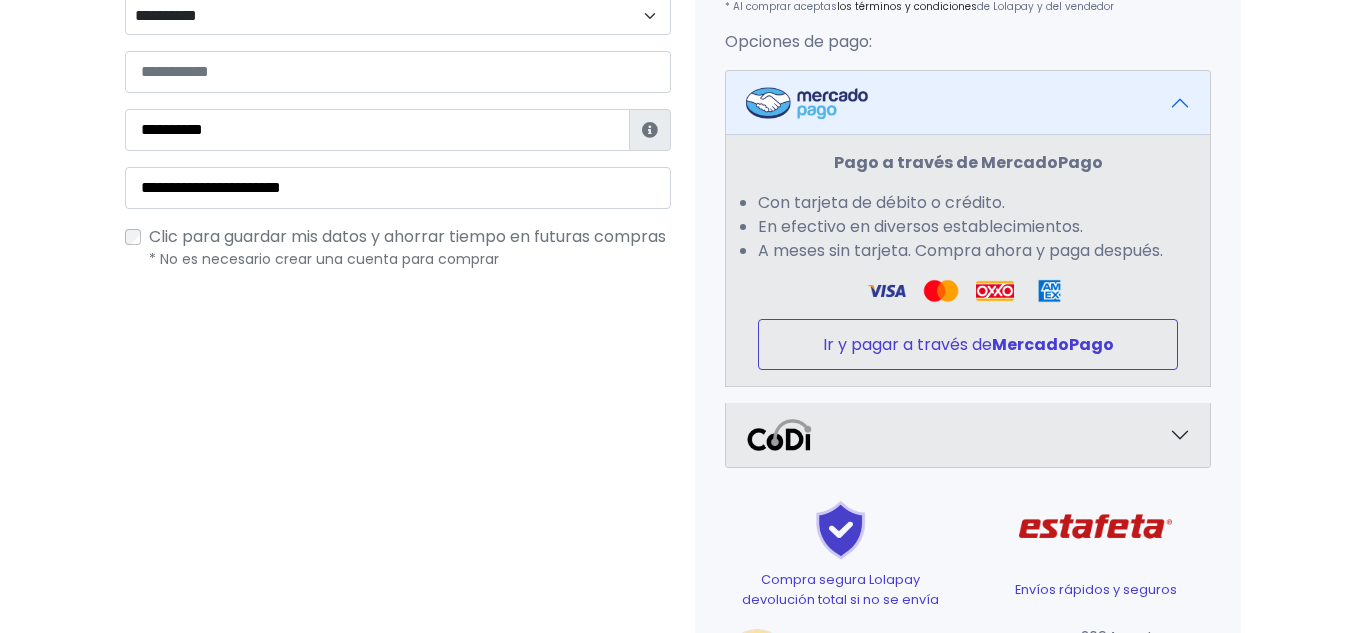 click on "Ir y pagar a través de  MercadoPago" at bounding box center (968, 344) 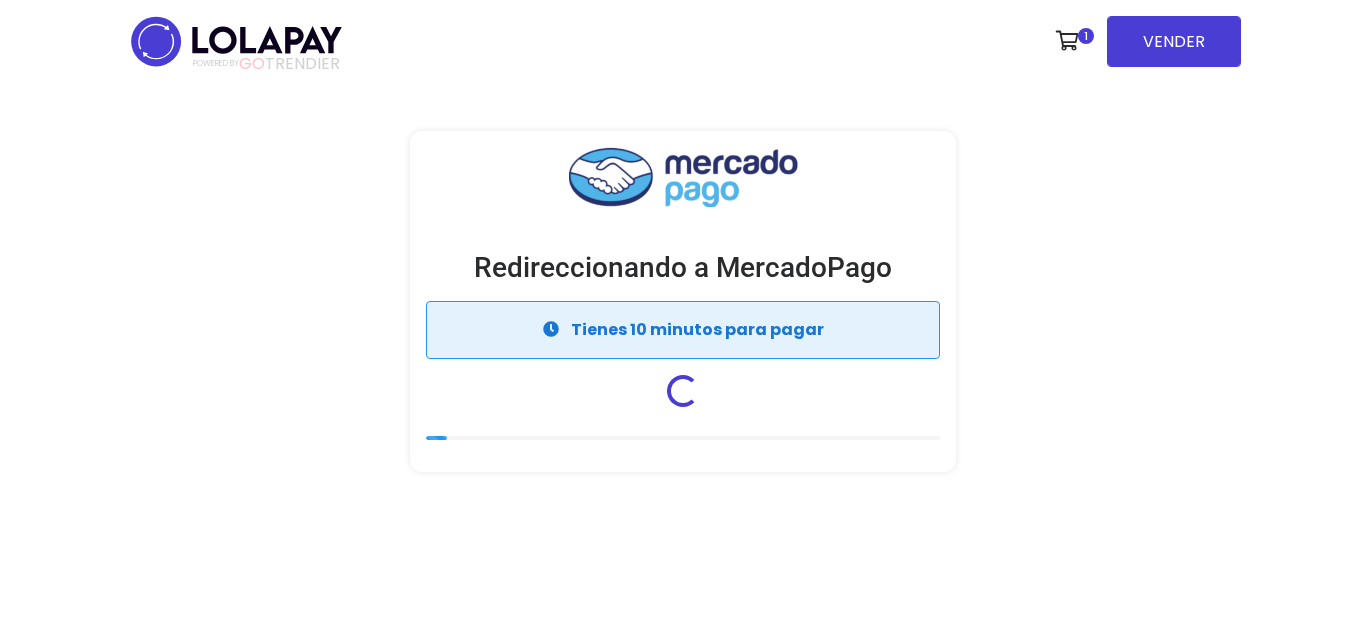 scroll, scrollTop: 0, scrollLeft: 0, axis: both 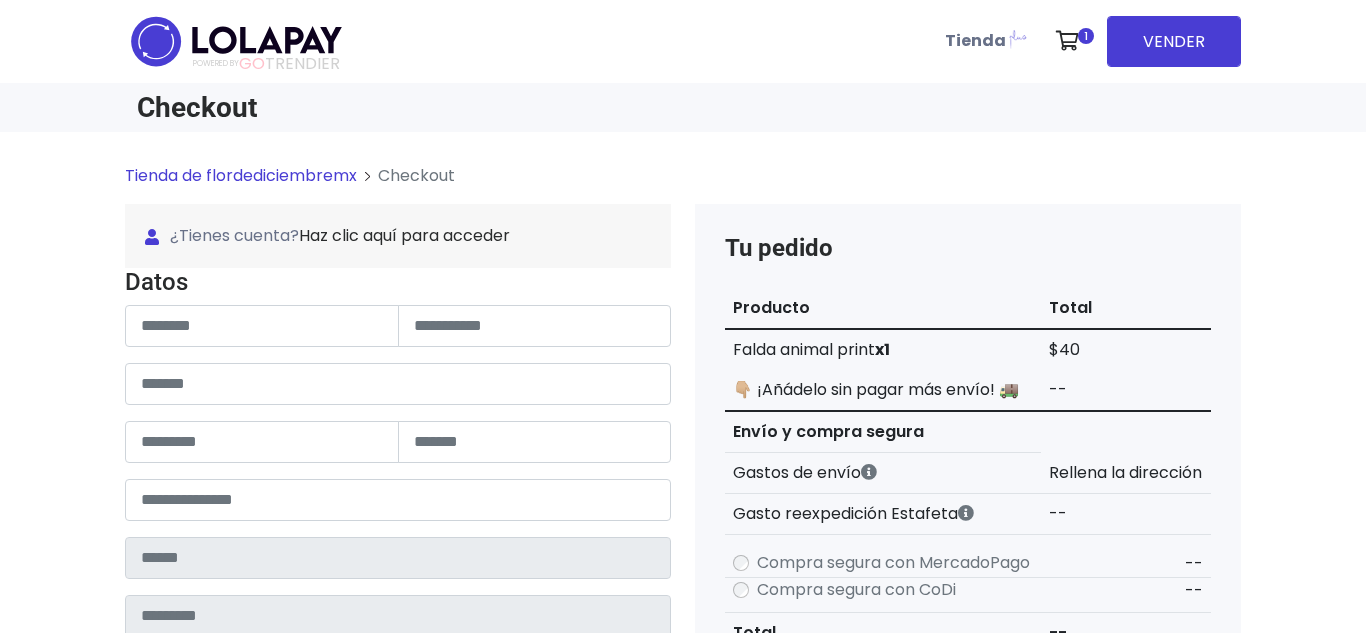 type on "**********" 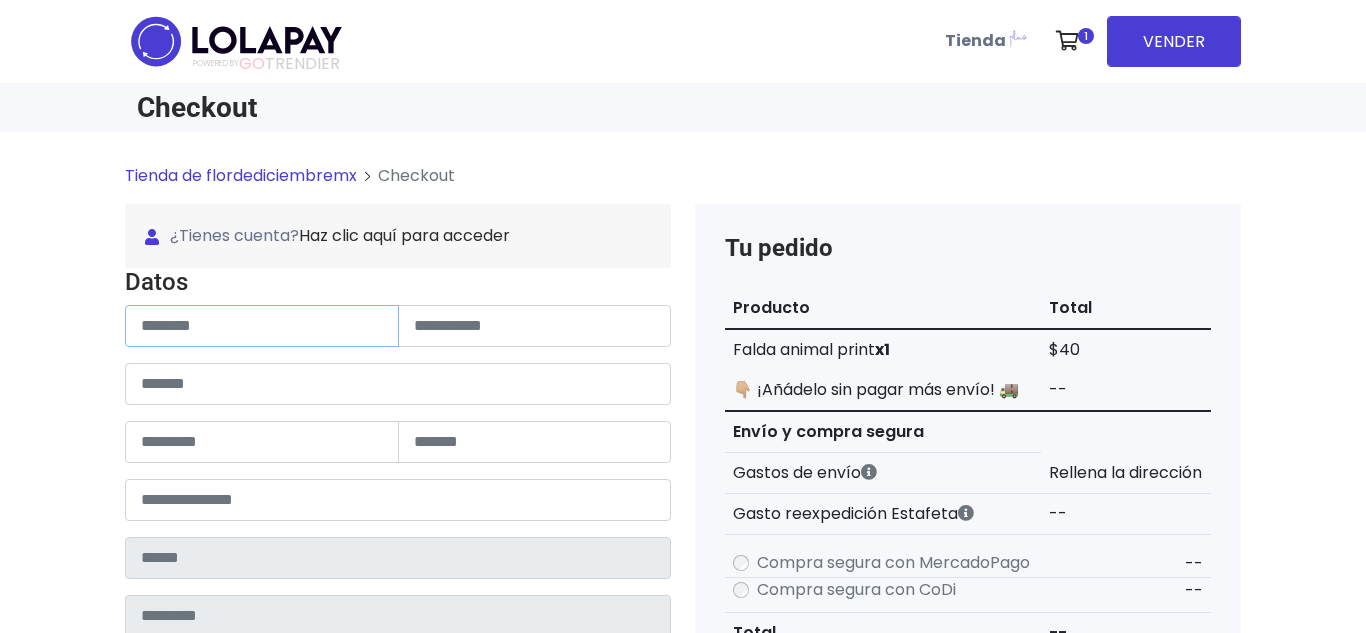 click at bounding box center [262, 326] 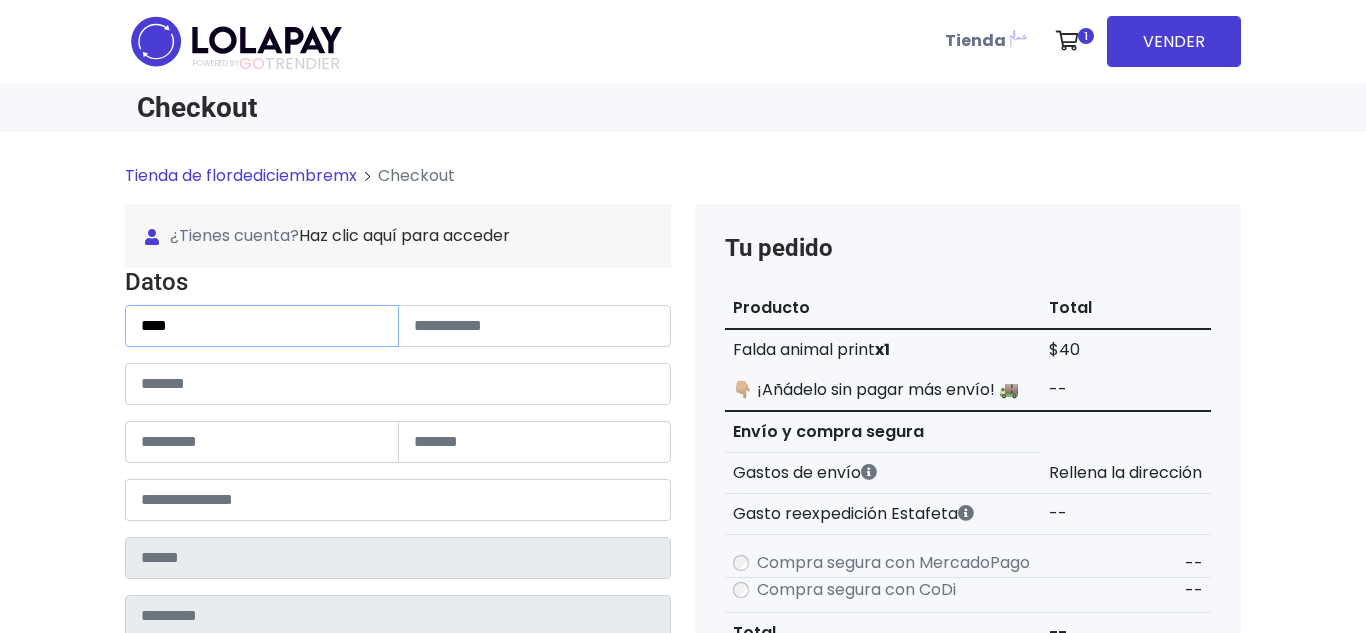 type on "*******" 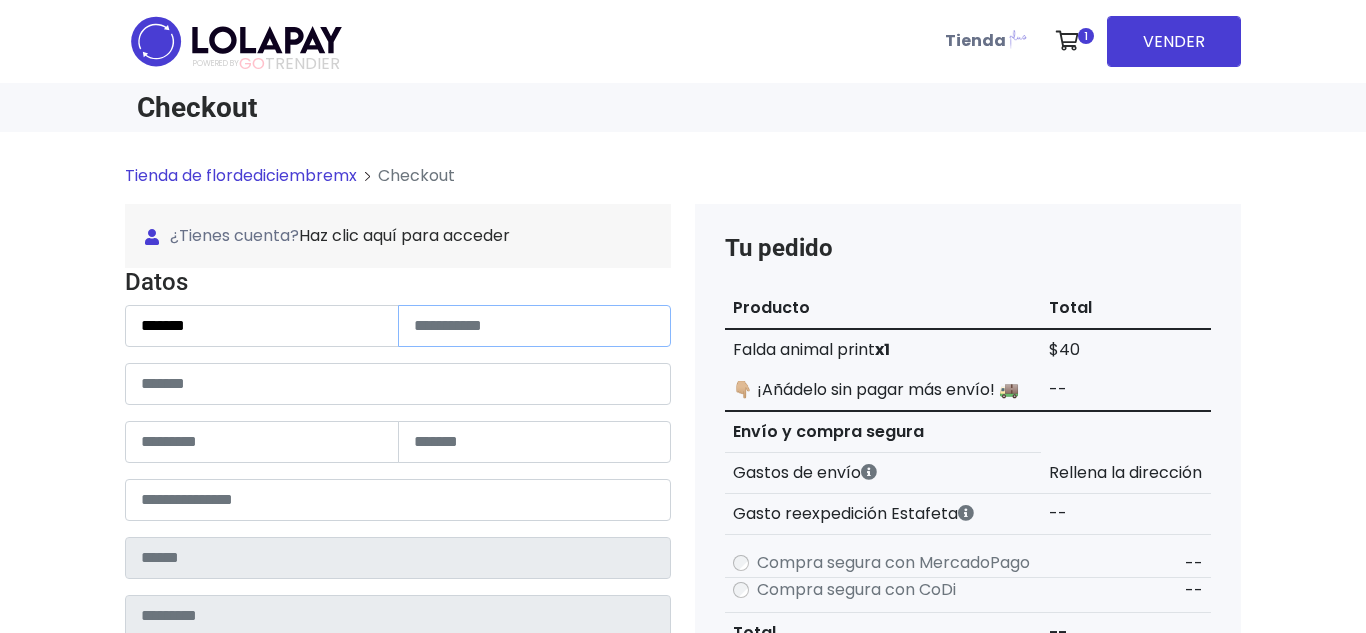 type on "******" 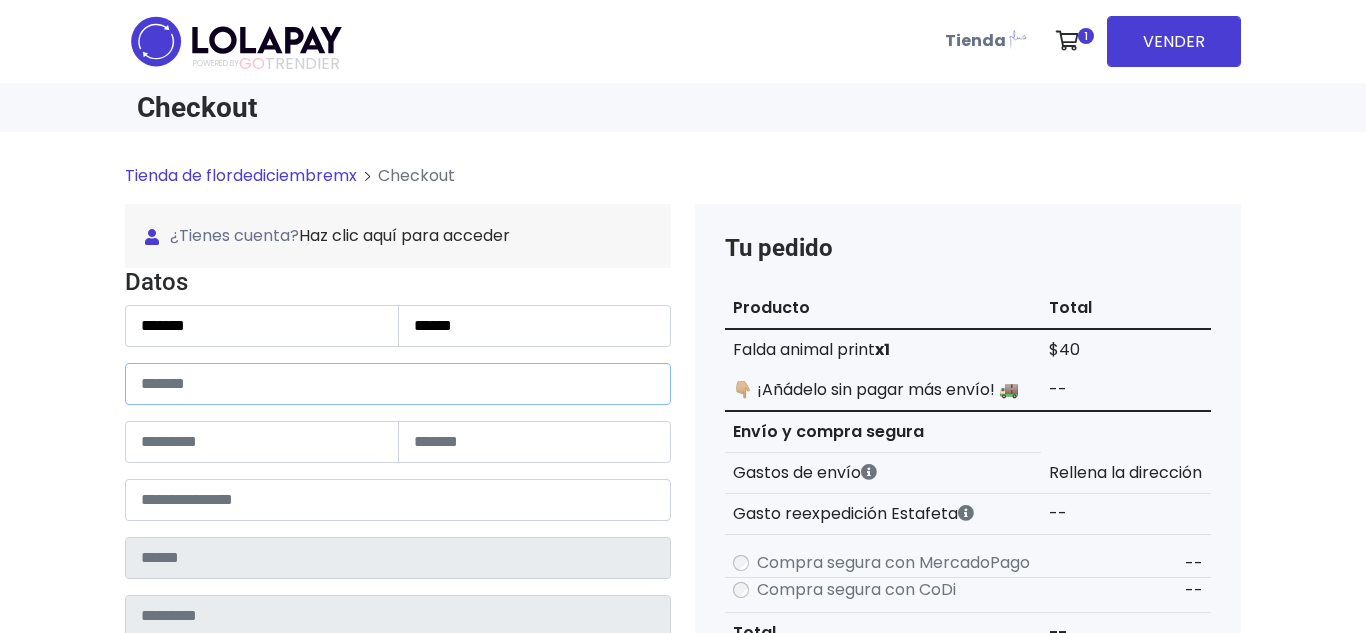 type on "**********" 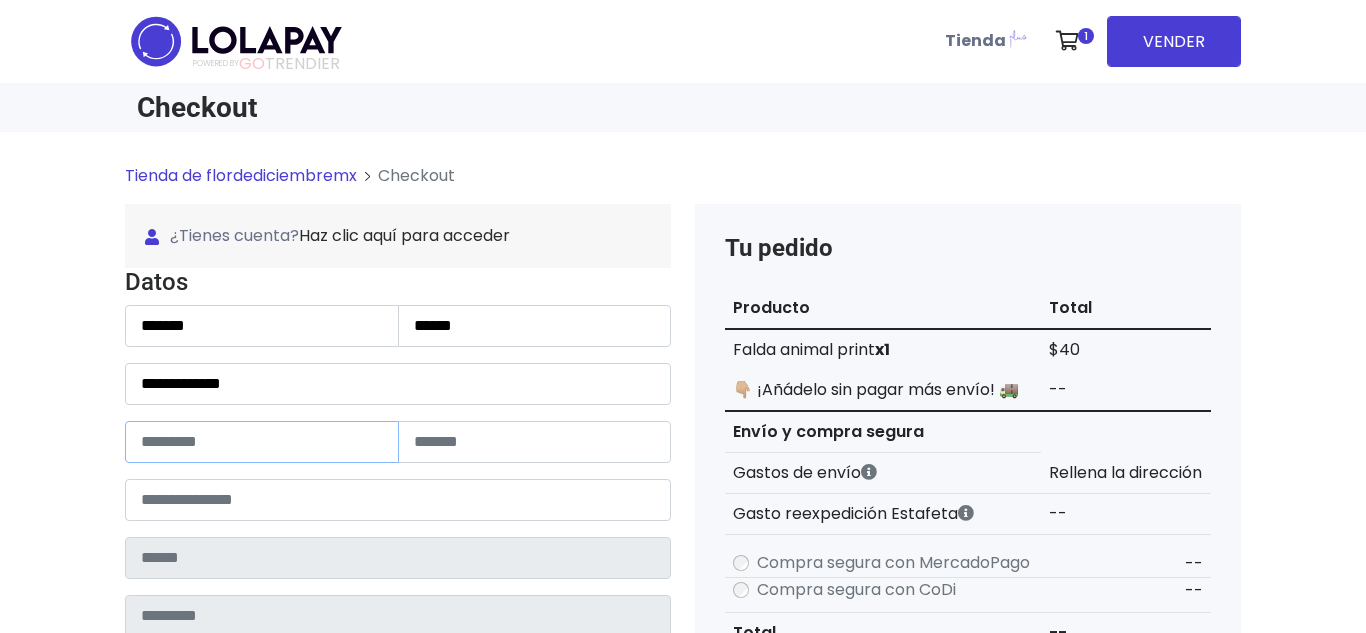type on "**" 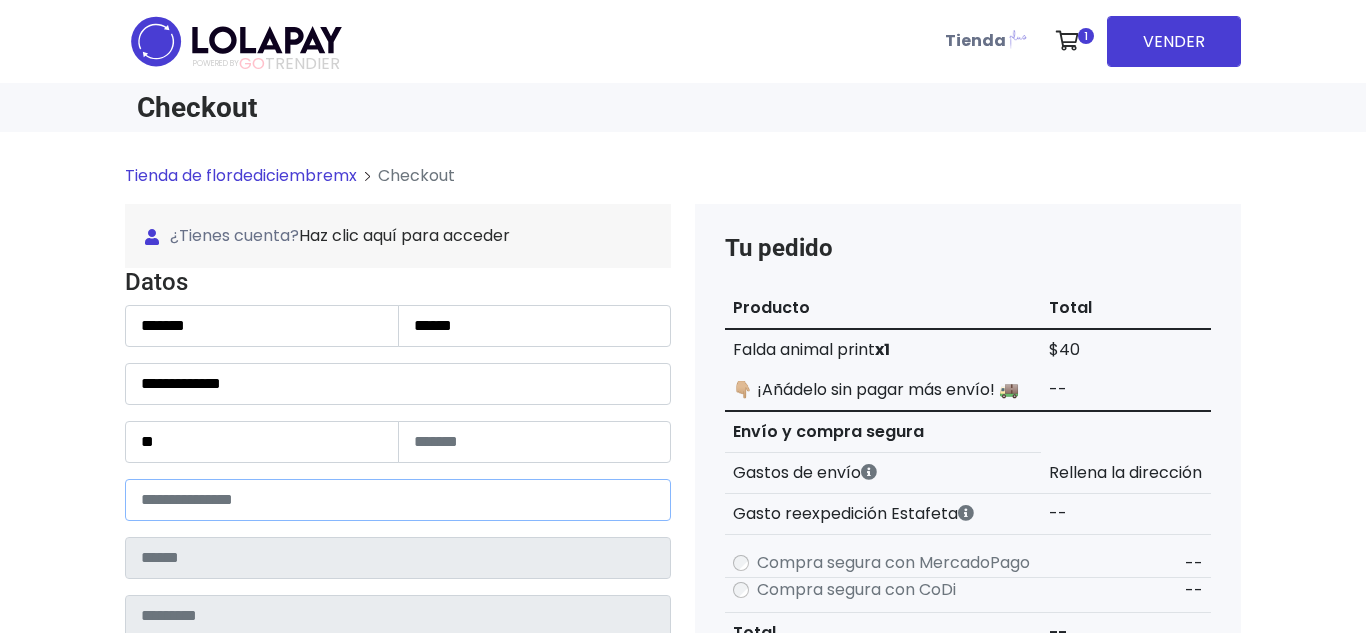 type on "*****" 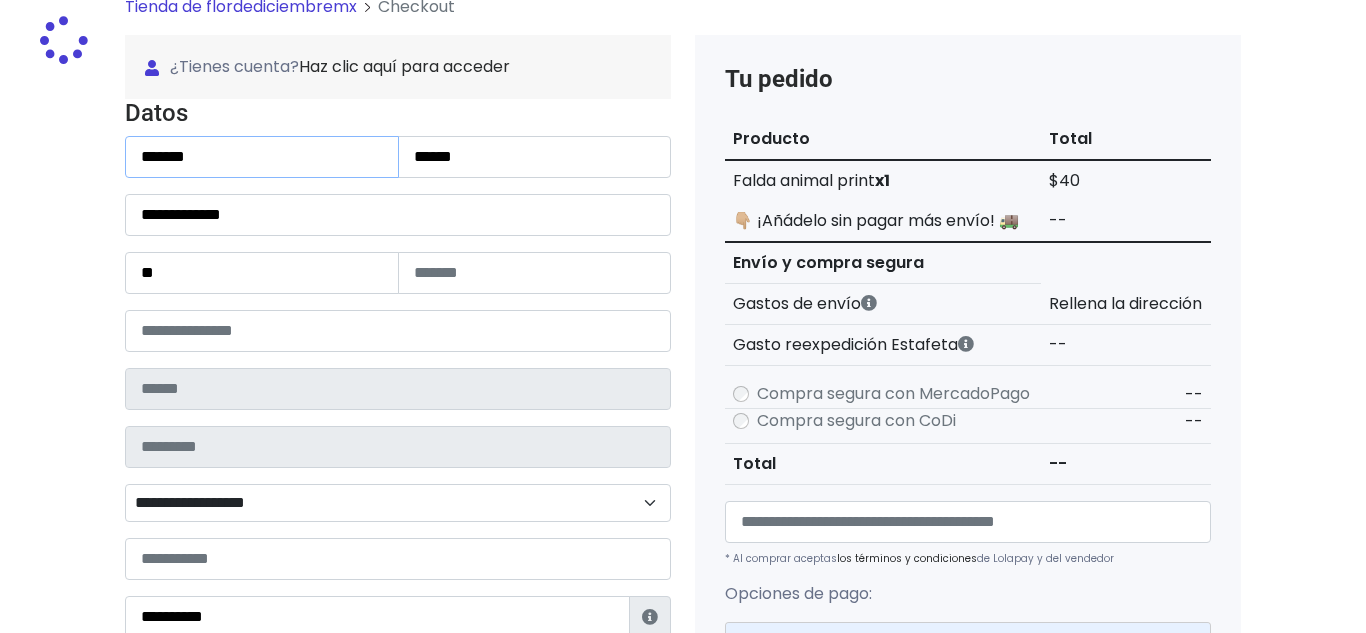 type on "**********" 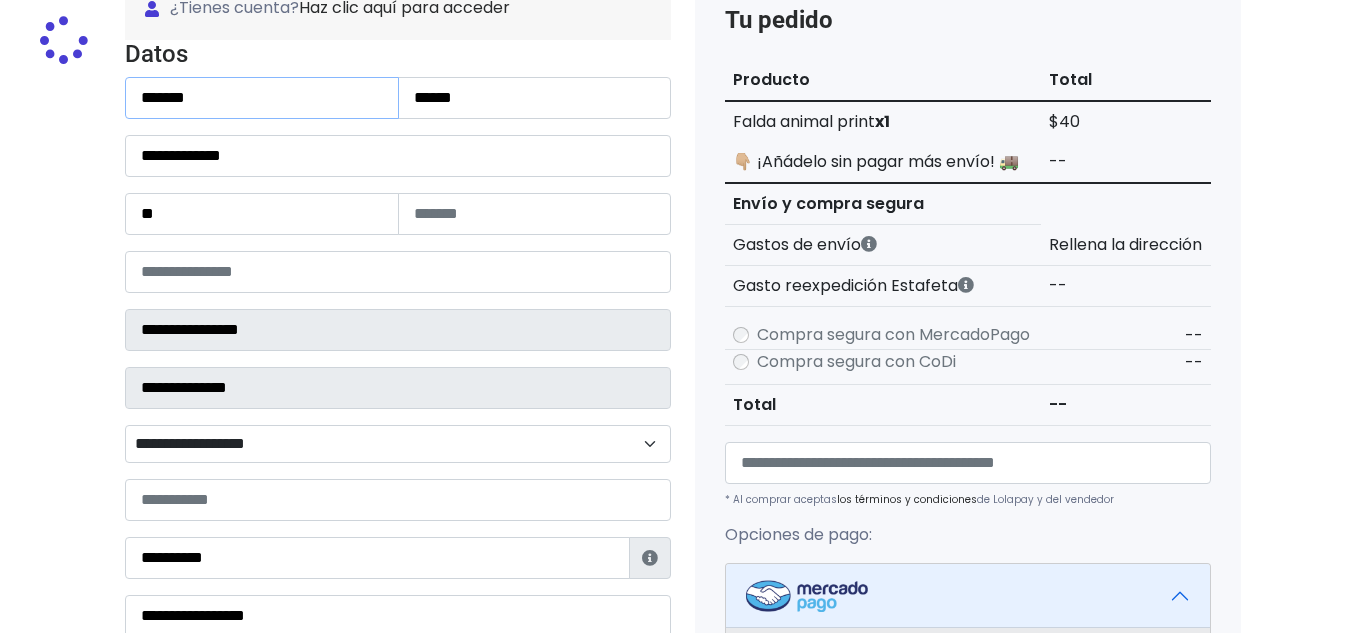 select 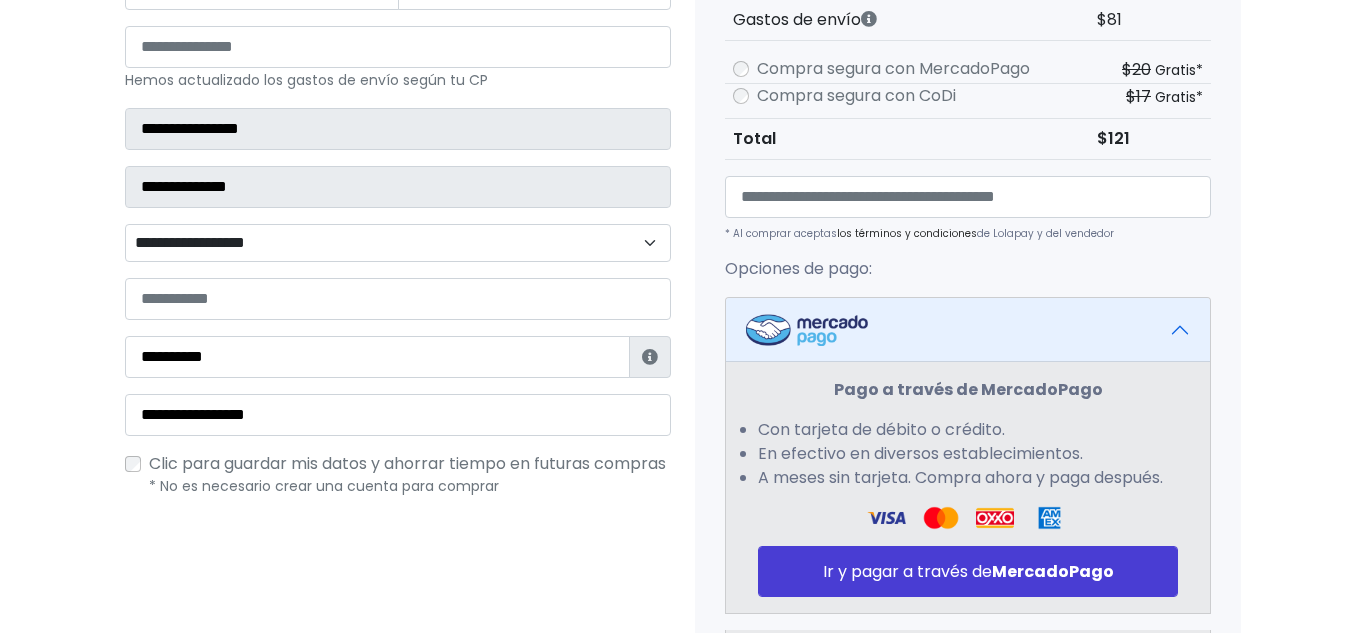 scroll, scrollTop: 457, scrollLeft: 0, axis: vertical 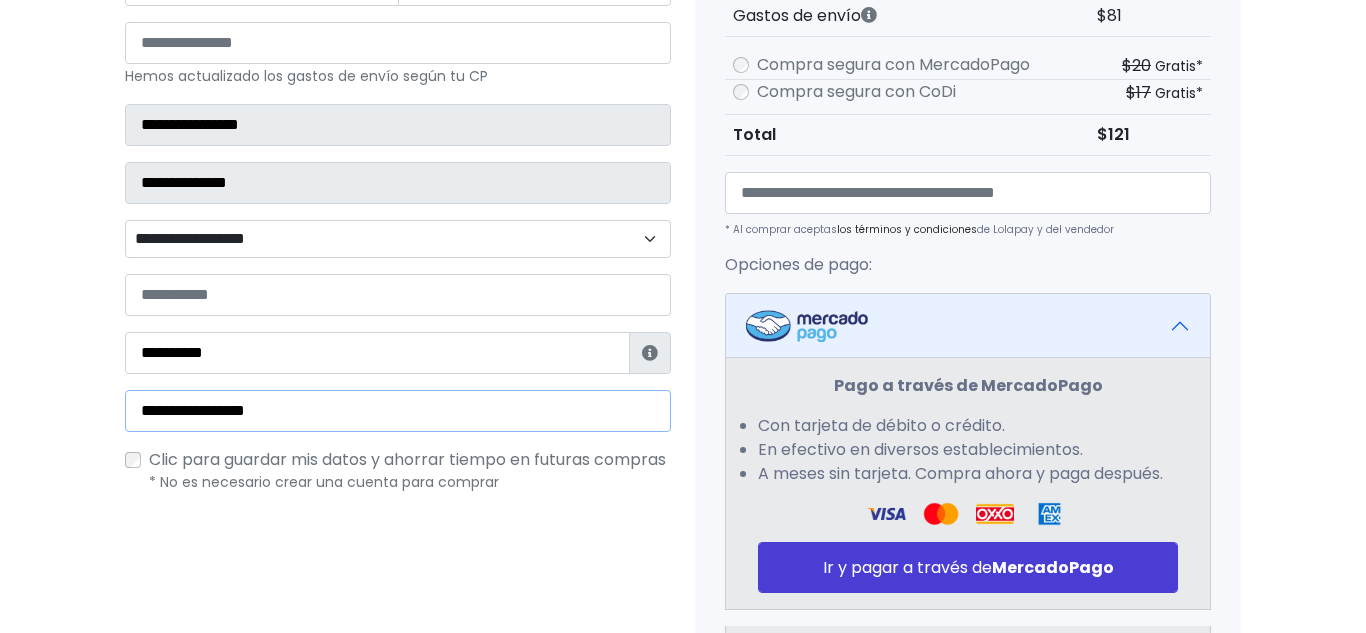 click on "**********" at bounding box center [398, 411] 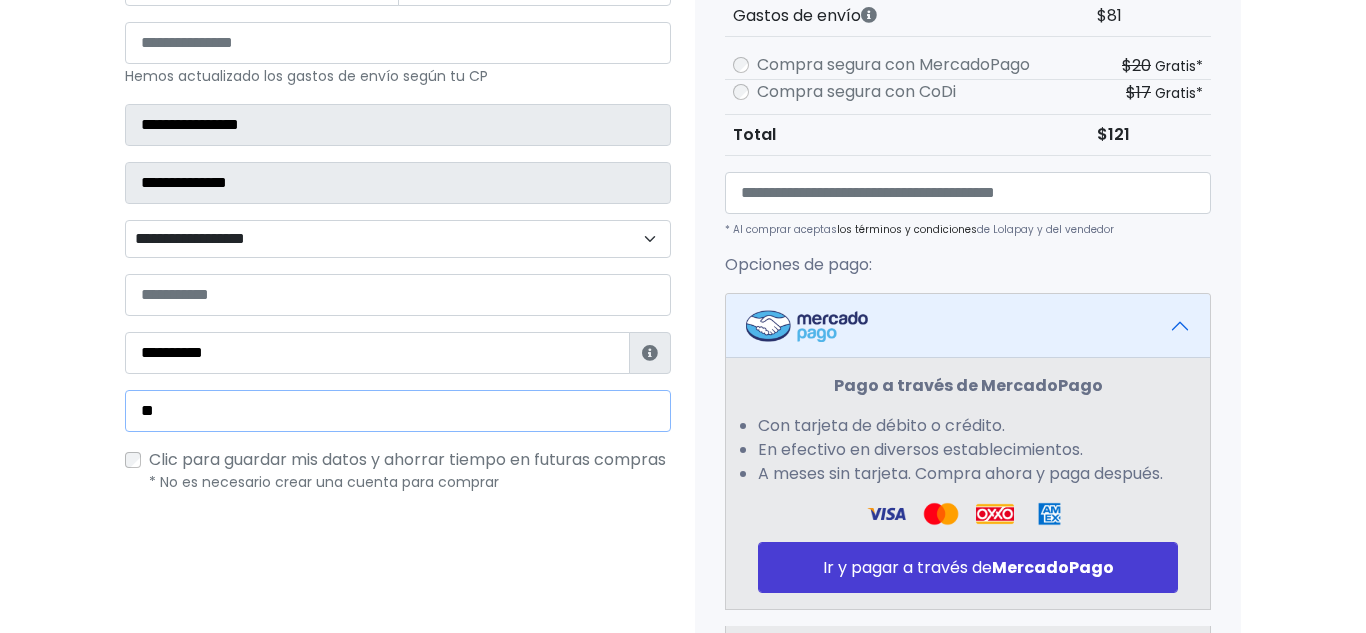 type on "*" 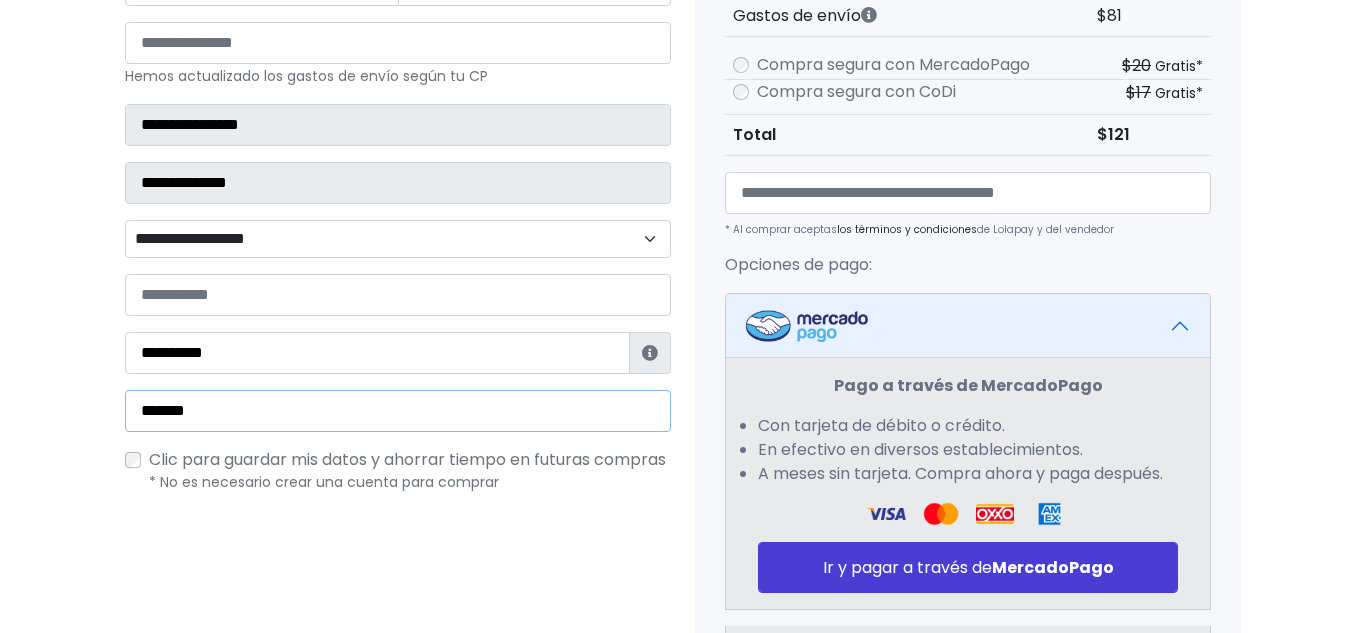 type on "**********" 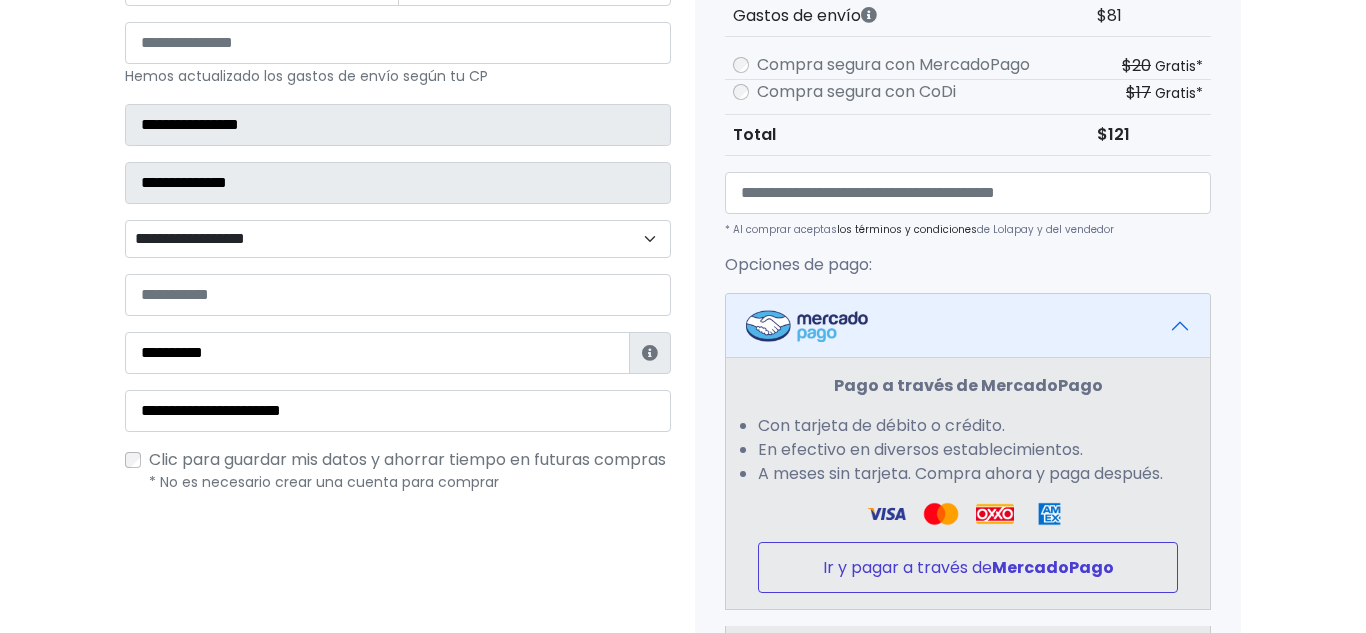 click on "Ir y pagar a través de  MercadoPago" at bounding box center (968, 567) 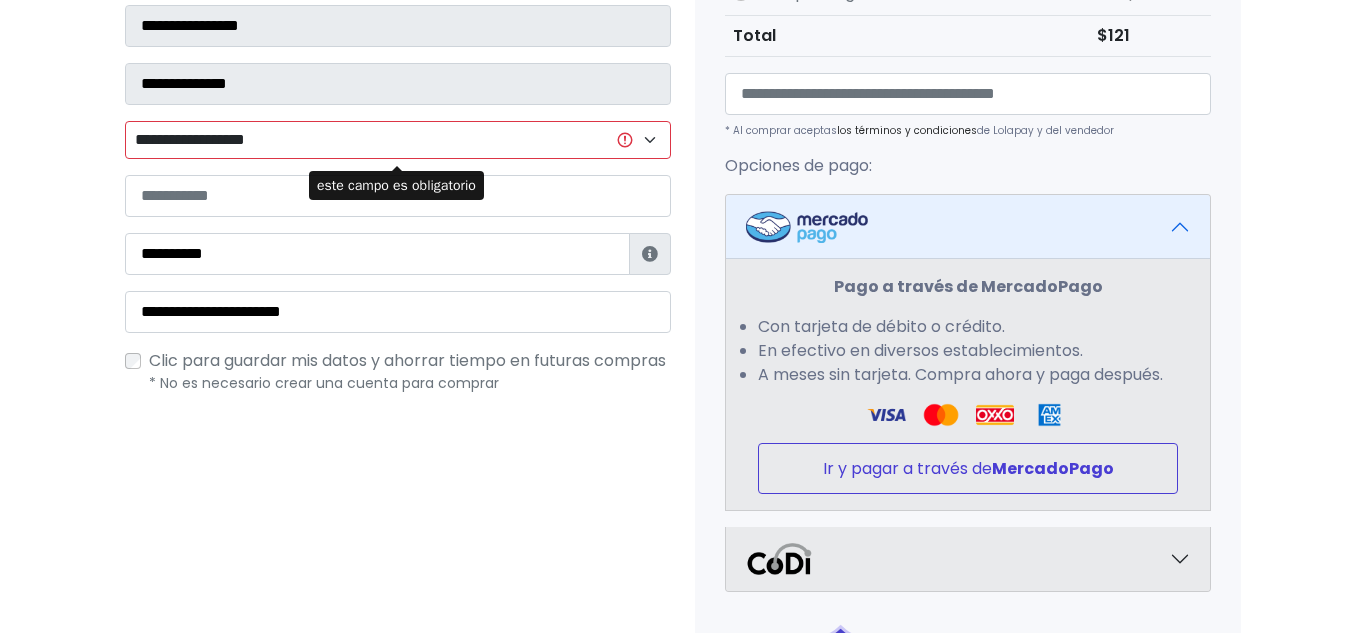 scroll, scrollTop: 677, scrollLeft: 0, axis: vertical 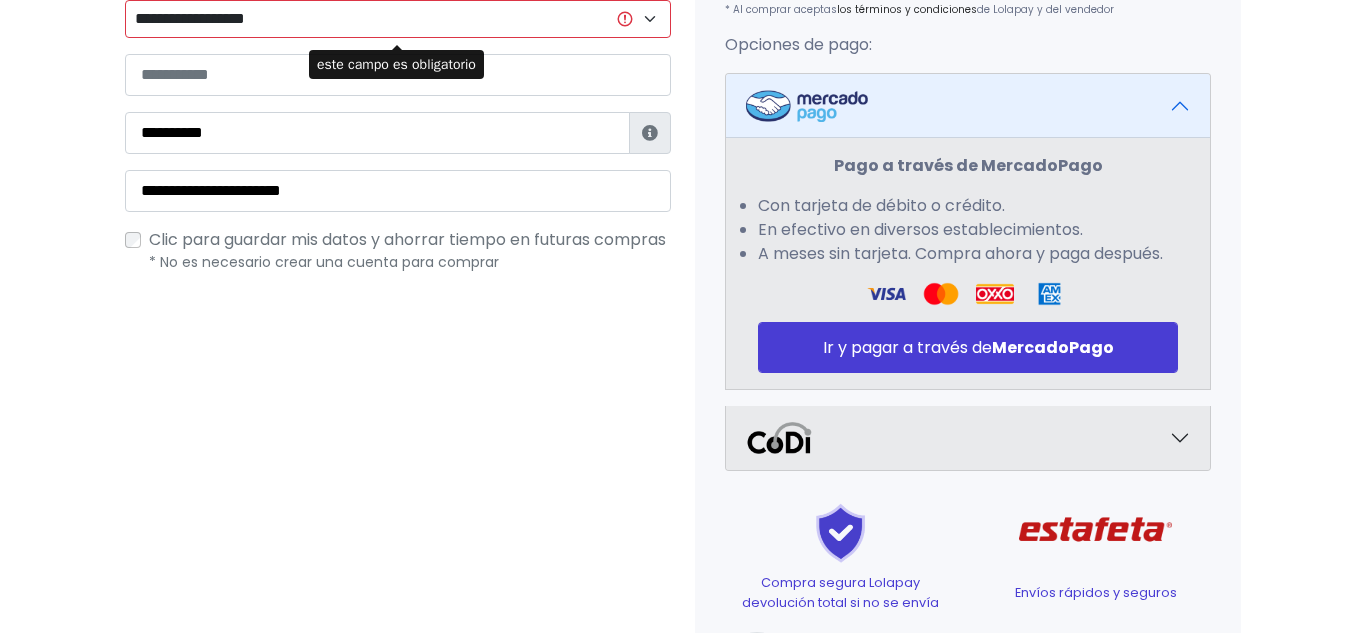 click on "**********" at bounding box center (398, 19) 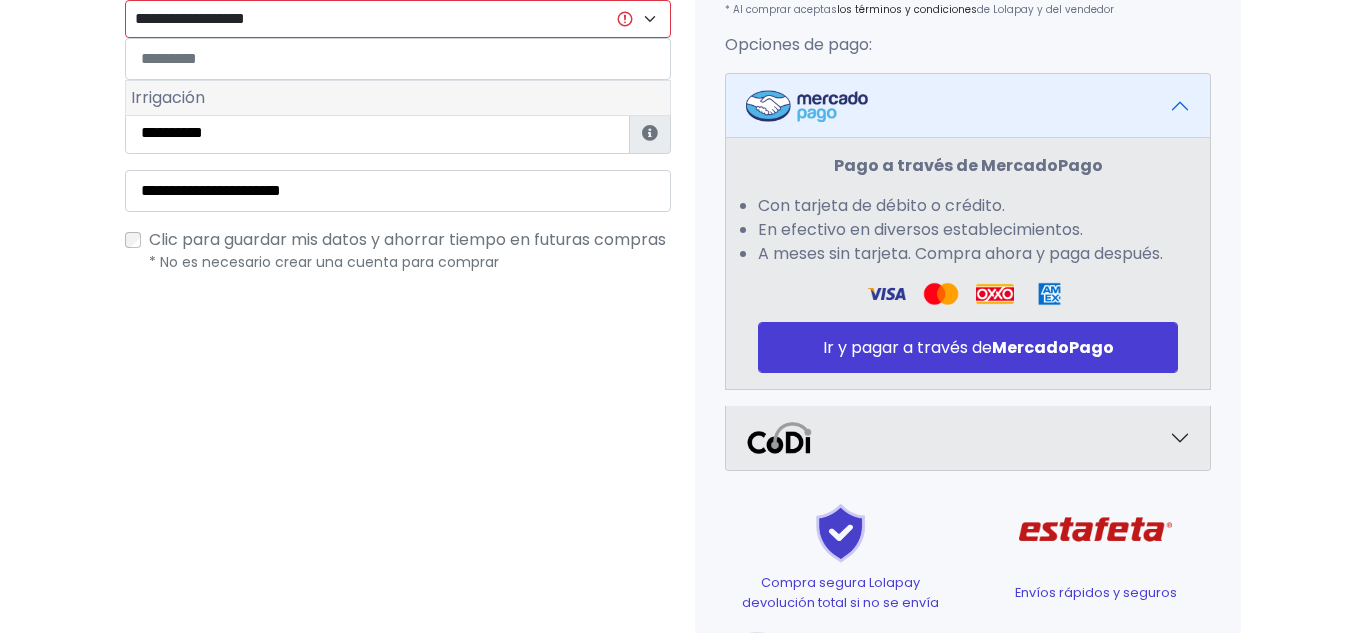 click on "Irrigación" at bounding box center [398, 98] 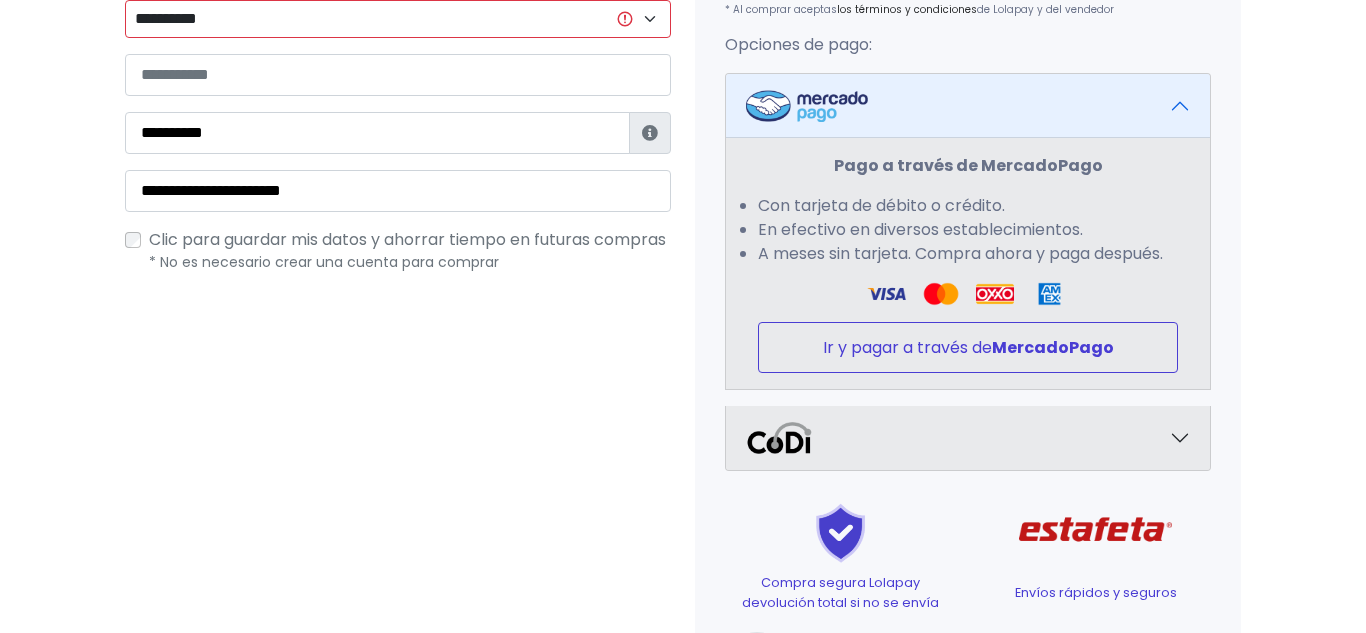 click on "Ir y pagar a través de  MercadoPago" at bounding box center [968, 347] 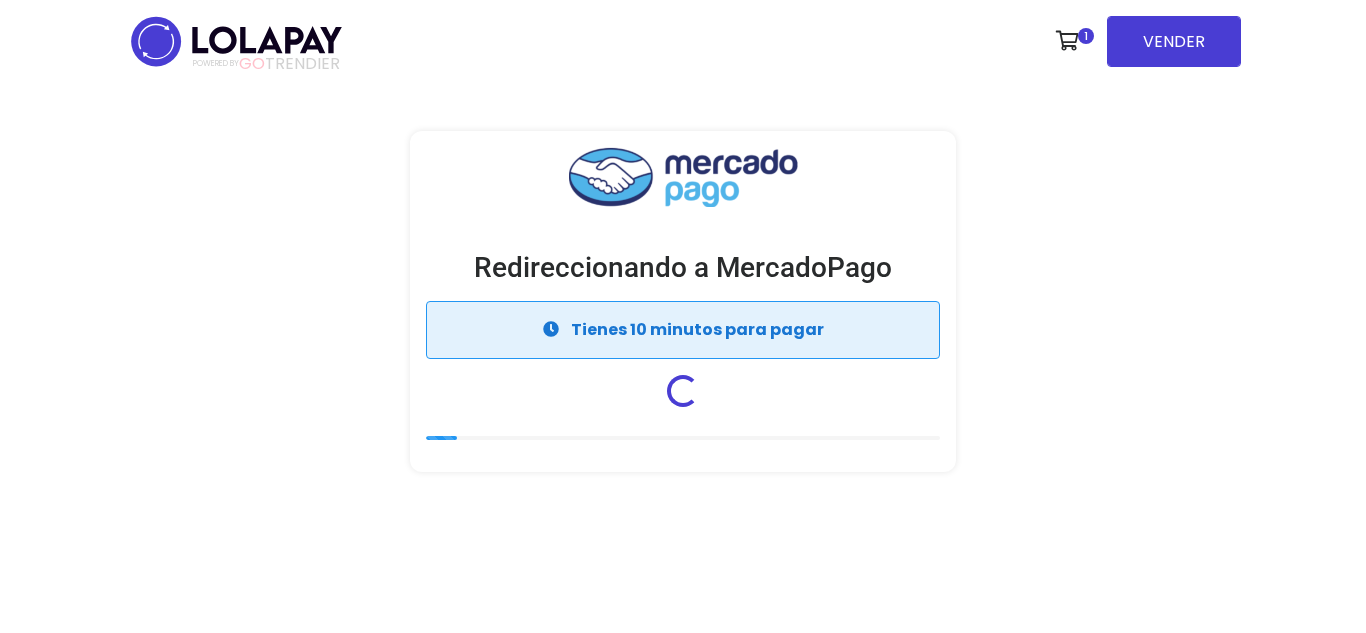 scroll, scrollTop: 0, scrollLeft: 0, axis: both 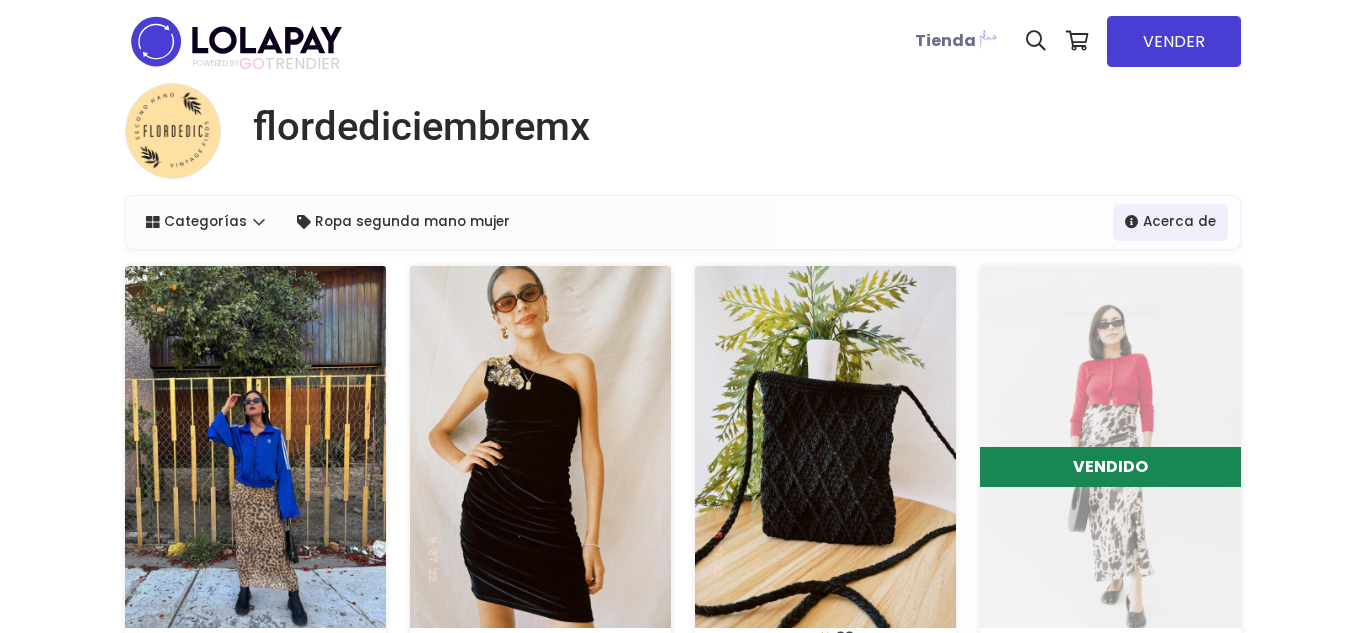 click at bounding box center (255, 447) 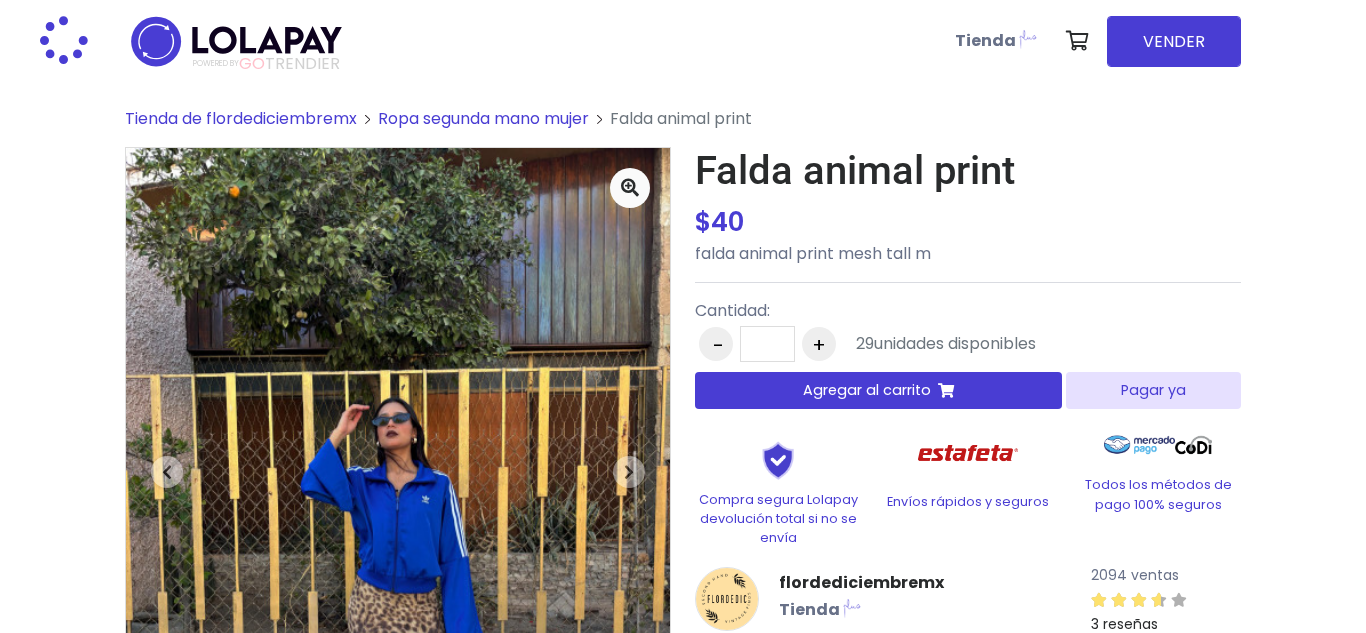 scroll, scrollTop: 0, scrollLeft: 0, axis: both 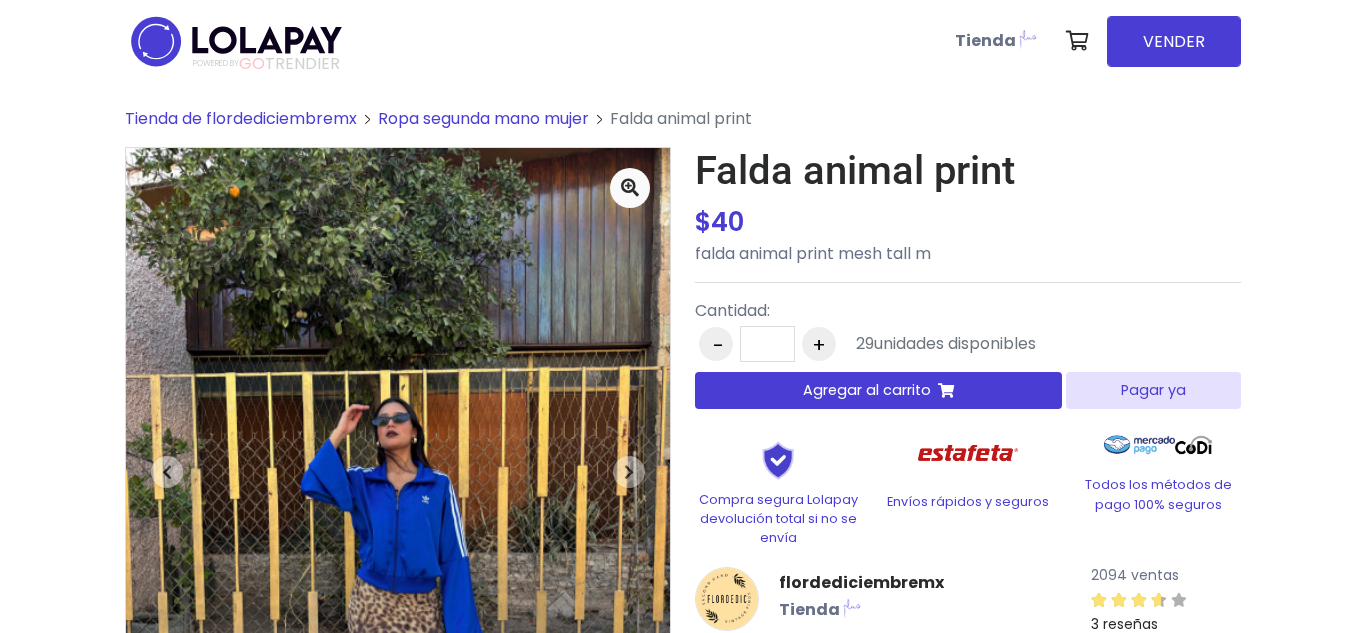 click on "Pagar ya" at bounding box center (1153, 390) 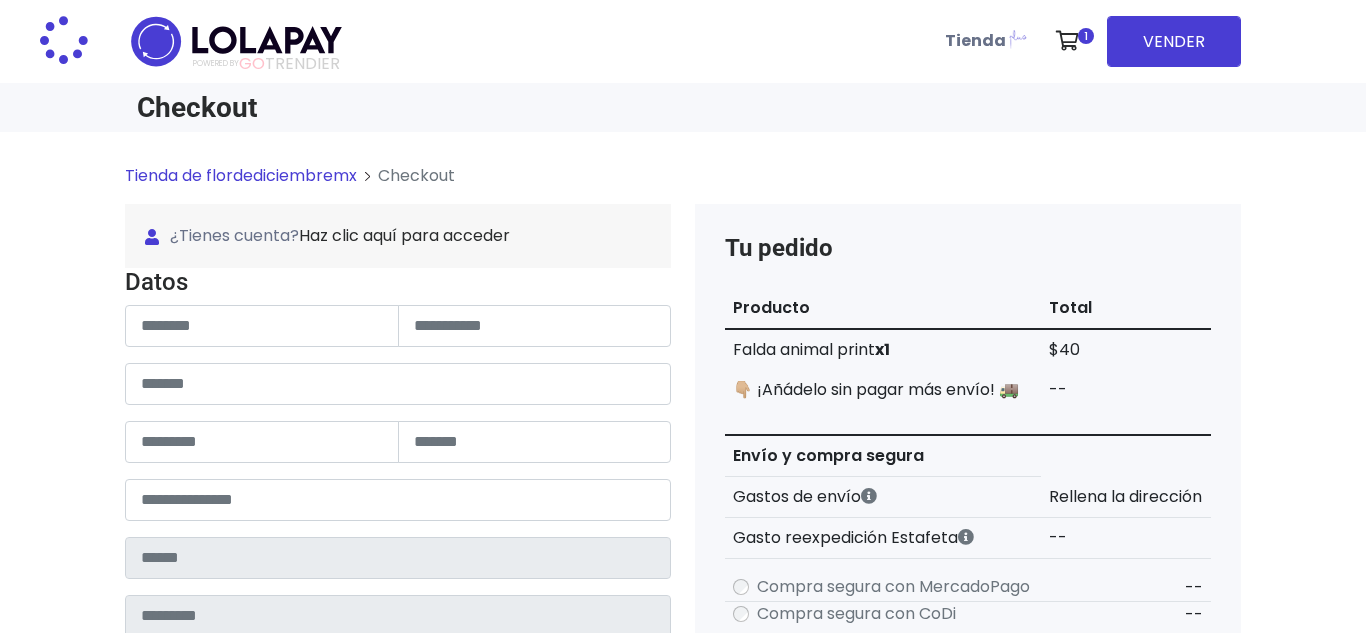scroll, scrollTop: 0, scrollLeft: 0, axis: both 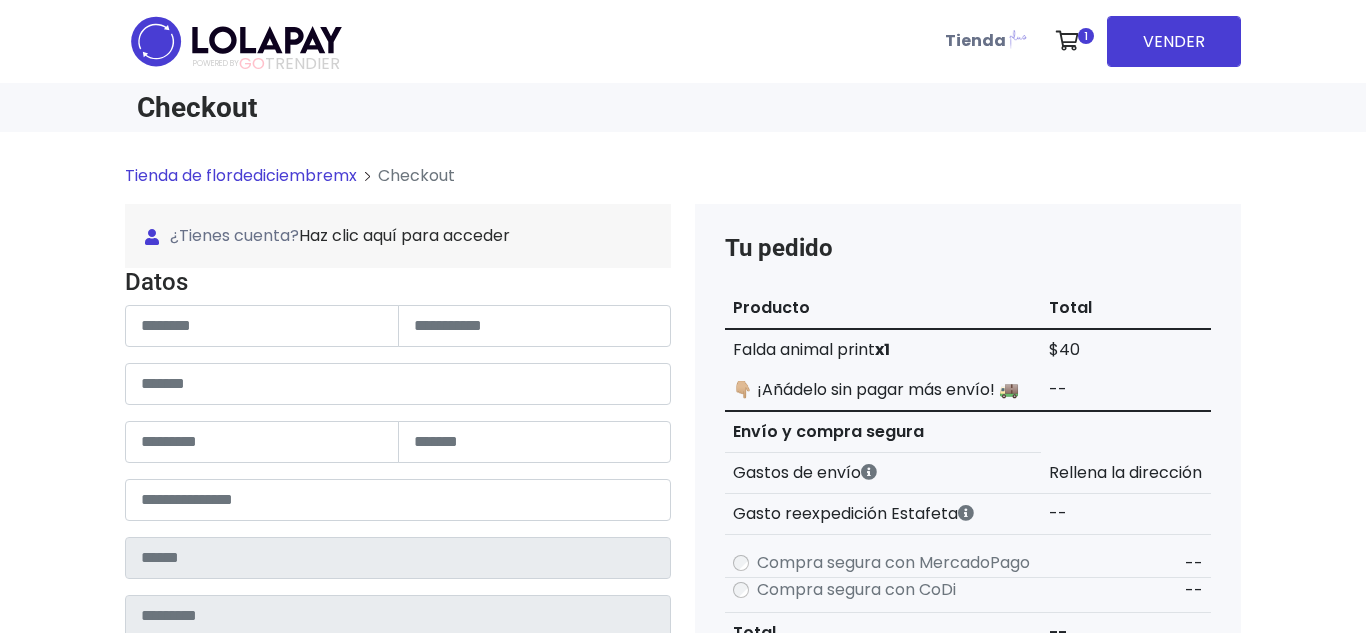 type on "**********" 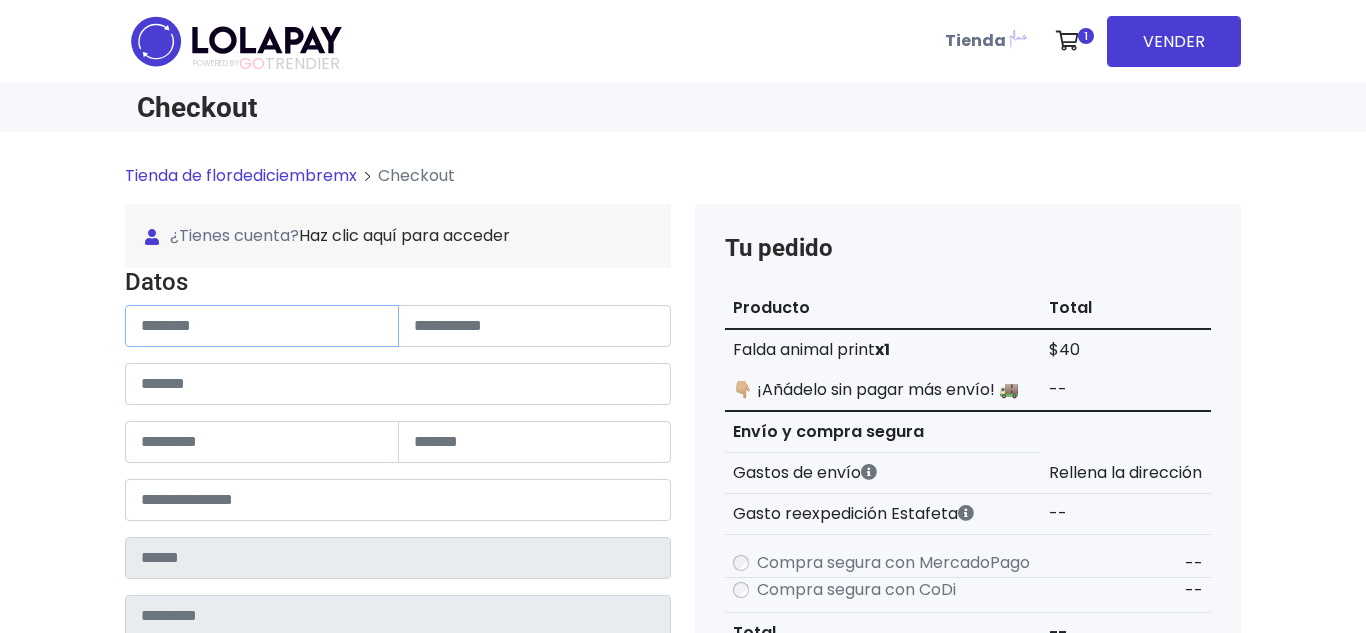 click at bounding box center [262, 326] 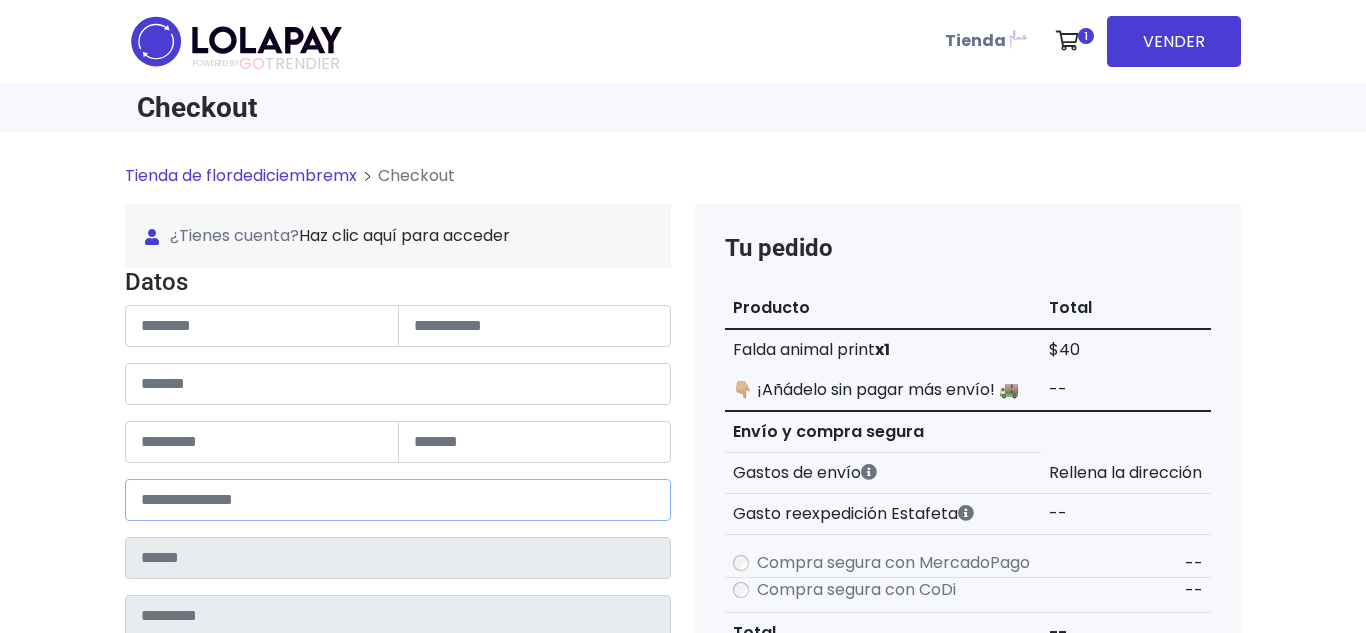 click at bounding box center (398, 500) 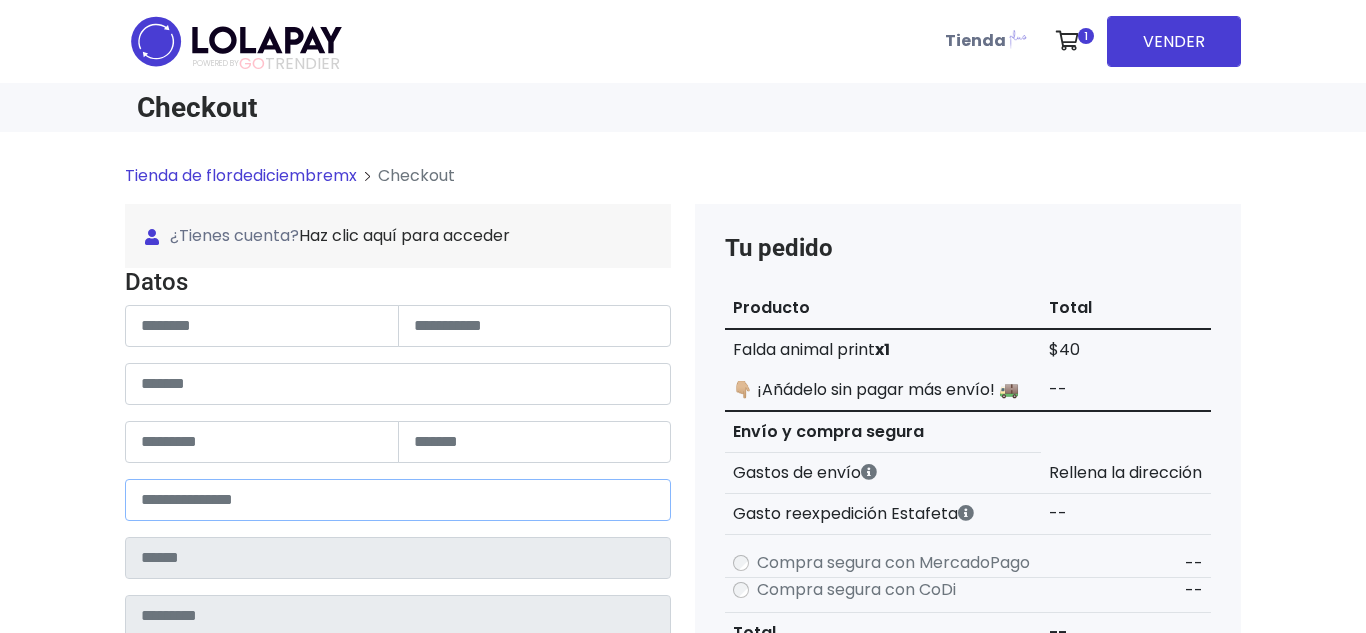 type on "*****" 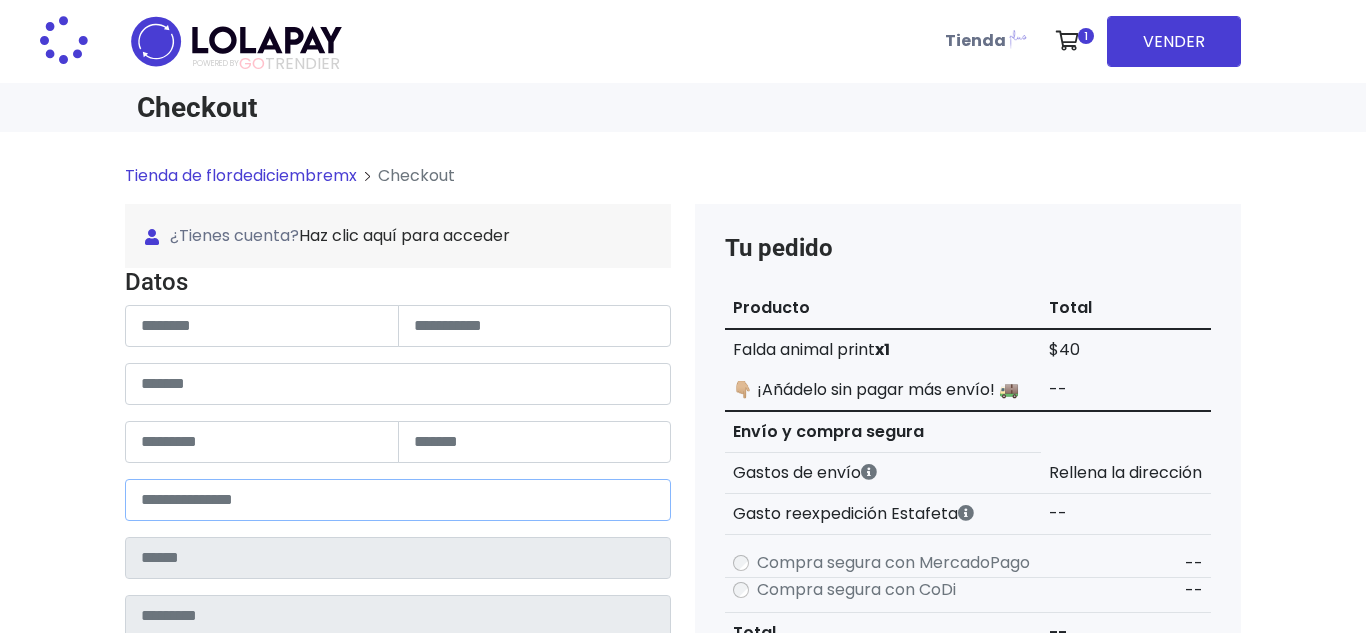type on "**********" 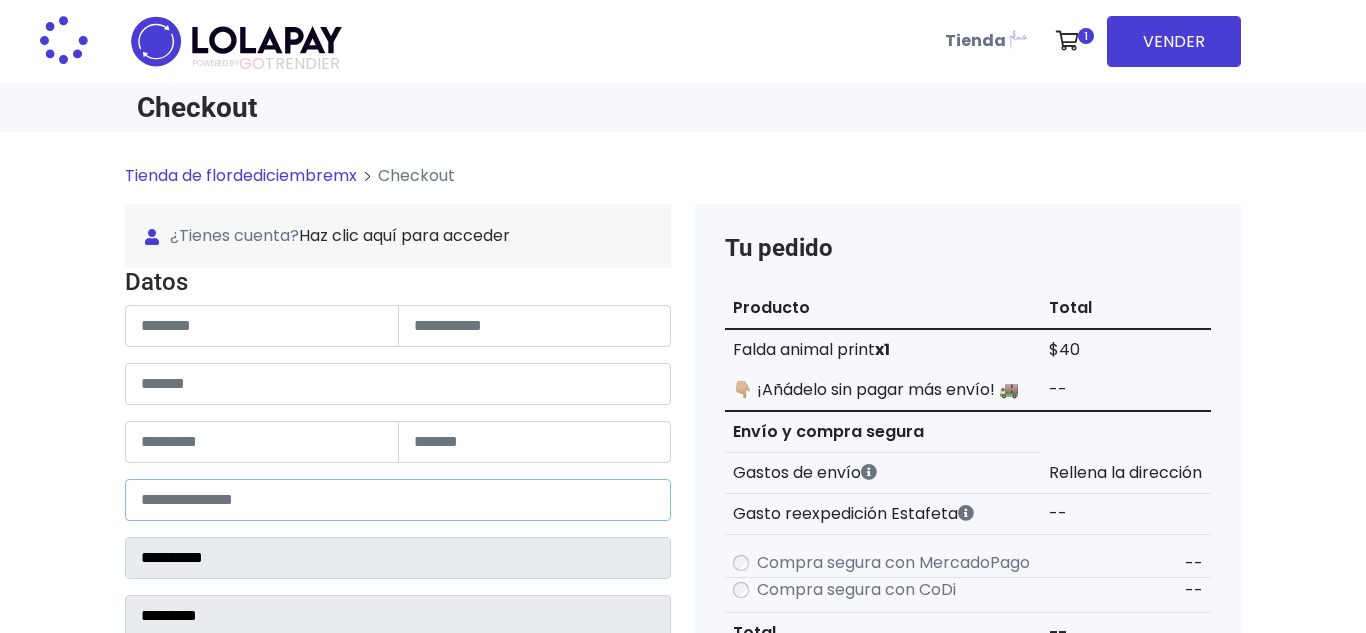 select 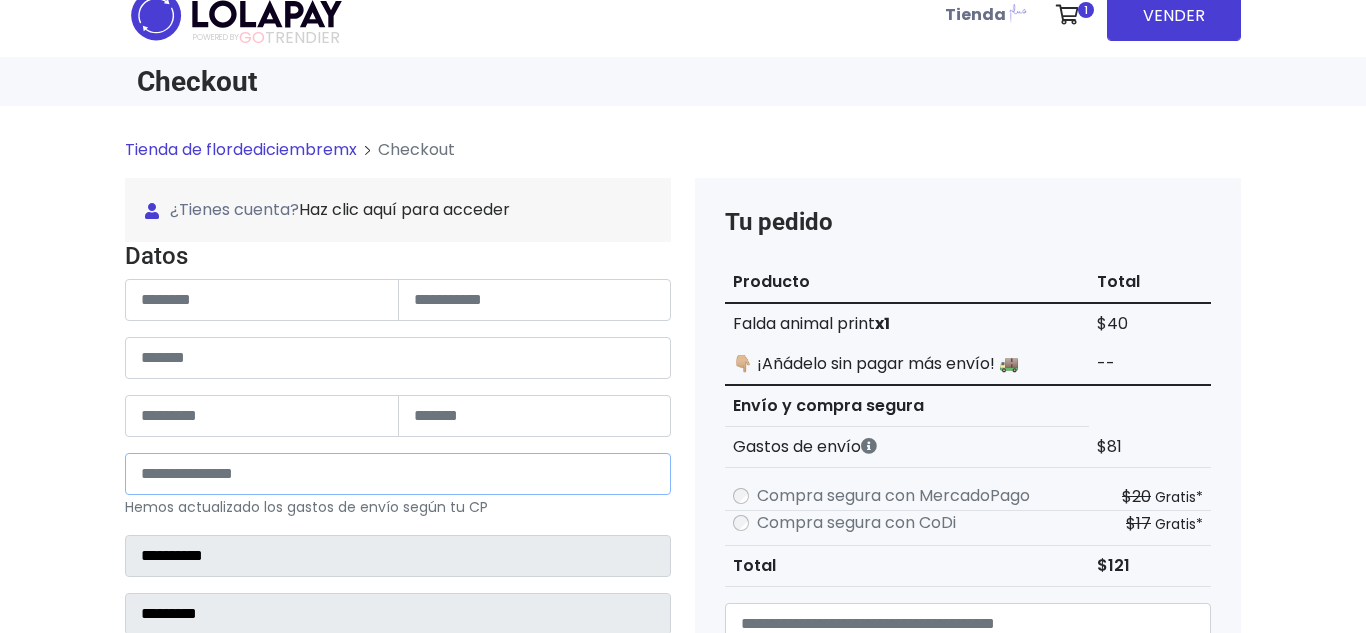 scroll, scrollTop: 0, scrollLeft: 0, axis: both 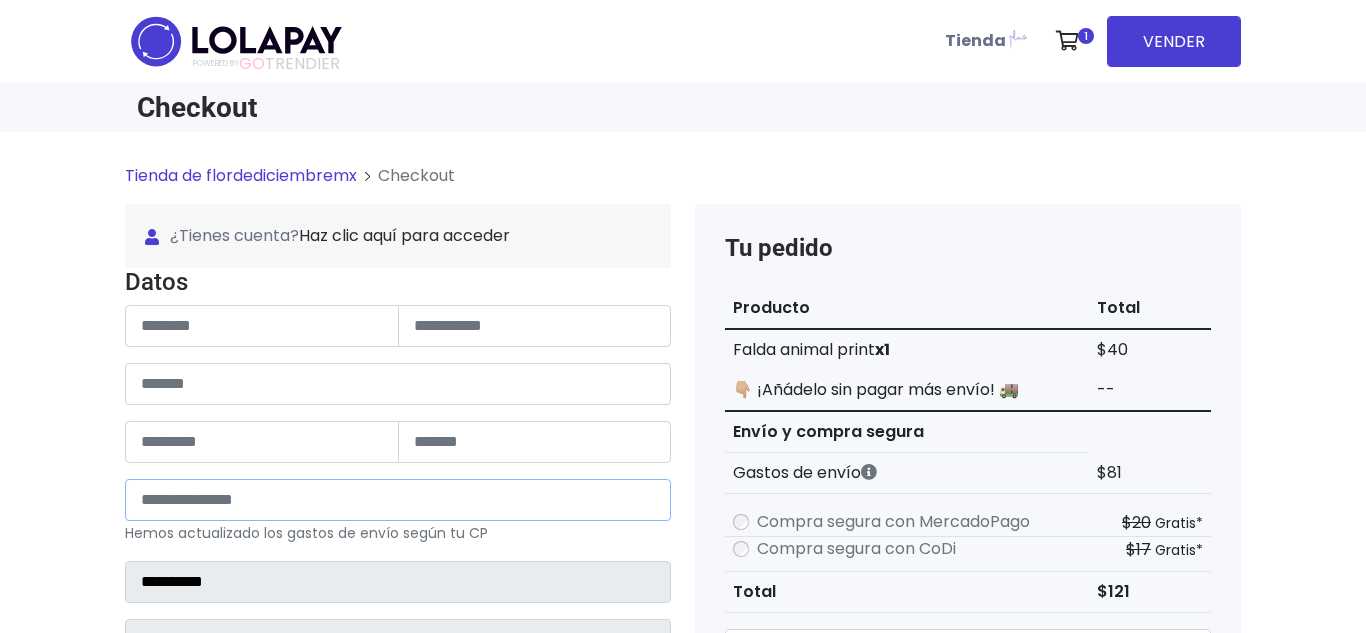 type on "*****" 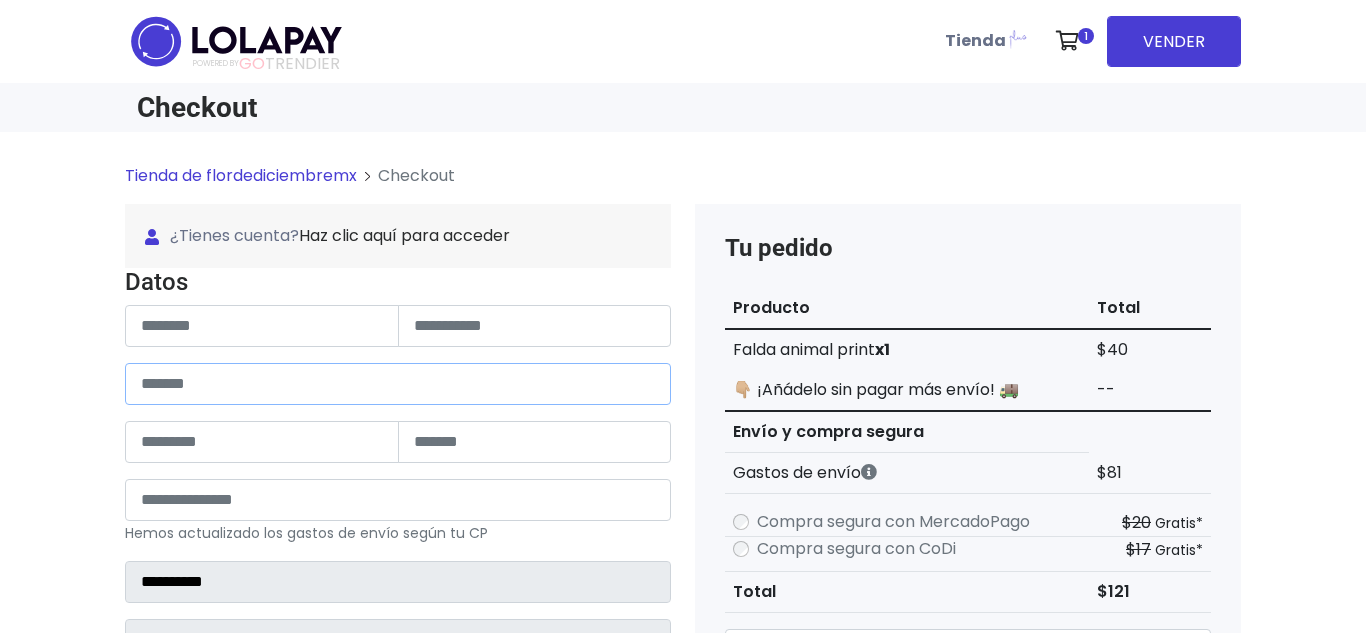 click at bounding box center (398, 384) 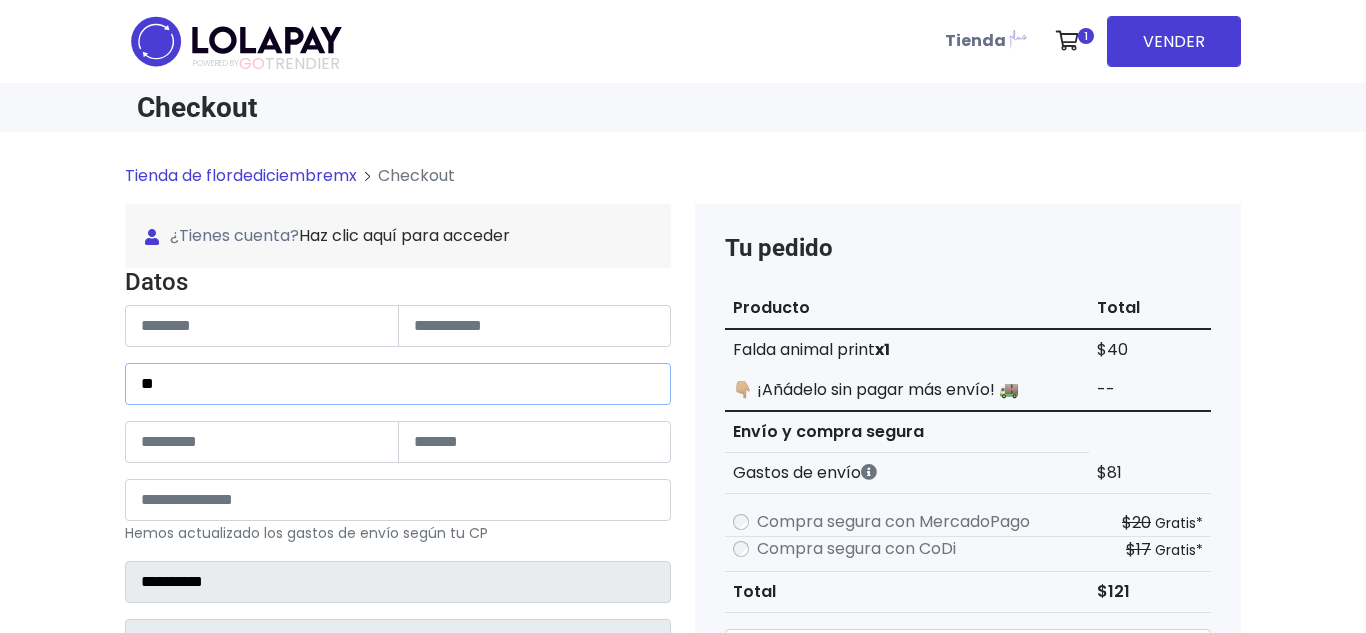 type on "*" 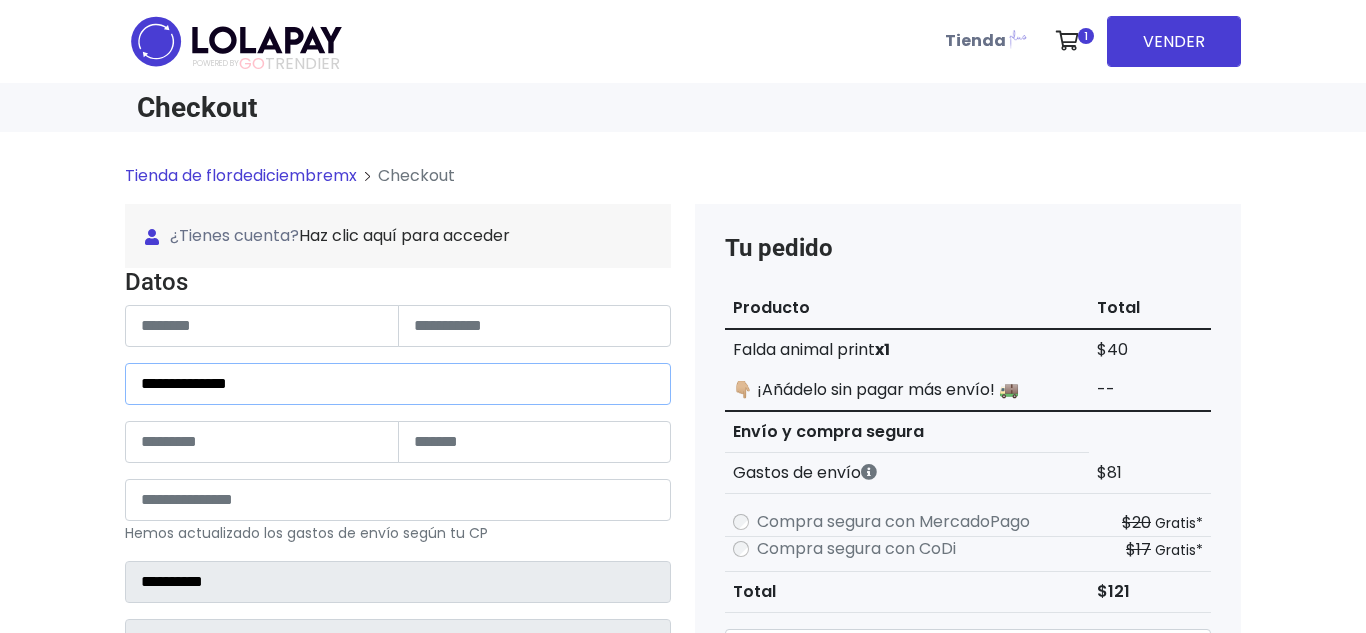 type on "**********" 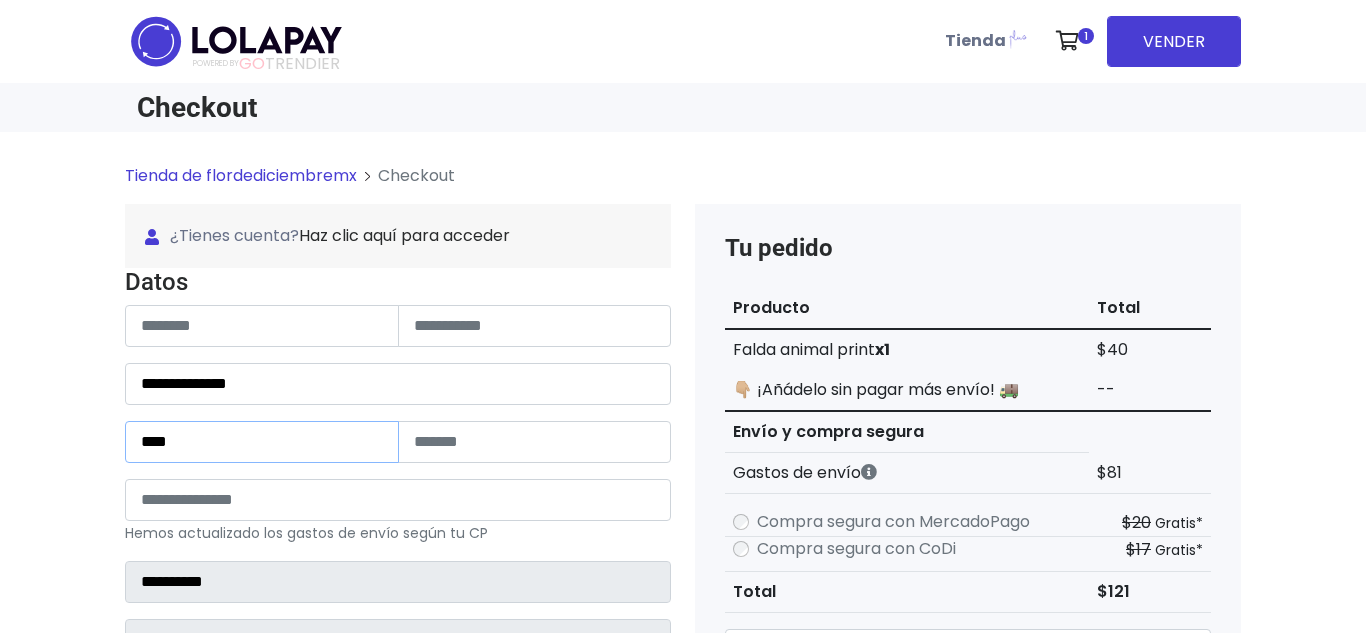 type on "****" 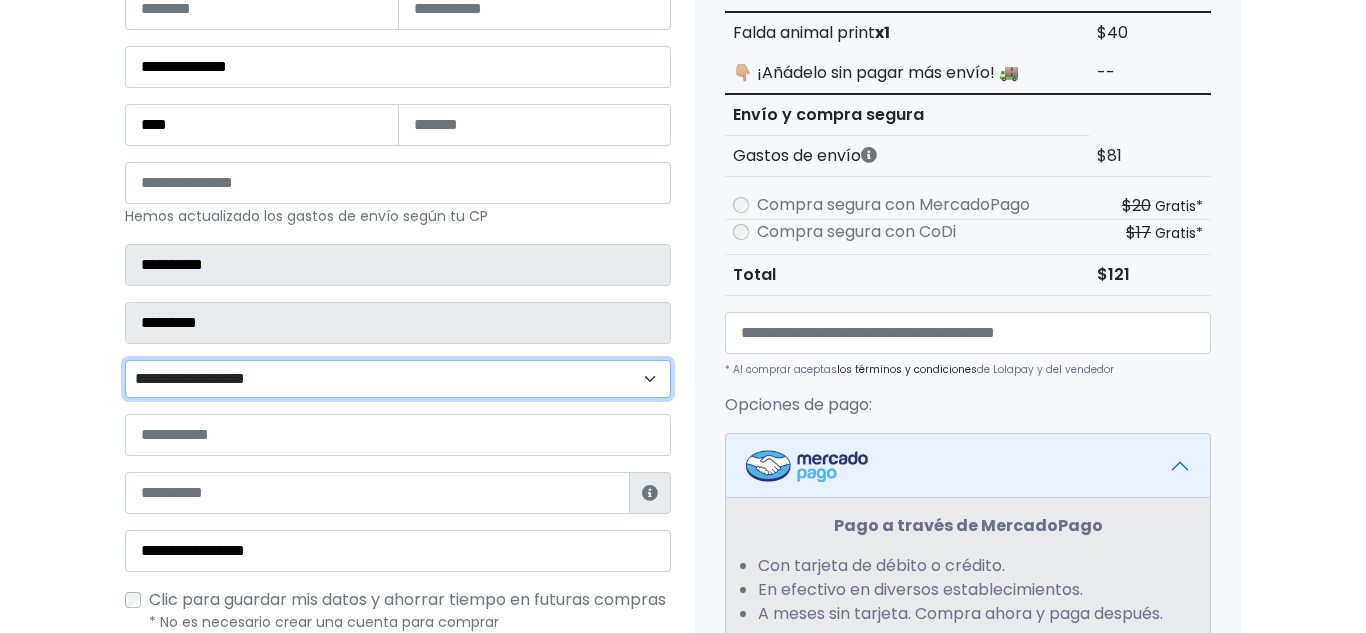 scroll, scrollTop: 380, scrollLeft: 0, axis: vertical 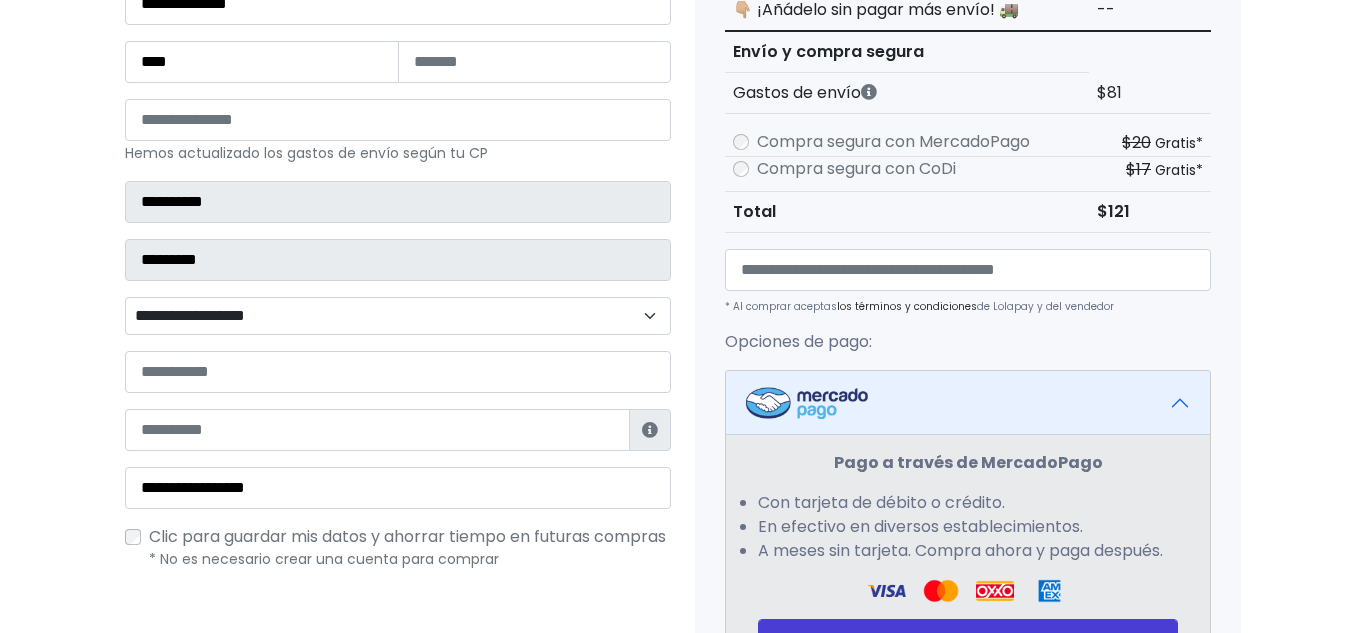 click on "**********" at bounding box center [398, 316] 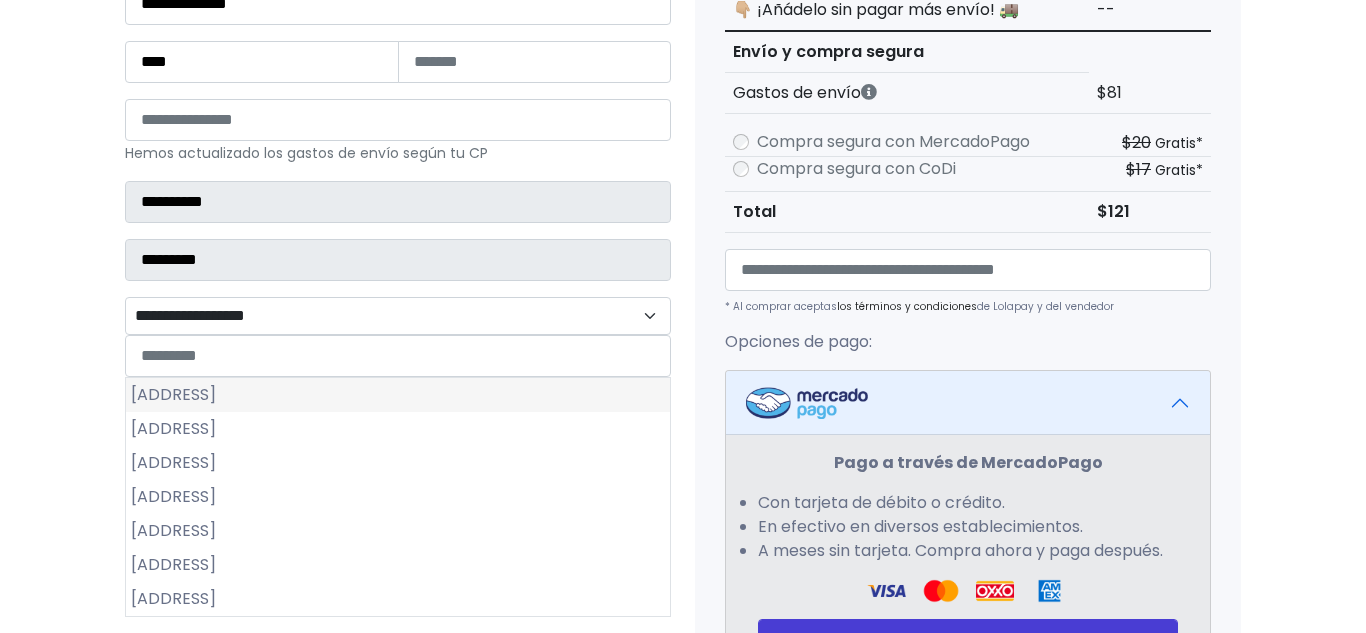 click on "Pedregal de la Silla" at bounding box center [398, 395] 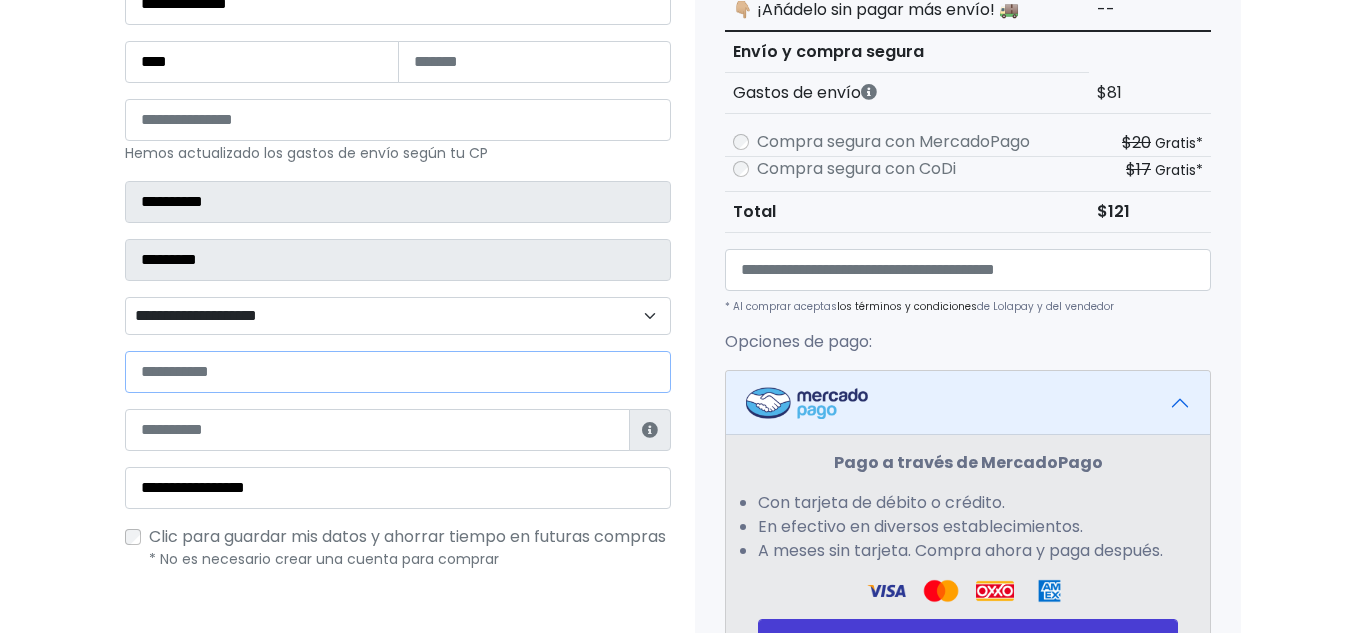 click at bounding box center [398, 372] 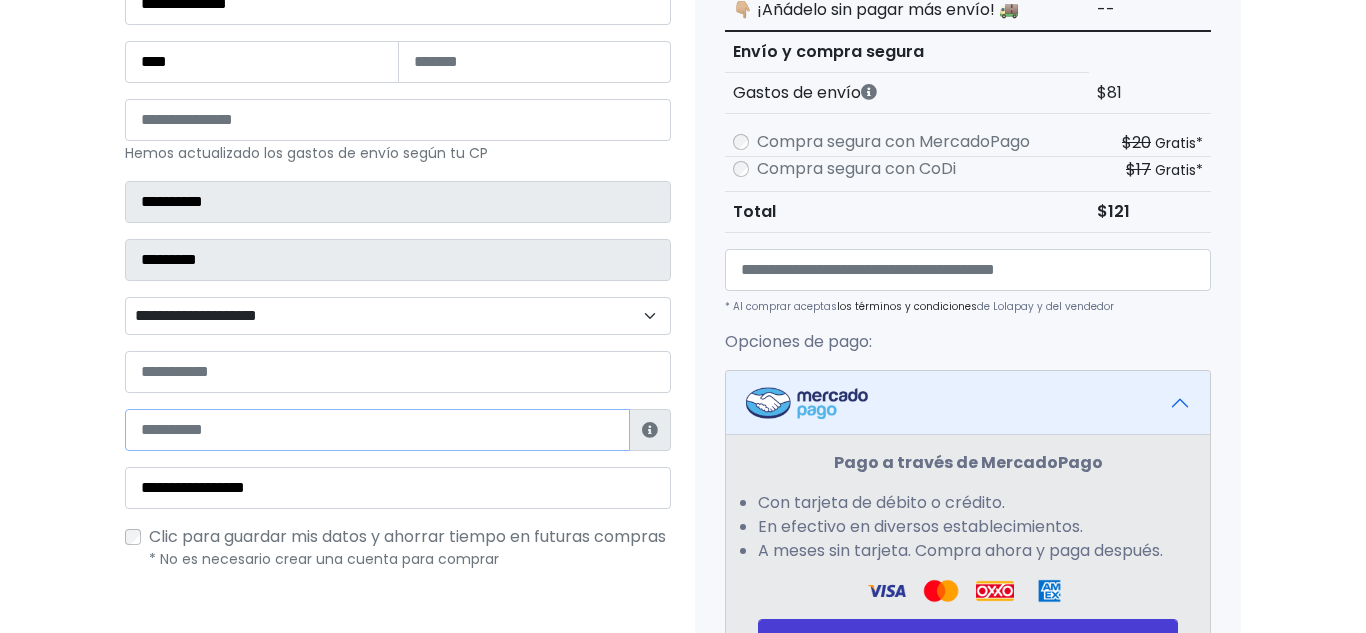 click at bounding box center [377, 430] 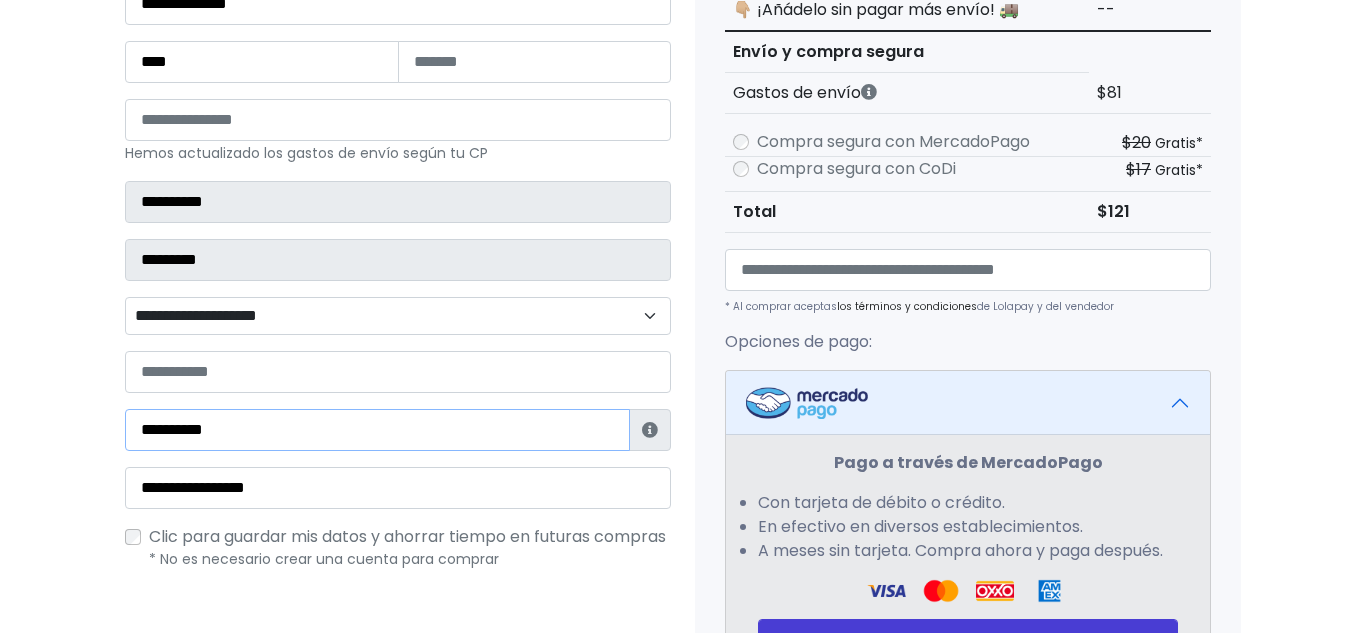 type on "**********" 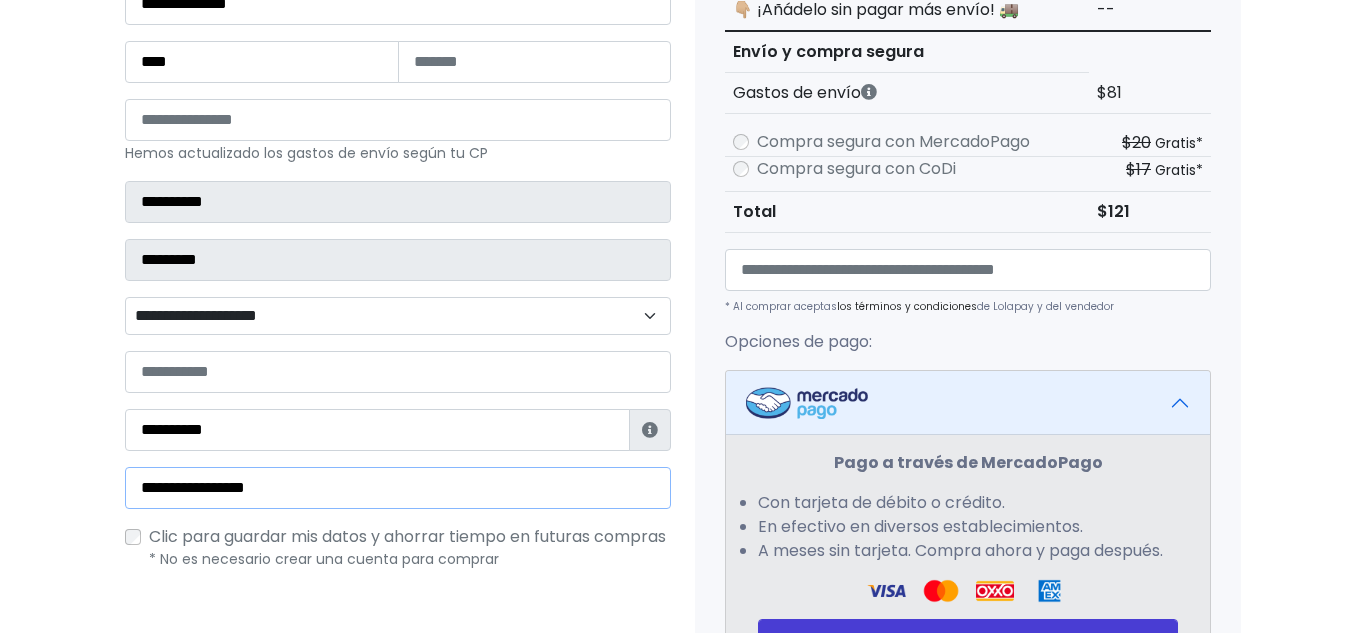 click on "**********" at bounding box center (398, 488) 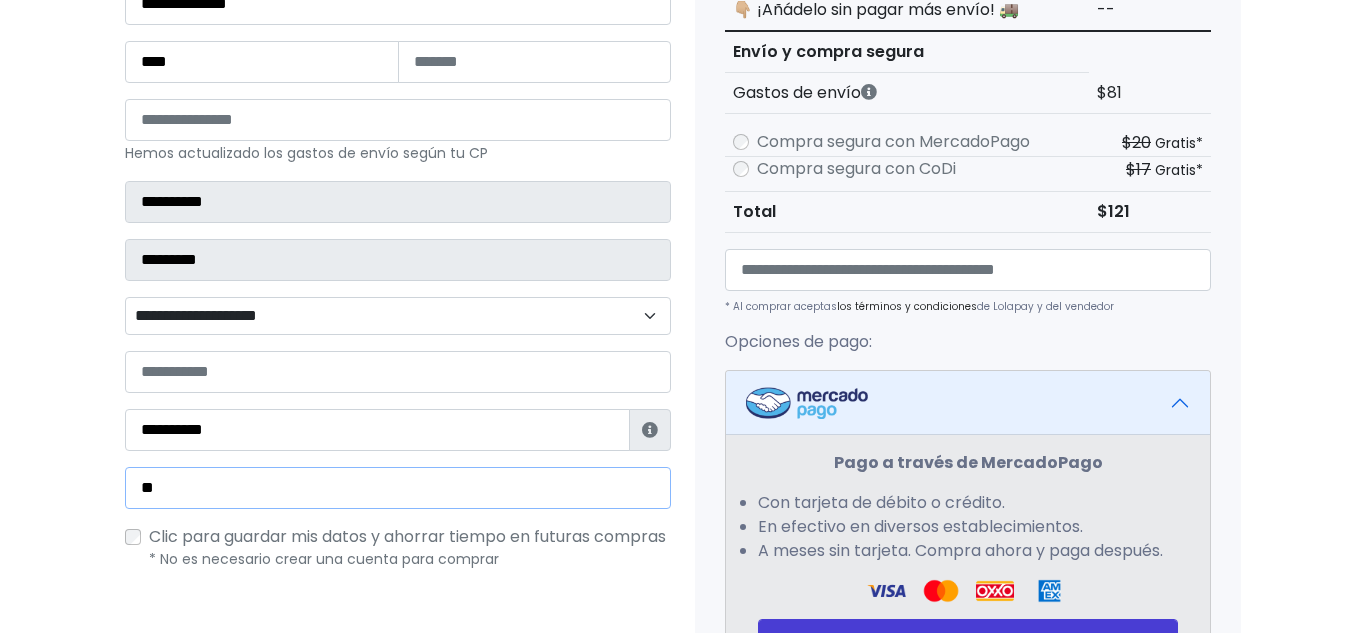 type on "*" 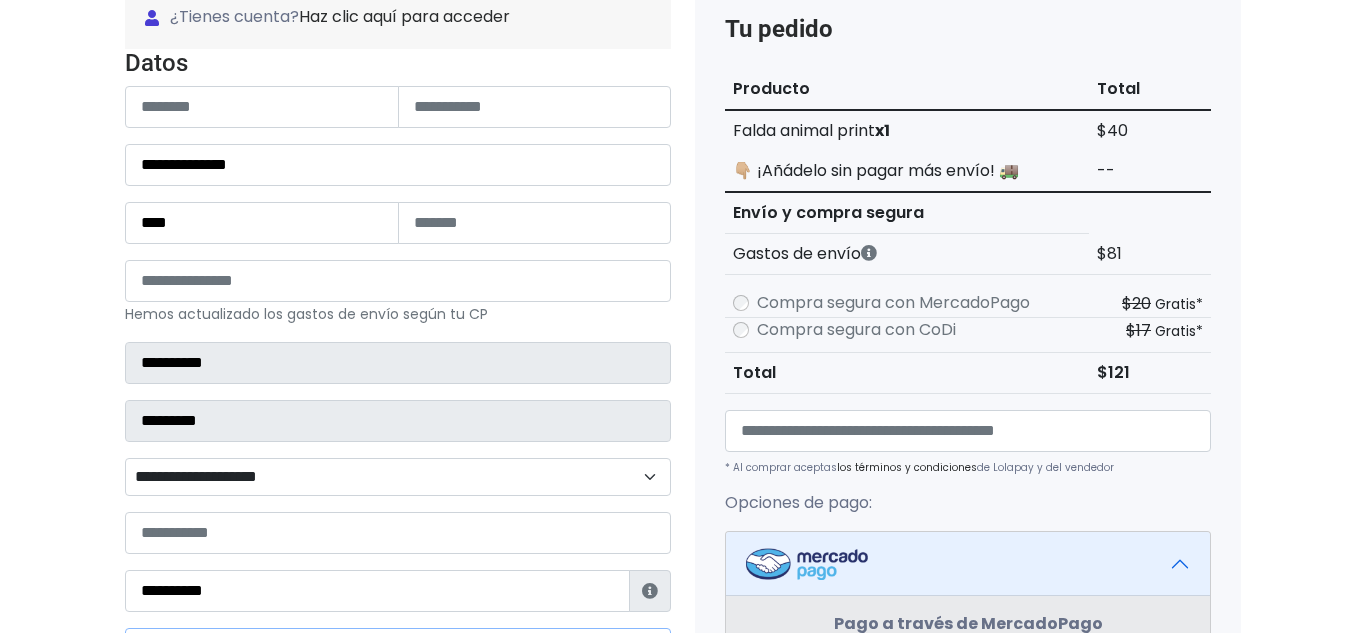scroll, scrollTop: 217, scrollLeft: 0, axis: vertical 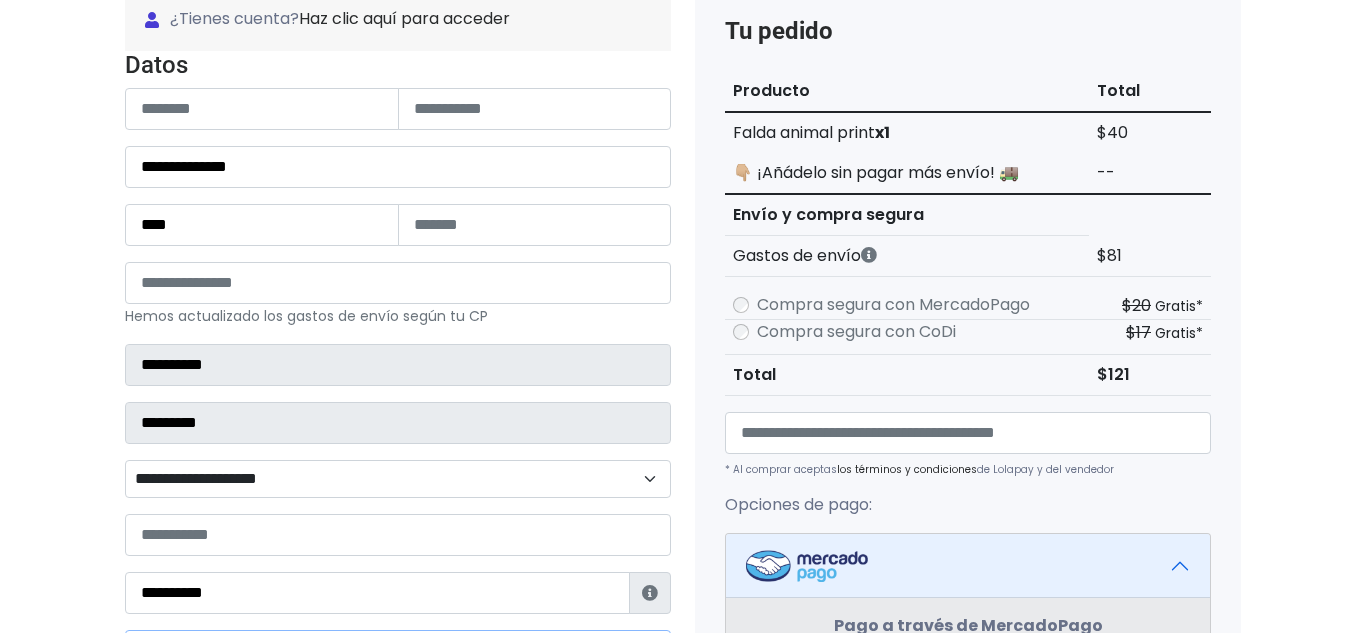 type on "**********" 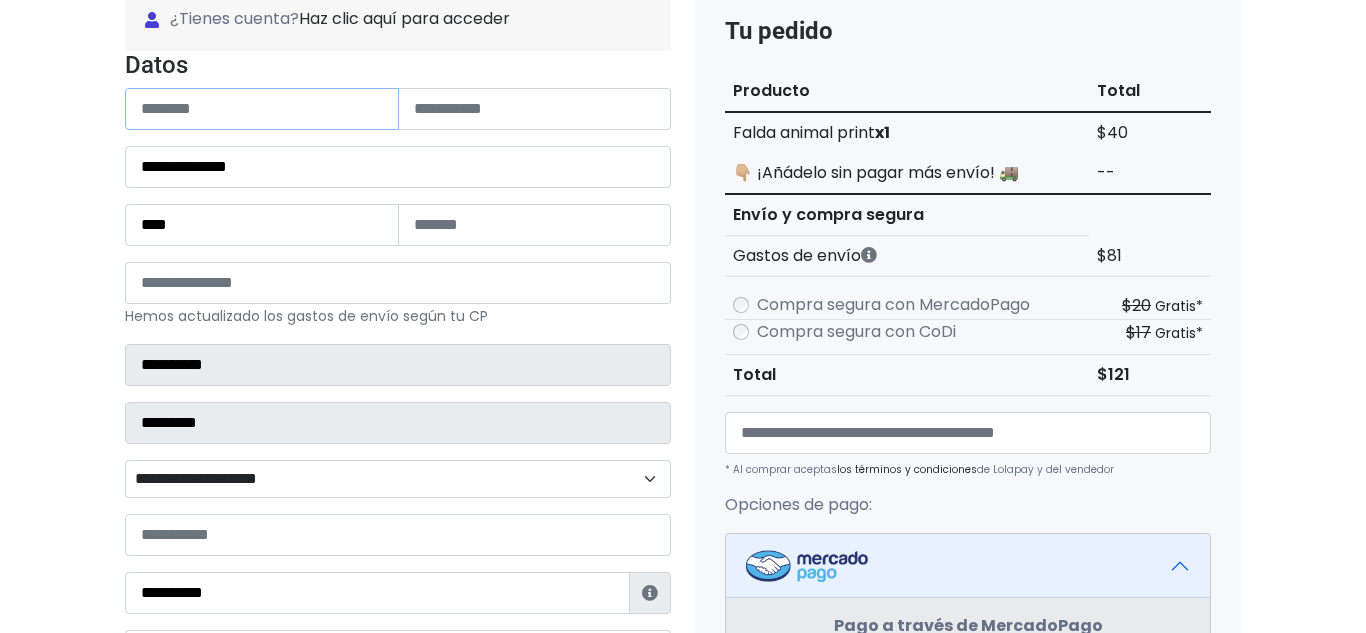 click at bounding box center [262, 109] 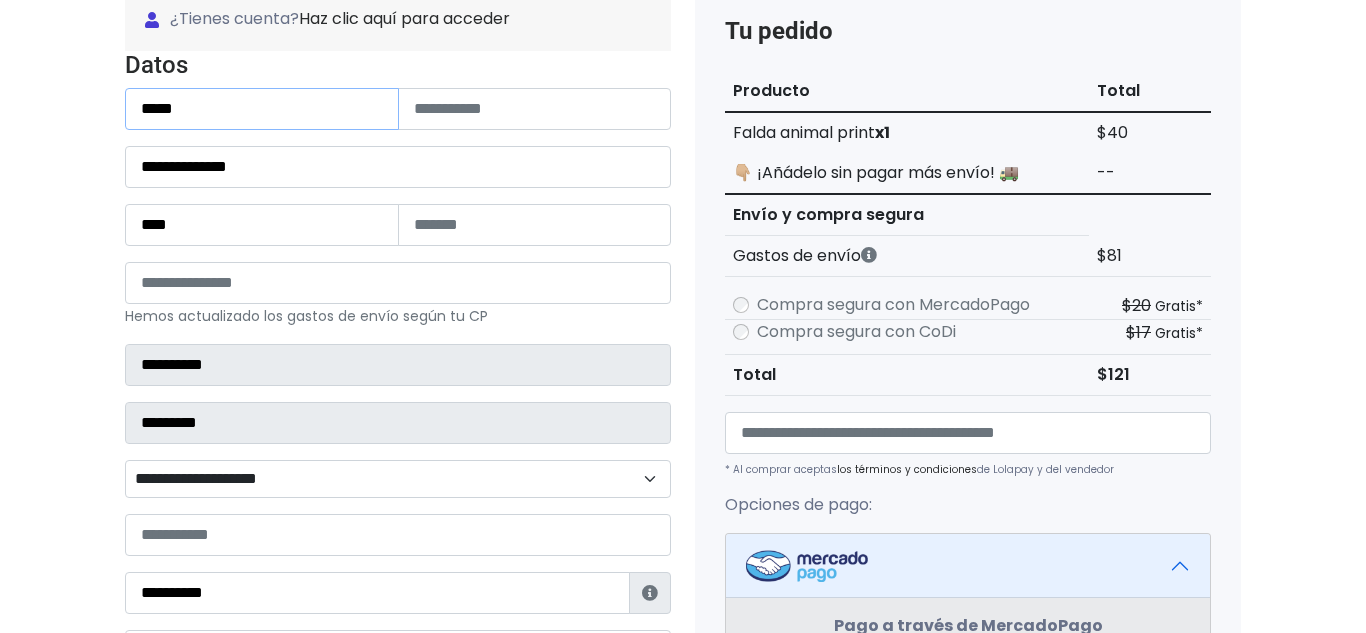 type on "*****" 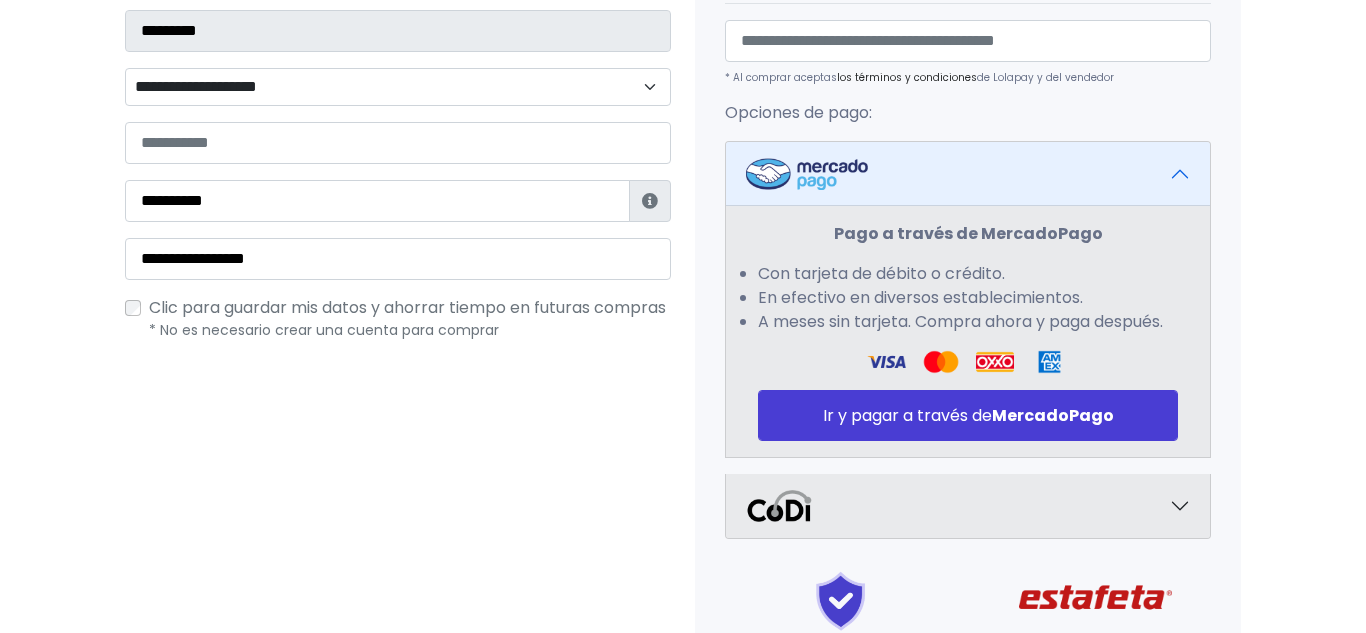 scroll, scrollTop: 652, scrollLeft: 0, axis: vertical 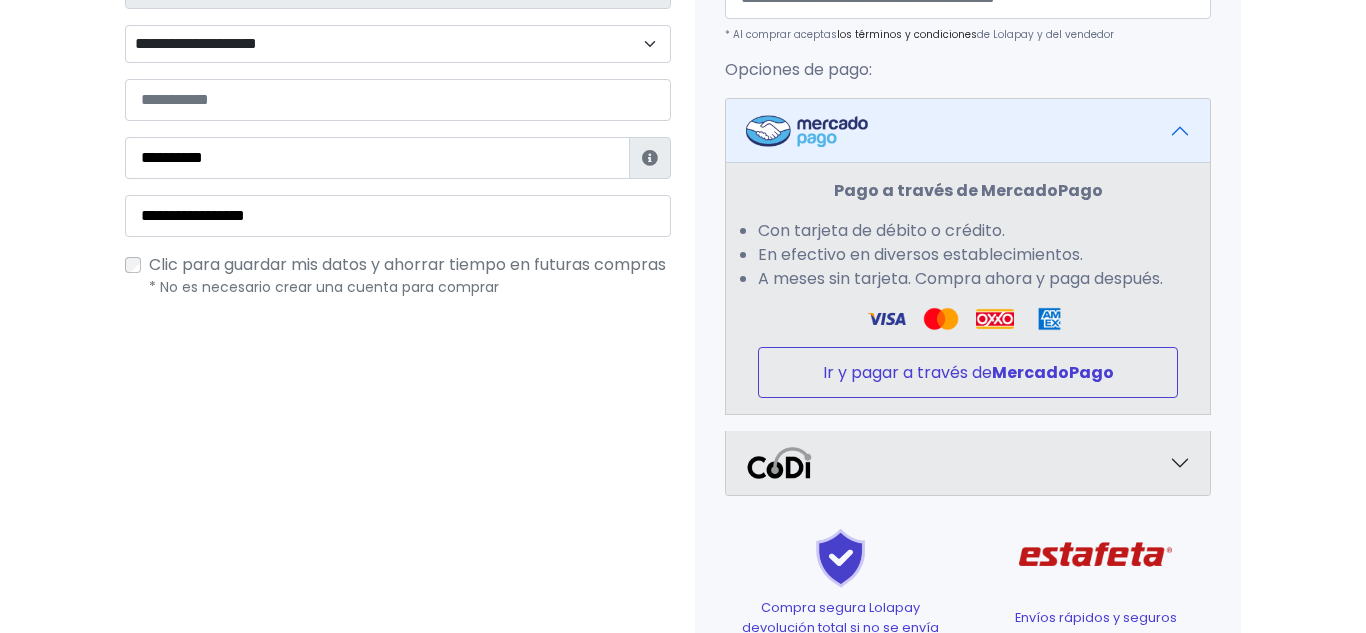 type on "*******" 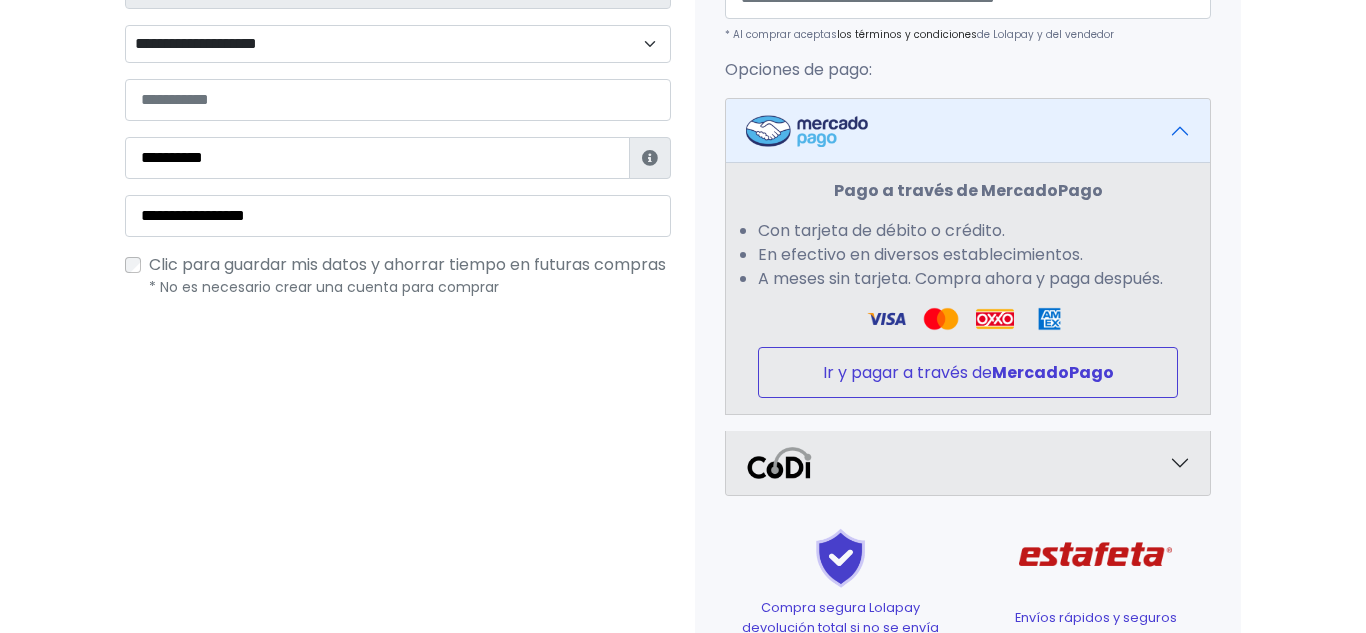 click on "Ir y pagar a través de  MercadoPago" at bounding box center [968, 372] 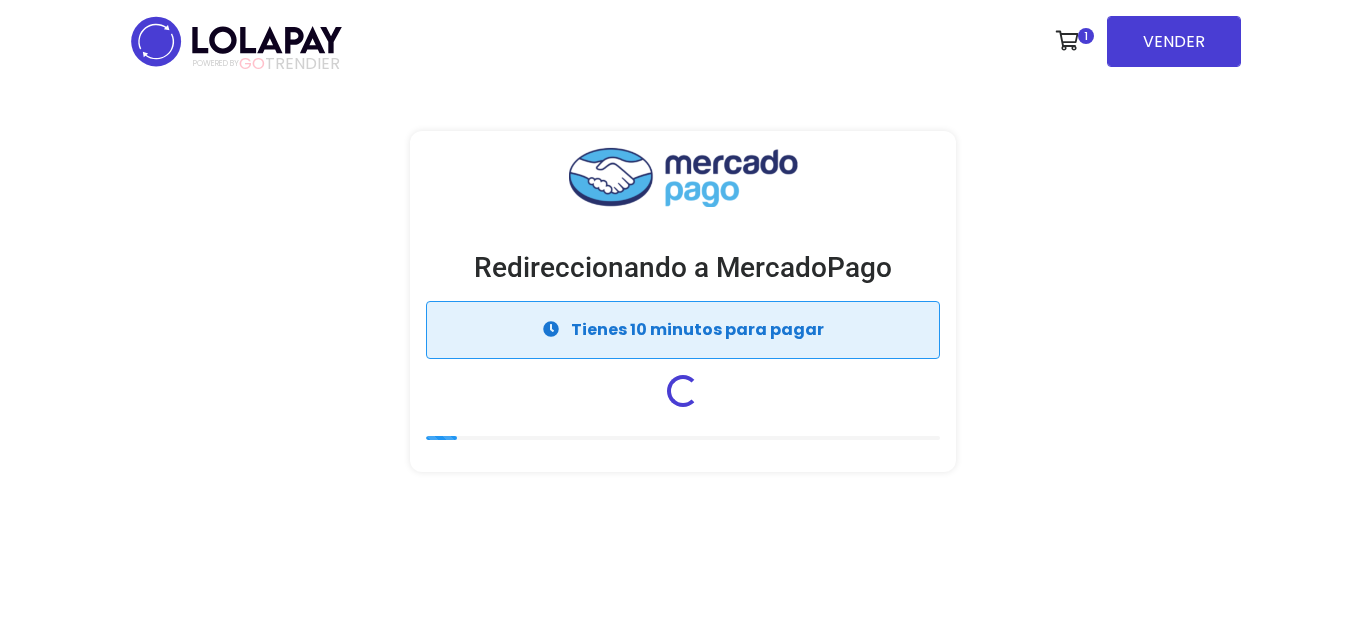 scroll, scrollTop: 0, scrollLeft: 0, axis: both 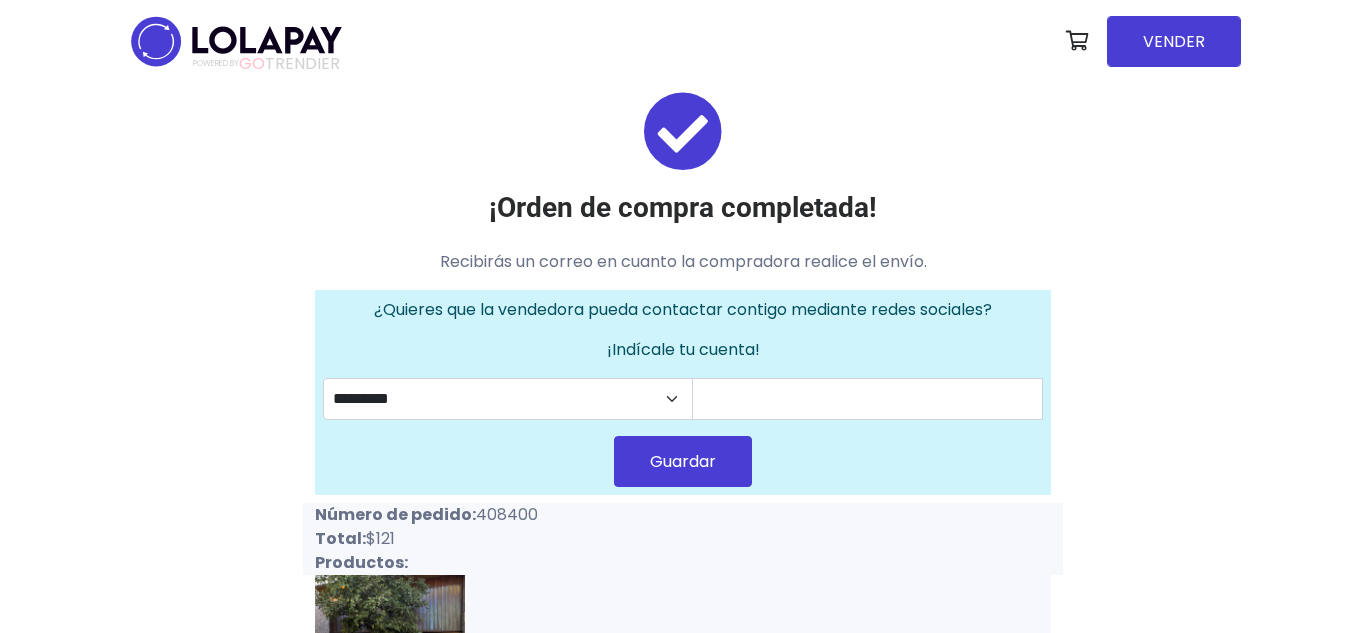 click on "¡Orden de compra completada!
Recibirás un correo en cuanto la compradora realice el envío.
¿Quieres que la vendedora pueda contactar contigo mediante redes sociales?
¡Indícale tu cuenta!
[USERNAME]
[USERNAME]
Guardar
Número de pedido:  [ORDER_NUMBER]
Total:  $121
Productos:
Falda animal print
Cantidad: 1
¡Empezar a vender!" at bounding box center (683, 544) 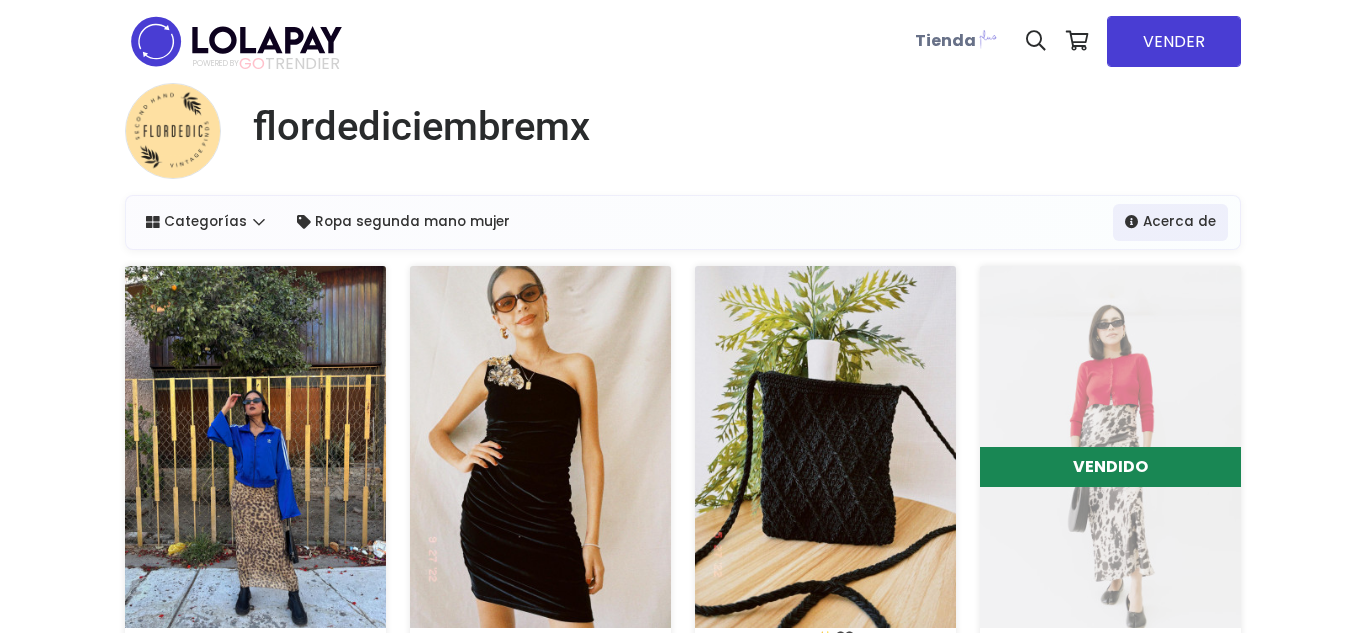 scroll, scrollTop: 0, scrollLeft: 0, axis: both 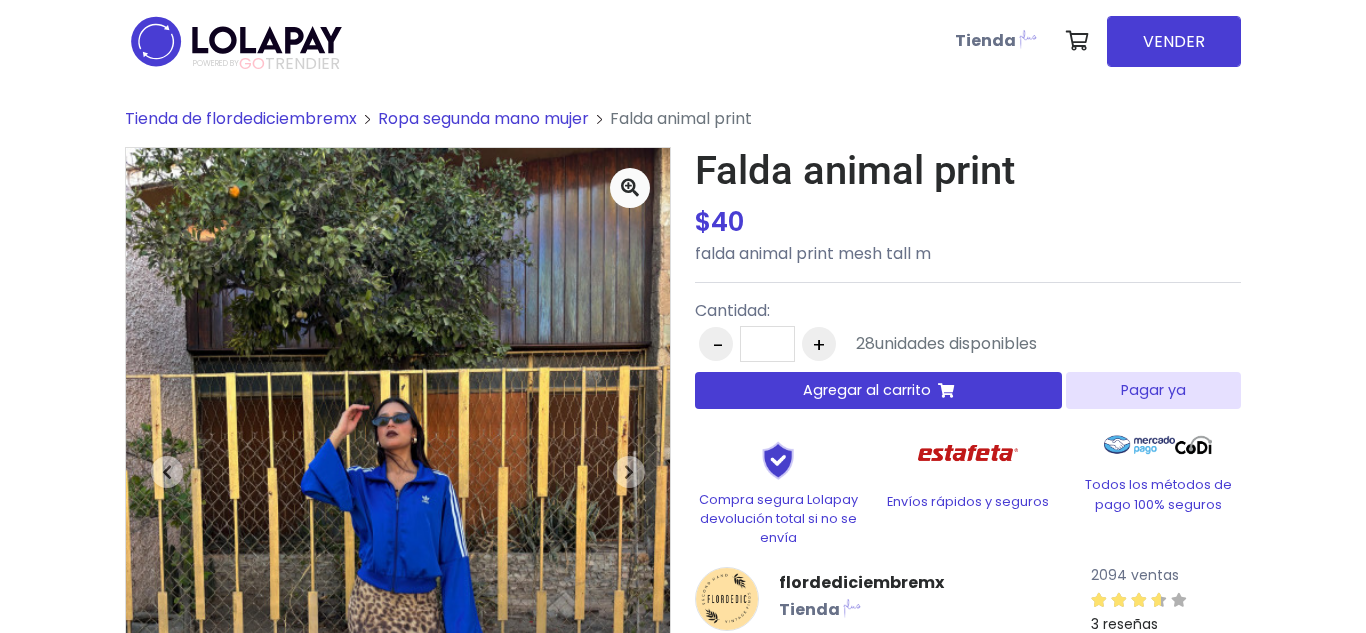 click on "Pagar ya" at bounding box center (1153, 390) 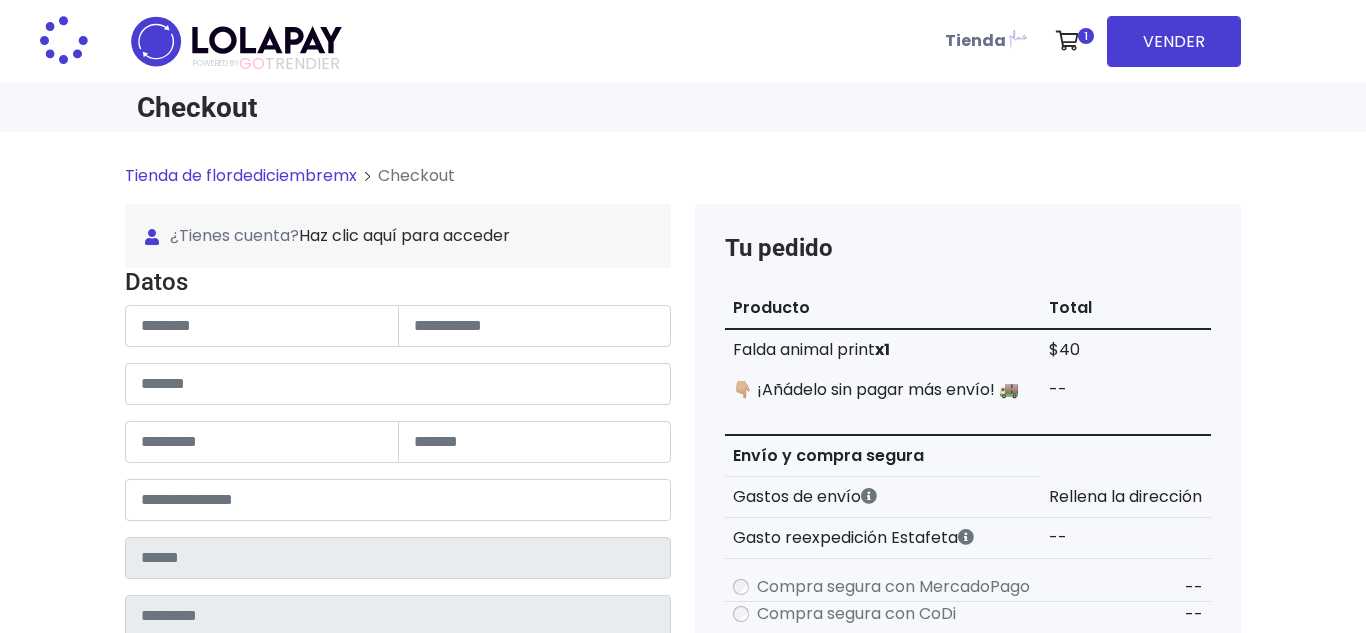 scroll, scrollTop: 0, scrollLeft: 0, axis: both 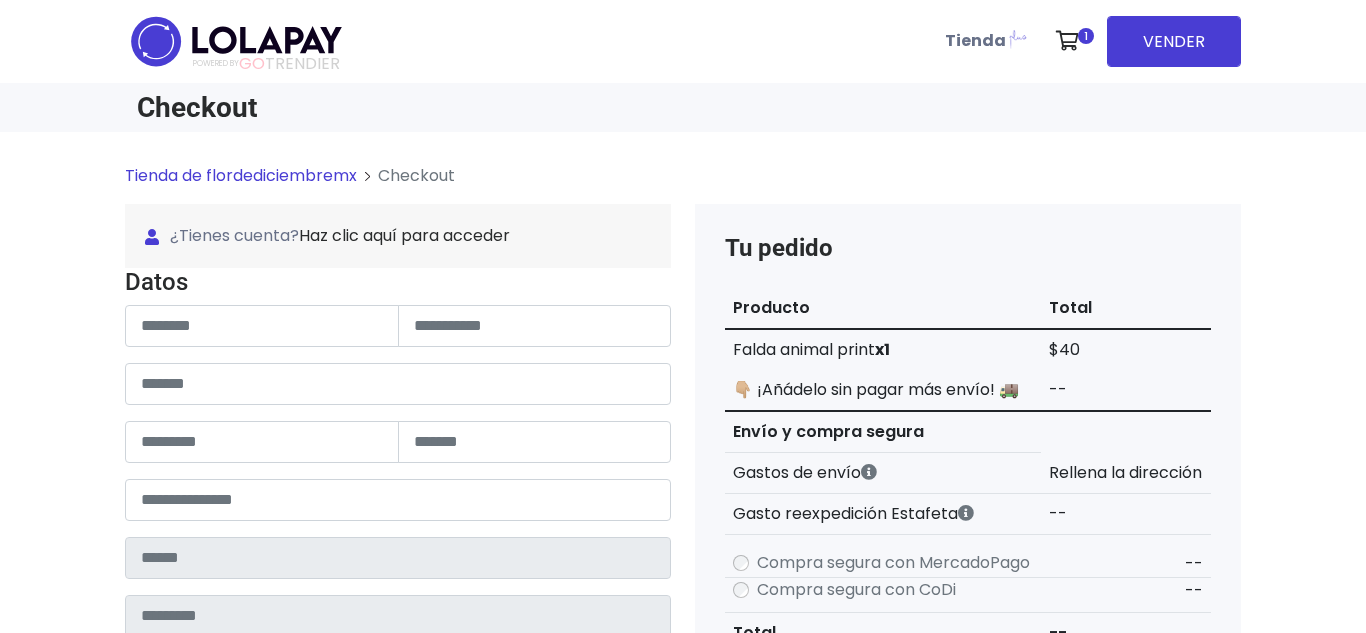 type on "**********" 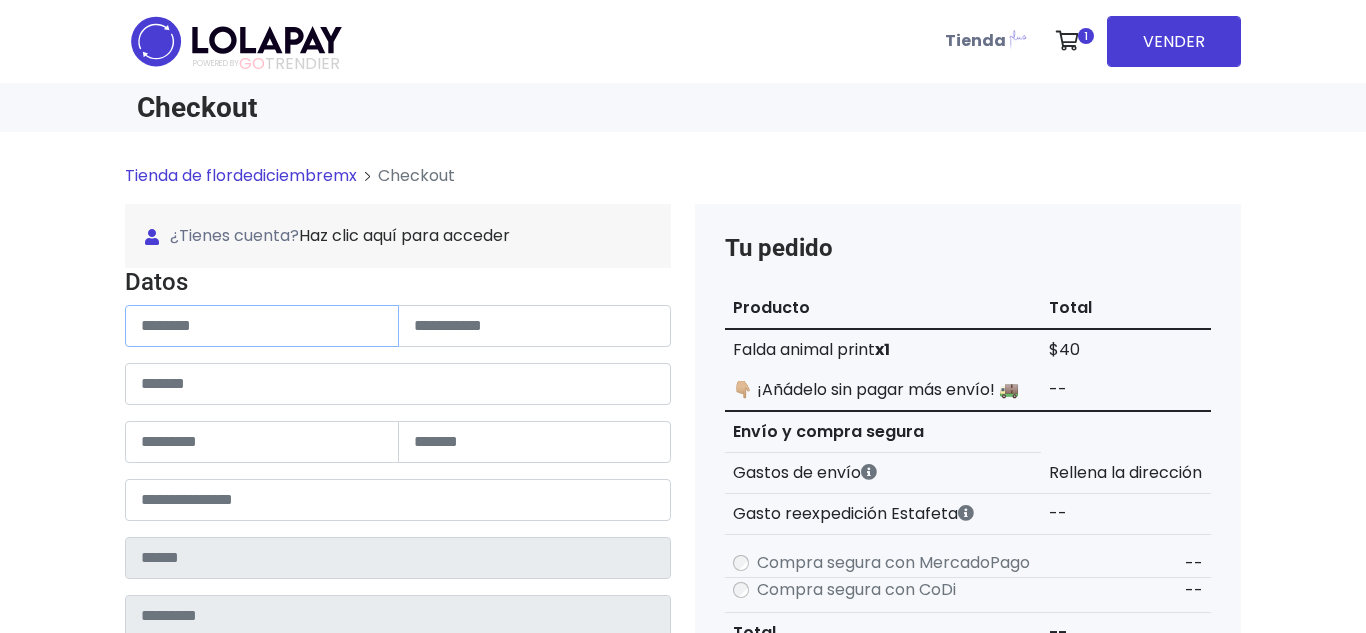 click at bounding box center [262, 326] 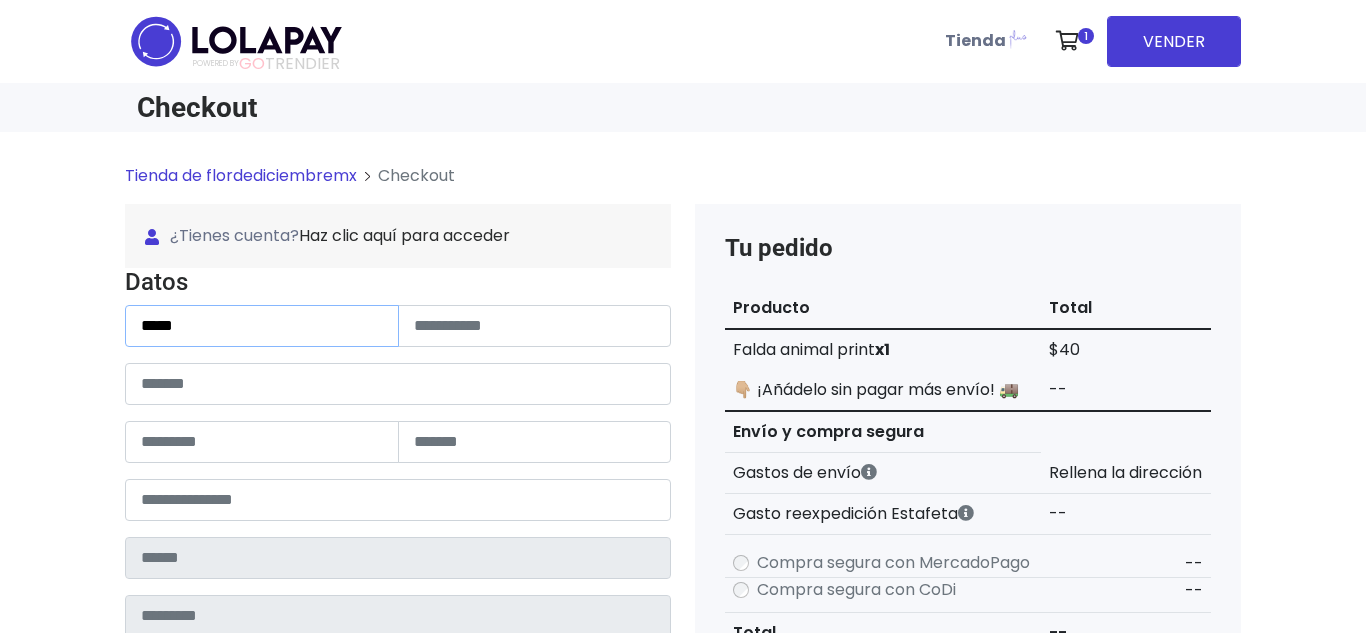 type on "*****" 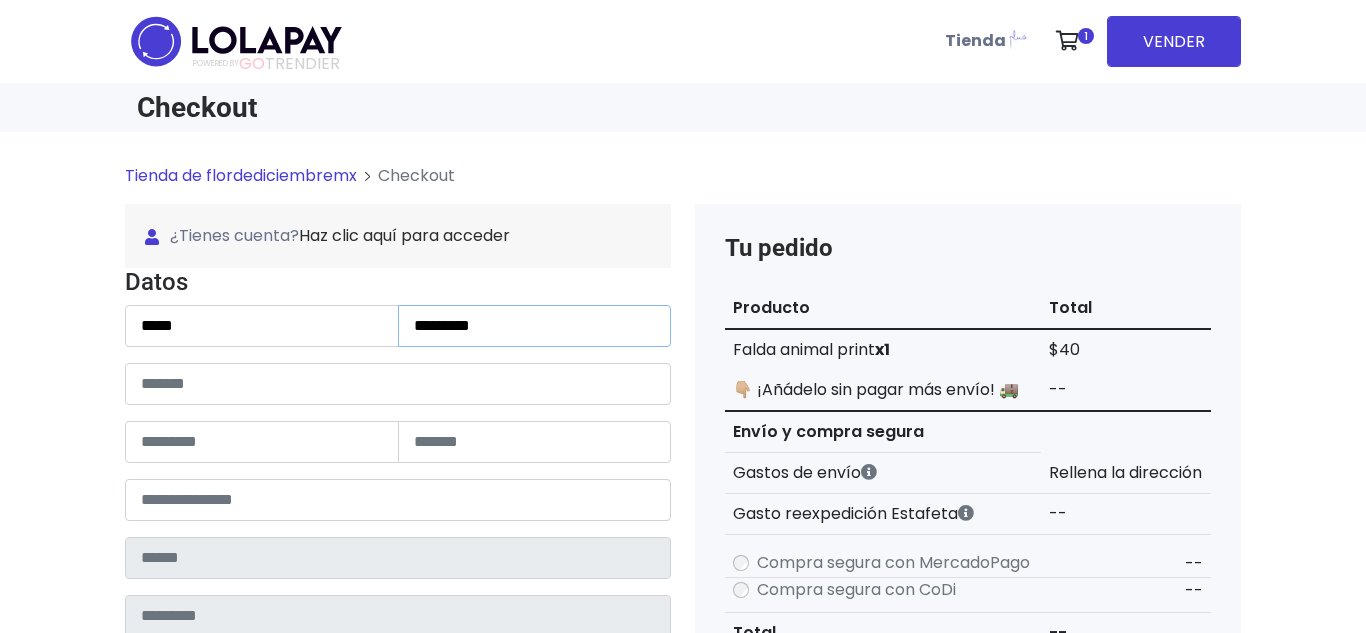 type on "*********" 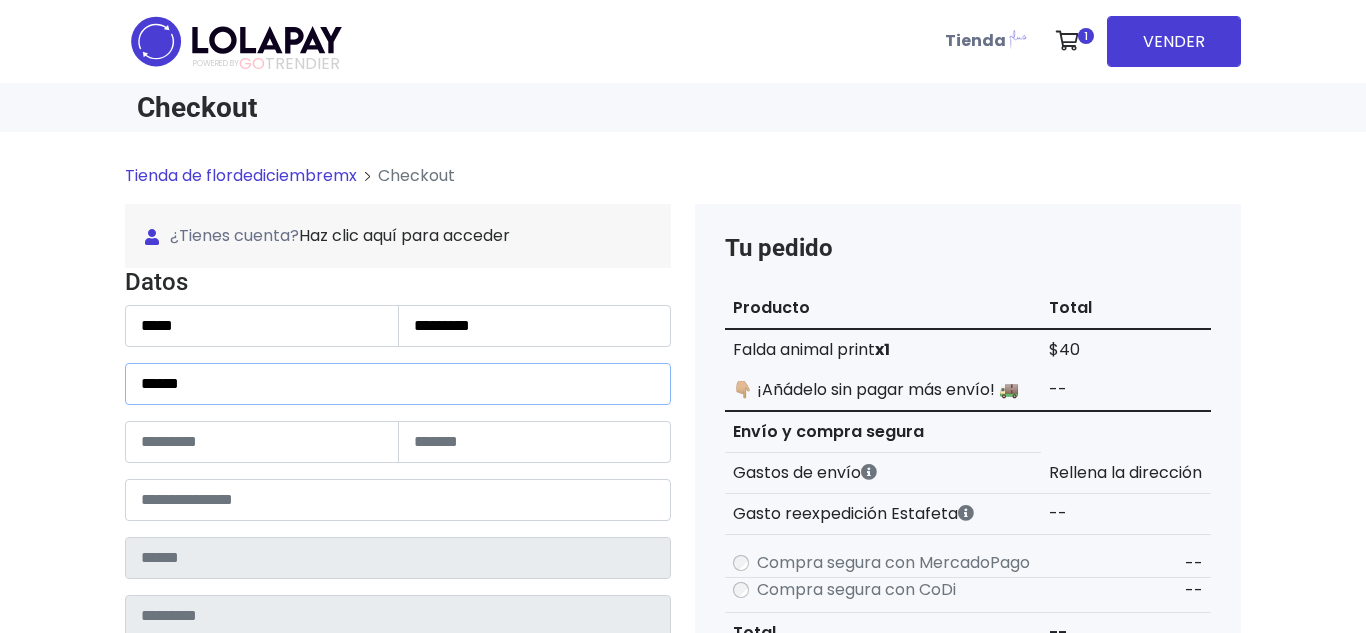 type on "******" 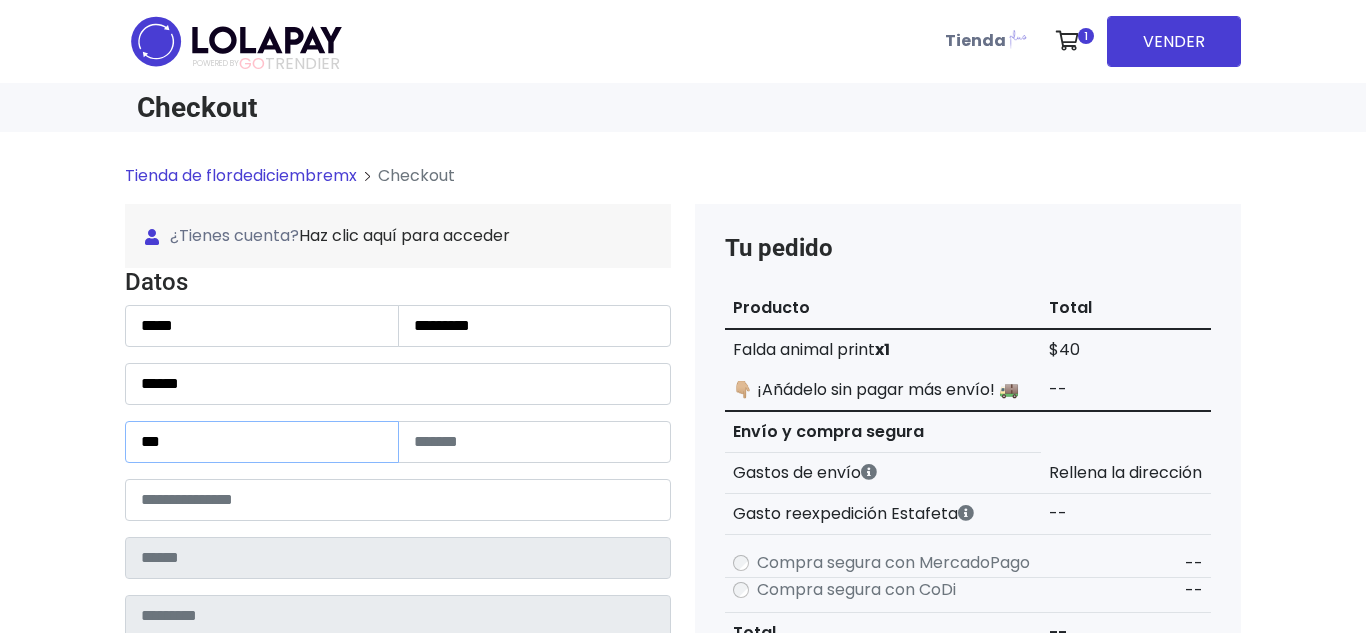 type on "***" 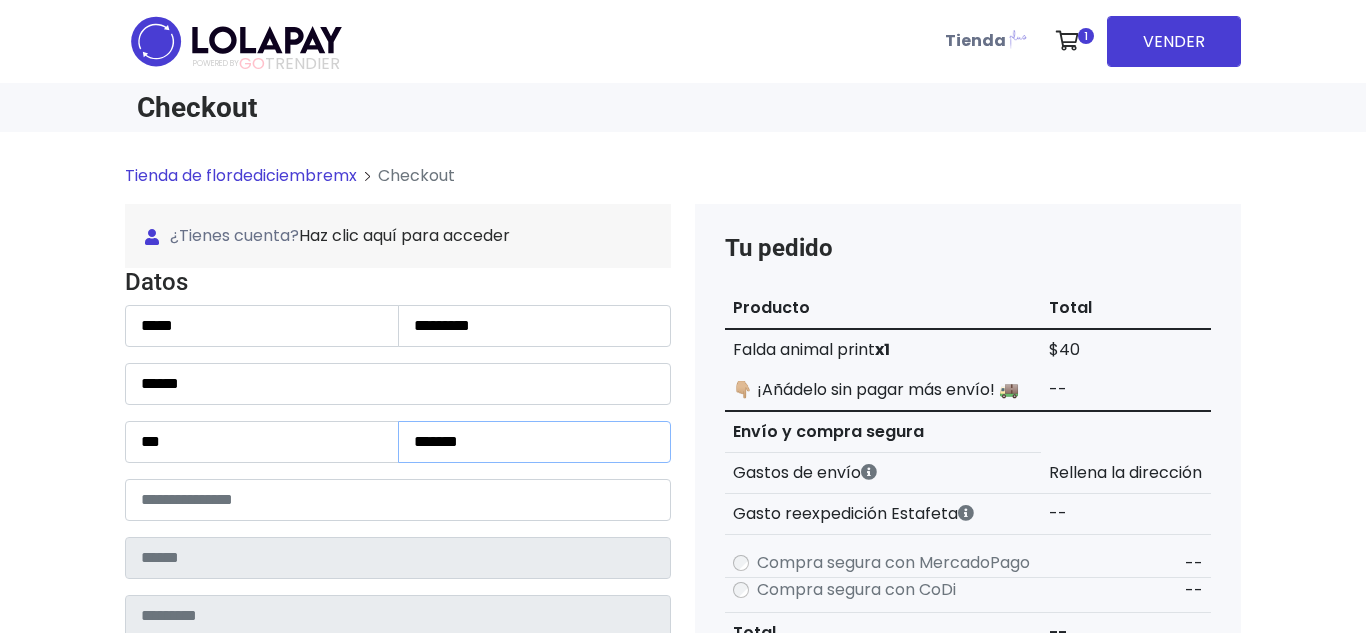 type on "*******" 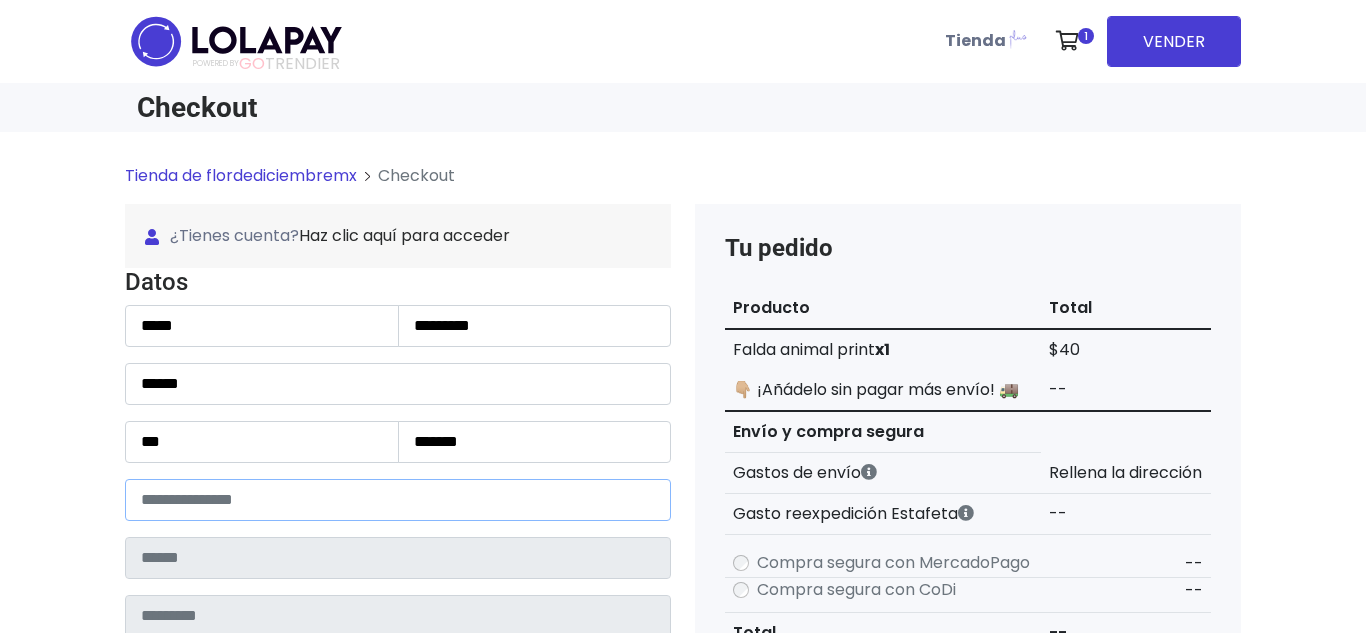 type on "*****" 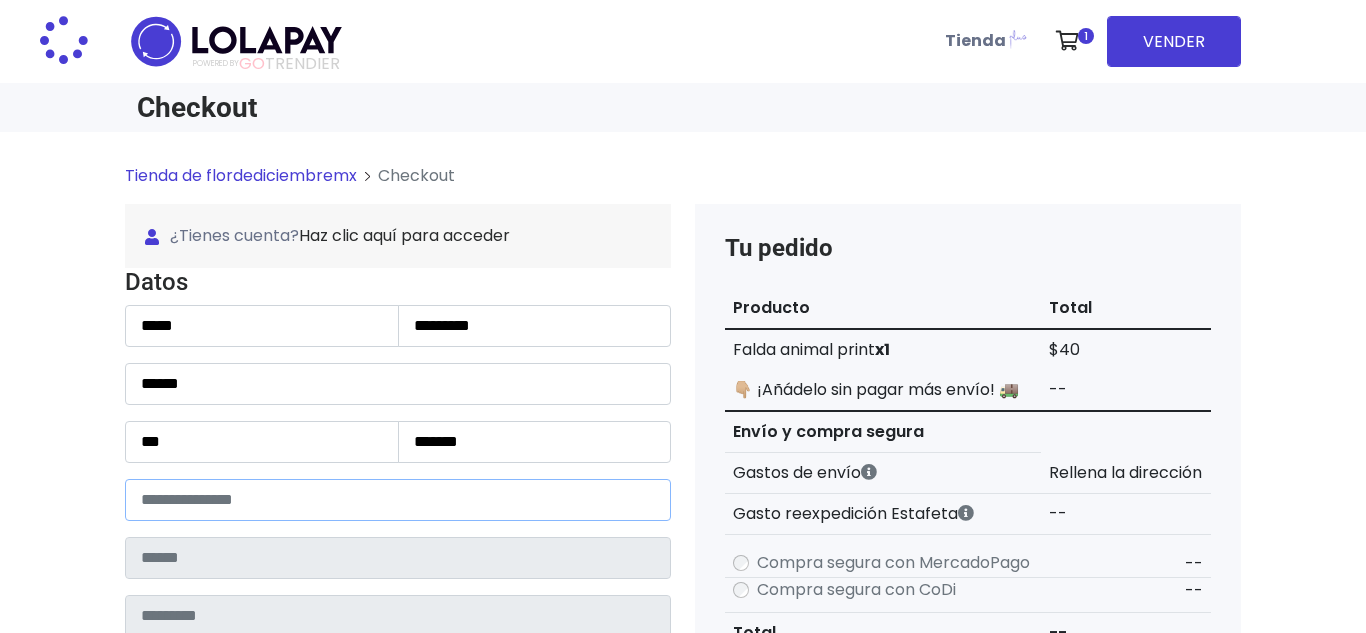 type on "**********" 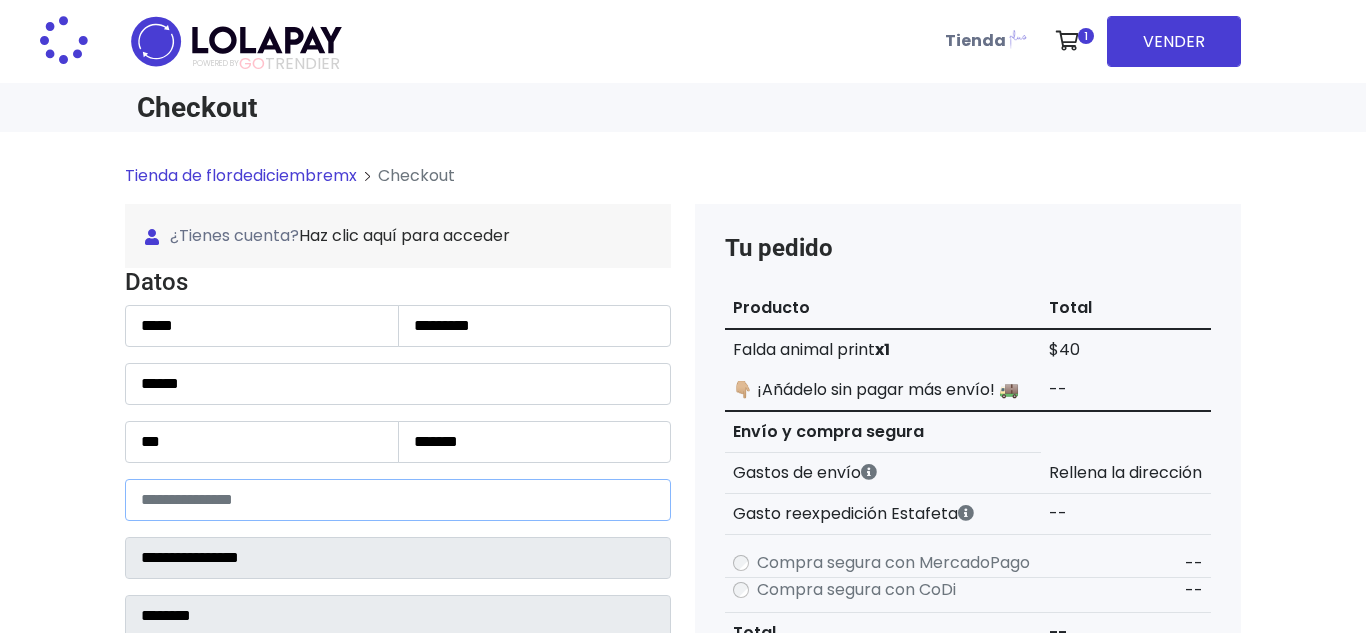 select 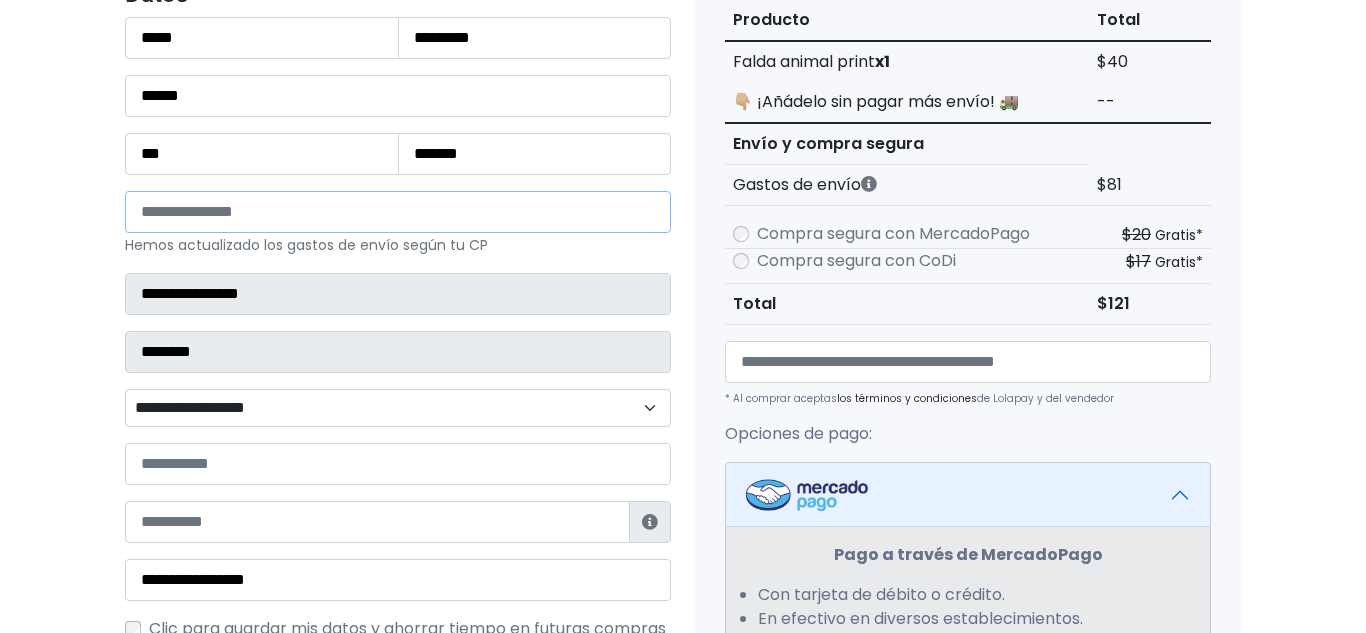 scroll, scrollTop: 292, scrollLeft: 0, axis: vertical 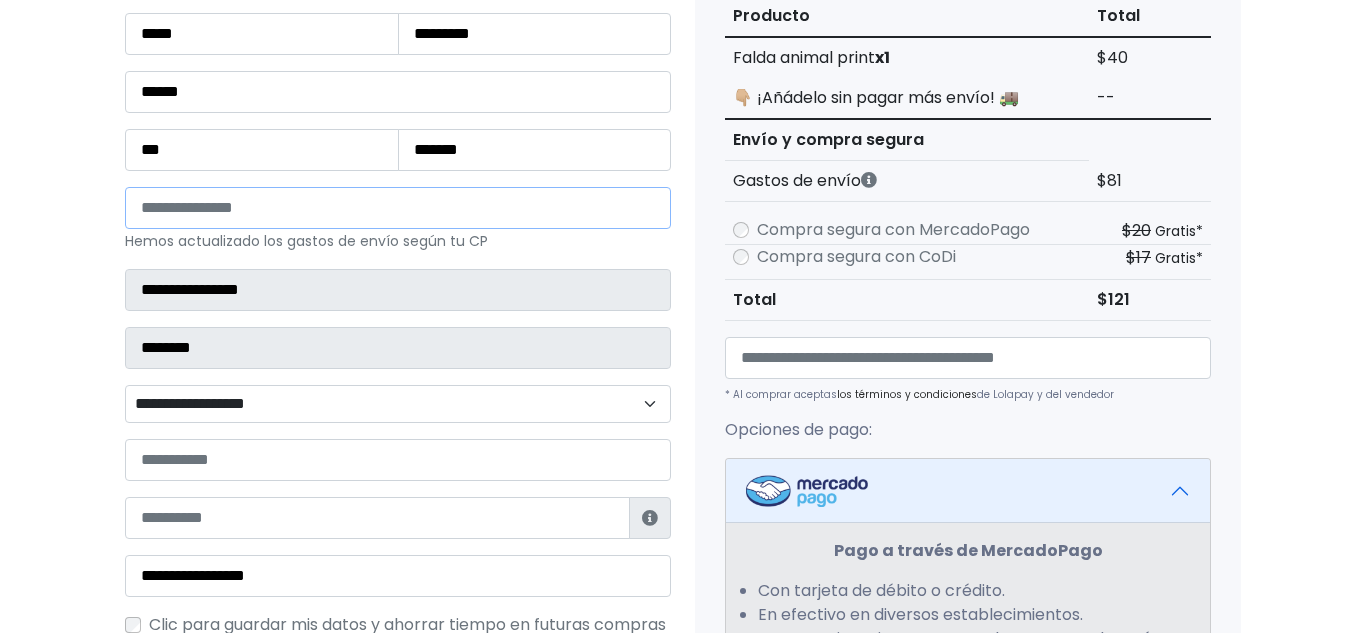 type on "*****" 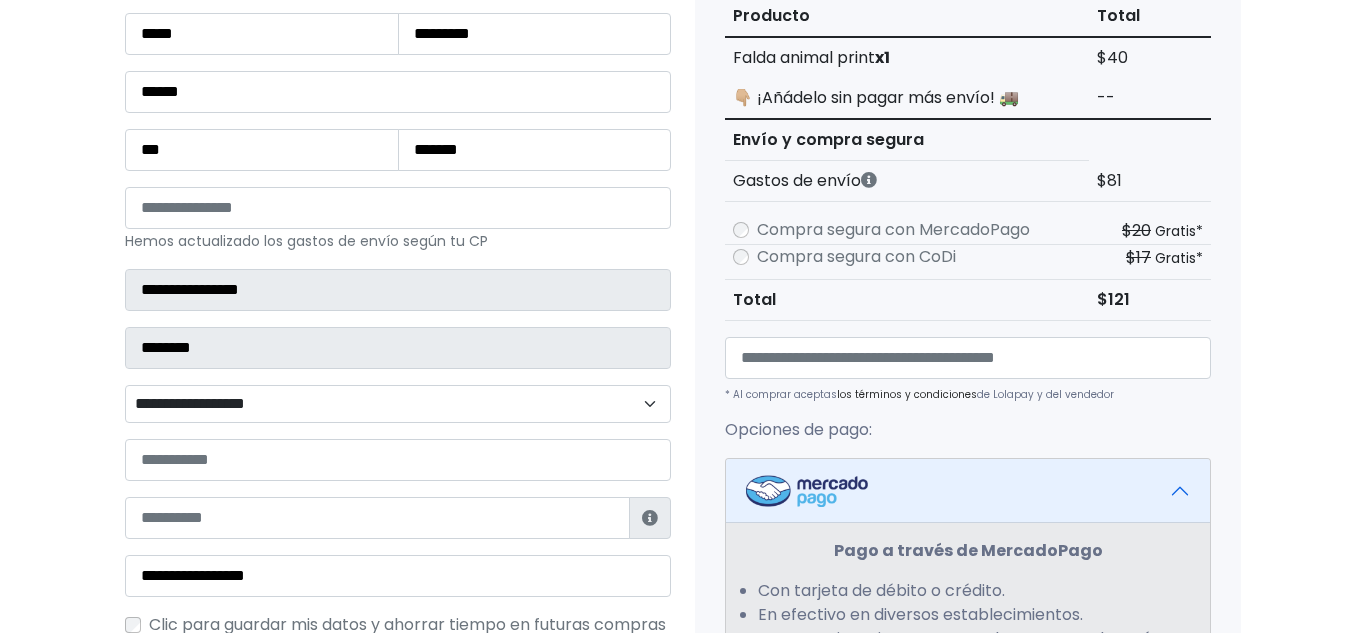 click on "**********" at bounding box center [398, 404] 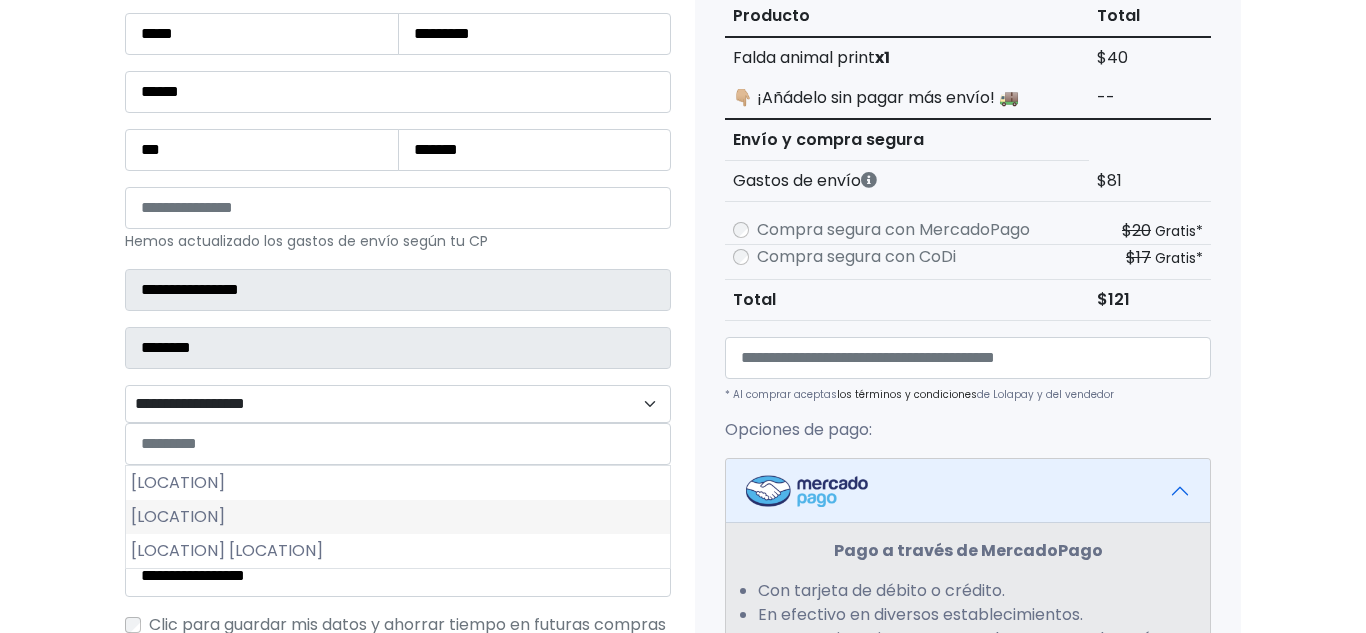 click on "La Candelaria" at bounding box center [398, 517] 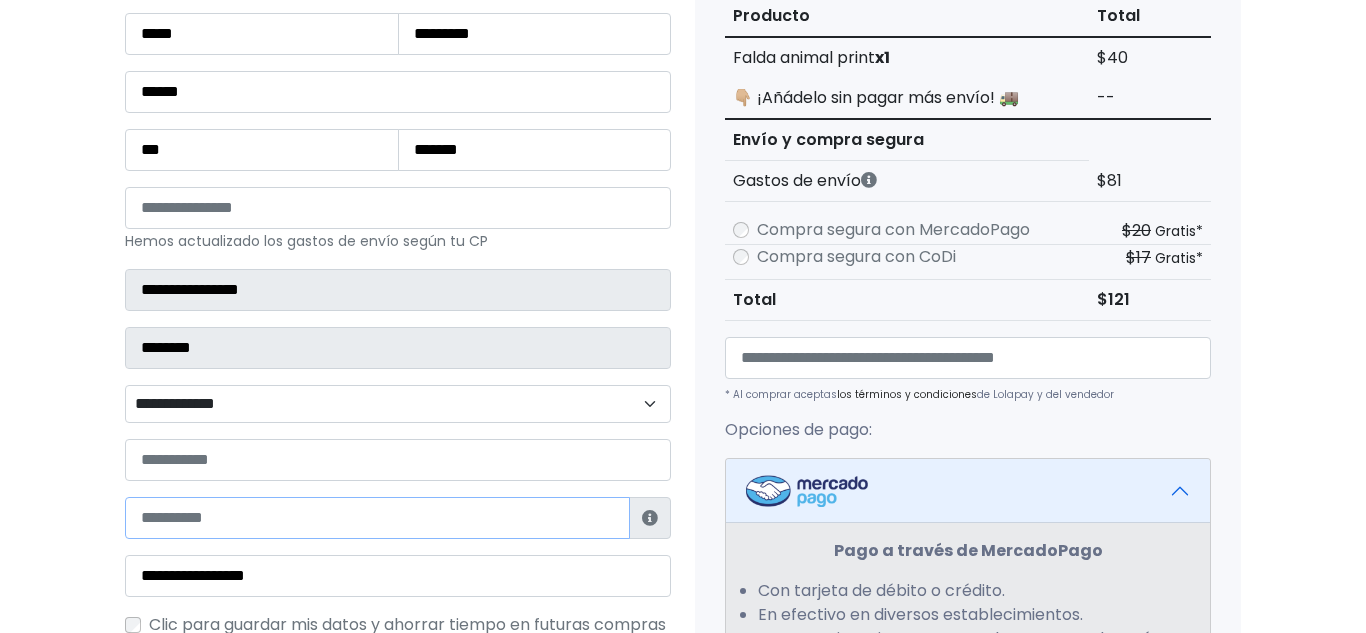 click at bounding box center [377, 518] 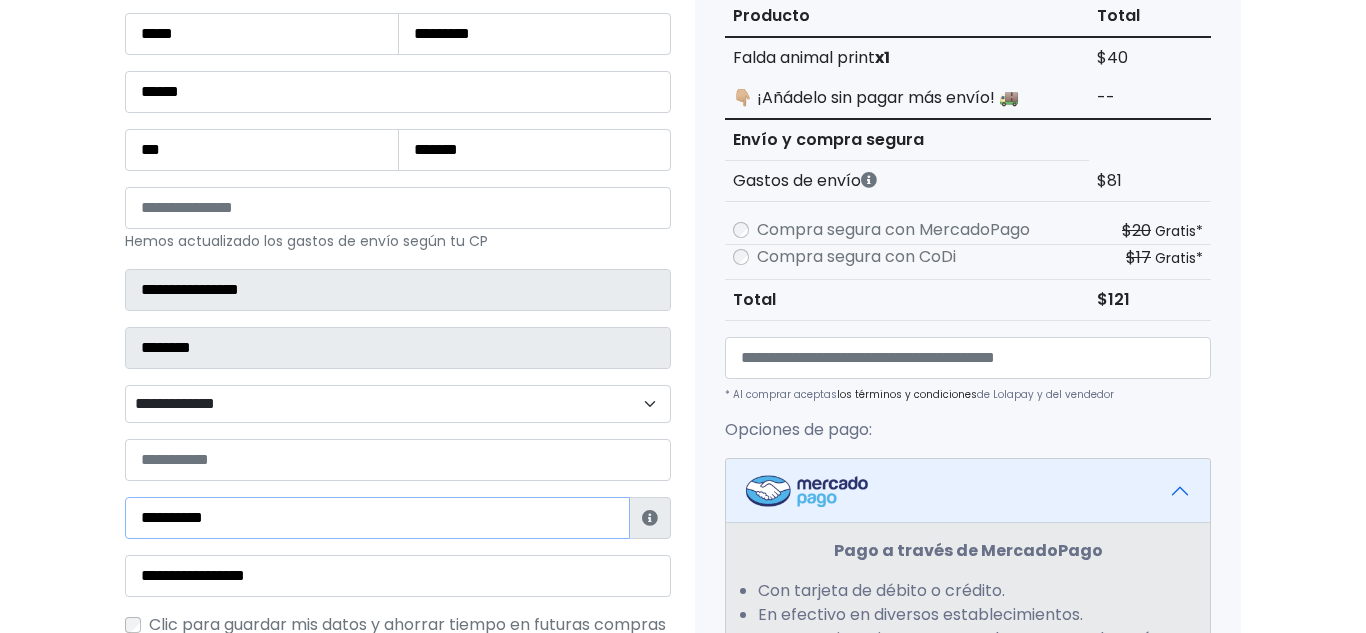 type on "**********" 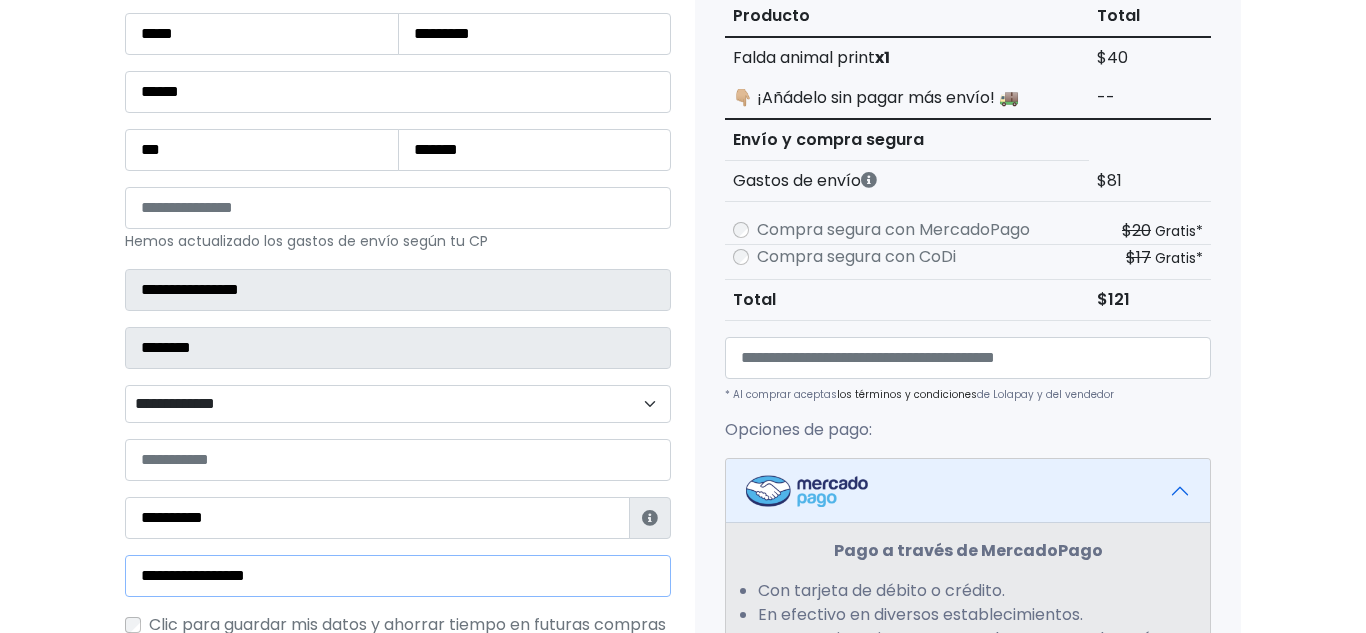 click on "**********" at bounding box center [398, 576] 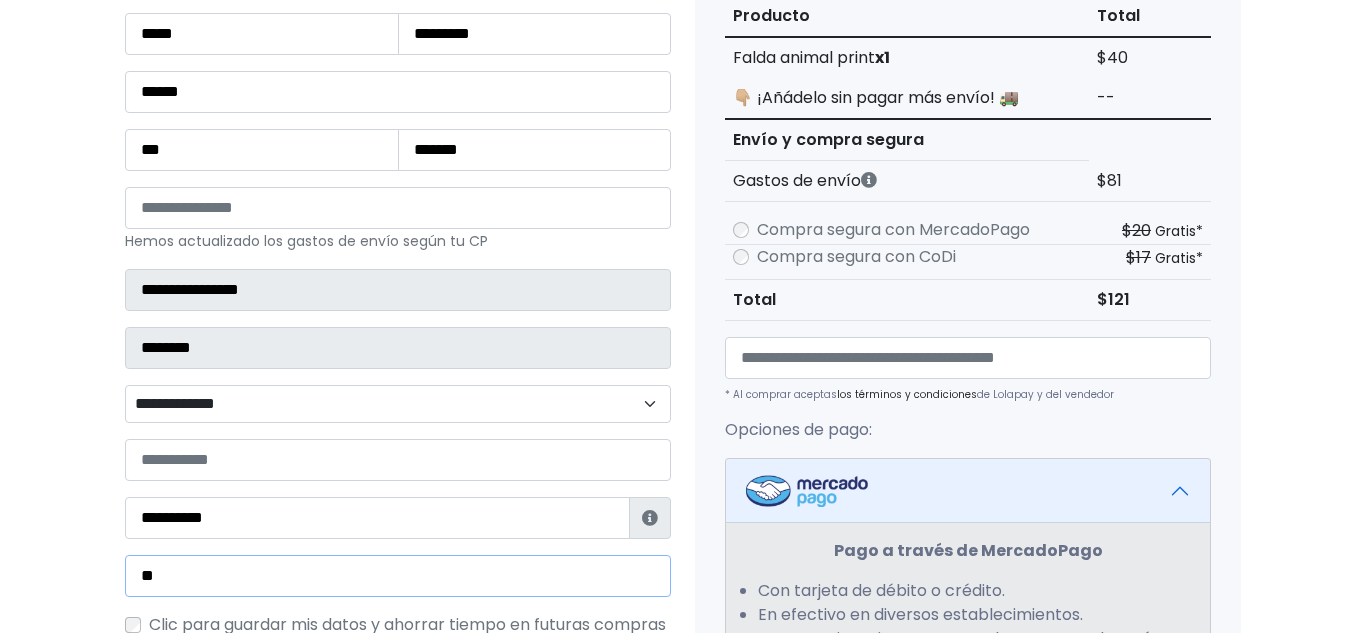 type on "*" 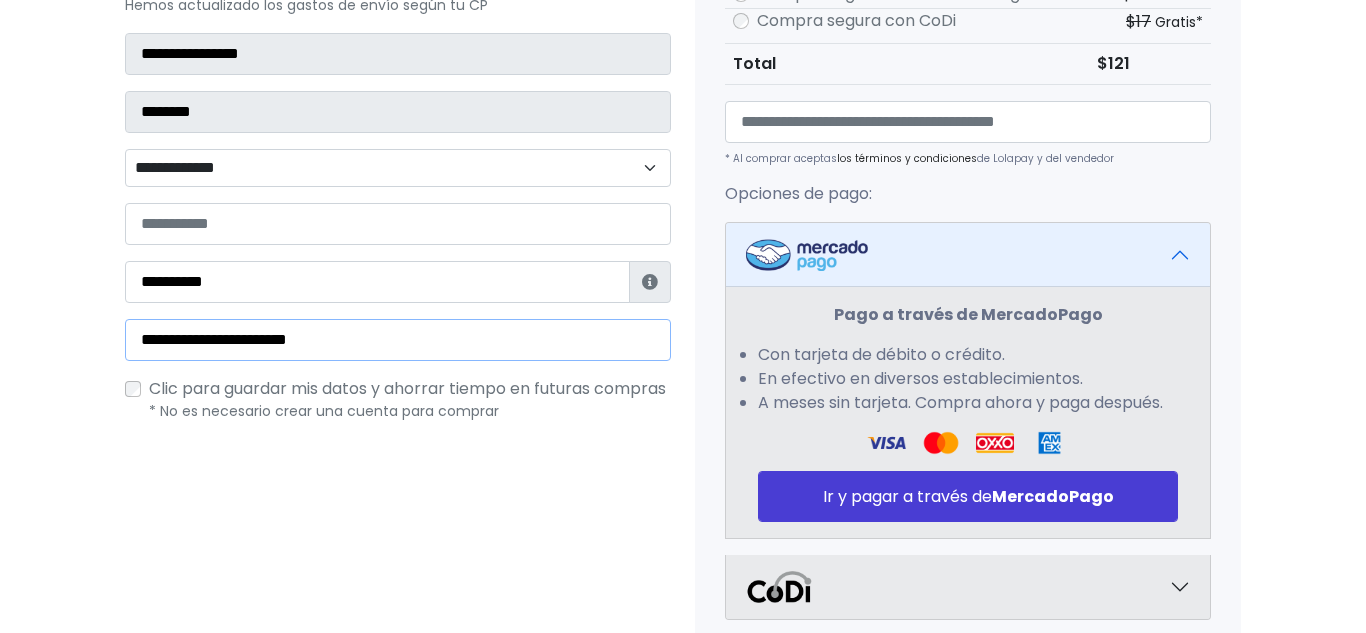 scroll, scrollTop: 529, scrollLeft: 0, axis: vertical 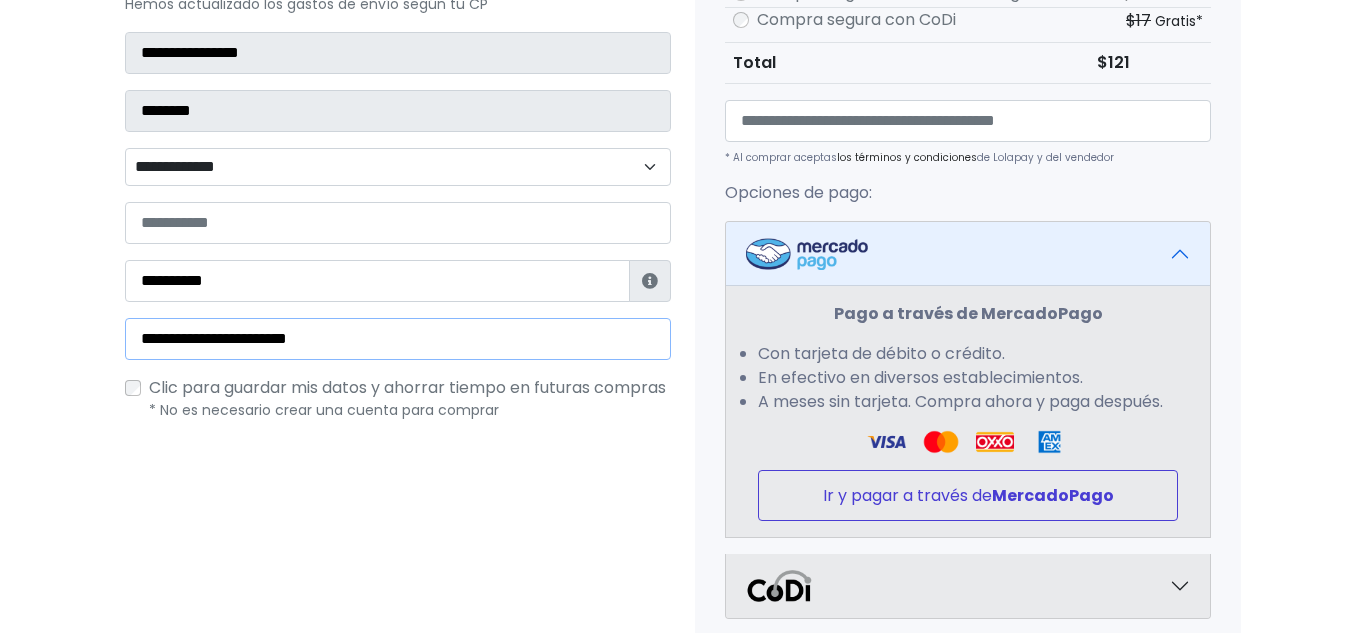 type on "**********" 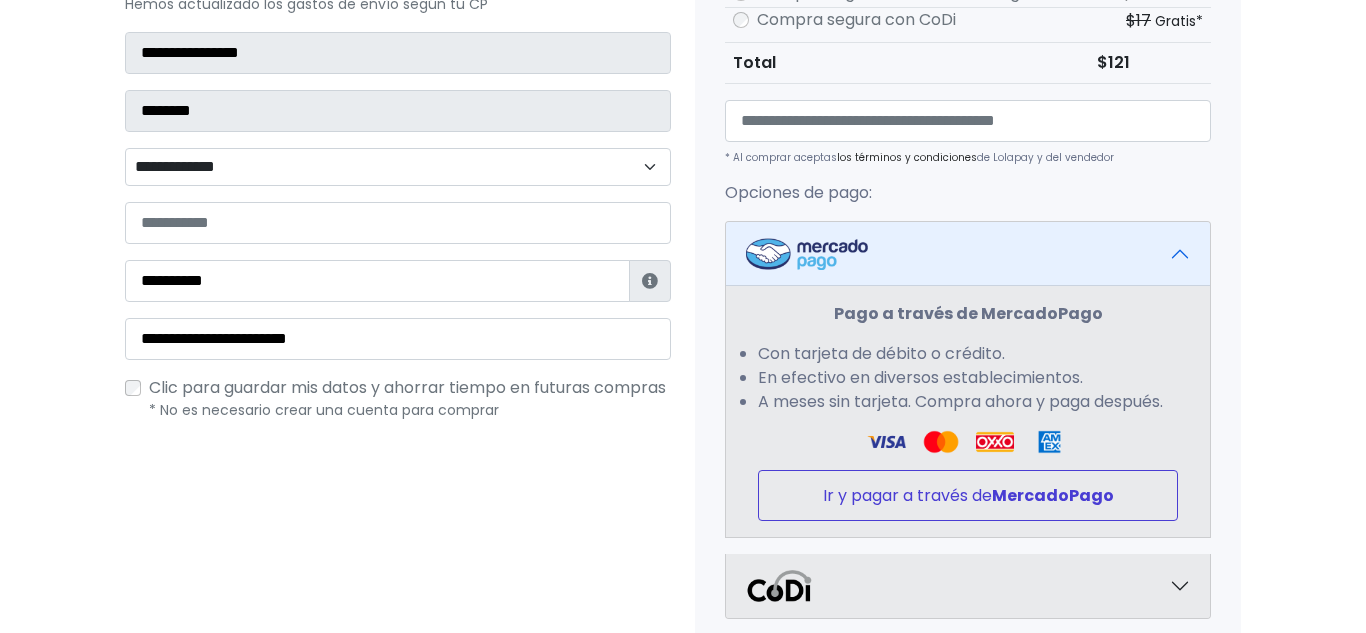 click on "Ir y pagar a través de  MercadoPago" at bounding box center [968, 495] 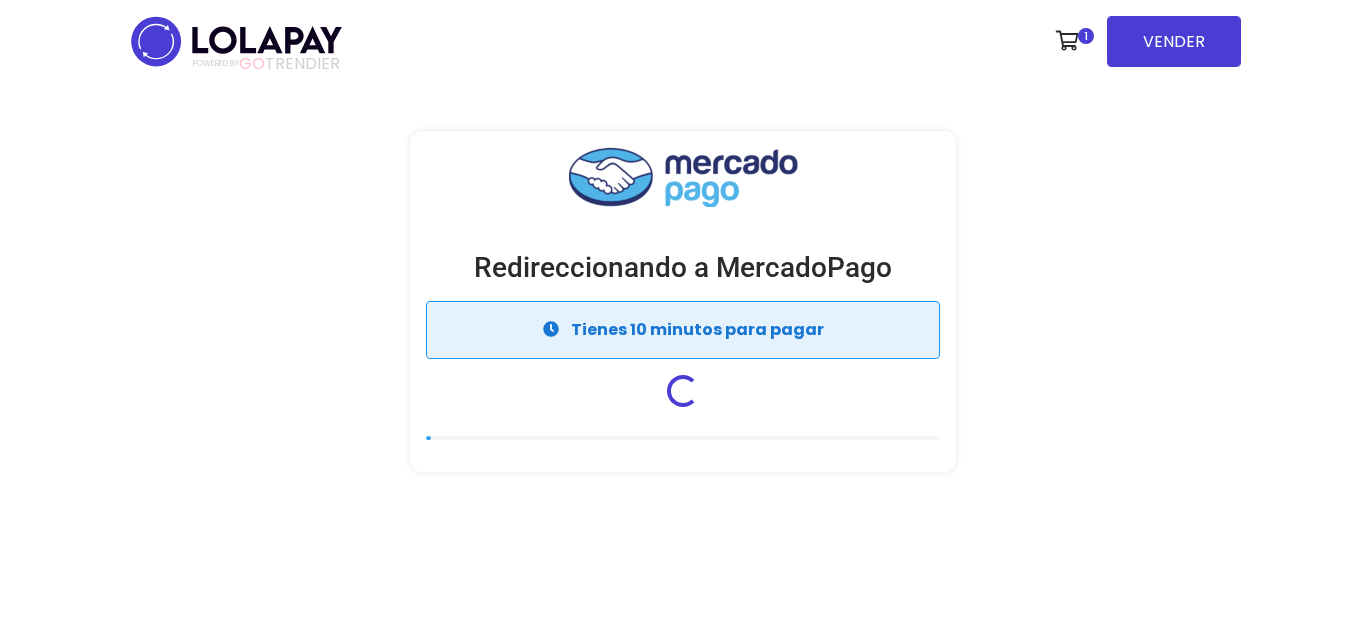 scroll, scrollTop: 0, scrollLeft: 0, axis: both 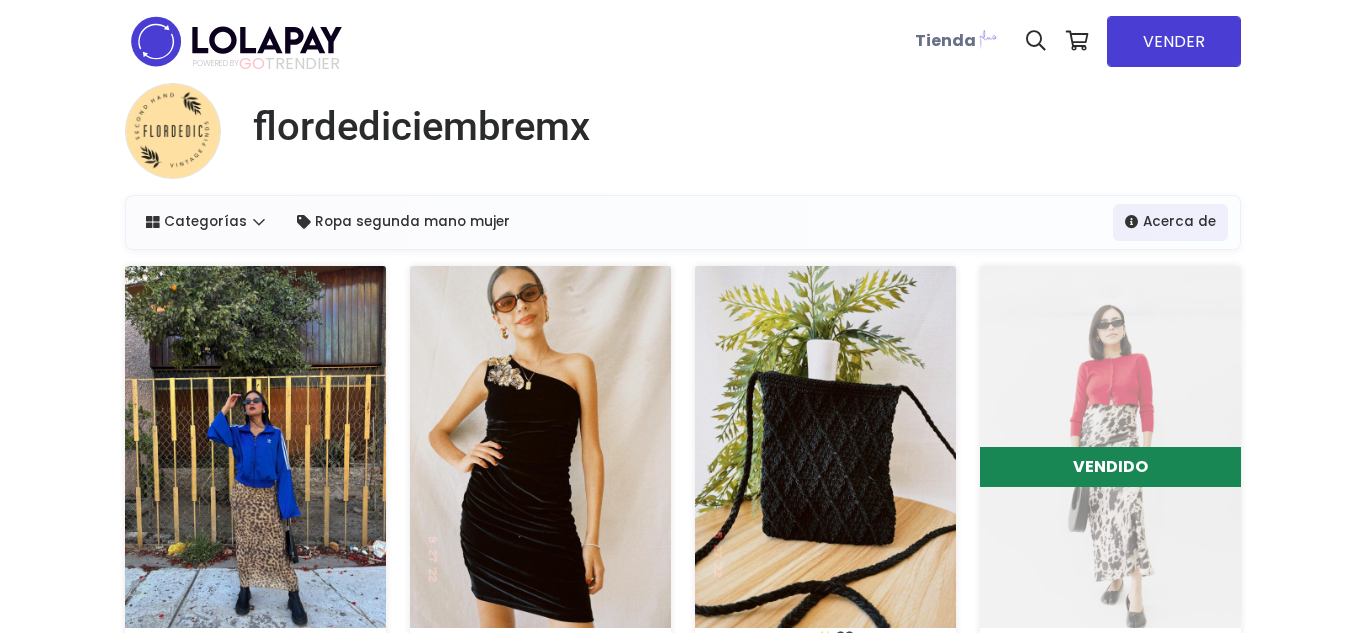 click at bounding box center [255, 447] 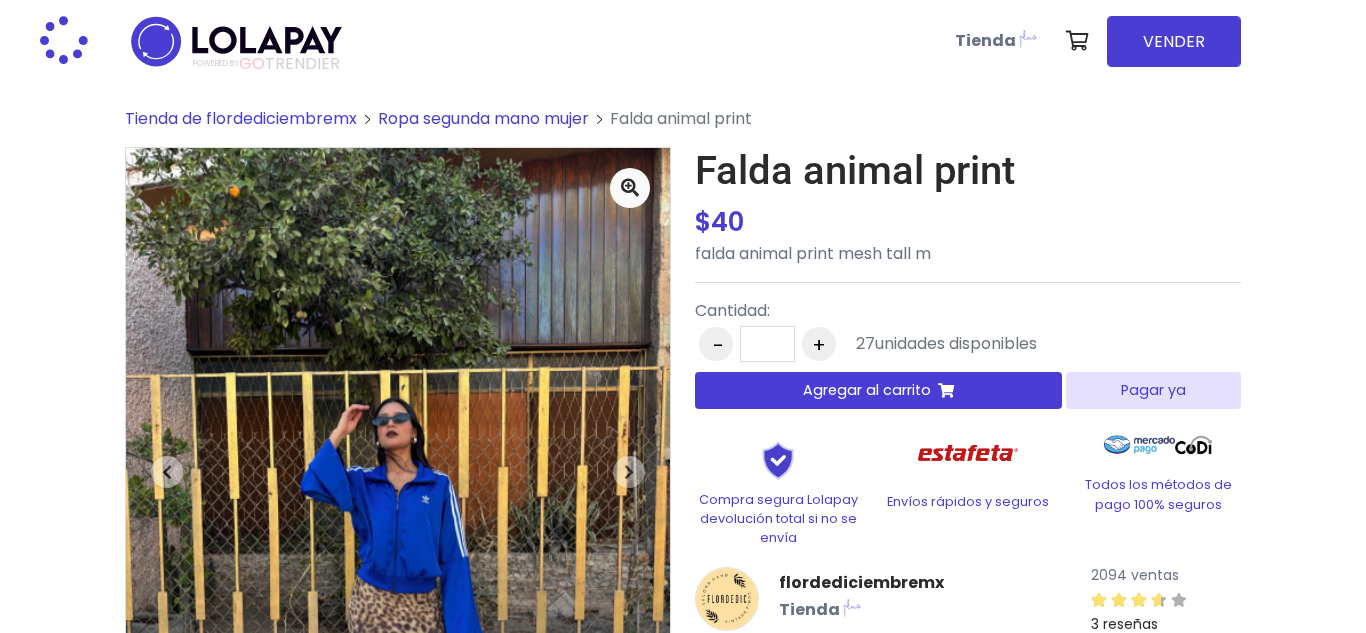 scroll, scrollTop: 0, scrollLeft: 0, axis: both 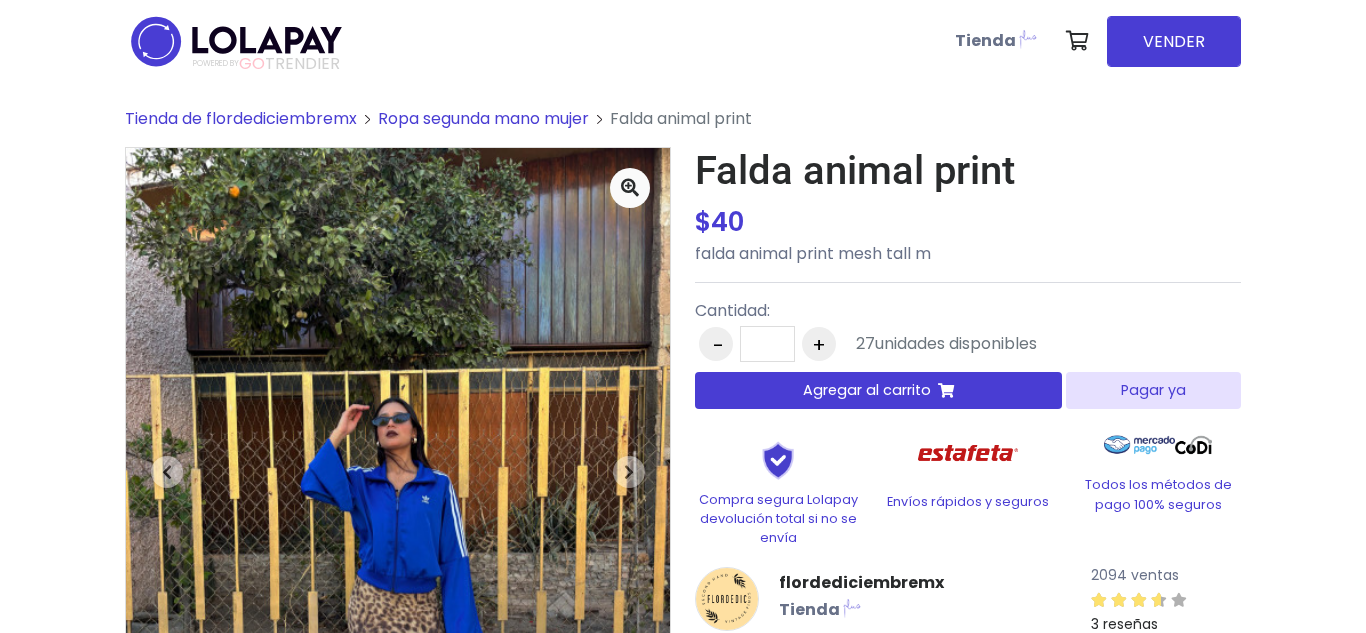 click on "Pagar ya" at bounding box center [1153, 390] 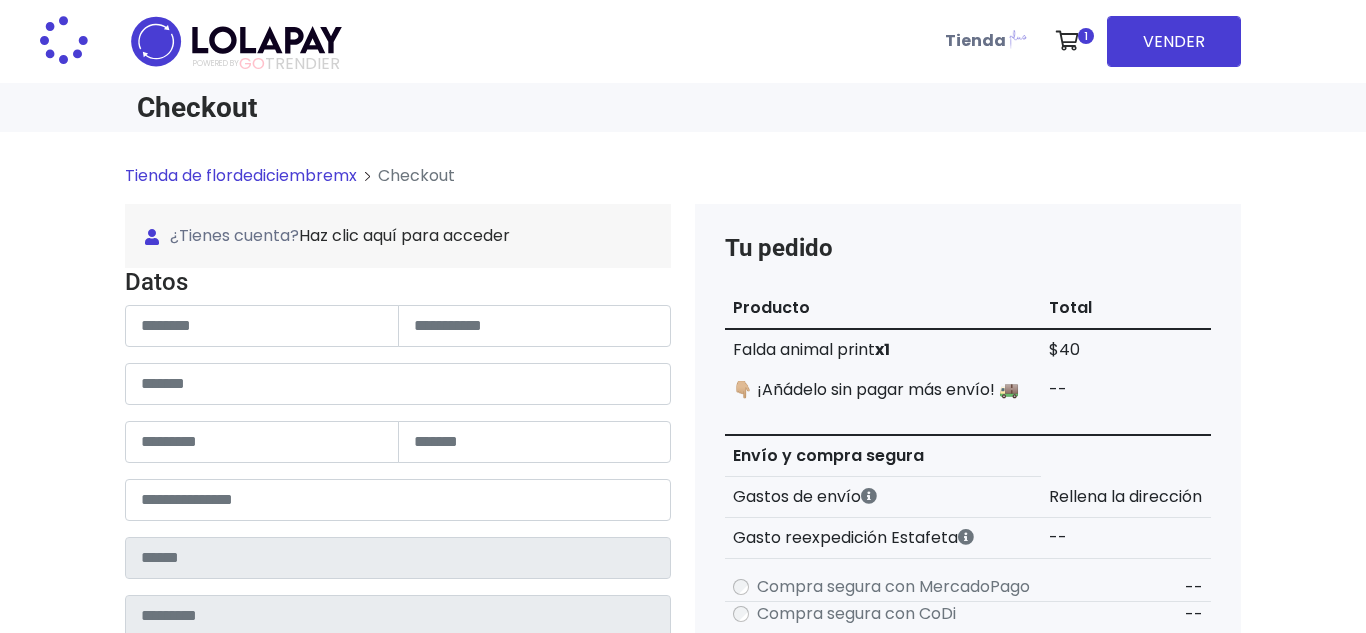 scroll, scrollTop: 0, scrollLeft: 0, axis: both 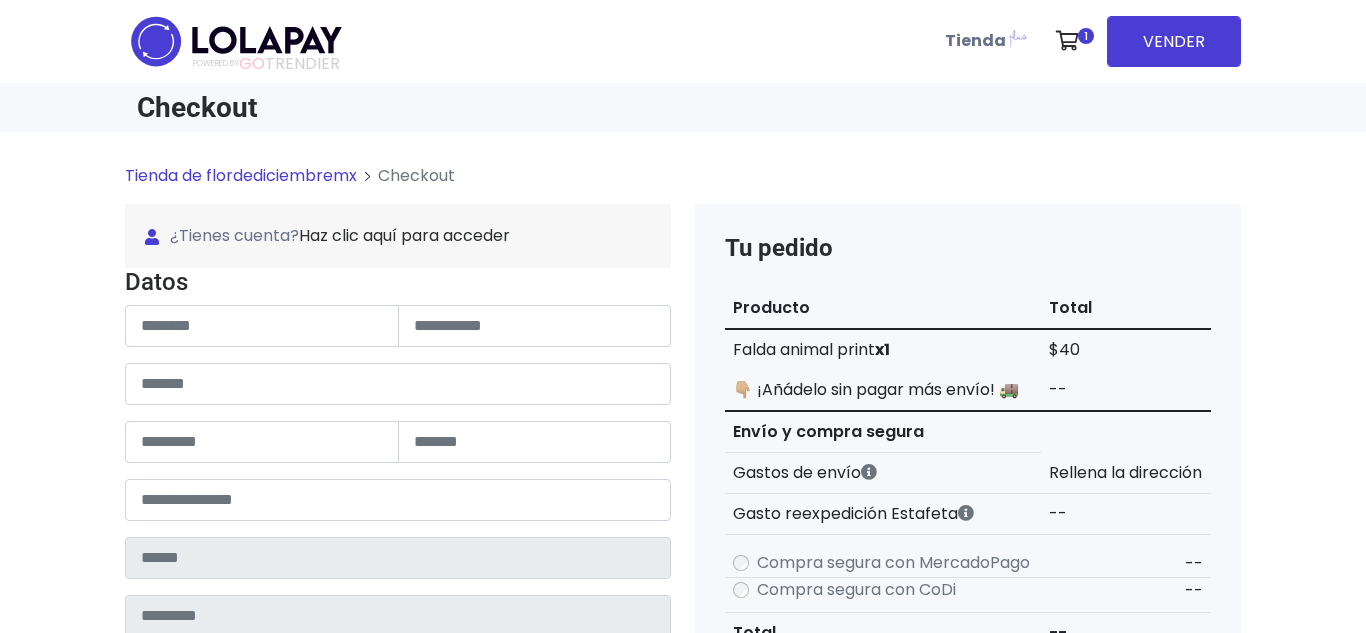 type on "**********" 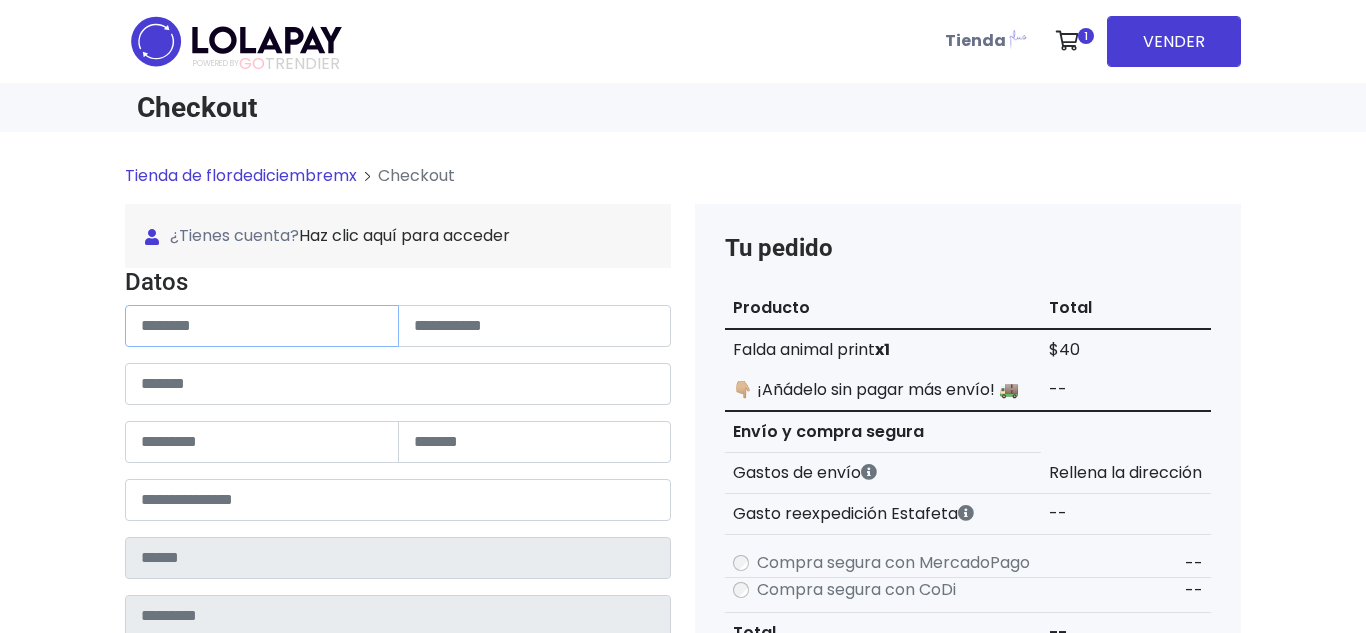 click at bounding box center (262, 326) 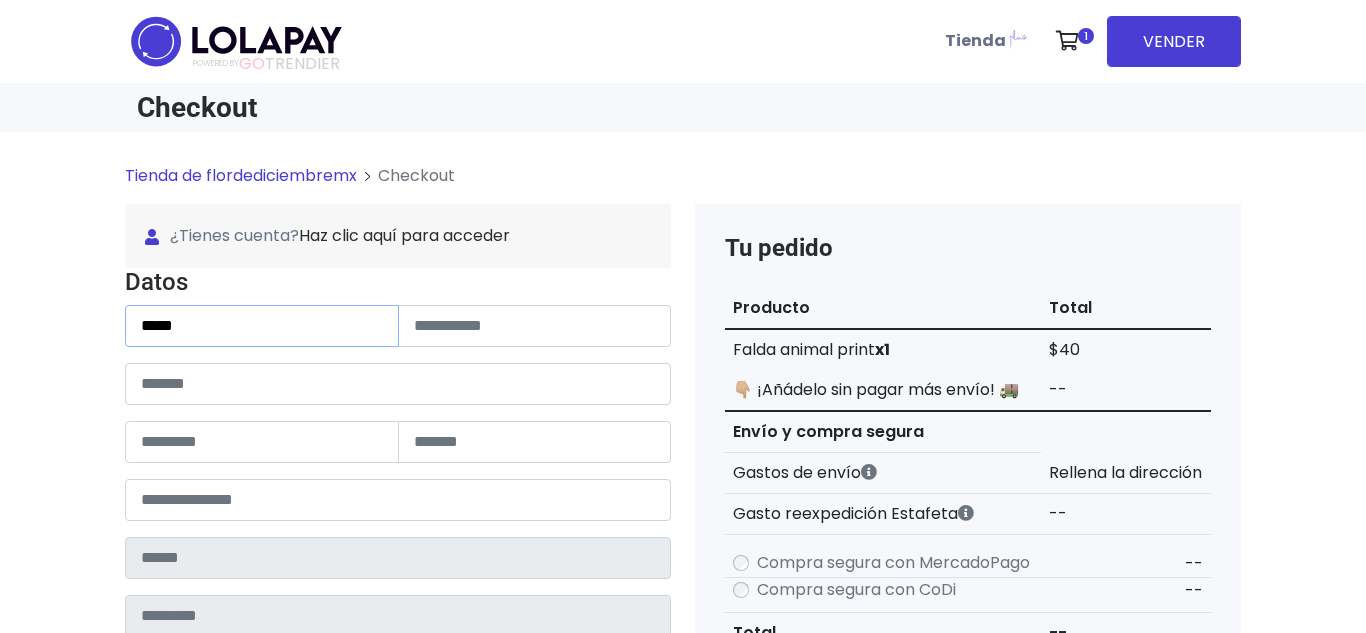 type on "******" 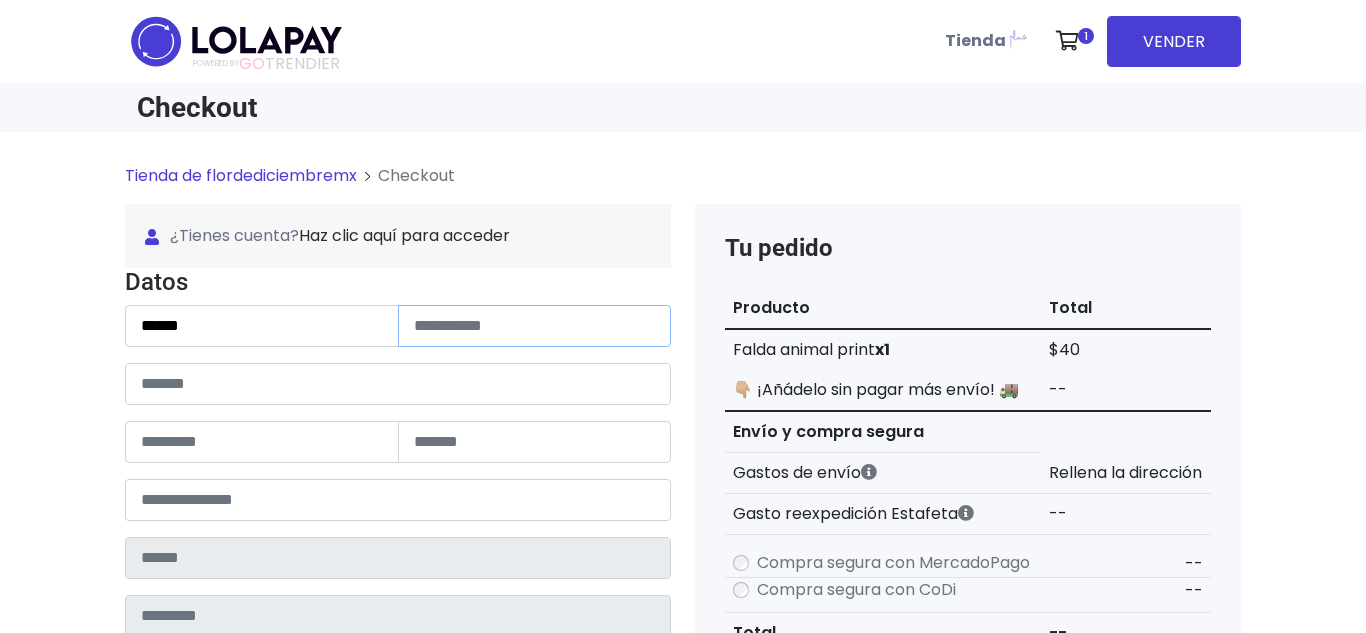 type on "*******" 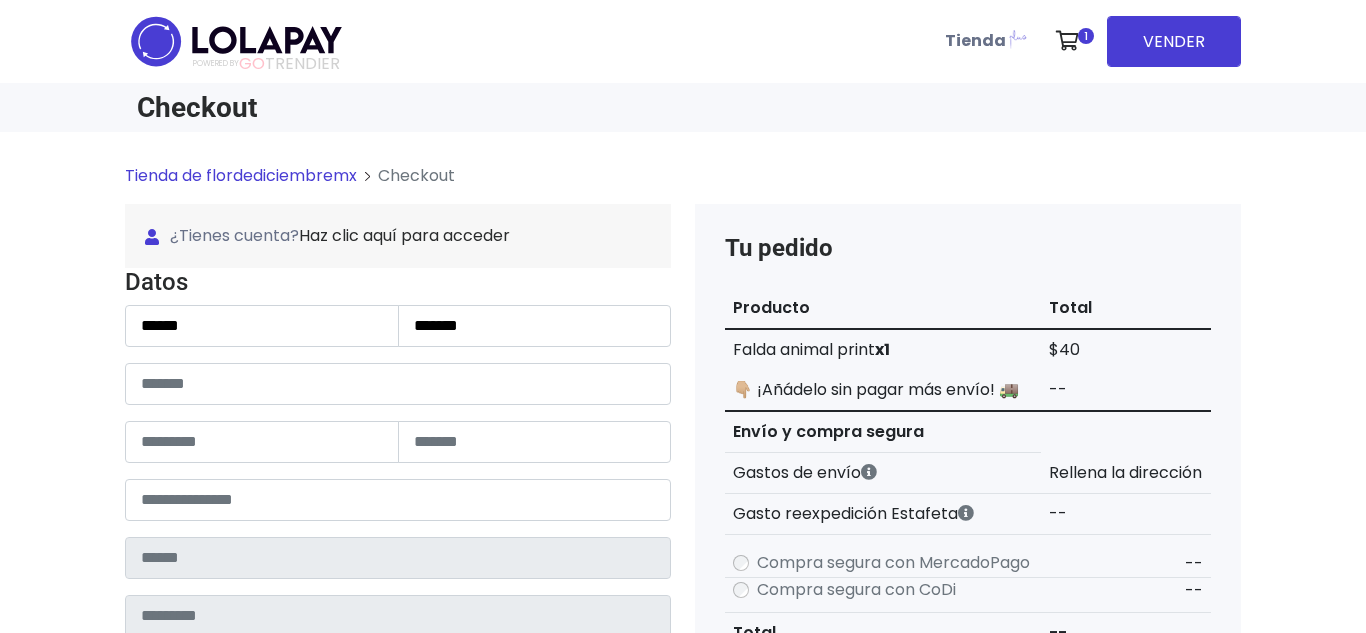 type on "**********" 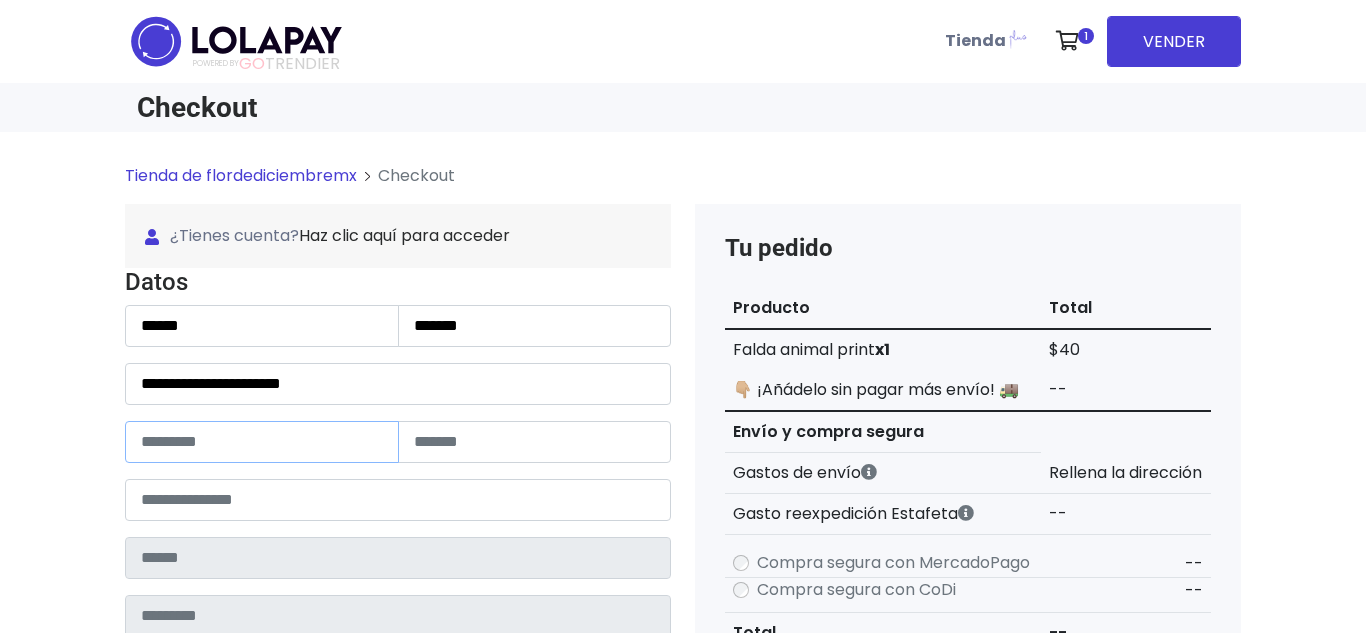 type on "***" 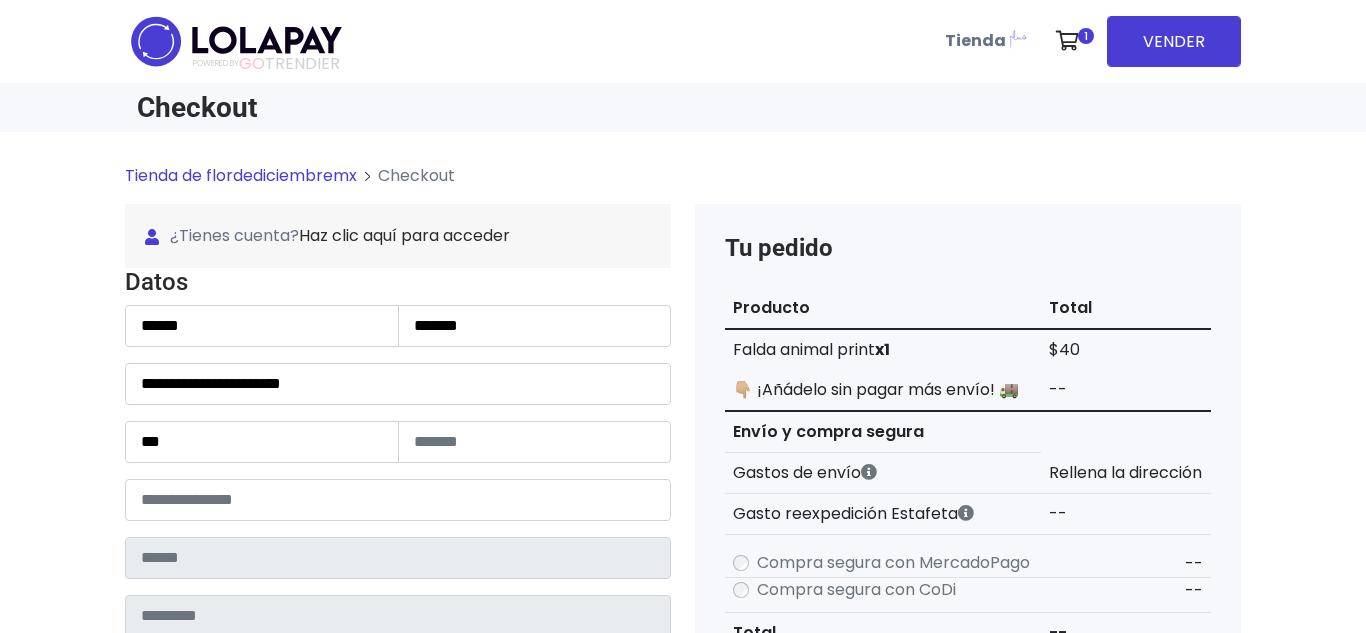 type on "*****" 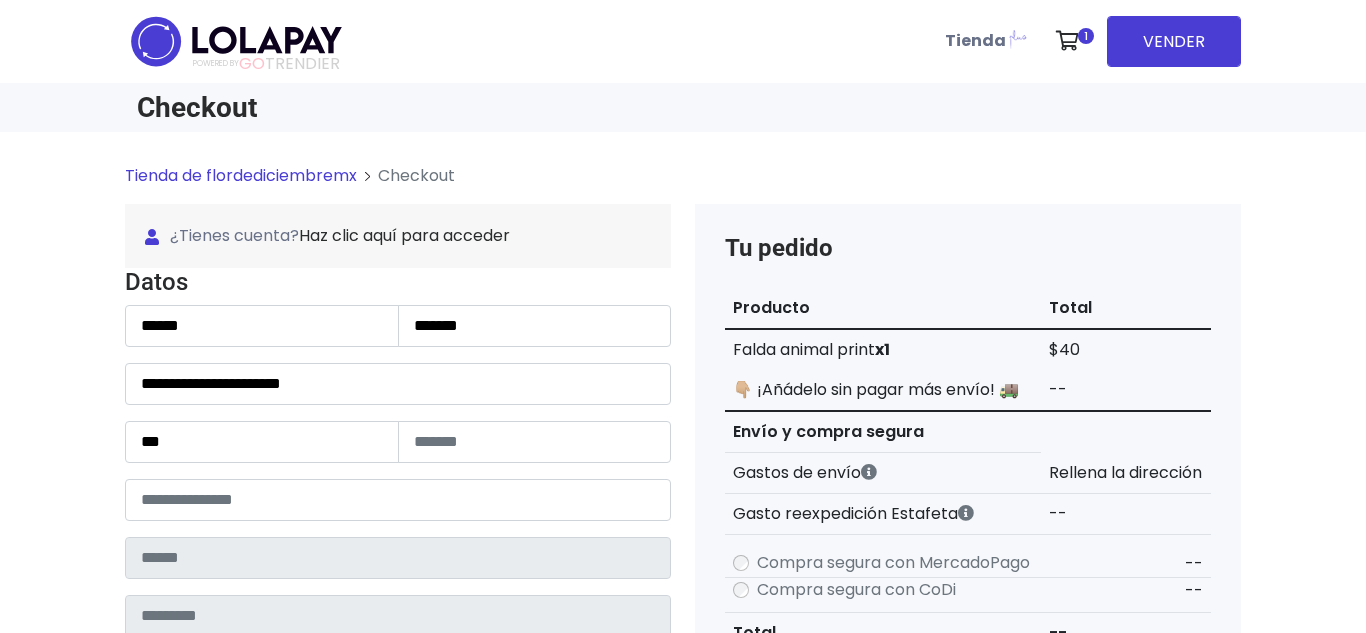 type on "**********" 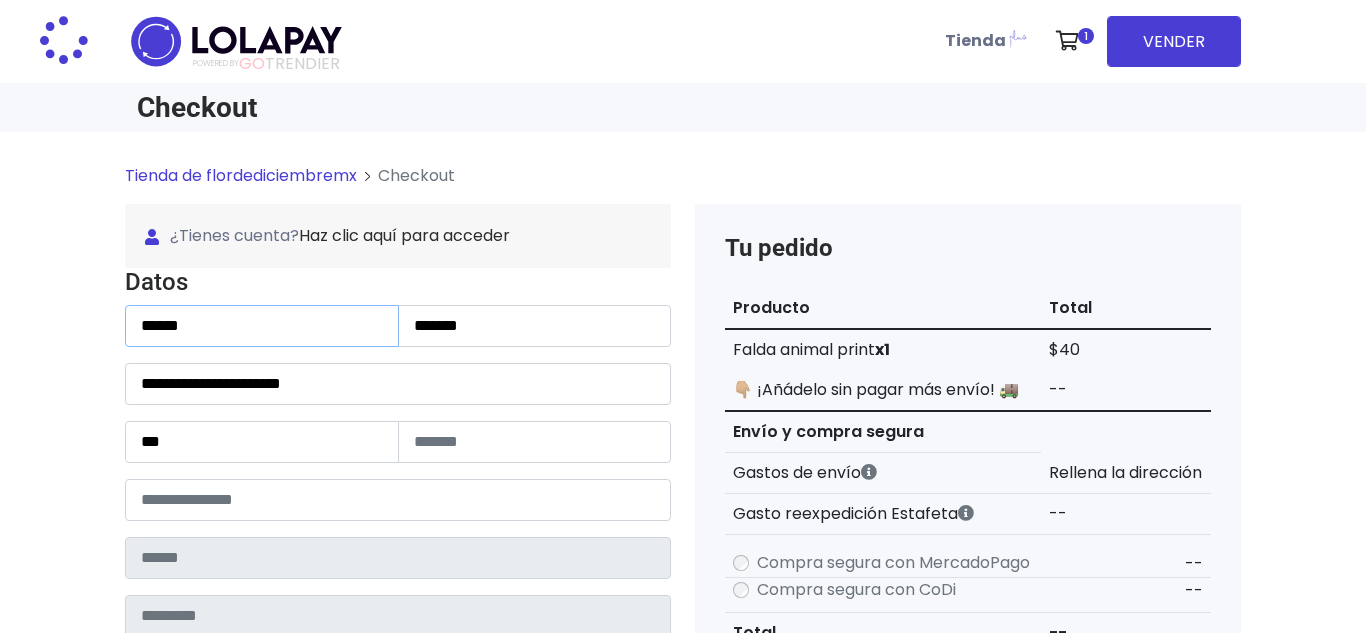 type on "**********" 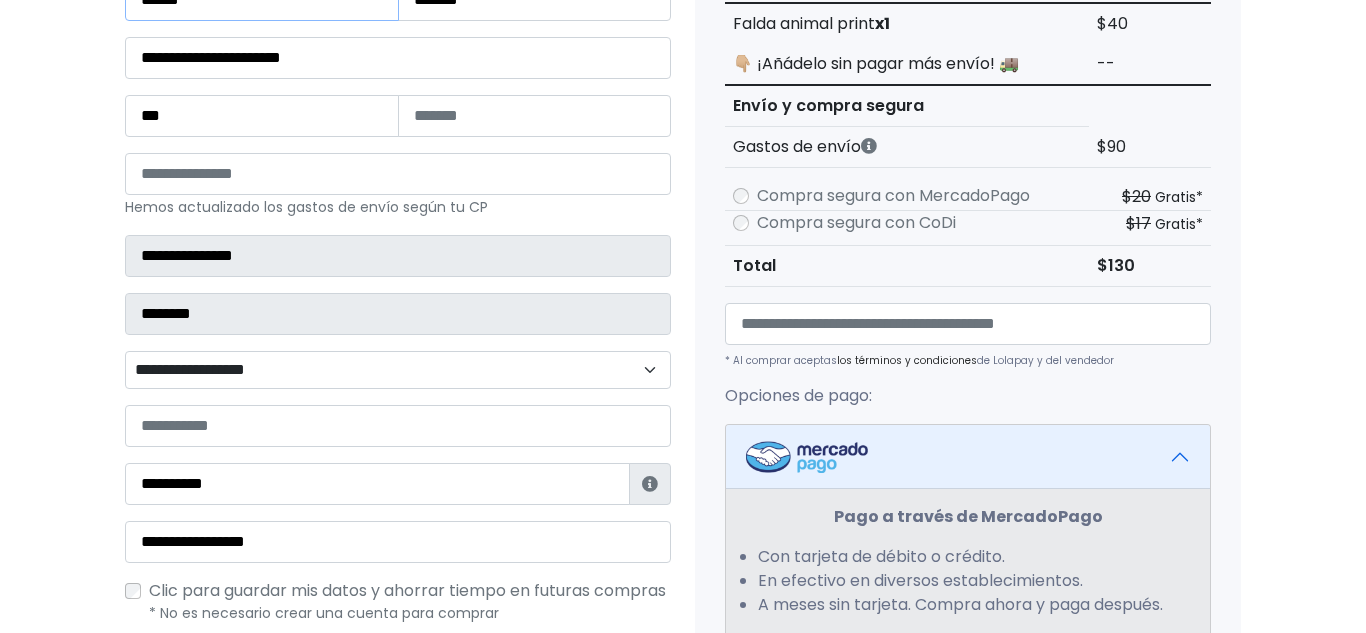 scroll, scrollTop: 333, scrollLeft: 0, axis: vertical 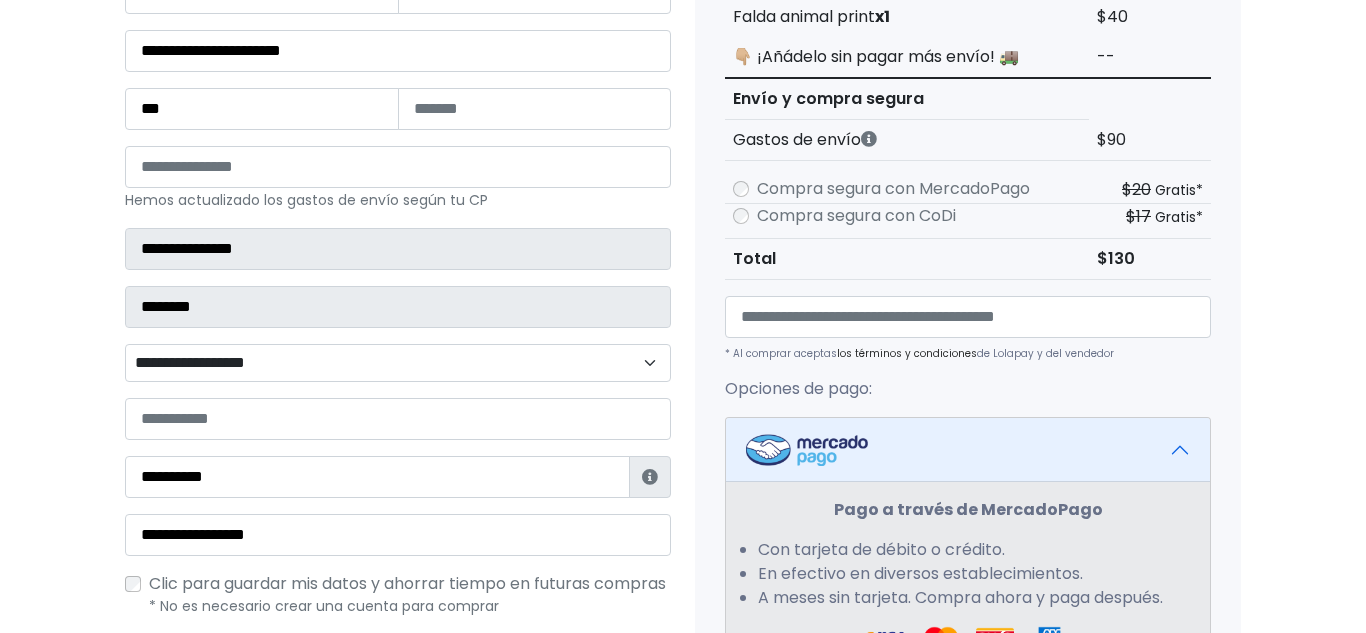 click on "**********" at bounding box center [398, 363] 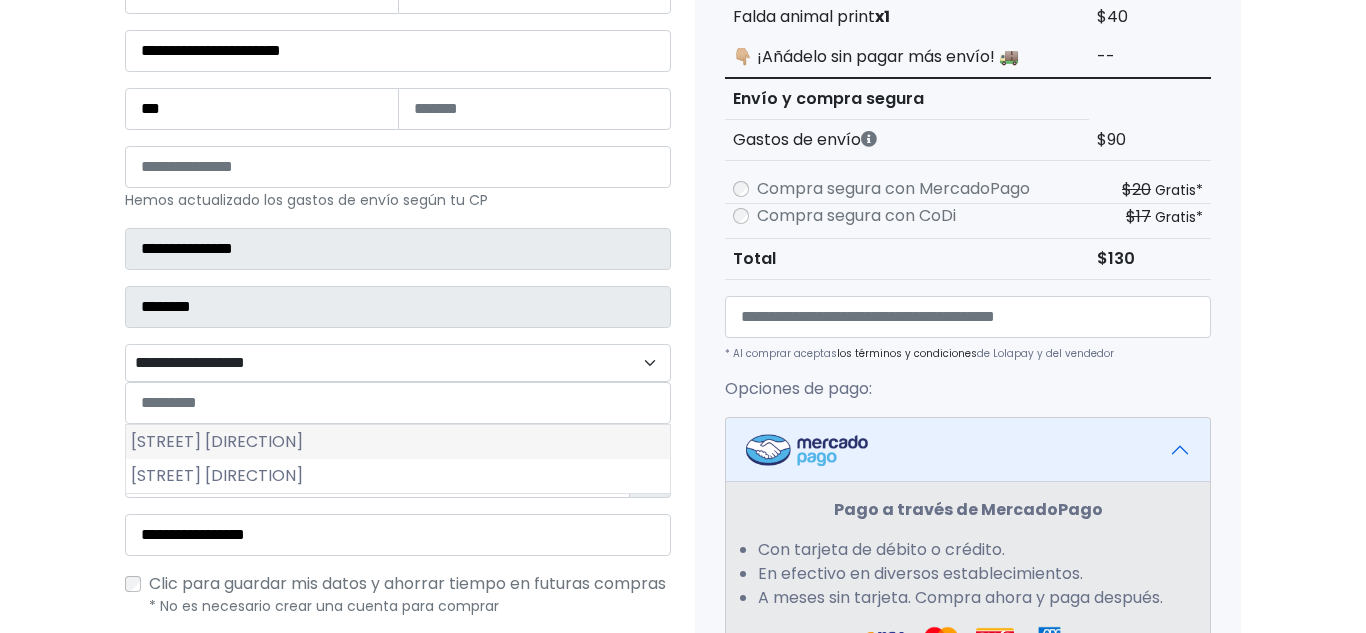 click on "Cuauhtémoc Norte" at bounding box center [398, 442] 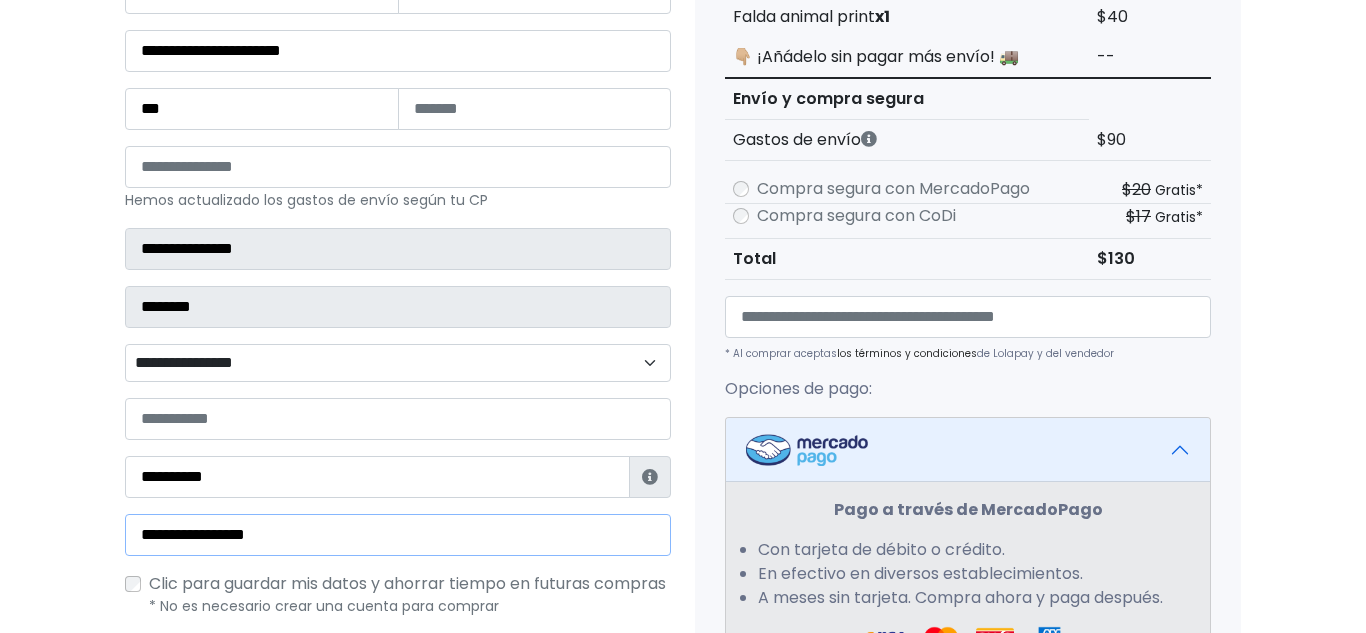 click on "**********" at bounding box center [398, 535] 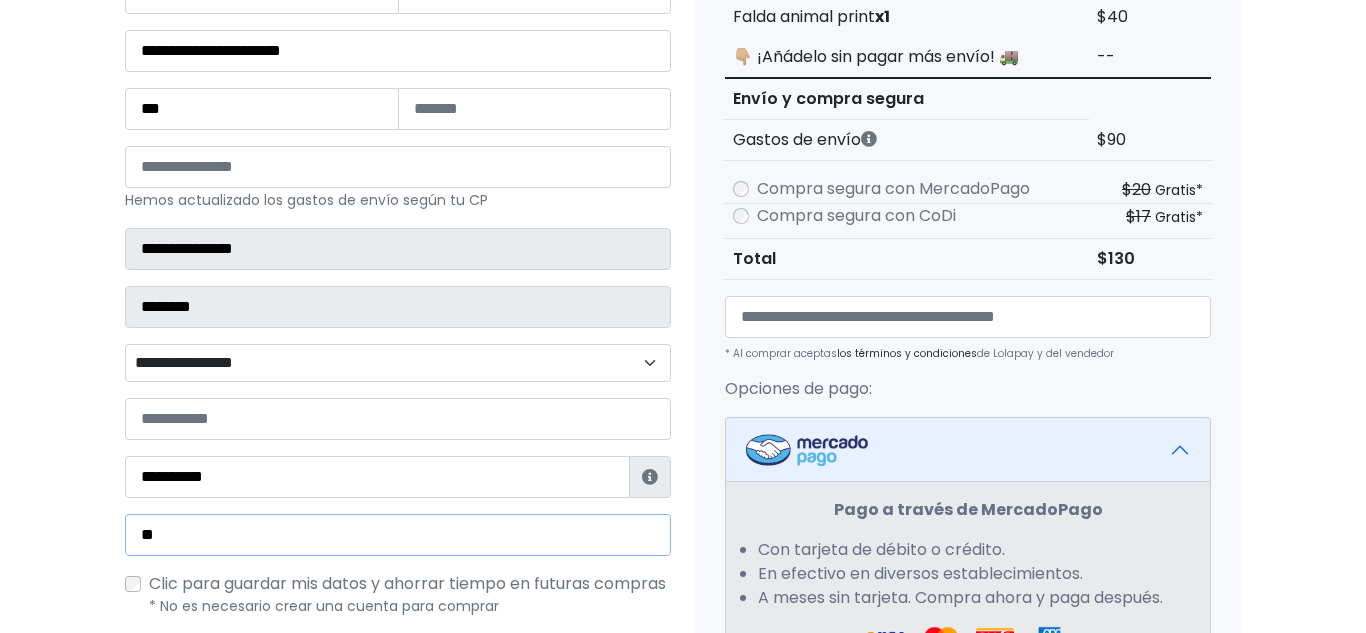 type on "*" 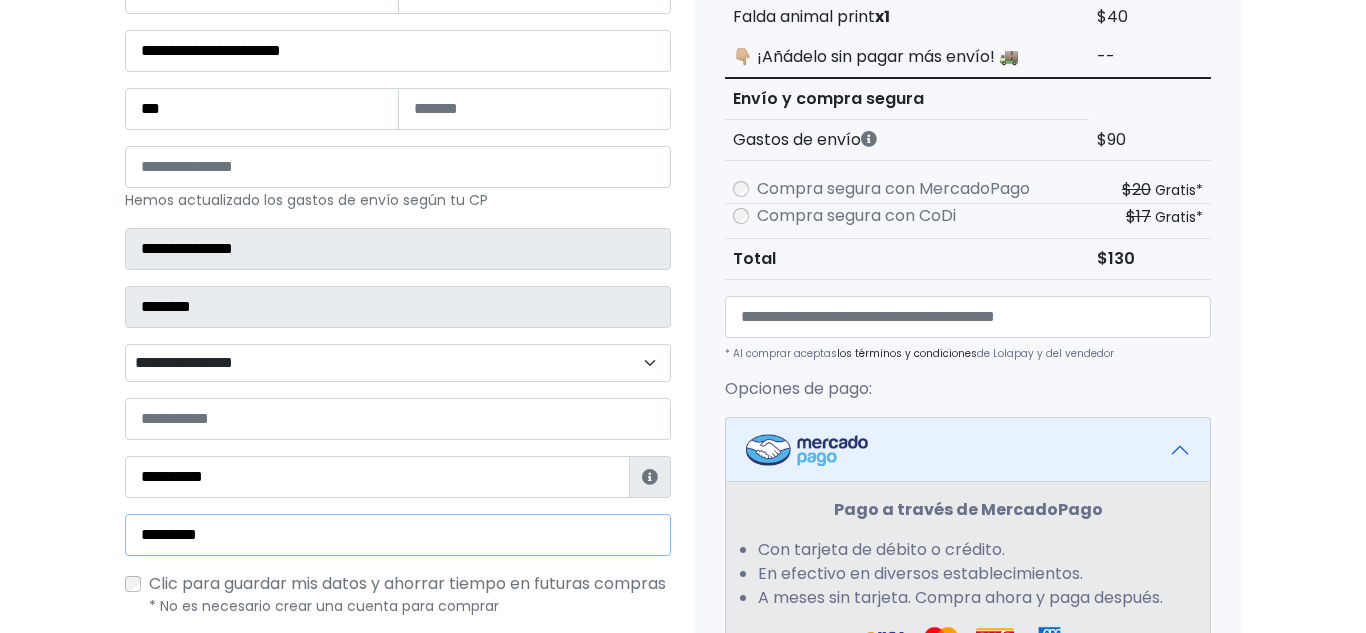 type on "**********" 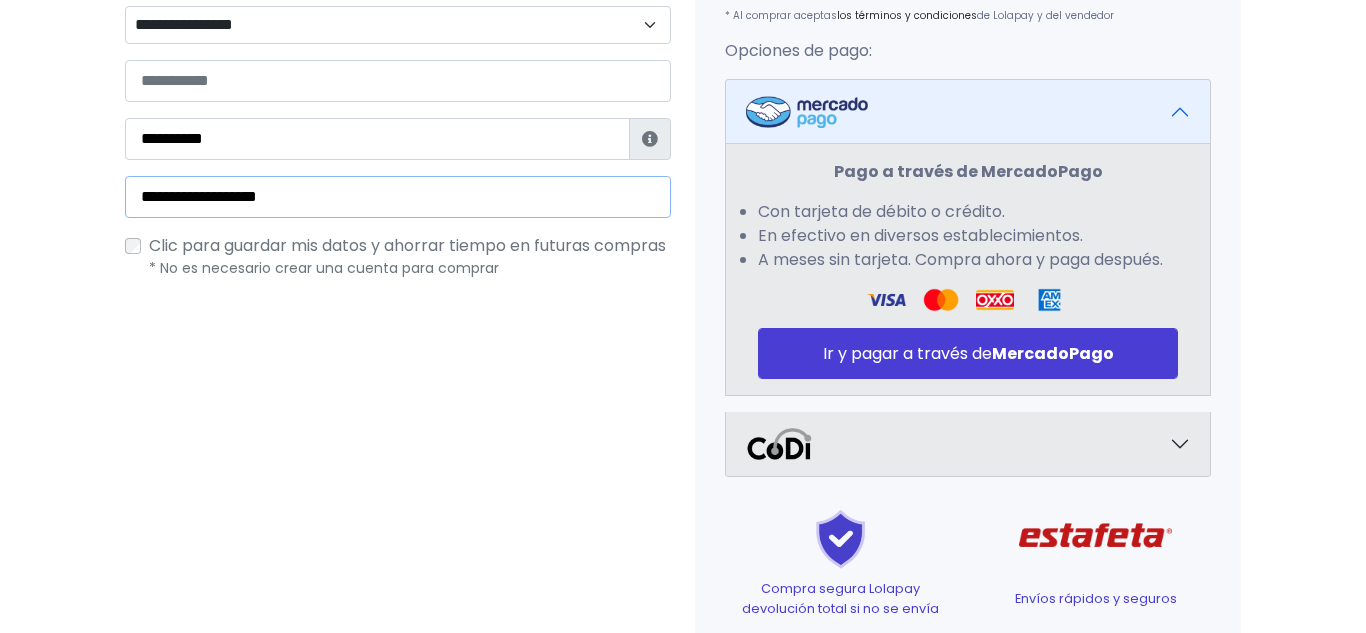 scroll, scrollTop: 673, scrollLeft: 0, axis: vertical 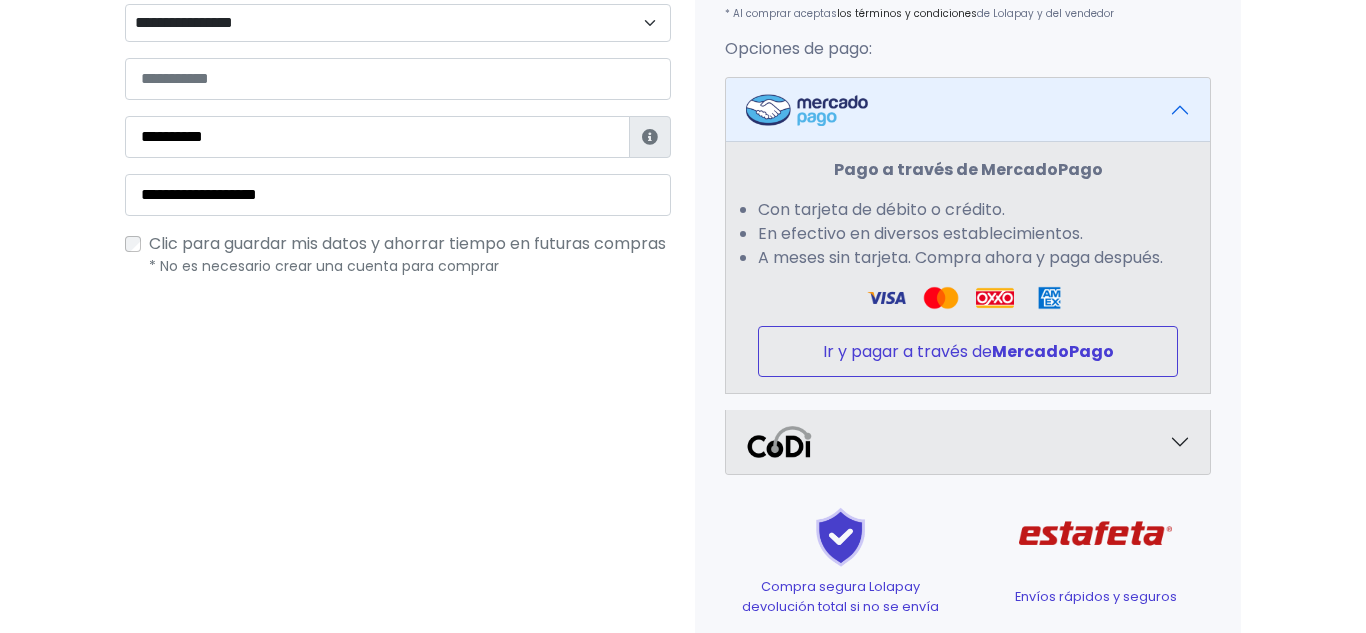 click on "Ir y pagar a través de  MercadoPago" at bounding box center [968, 351] 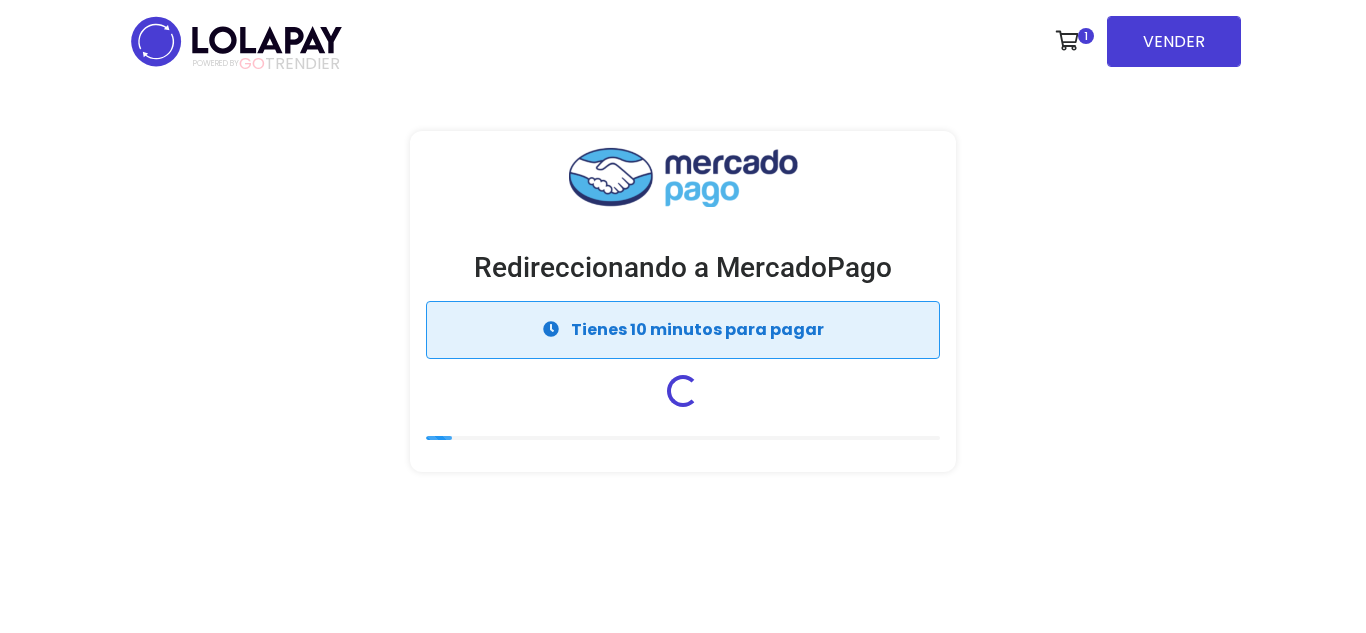 scroll, scrollTop: 0, scrollLeft: 0, axis: both 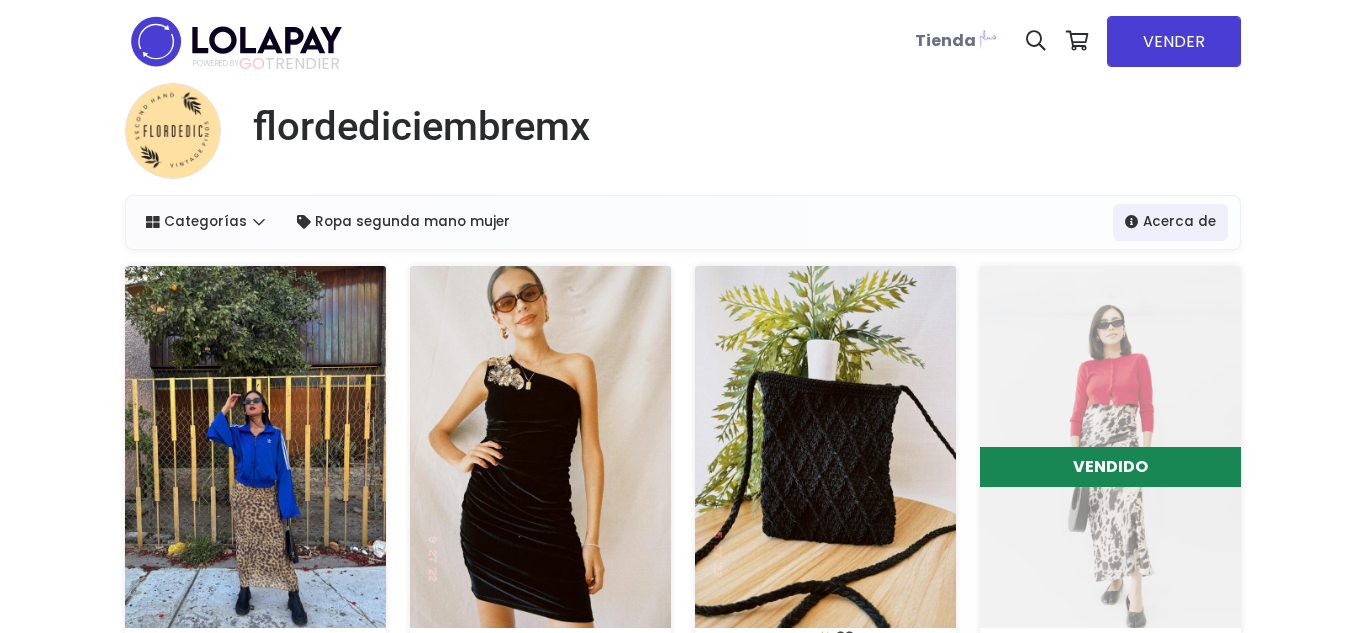 click at bounding box center [255, 447] 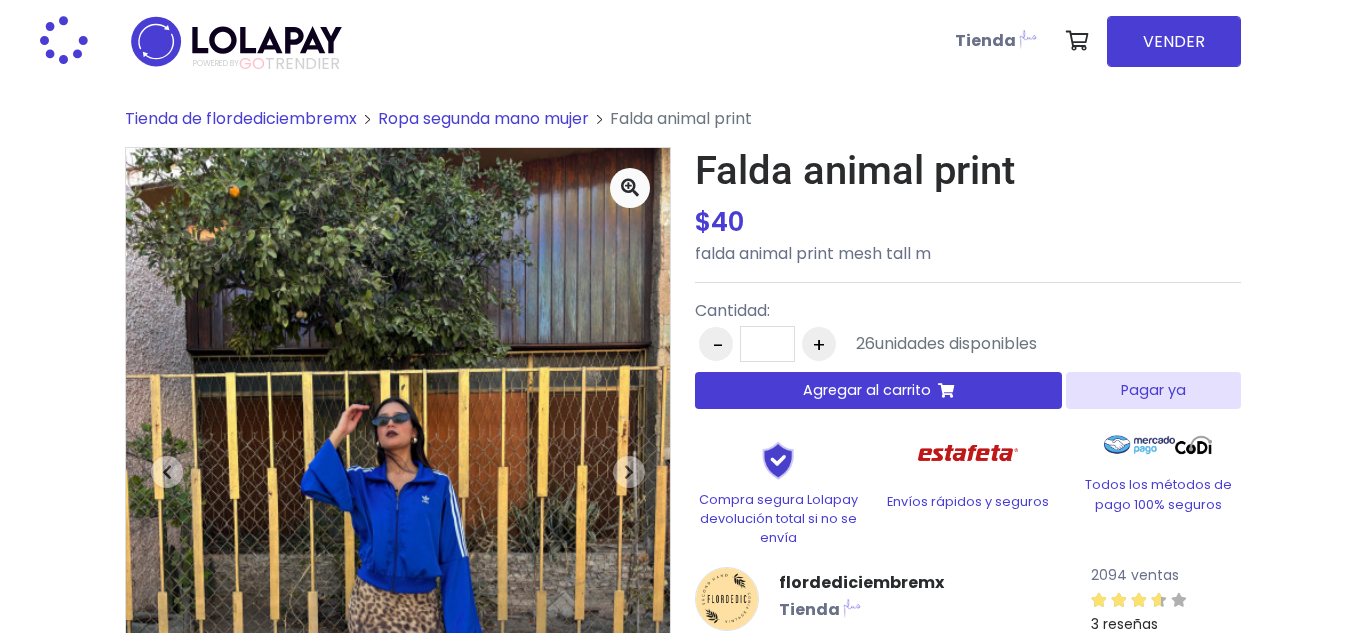 scroll, scrollTop: 0, scrollLeft: 0, axis: both 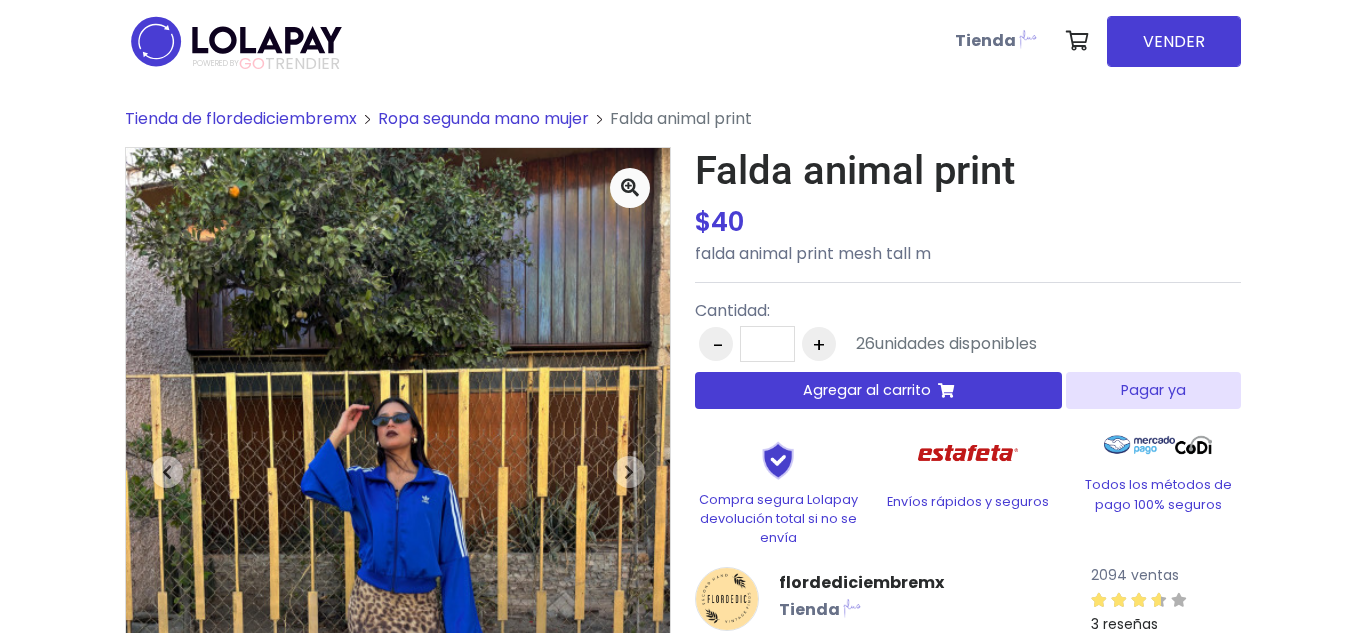 click on "Pagar ya" at bounding box center [1153, 390] 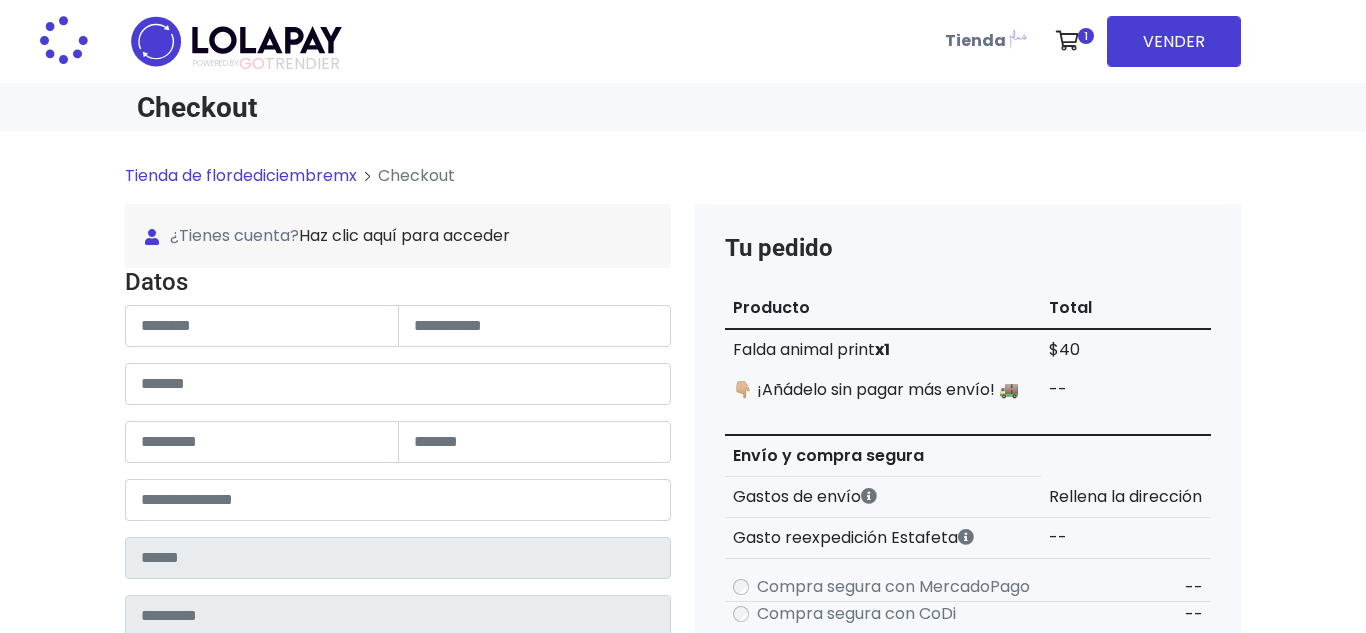scroll, scrollTop: 0, scrollLeft: 0, axis: both 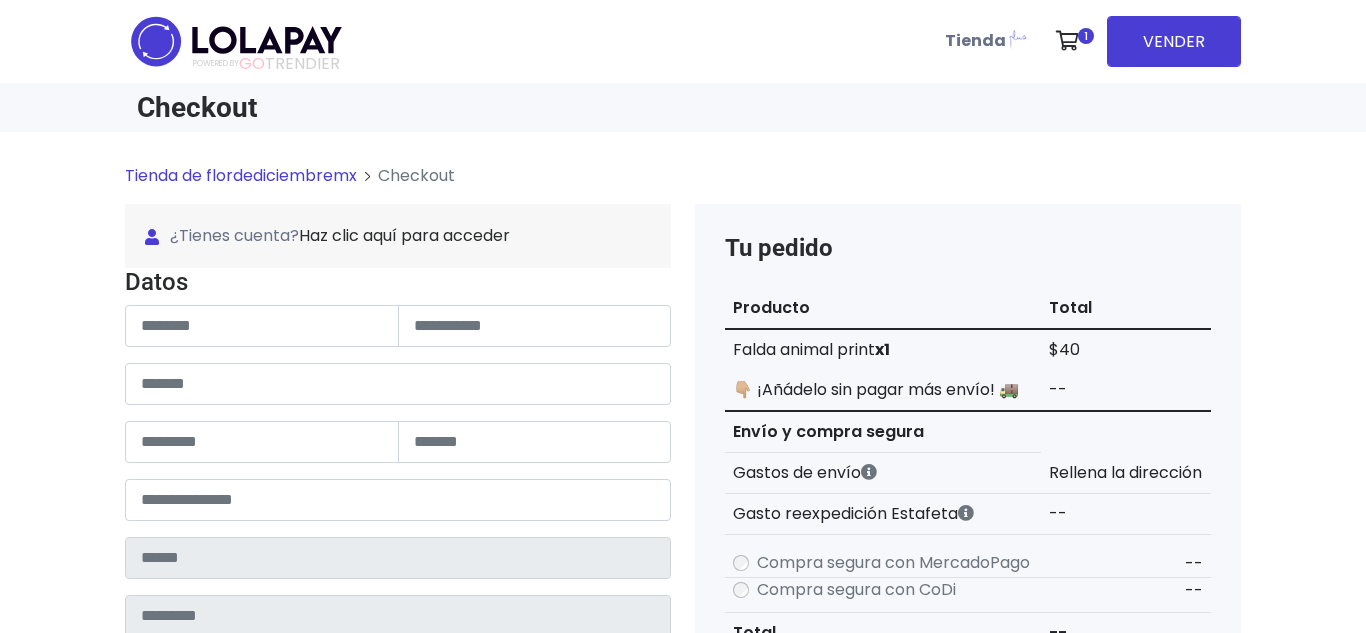 type on "**********" 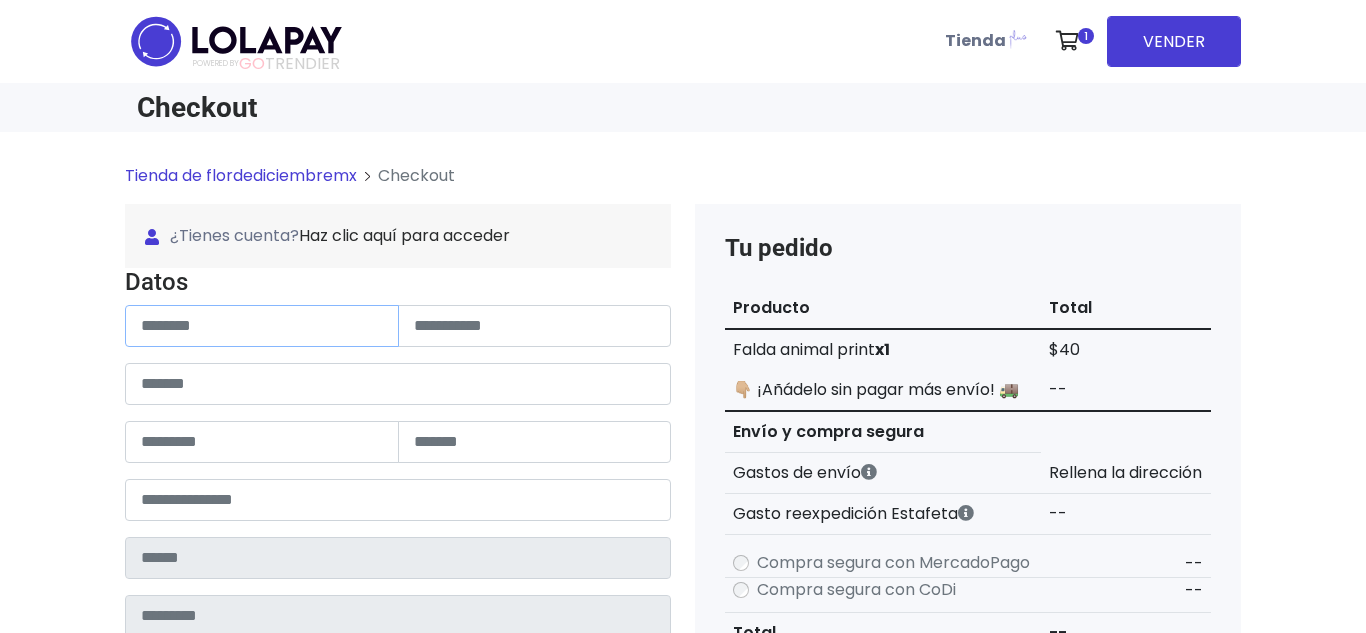 click at bounding box center [262, 326] 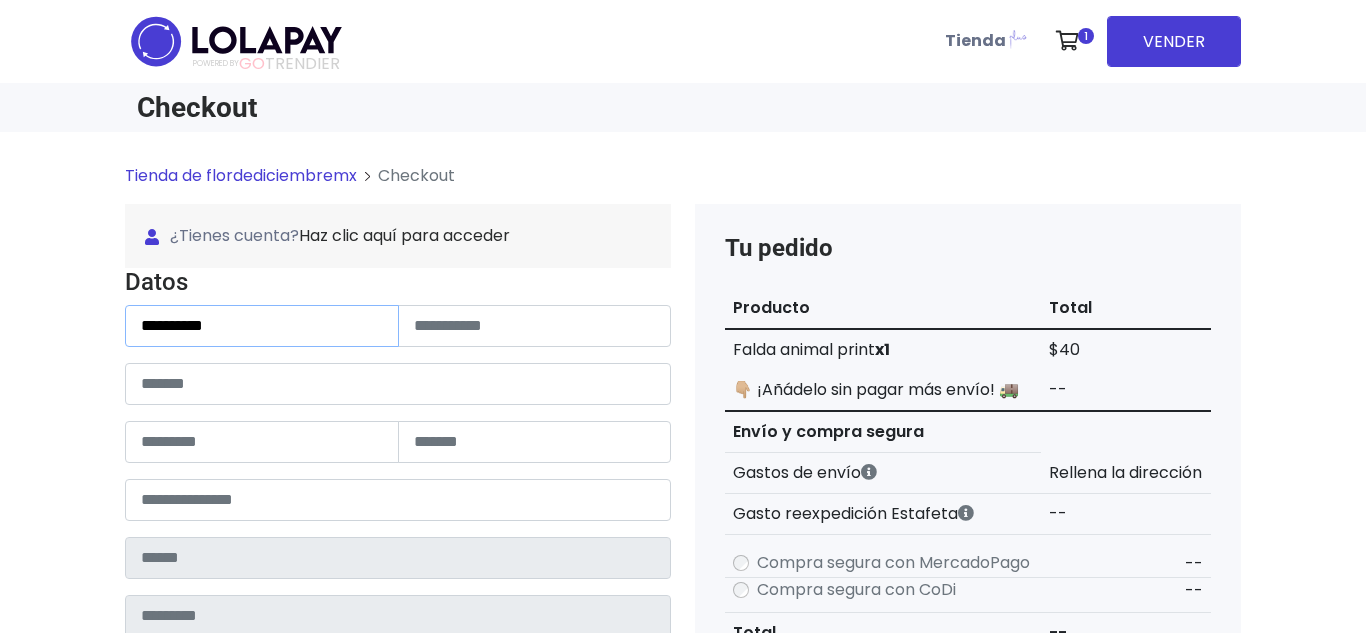 type on "**********" 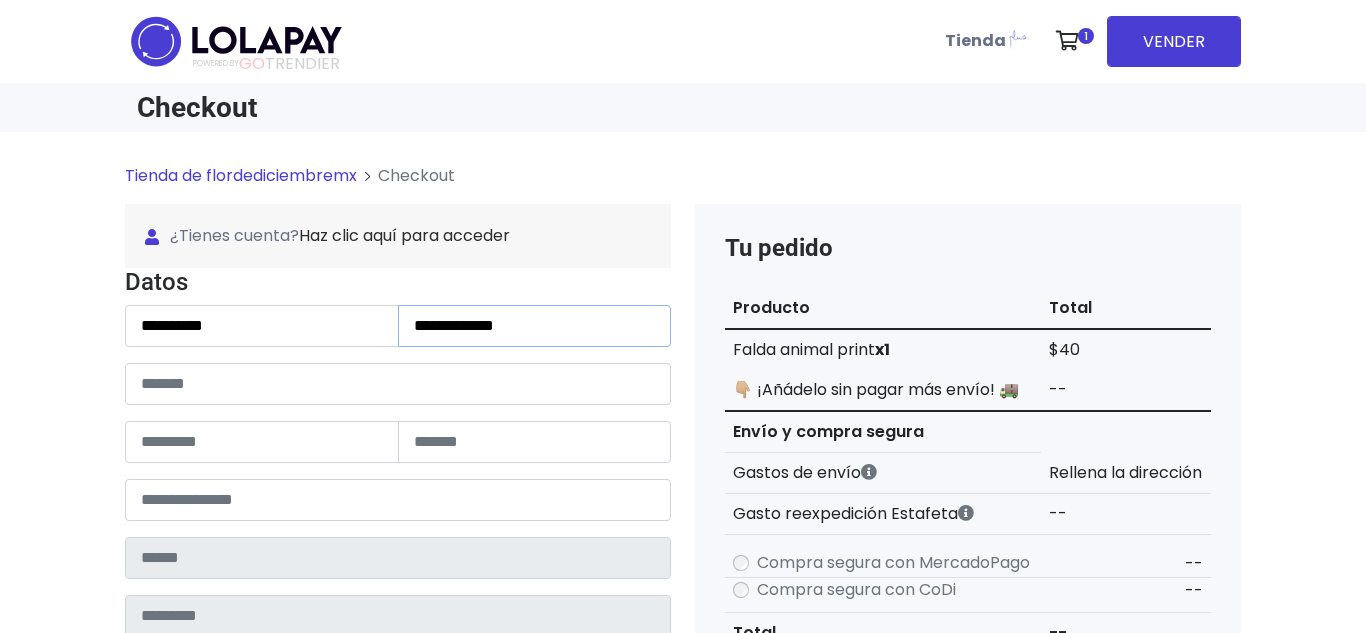 type on "**********" 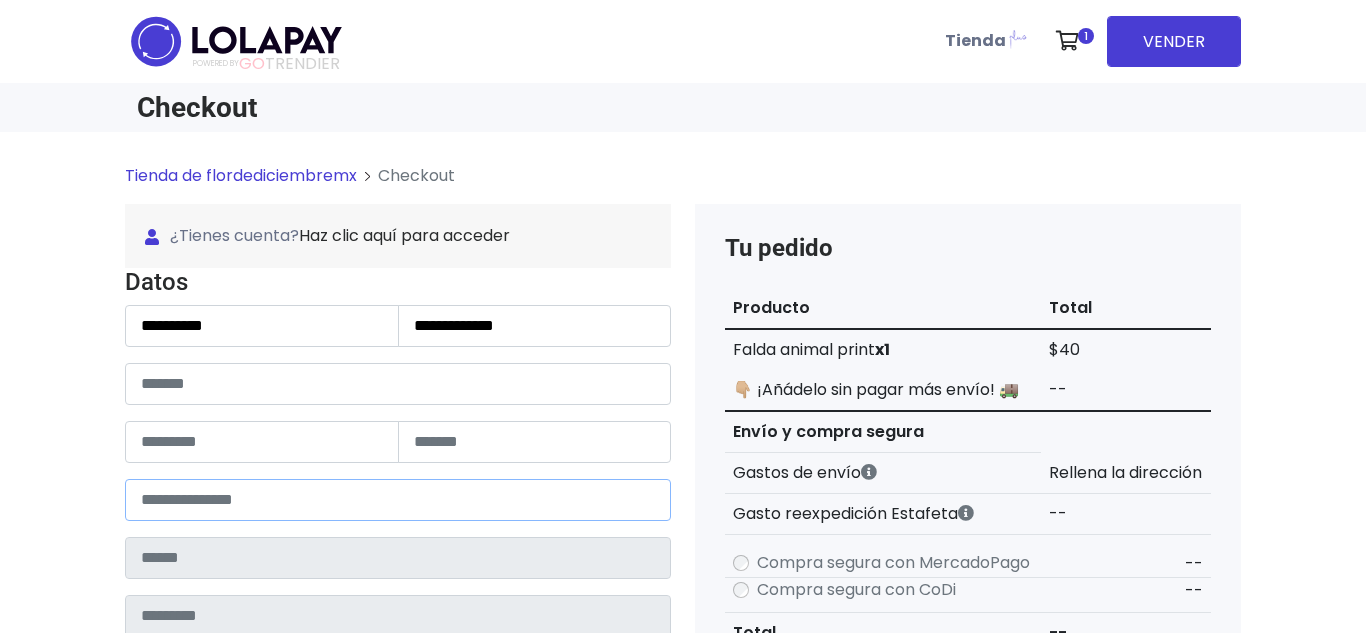 click at bounding box center [398, 500] 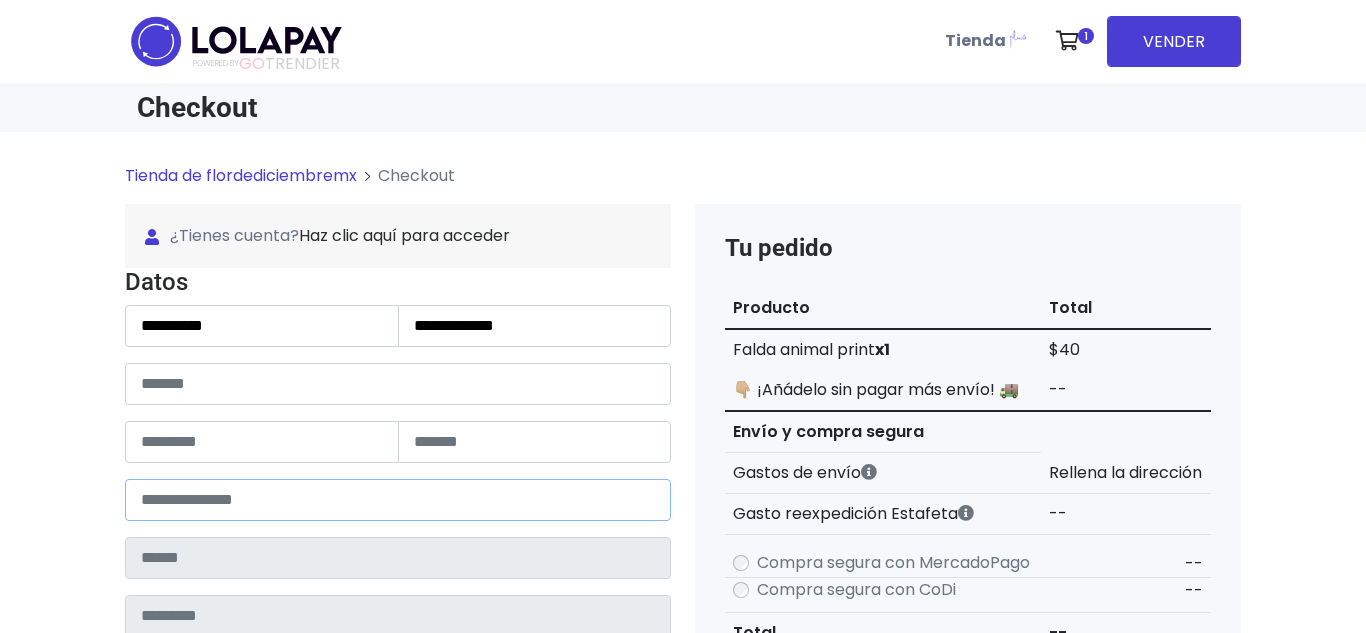 type on "*****" 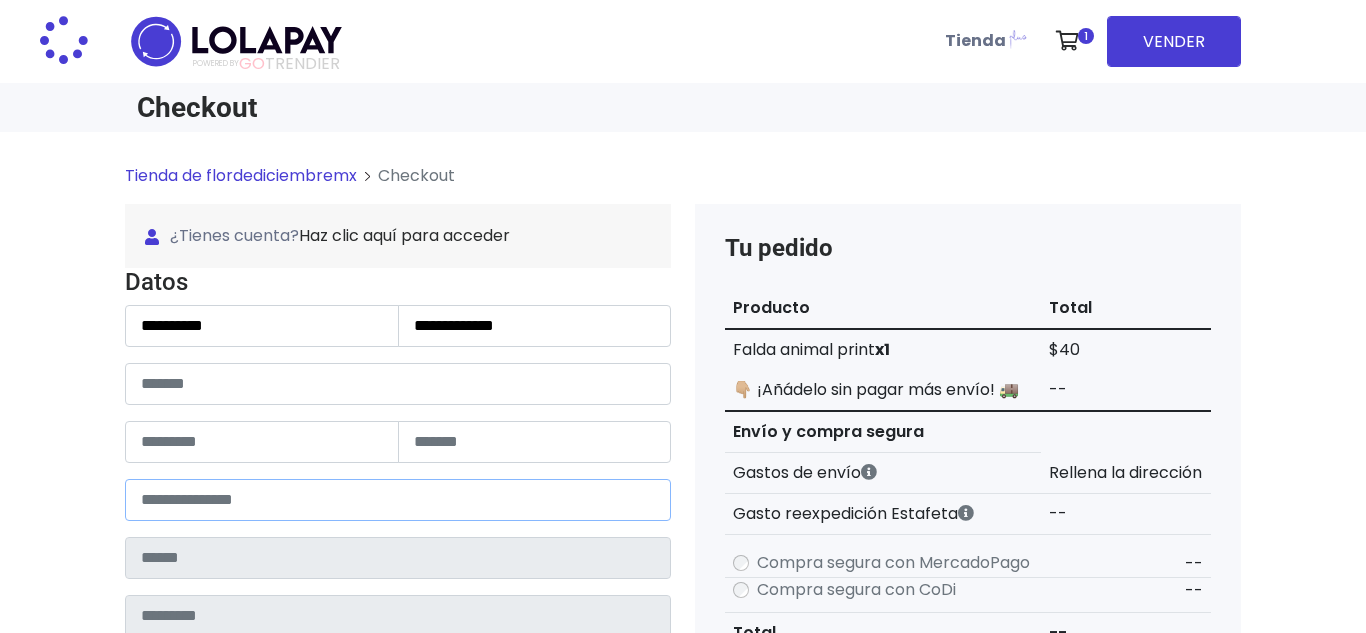 type on "******" 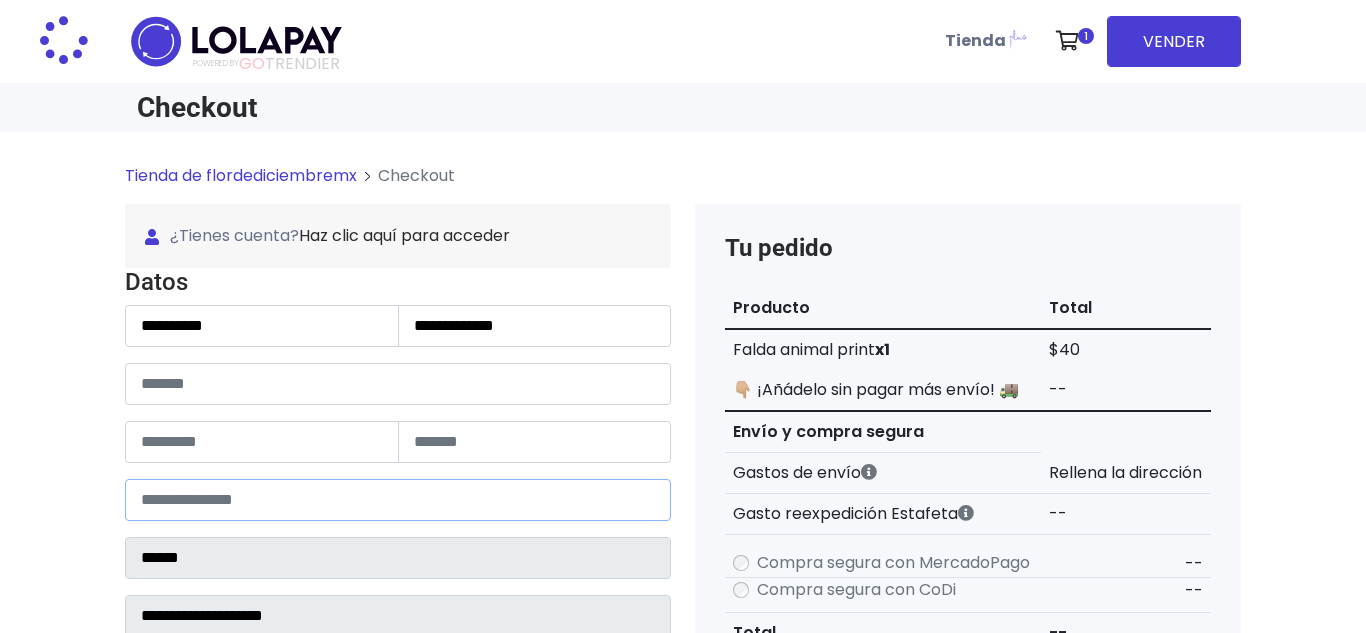 select 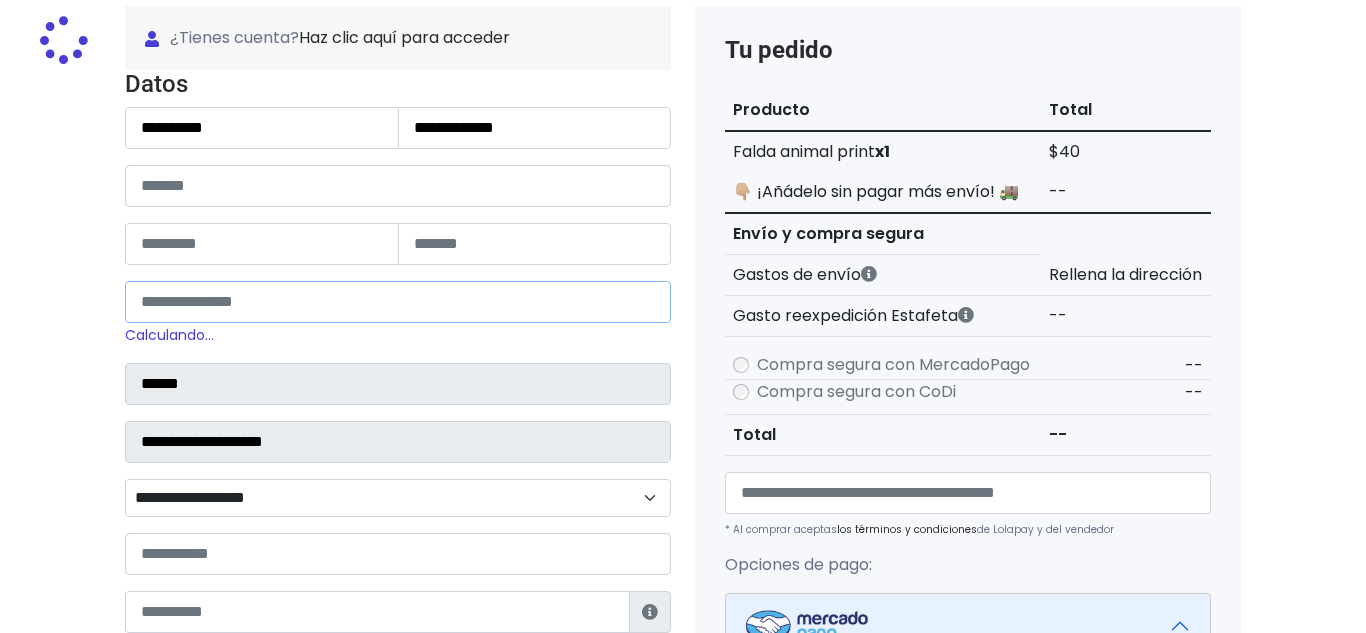 scroll, scrollTop: 202, scrollLeft: 0, axis: vertical 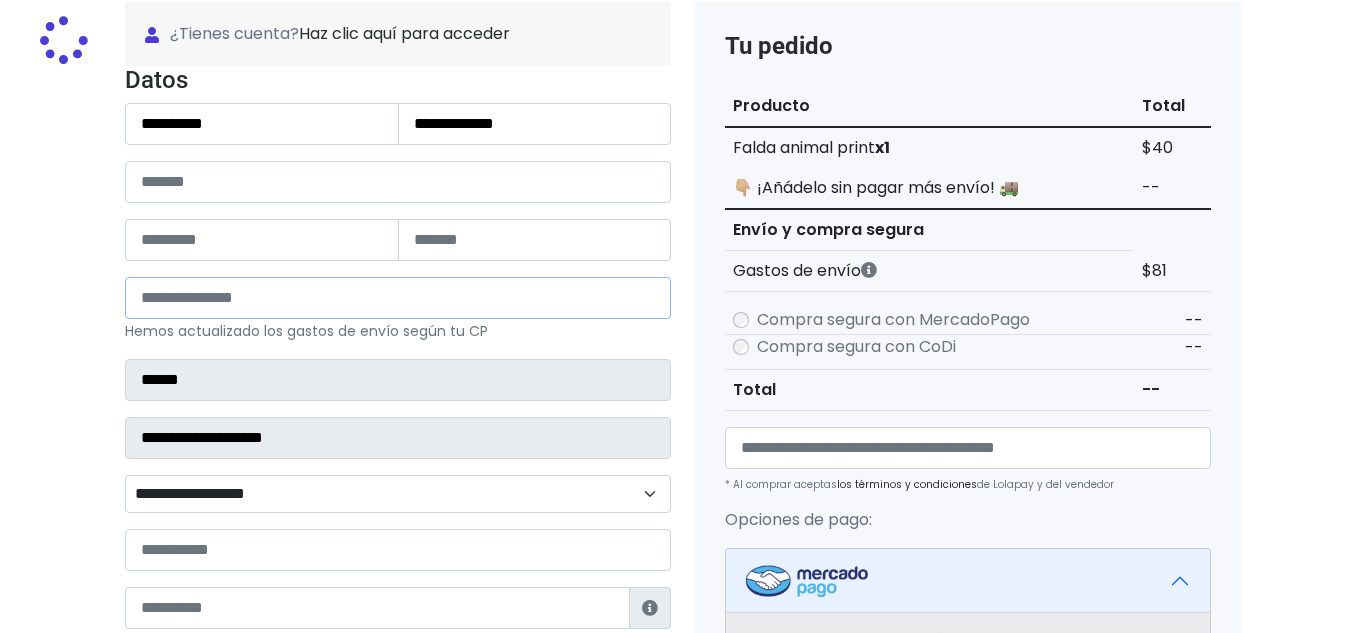 type on "*****" 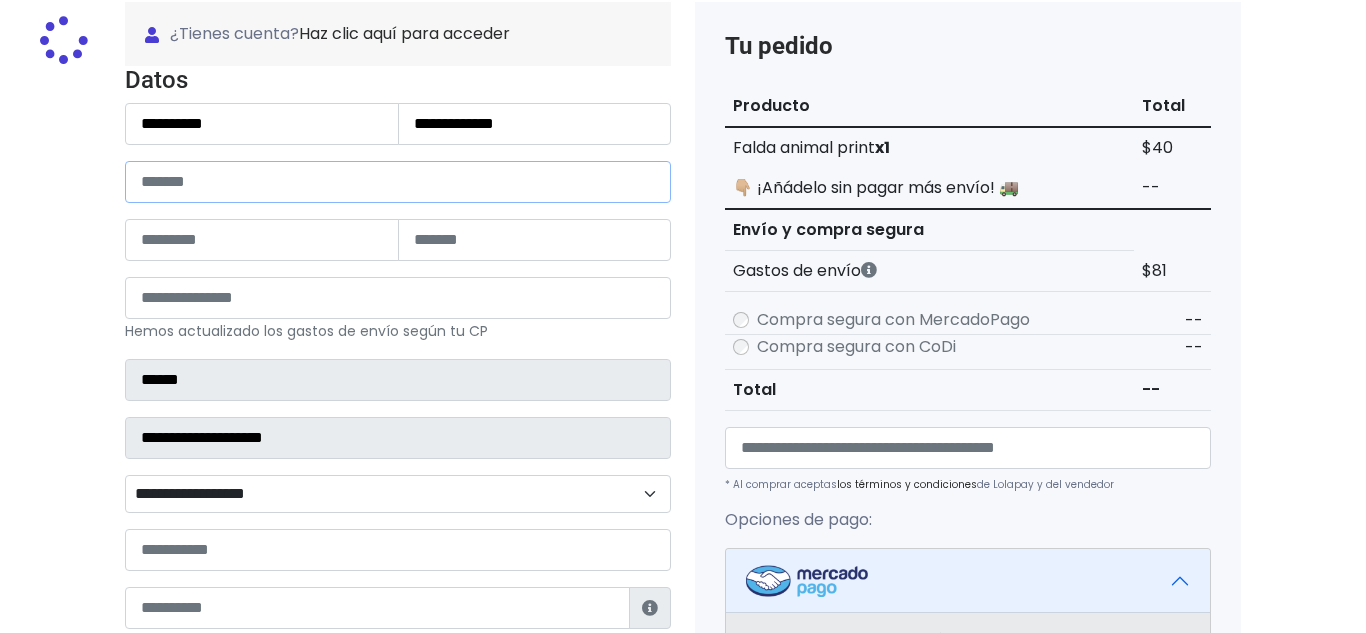 click at bounding box center [398, 182] 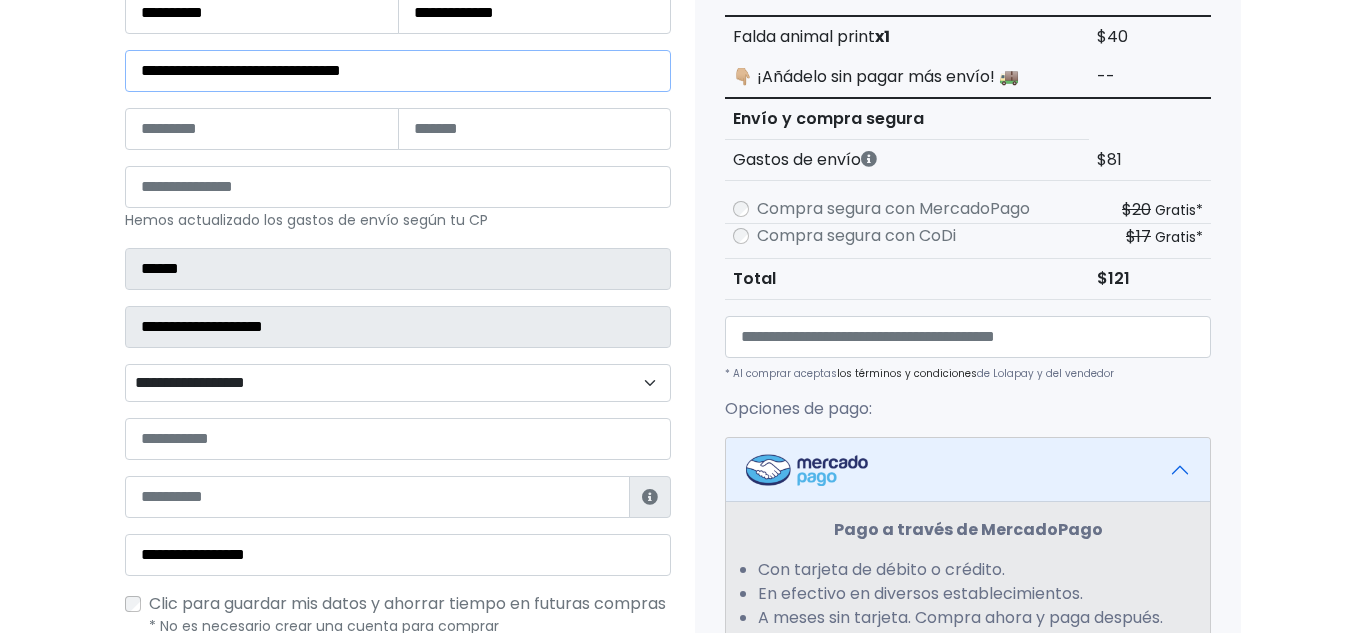 scroll, scrollTop: 314, scrollLeft: 0, axis: vertical 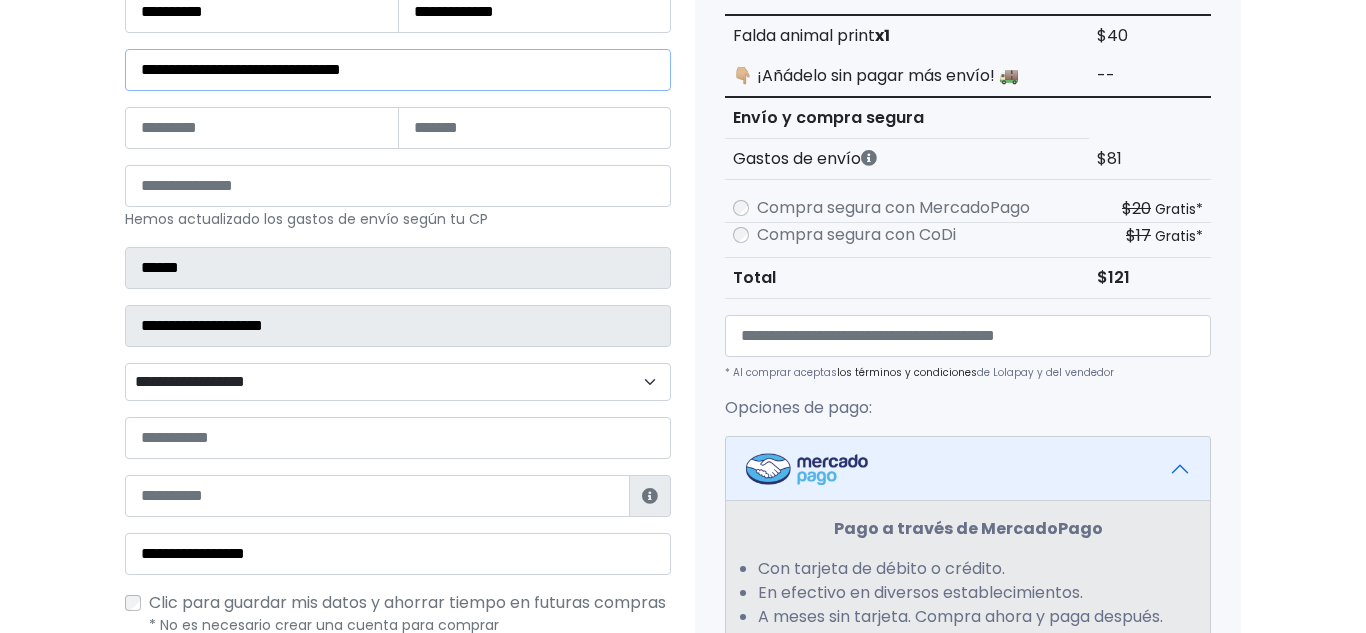 type on "**********" 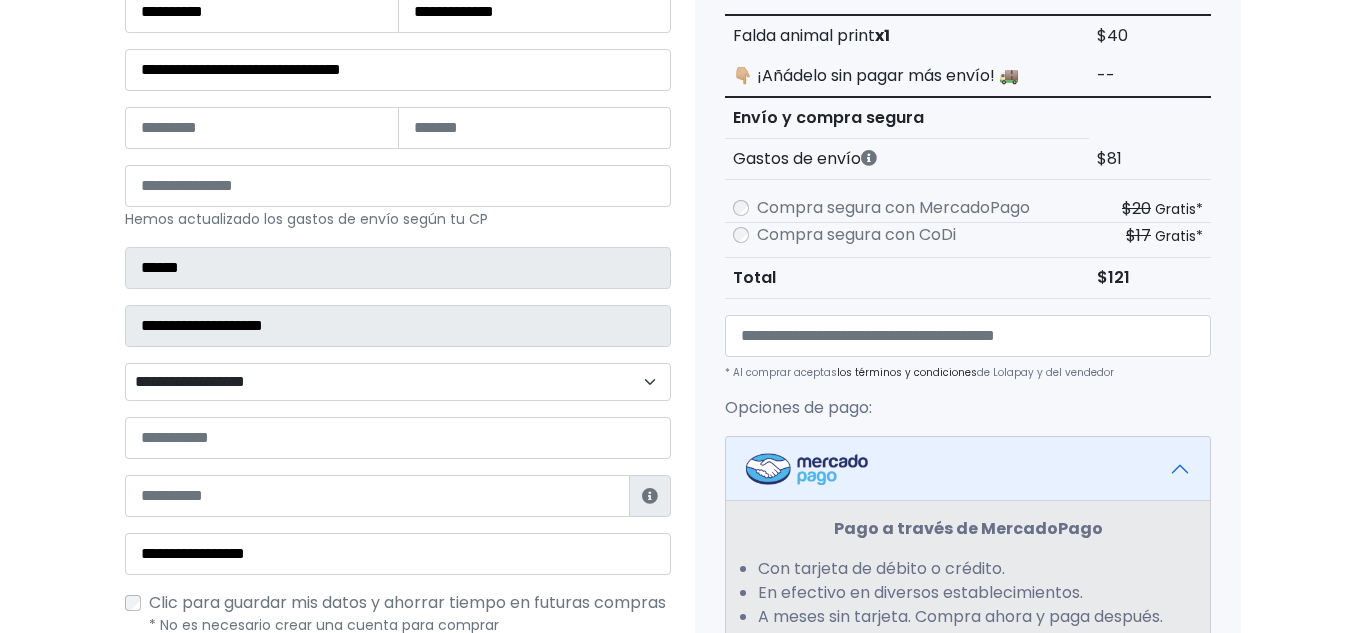 click on "**********" at bounding box center [398, 382] 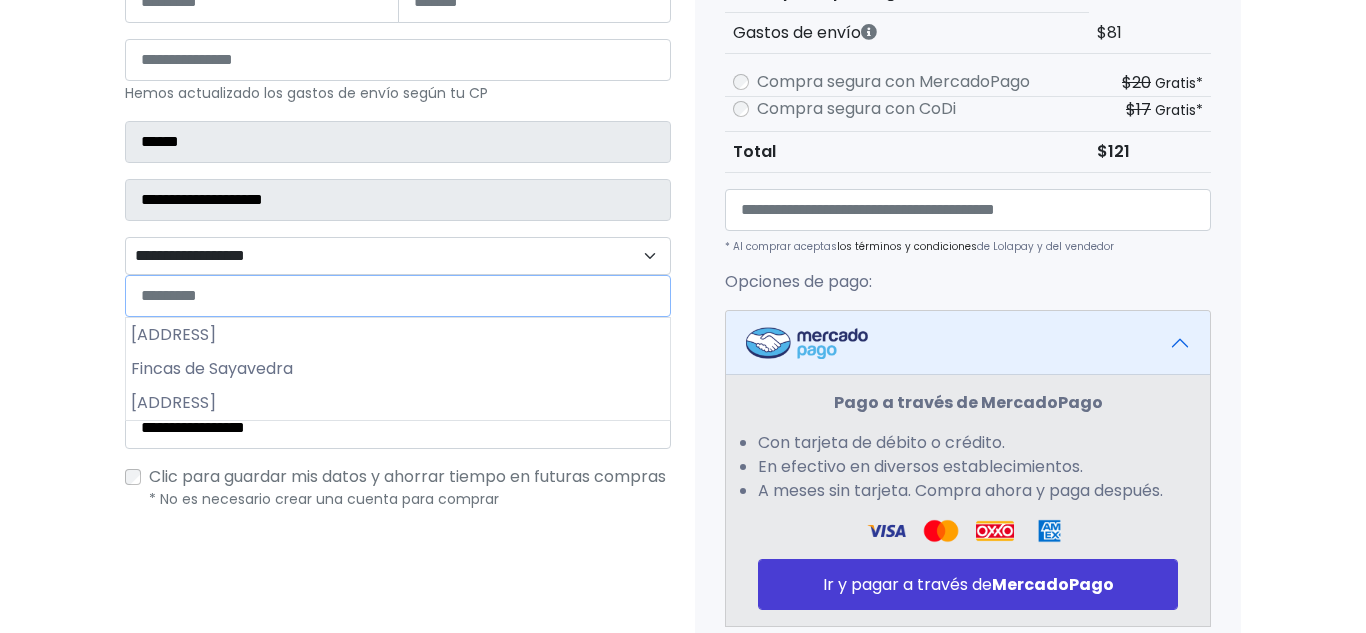 scroll, scrollTop: 446, scrollLeft: 0, axis: vertical 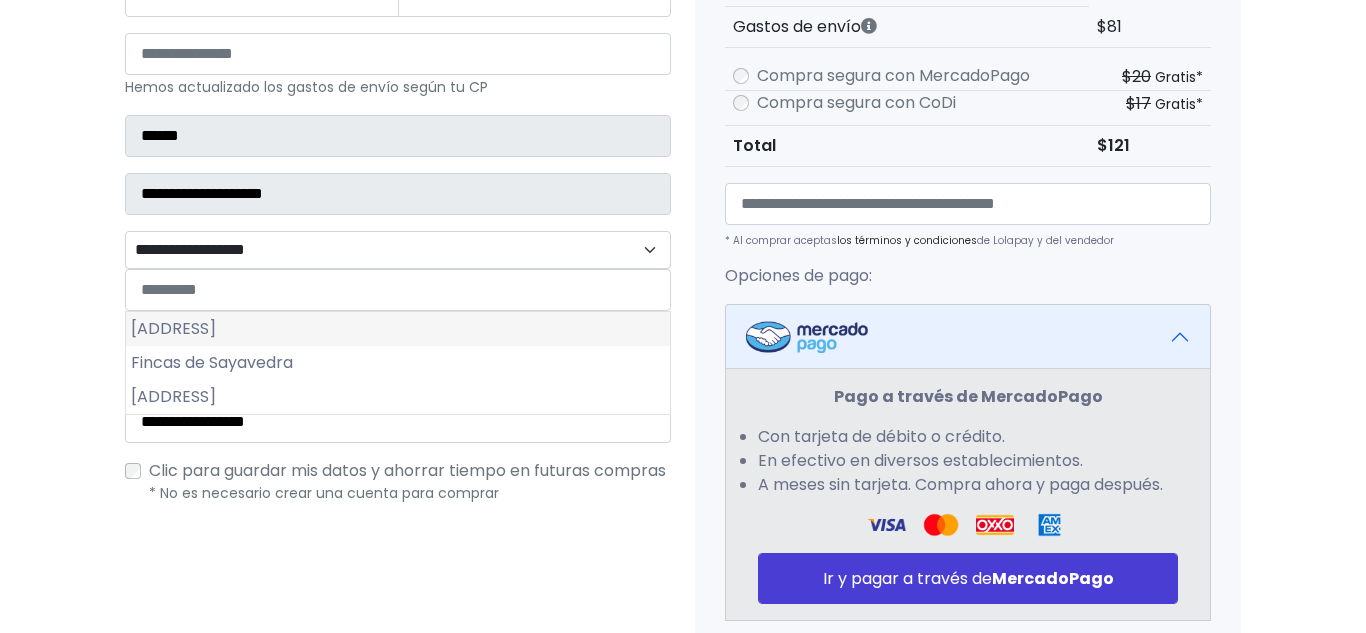 click on "[ADDRESS]" at bounding box center (398, 329) 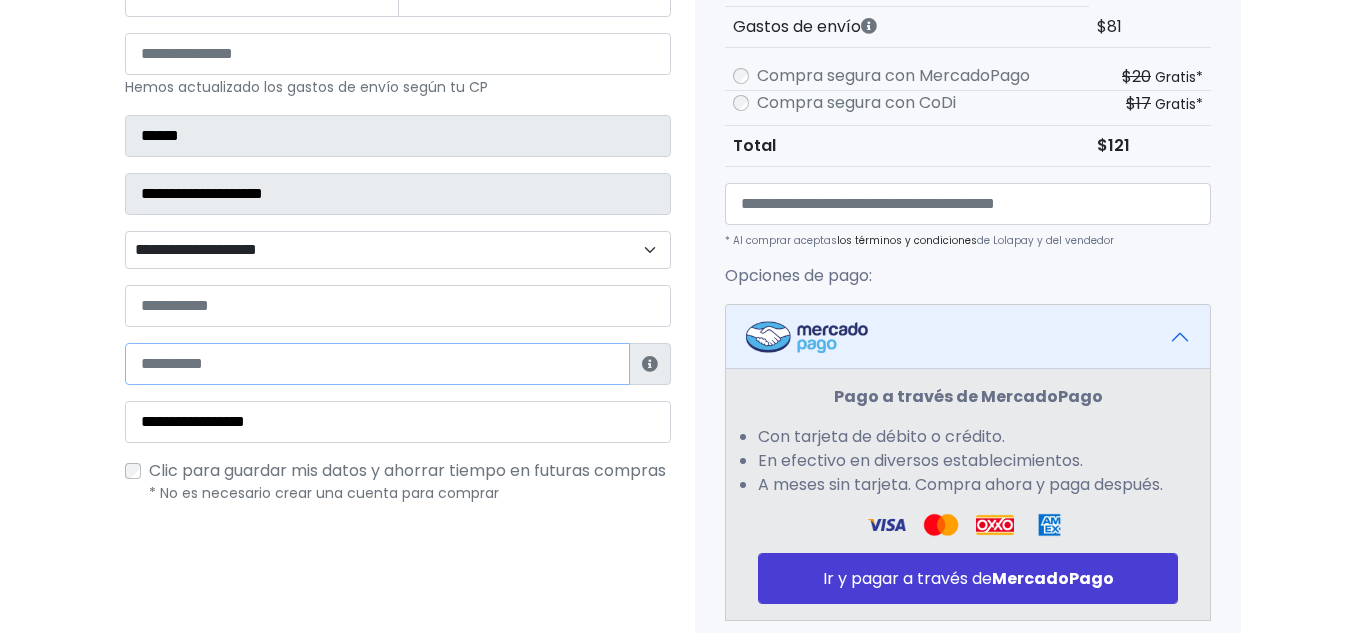 click at bounding box center [377, 364] 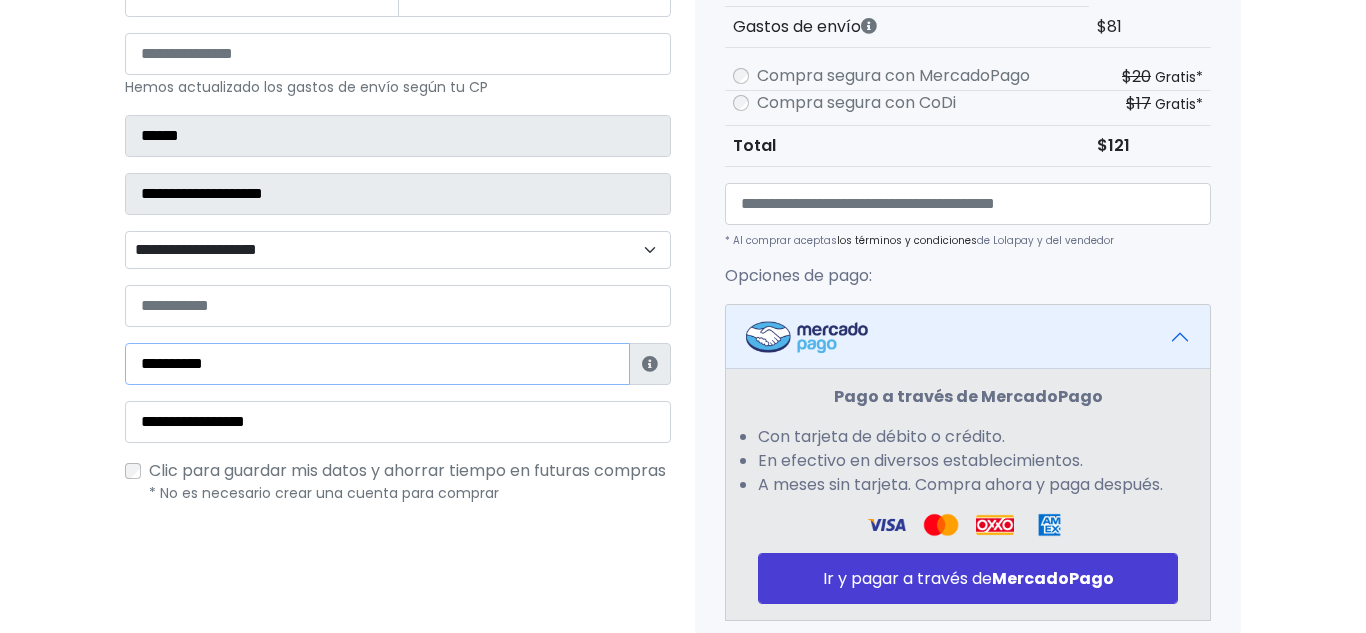 type on "**********" 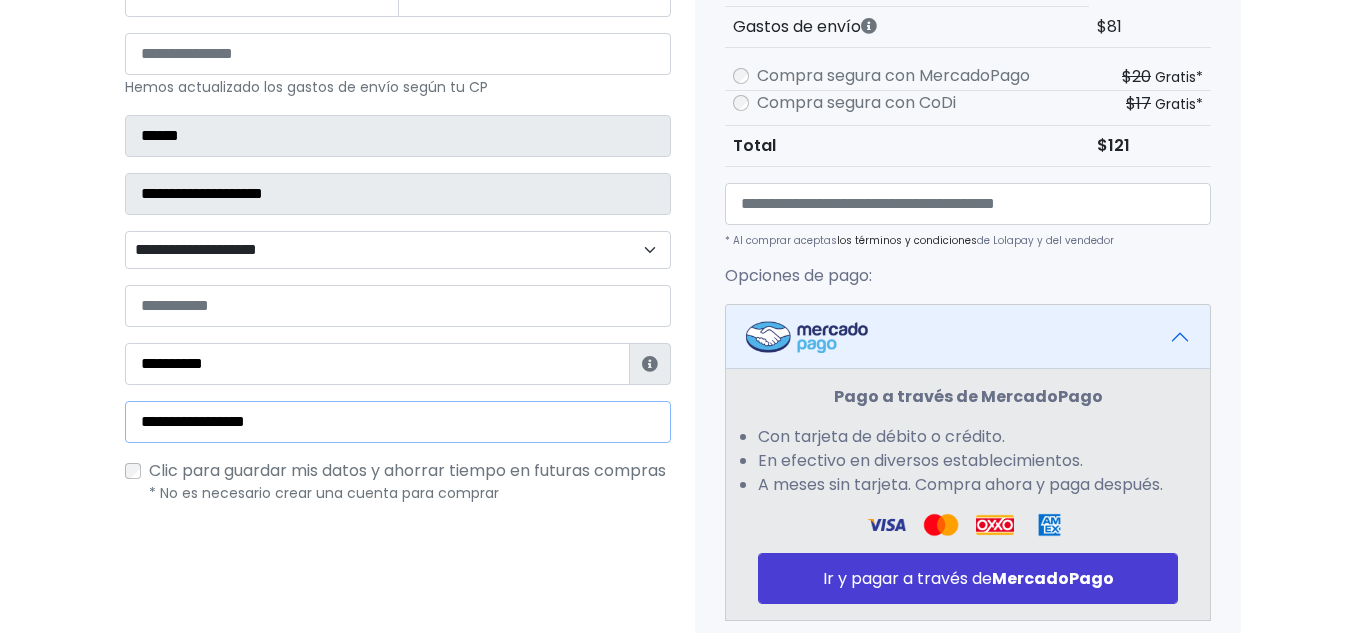 click on "**********" at bounding box center (398, 422) 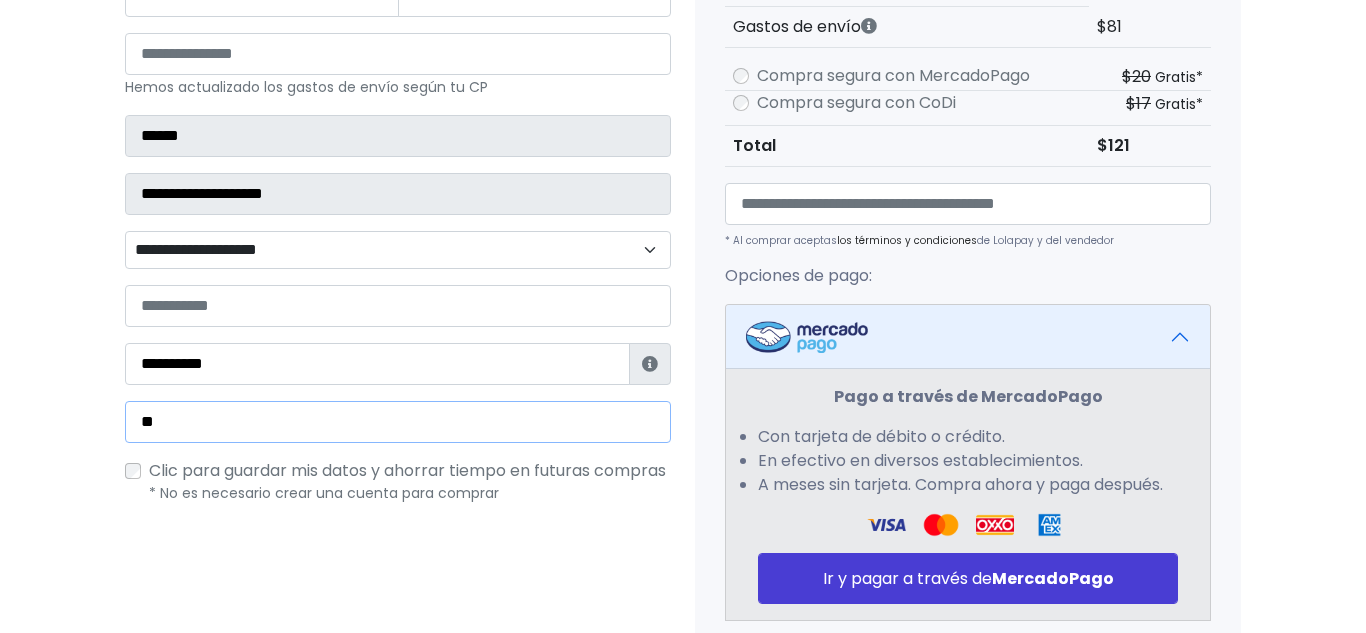 type on "*" 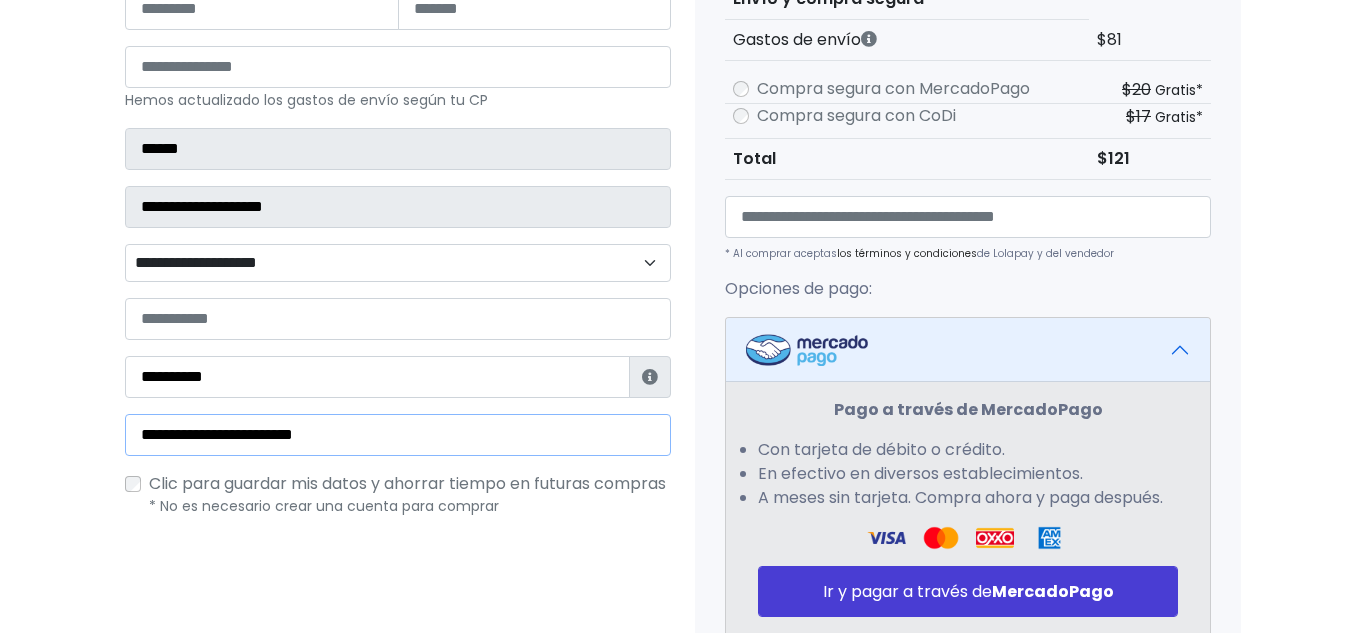 scroll, scrollTop: 440, scrollLeft: 0, axis: vertical 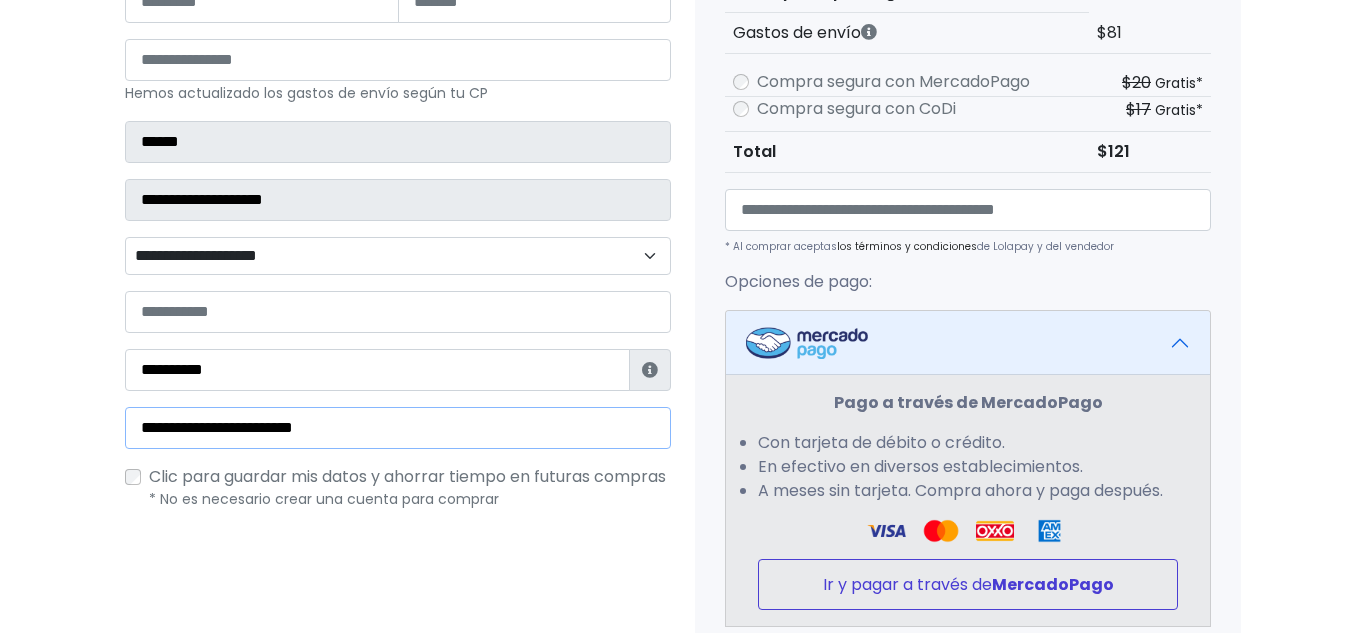 type on "**********" 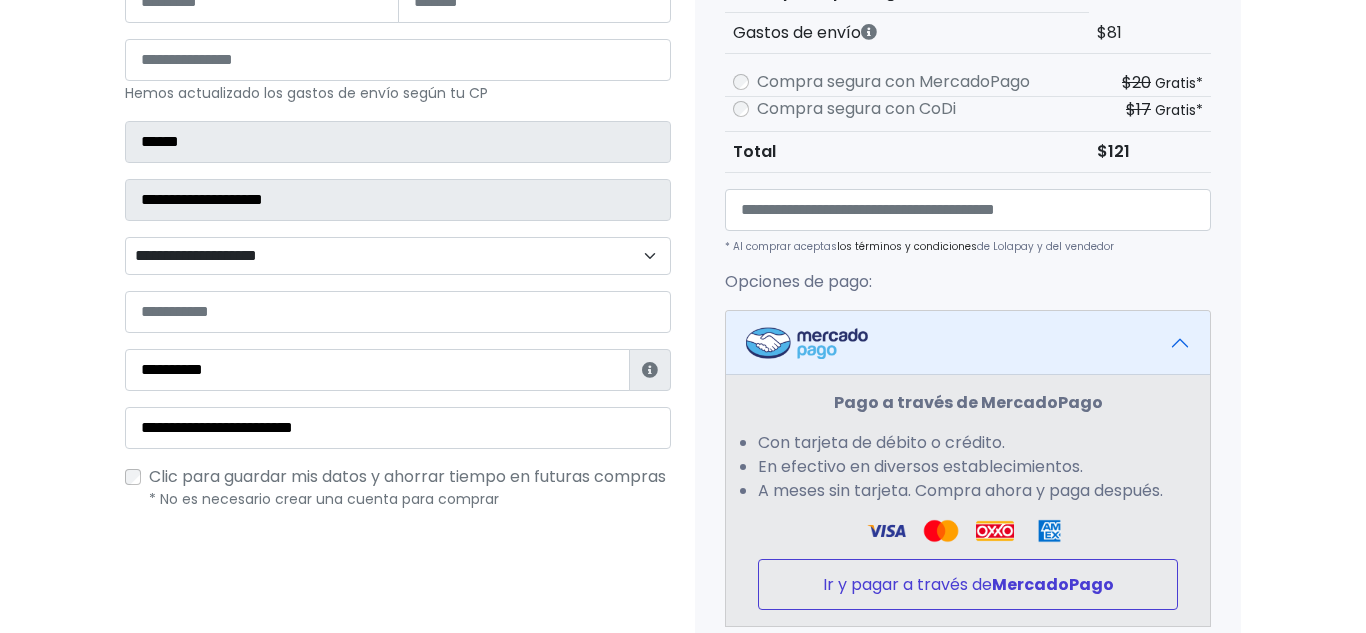 click on "Ir y pagar a través de  MercadoPago" at bounding box center (968, 584) 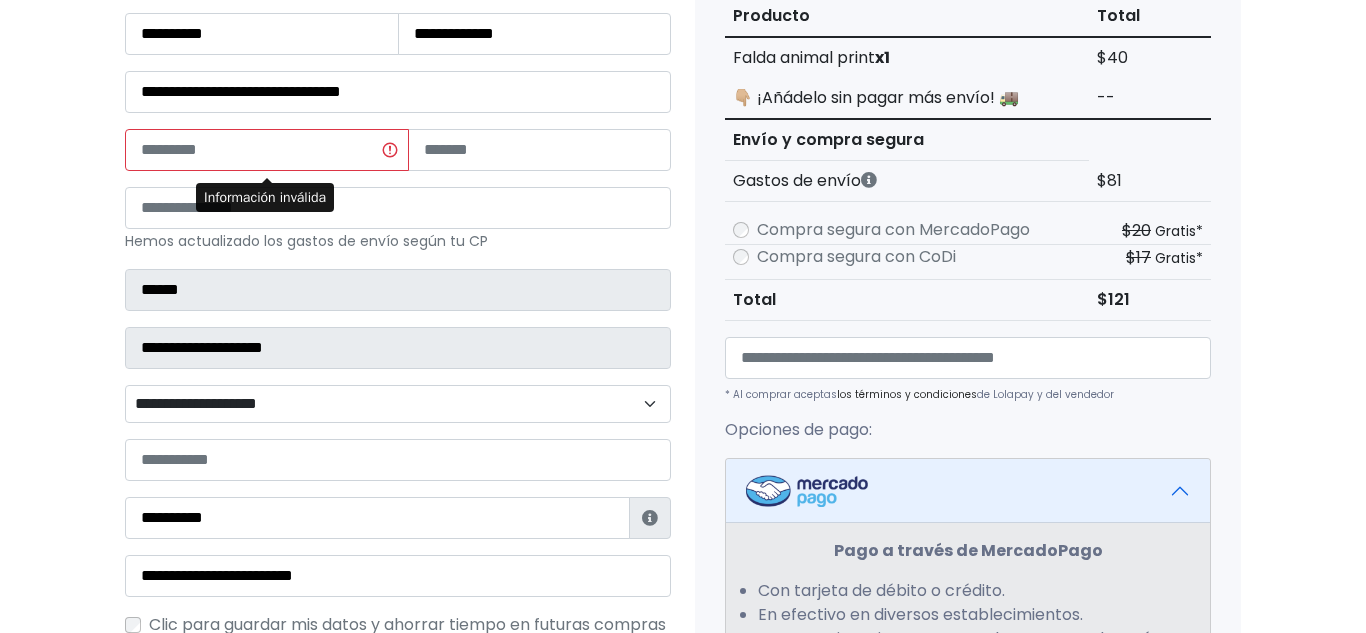 scroll, scrollTop: 272, scrollLeft: 0, axis: vertical 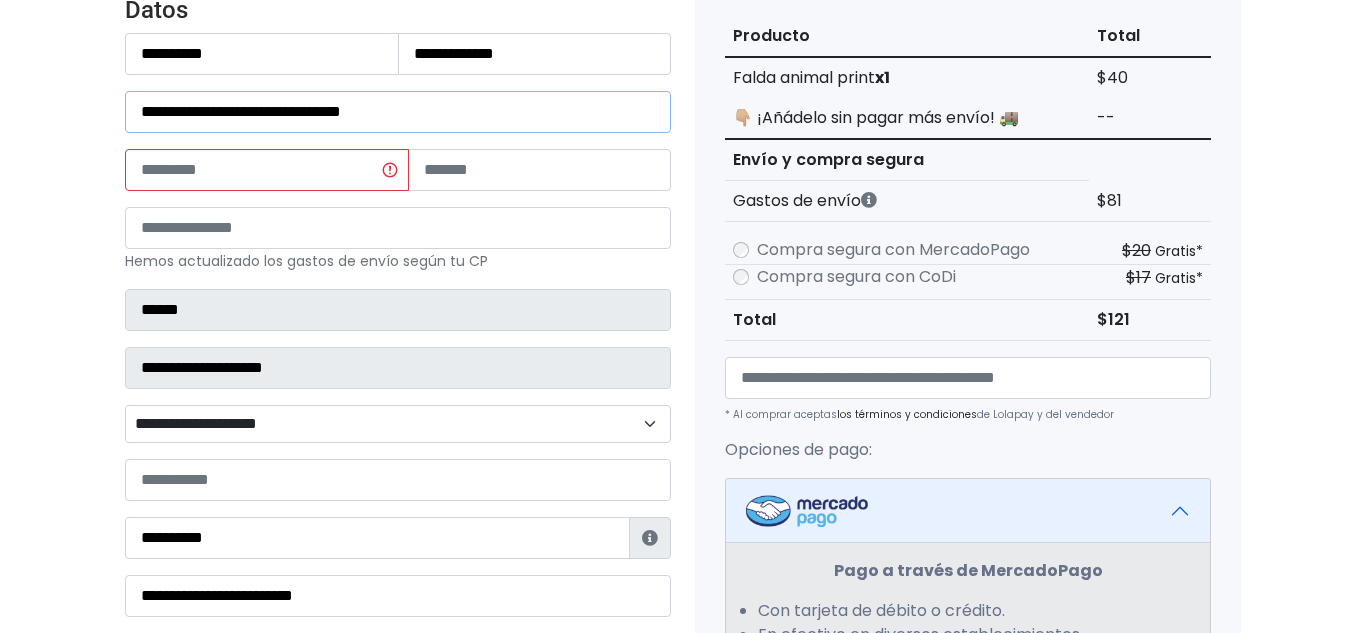 click on "**********" at bounding box center (398, 112) 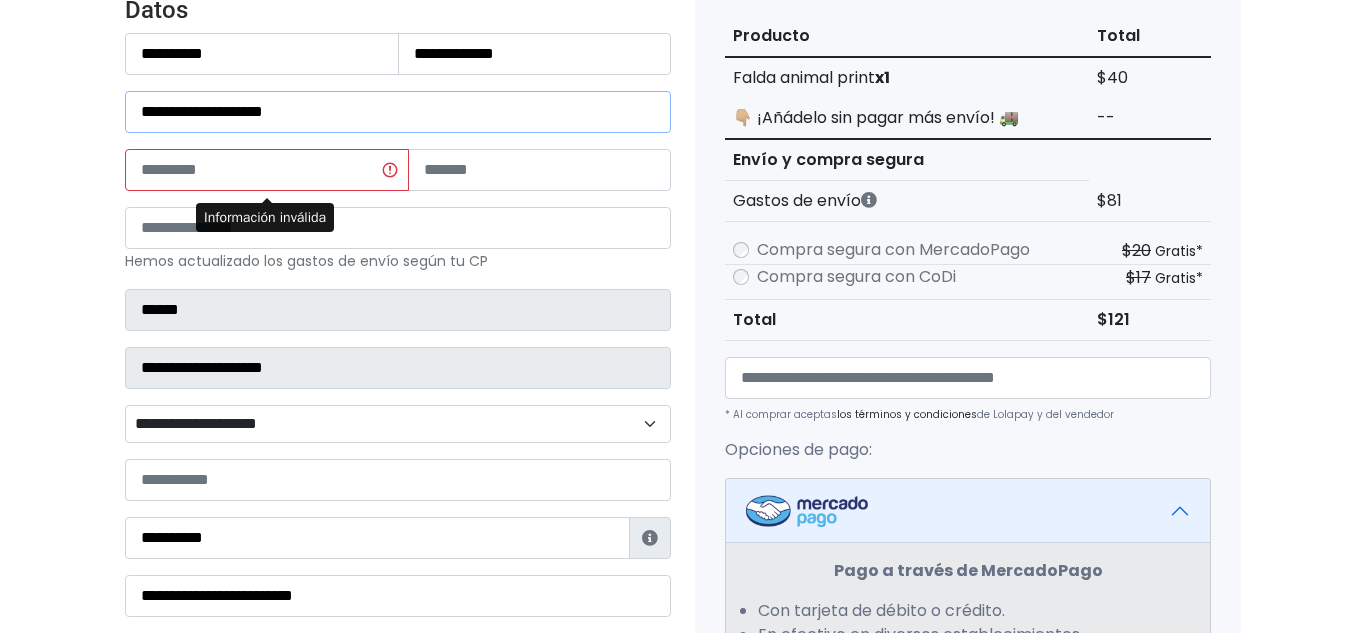 type on "**********" 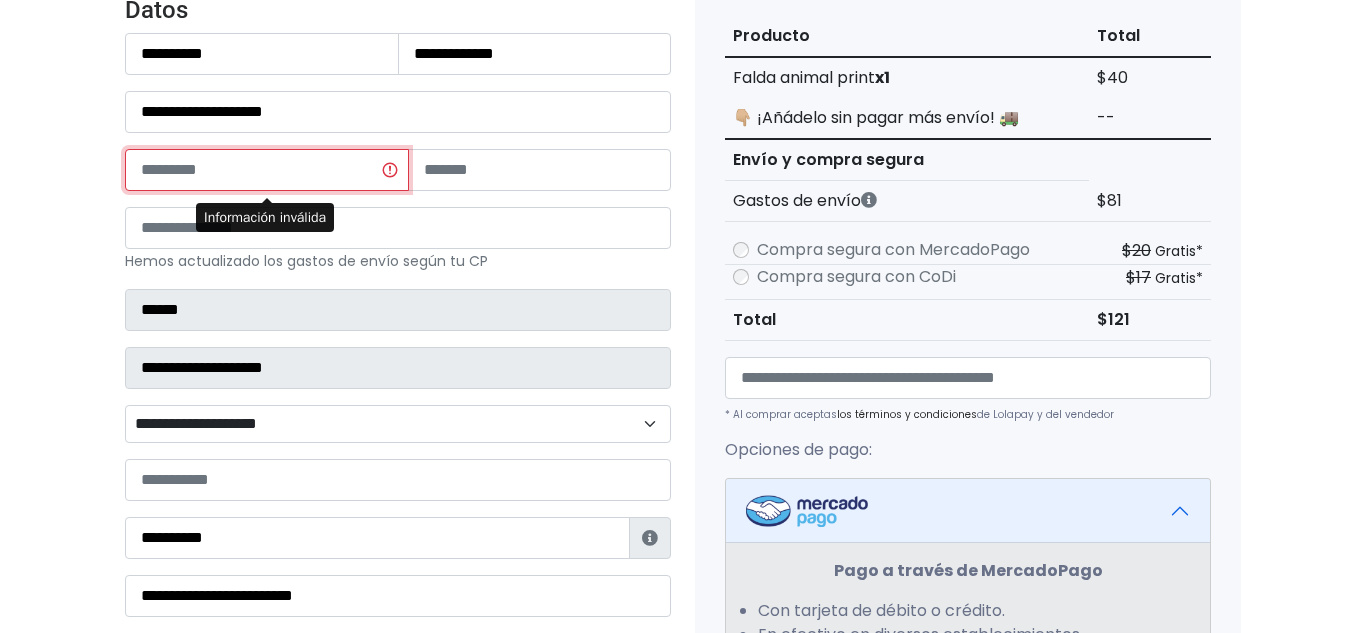 click at bounding box center (267, 170) 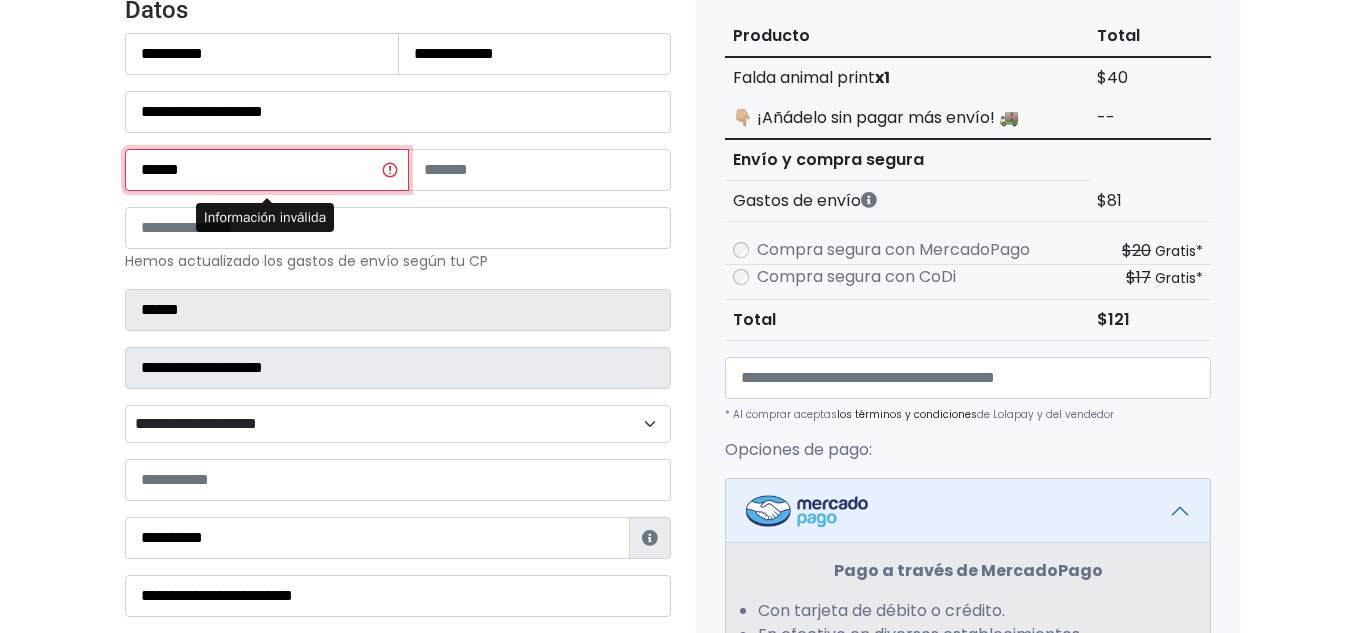 type on "******" 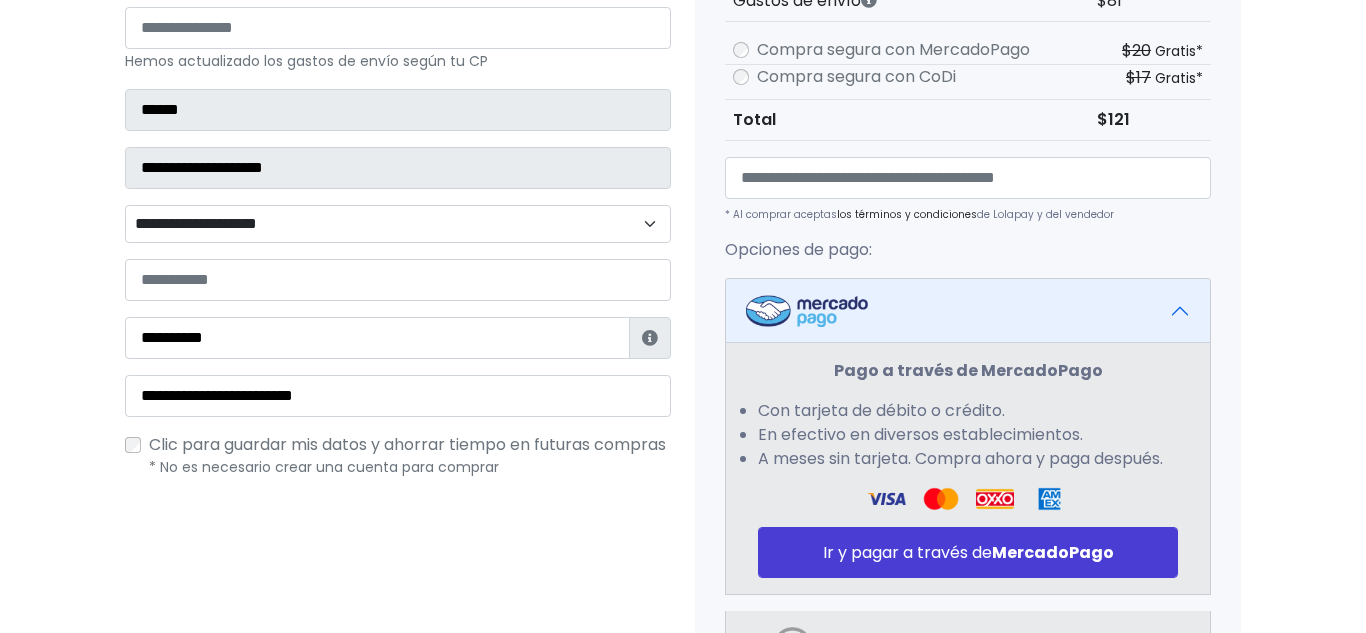 scroll, scrollTop: 798, scrollLeft: 0, axis: vertical 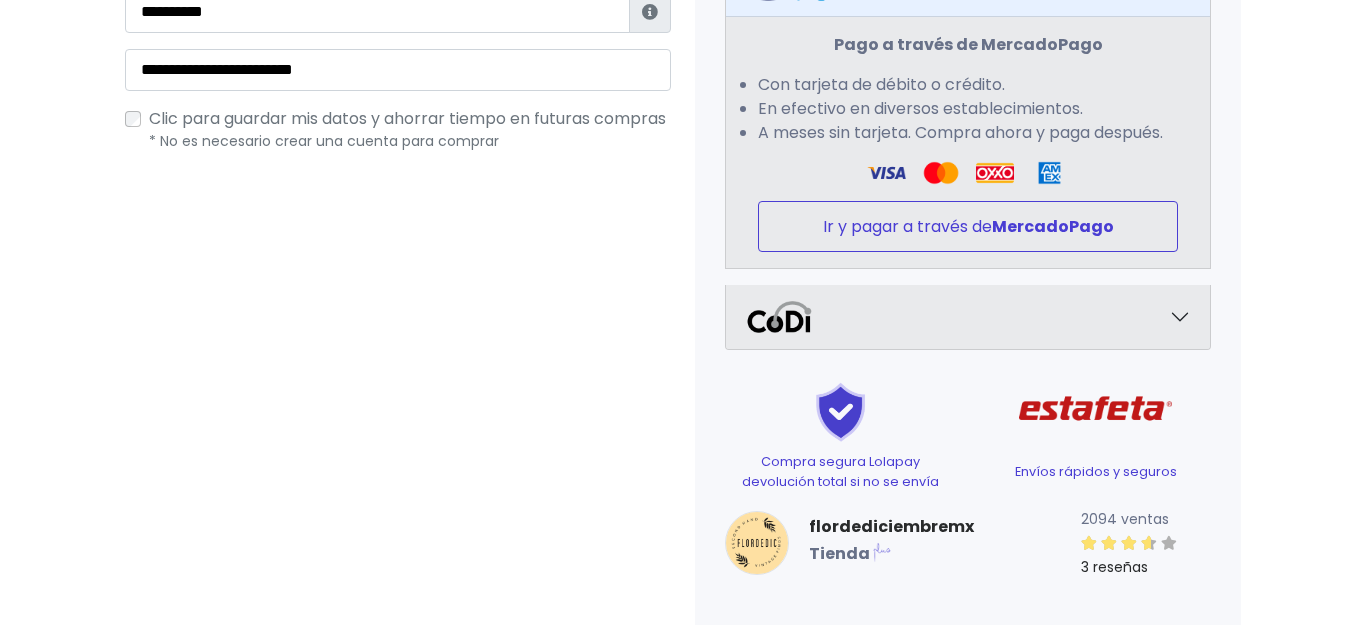 type on "*****" 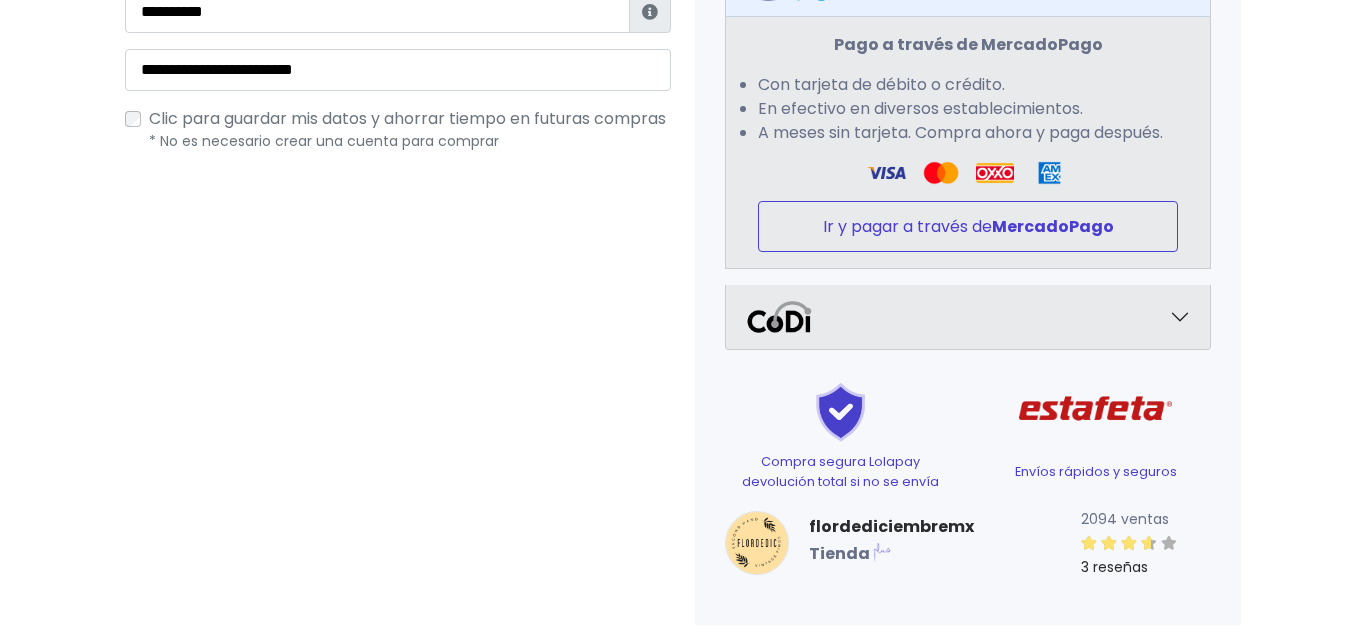 click on "Ir y pagar a través de  MercadoPago" at bounding box center [968, 226] 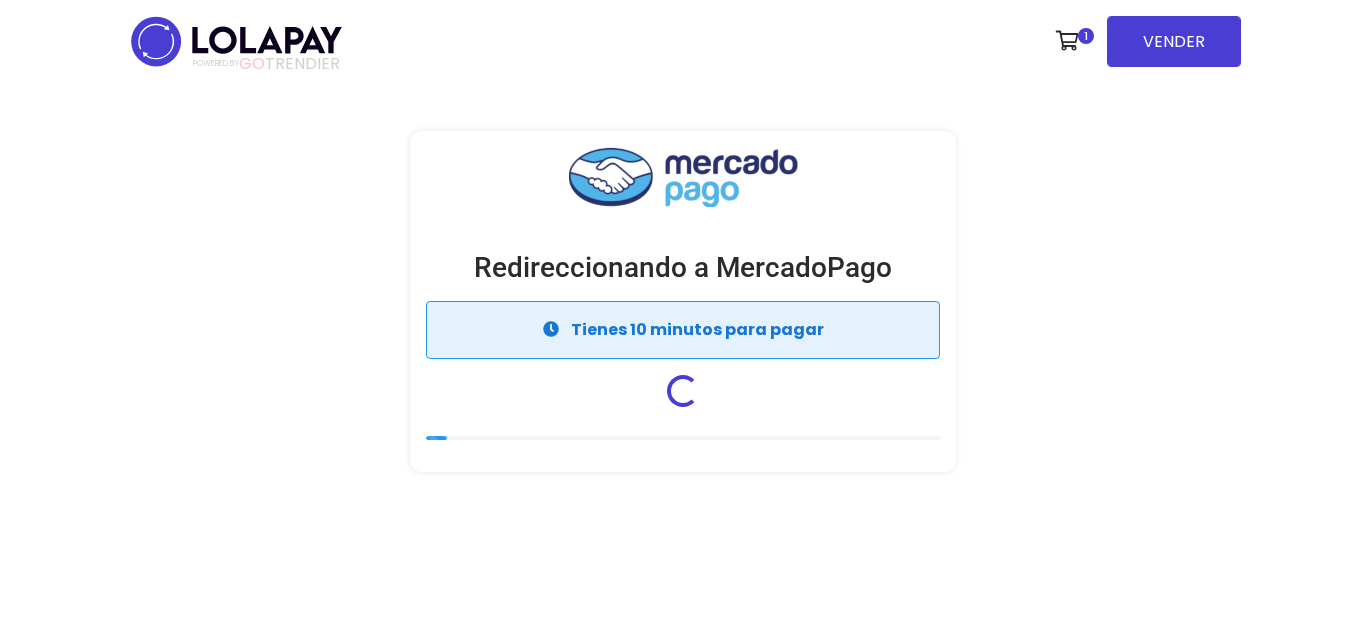 scroll, scrollTop: 0, scrollLeft: 0, axis: both 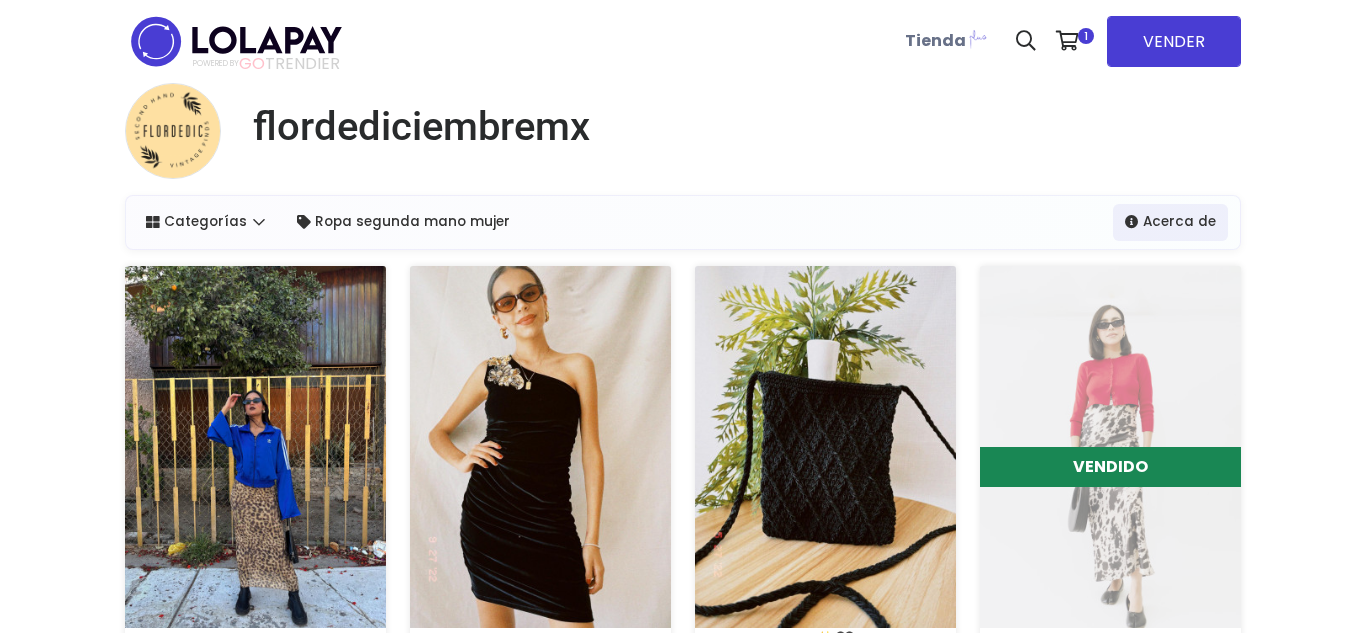 click at bounding box center (255, 447) 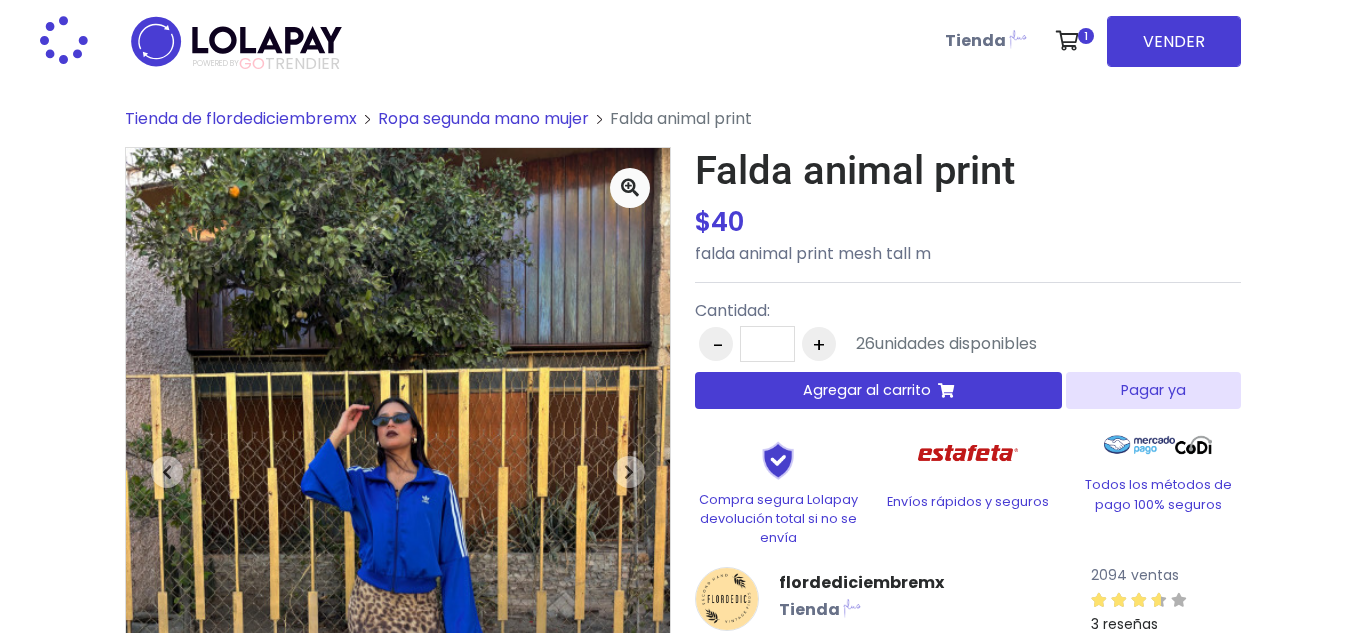 scroll, scrollTop: 0, scrollLeft: 0, axis: both 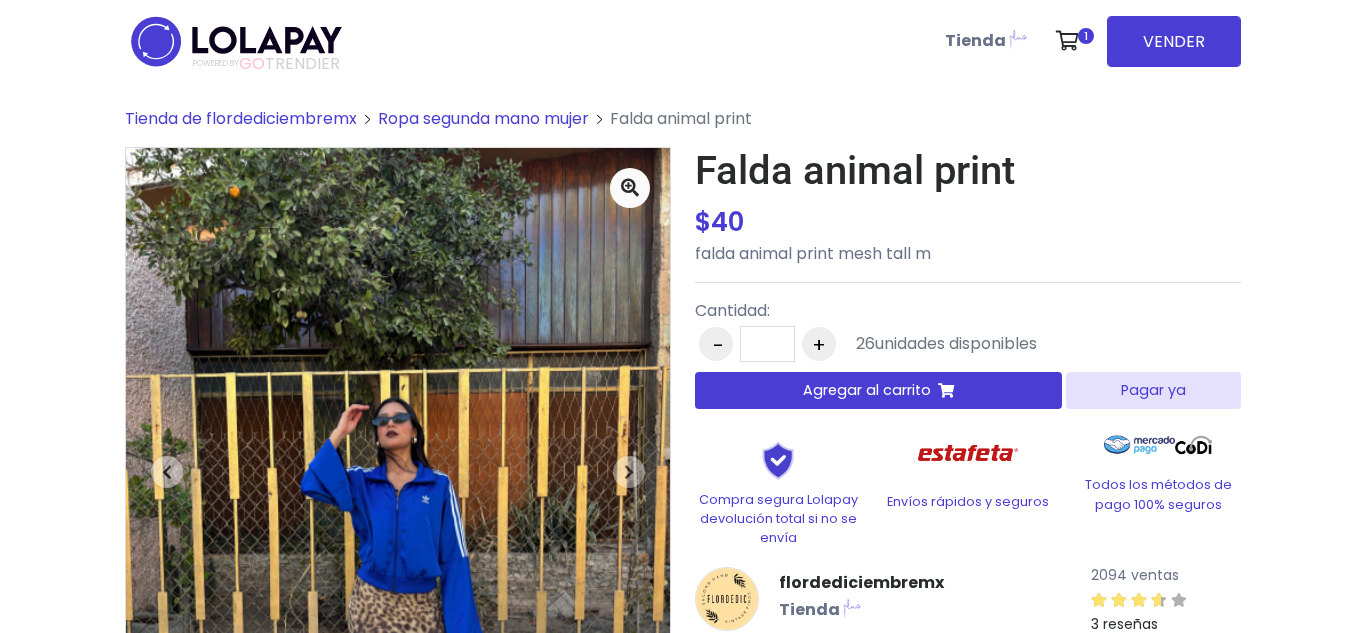 click on "Pagar ya" at bounding box center (1153, 390) 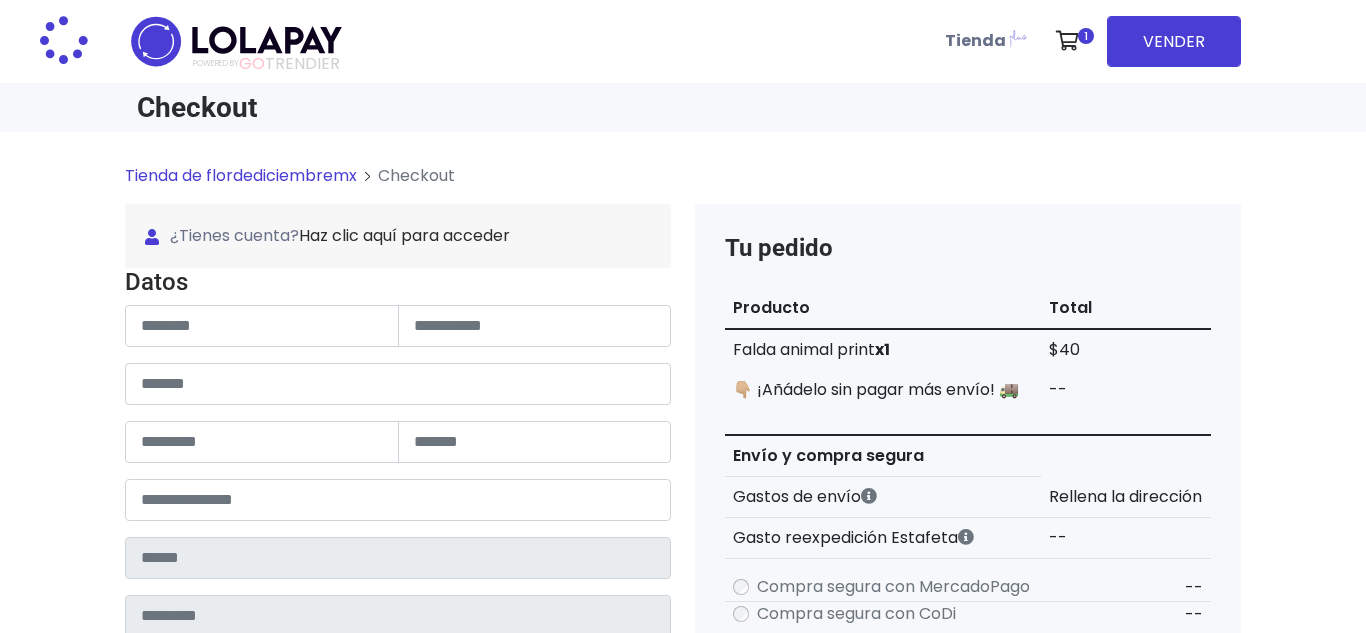 scroll, scrollTop: 0, scrollLeft: 0, axis: both 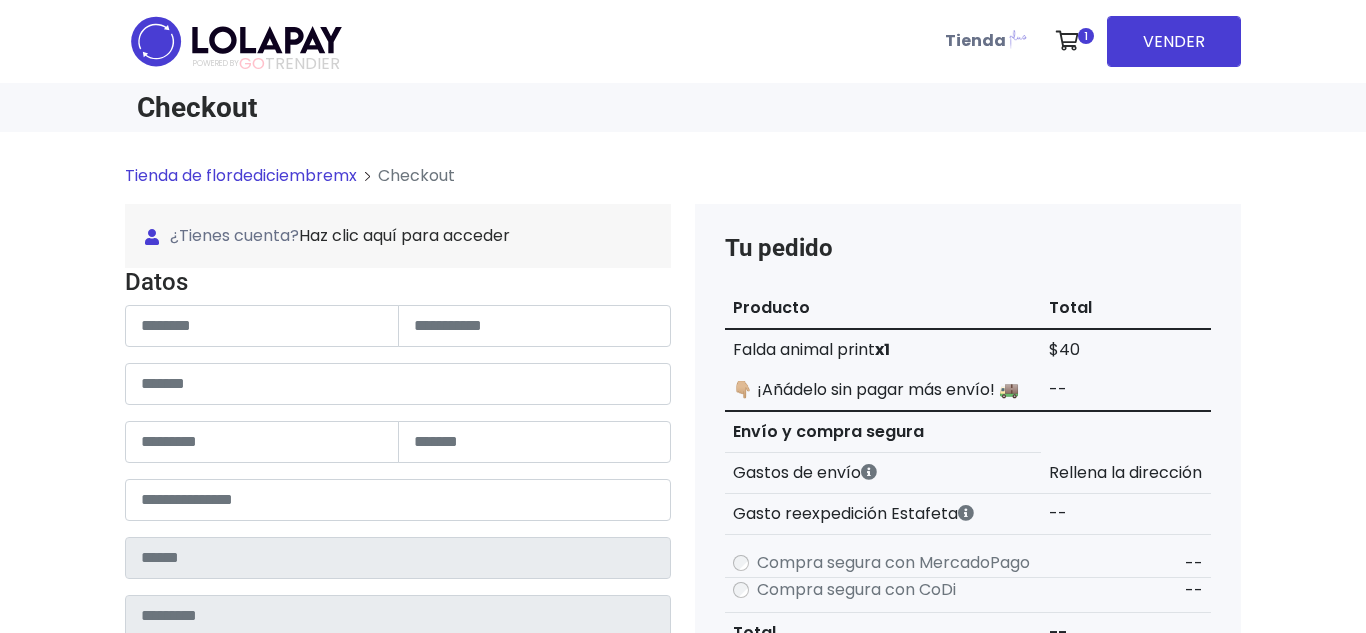 type on "**********" 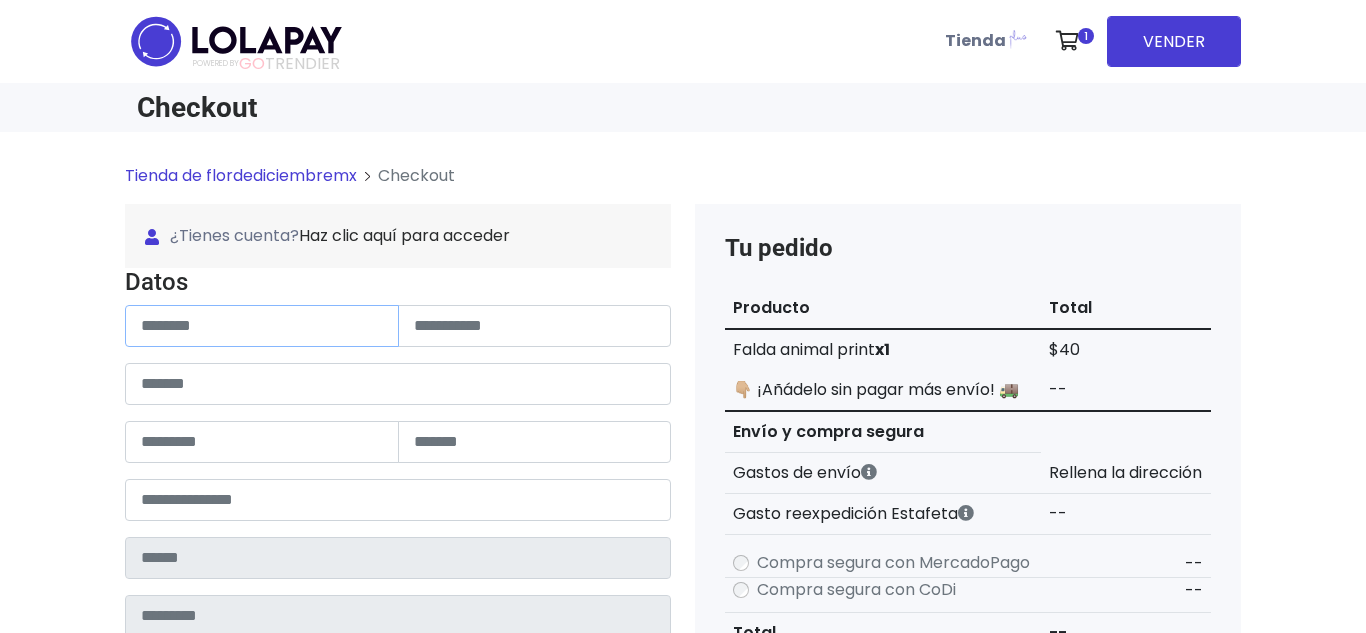 click at bounding box center [262, 326] 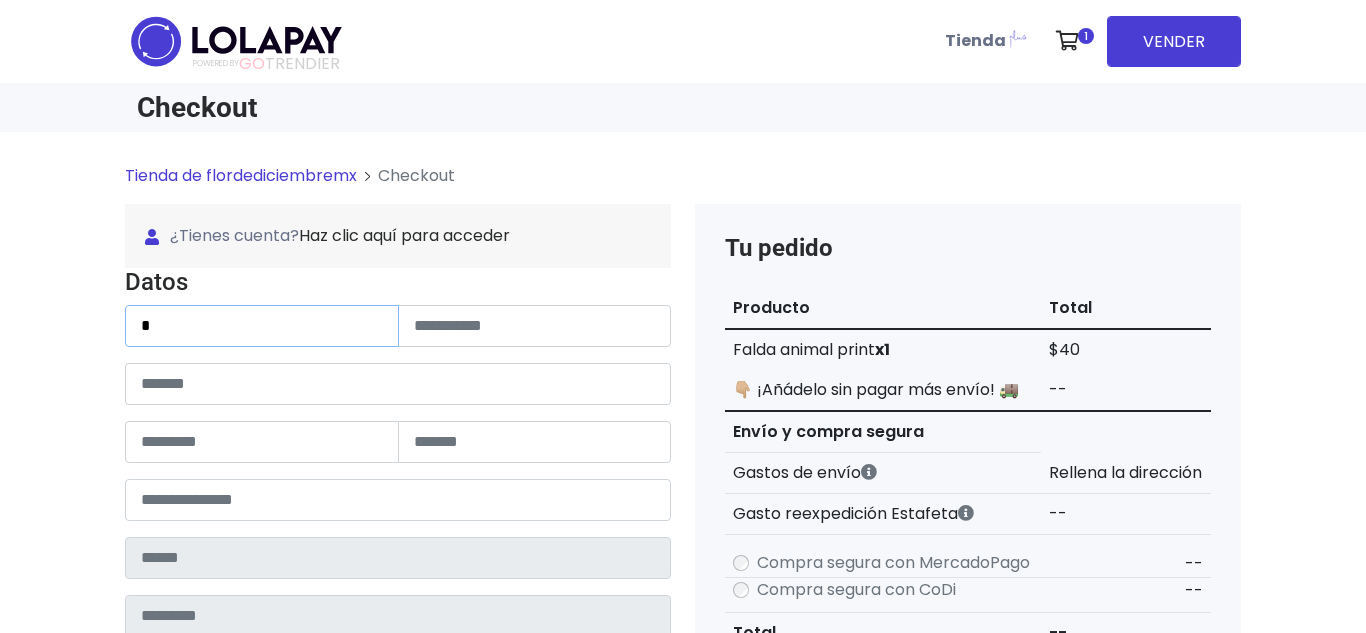 type on "**********" 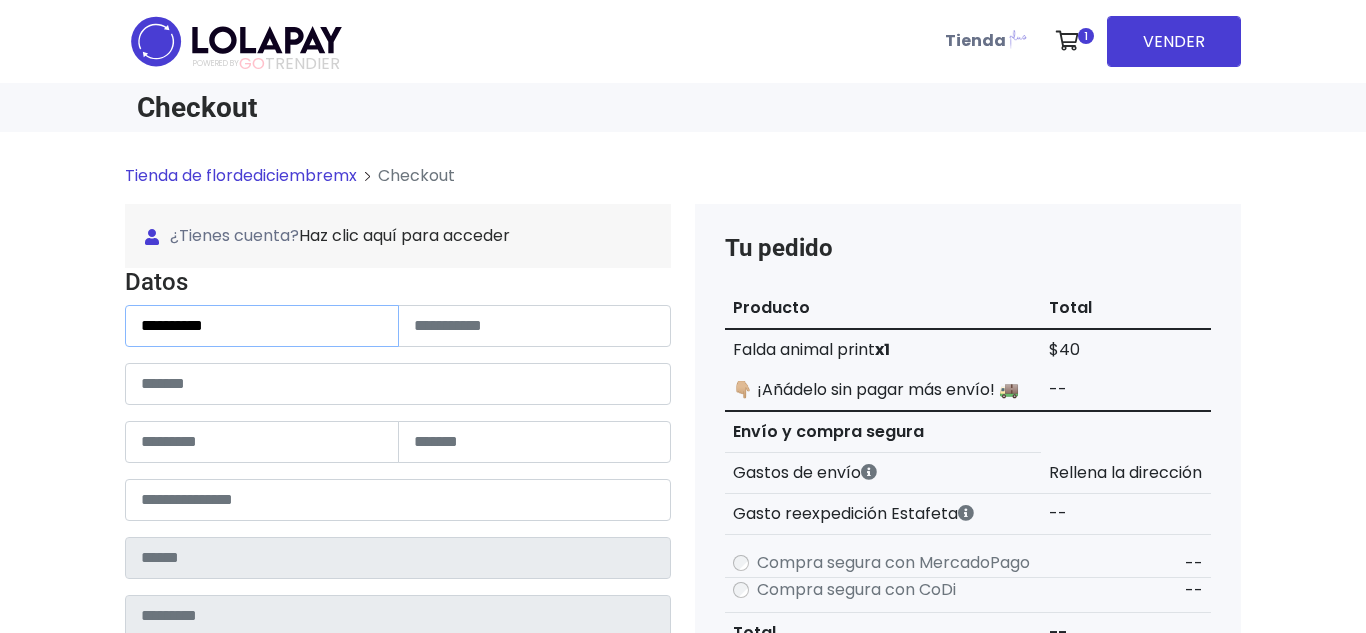 type on "**********" 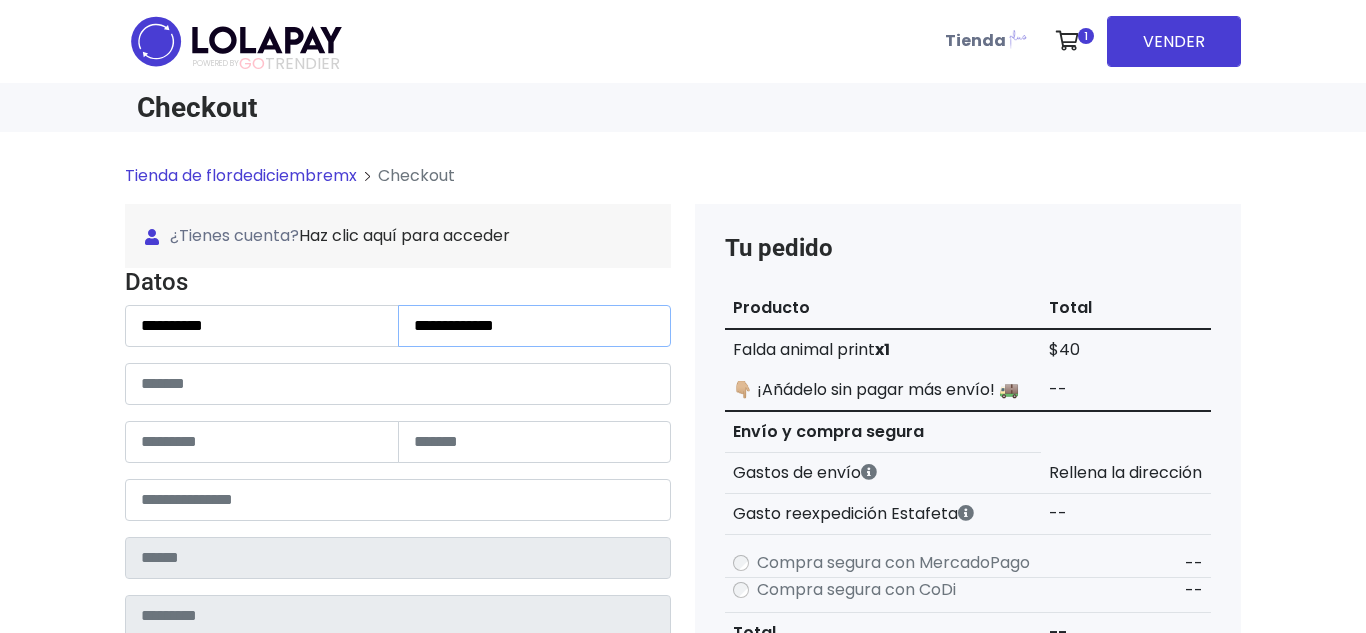 type on "**********" 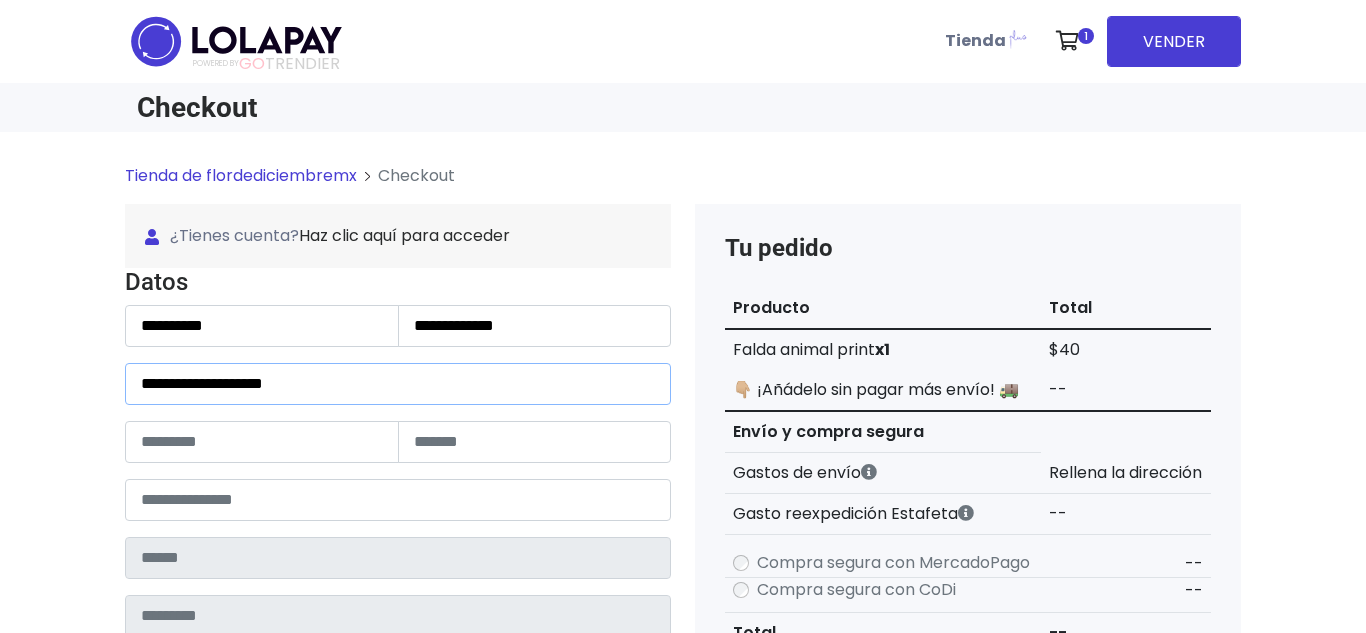 type on "******" 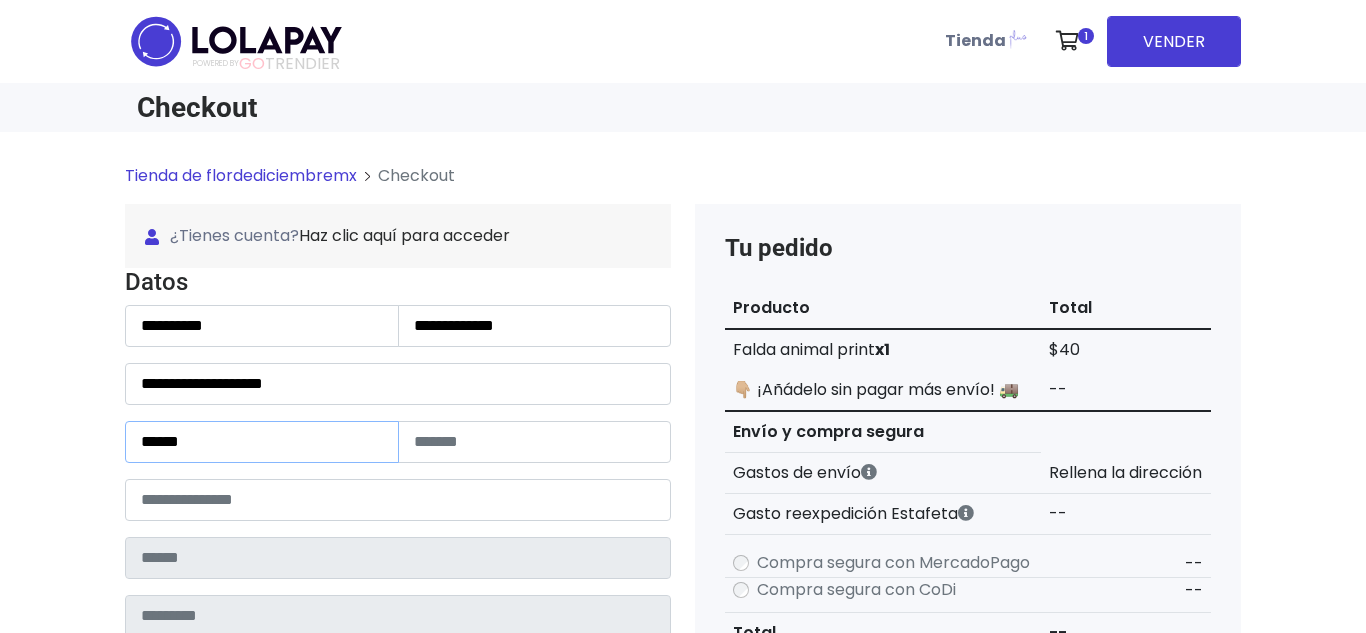 type on "*****" 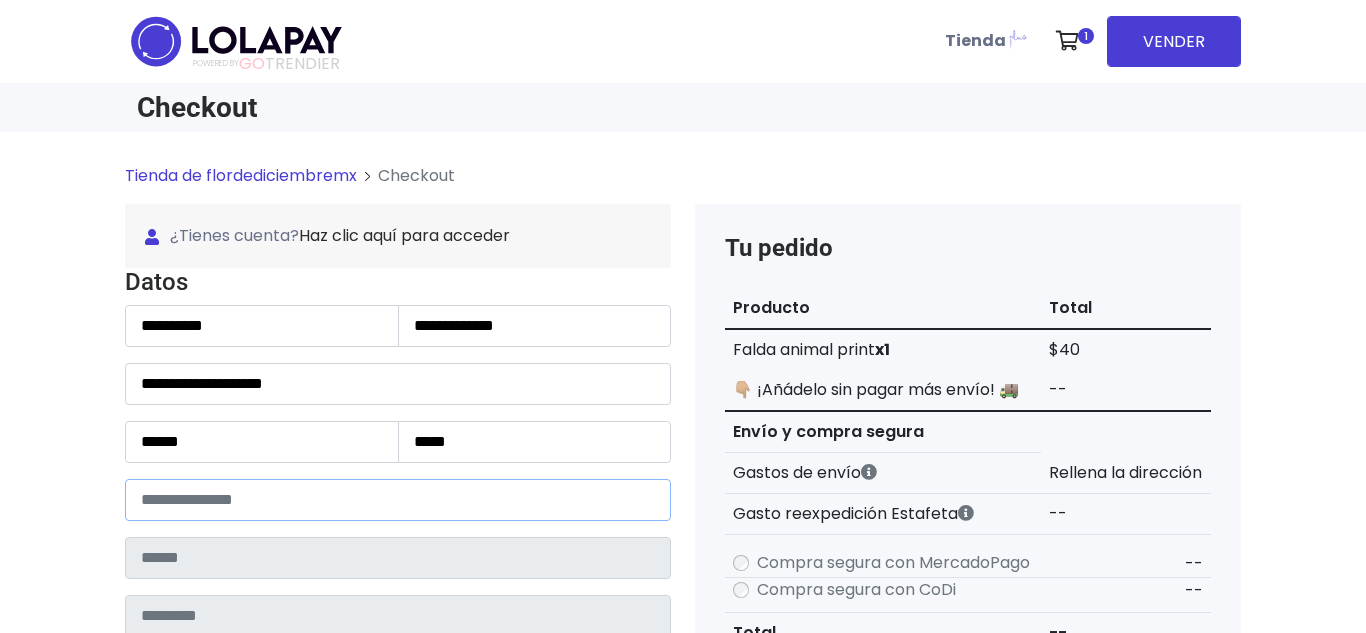 type on "*****" 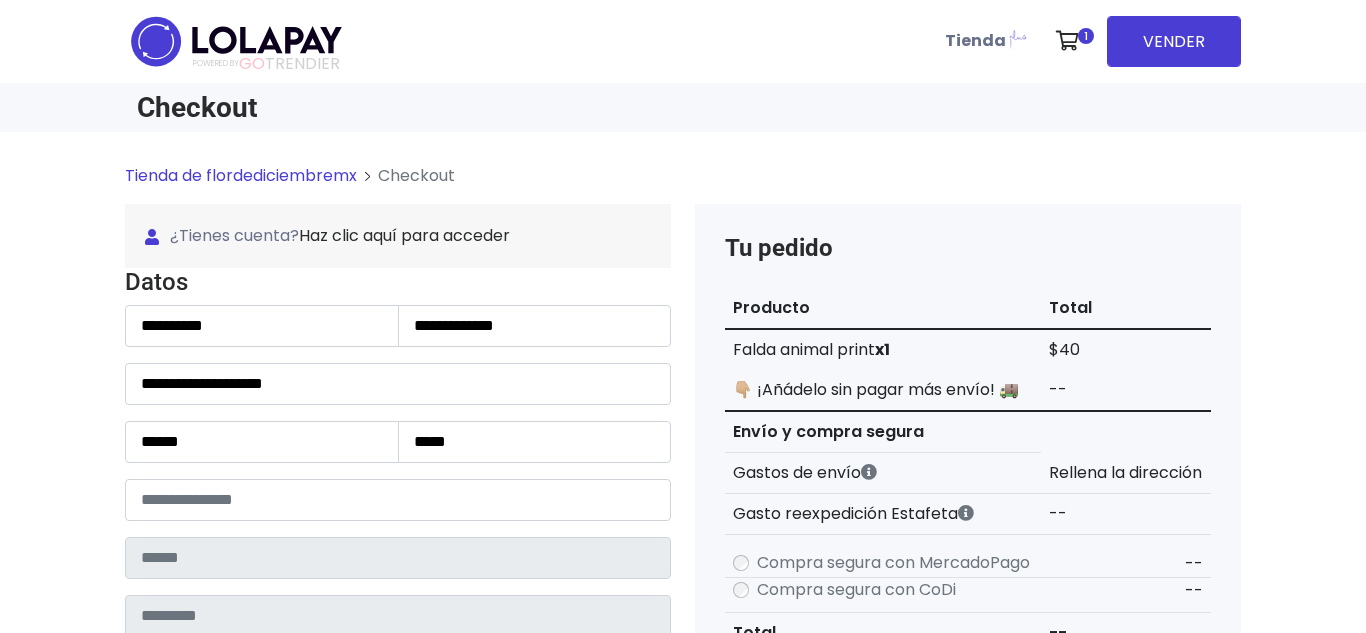 type on "**********" 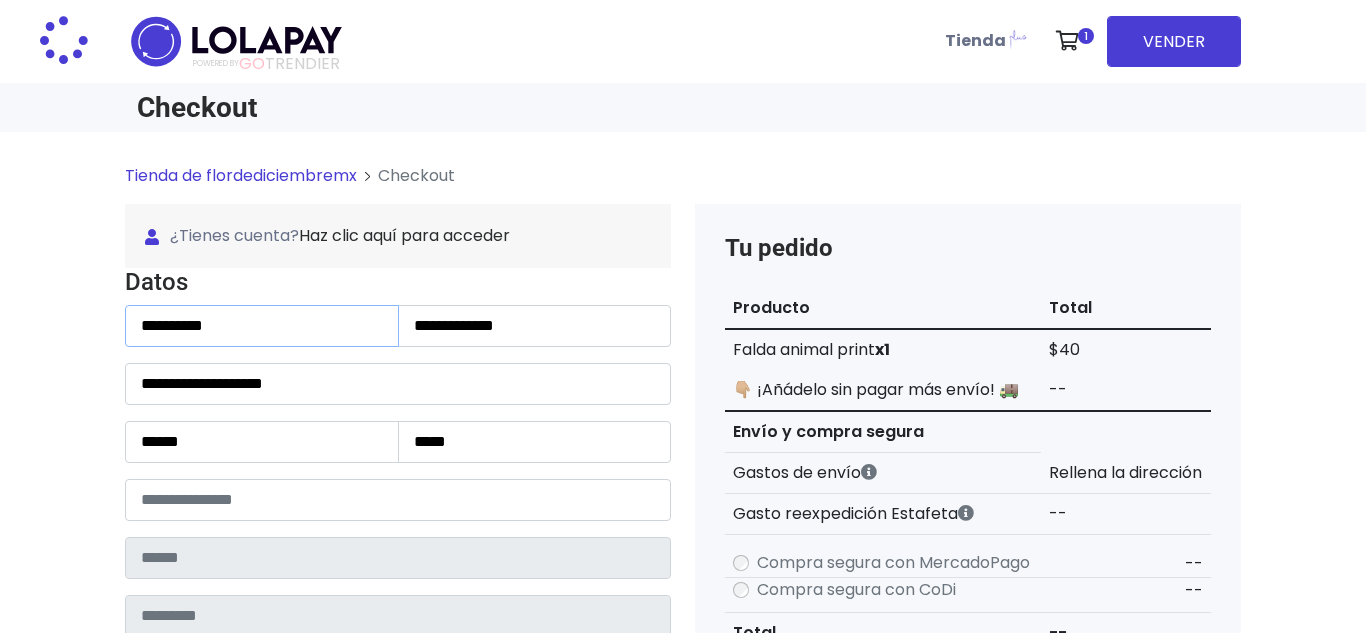 type on "******" 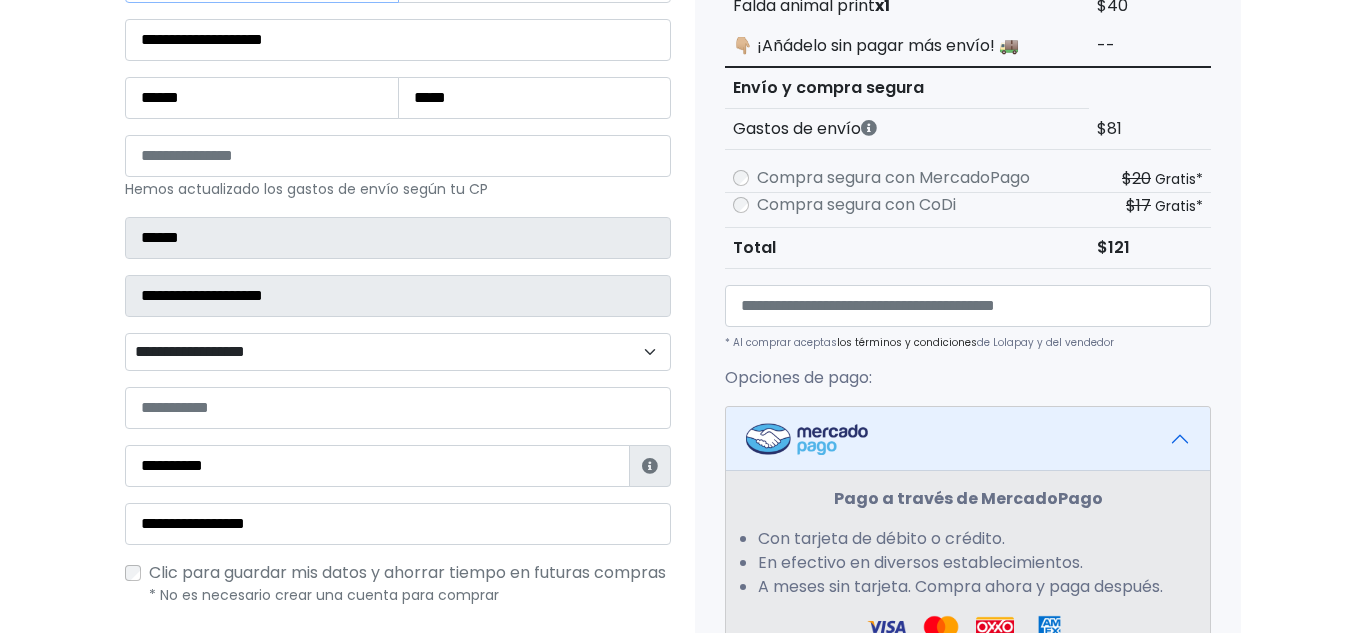 scroll, scrollTop: 362, scrollLeft: 0, axis: vertical 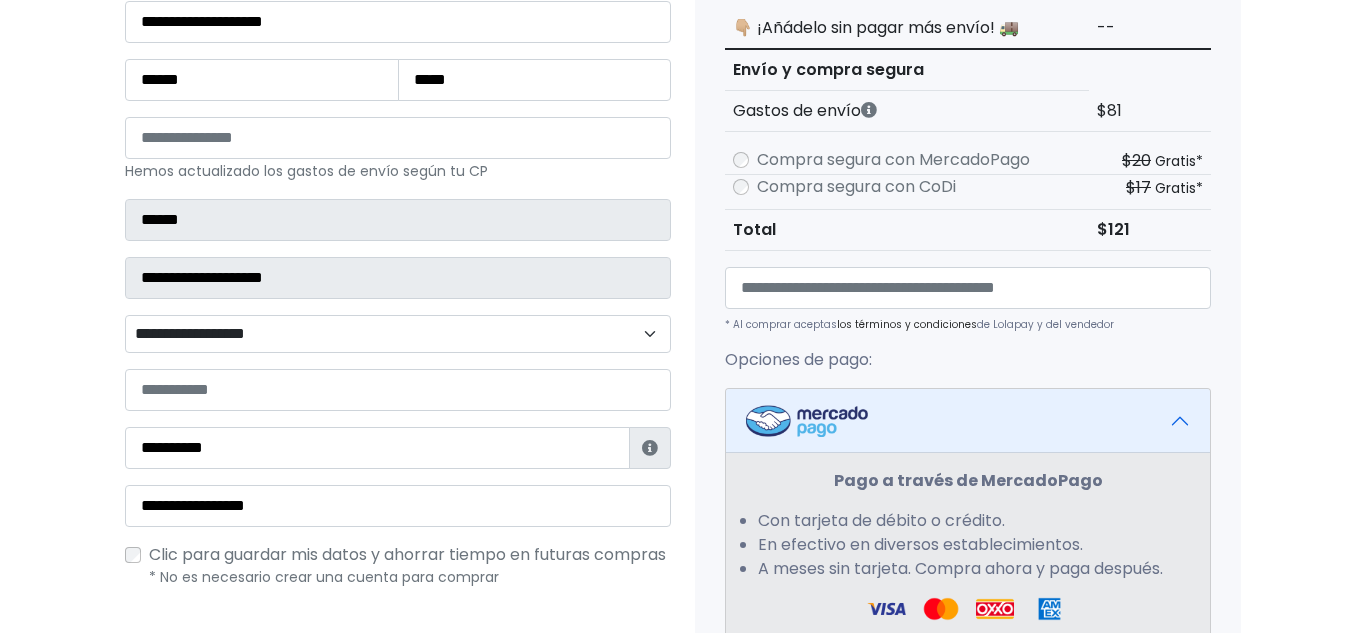 click on "**********" at bounding box center (398, 334) 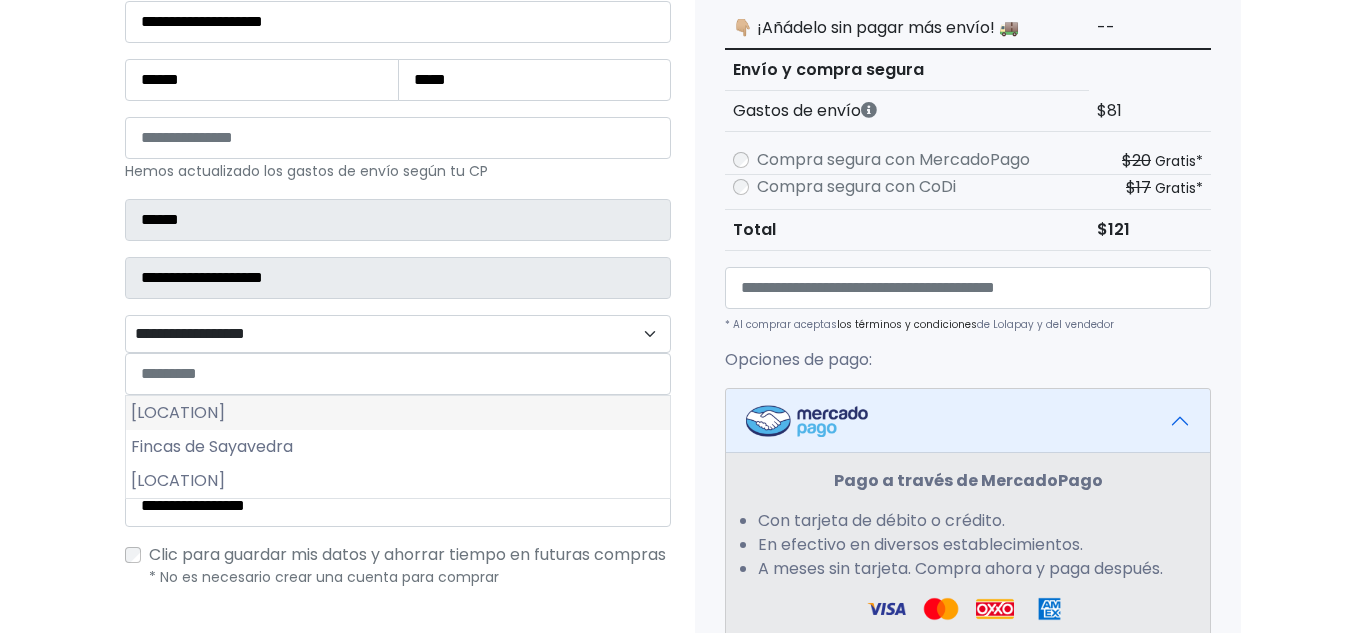 click on "Condado de Sayavedra" at bounding box center (398, 413) 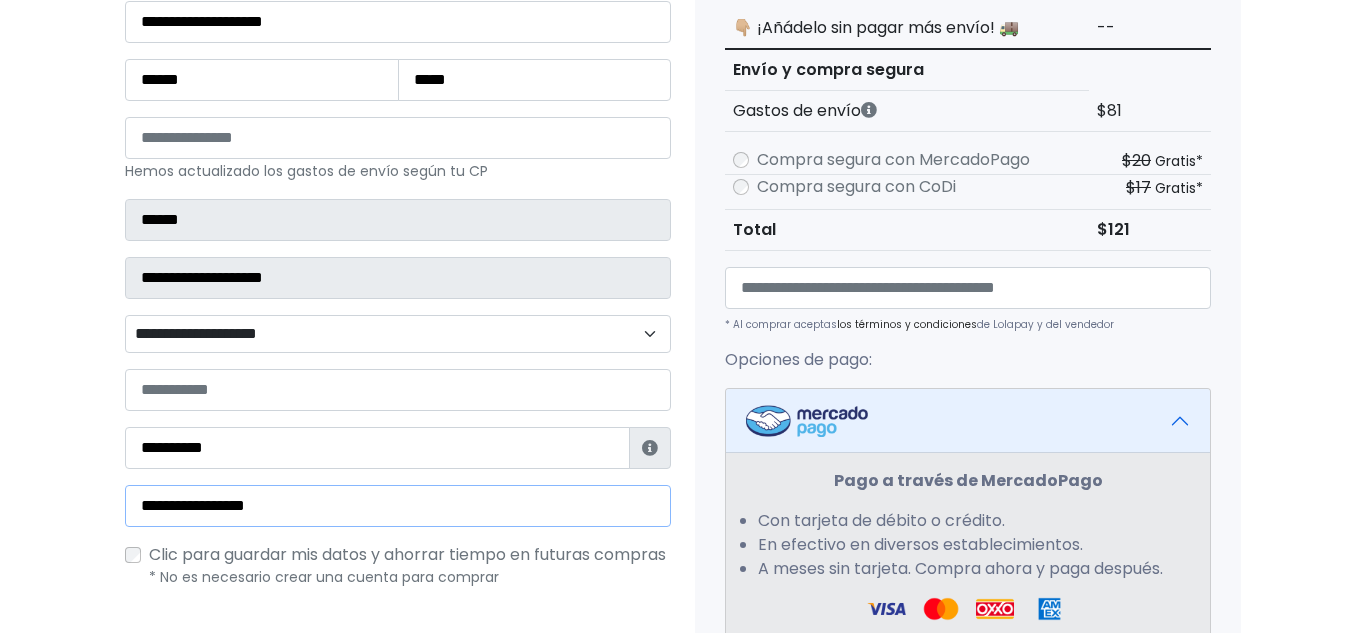click on "**********" at bounding box center (398, 506) 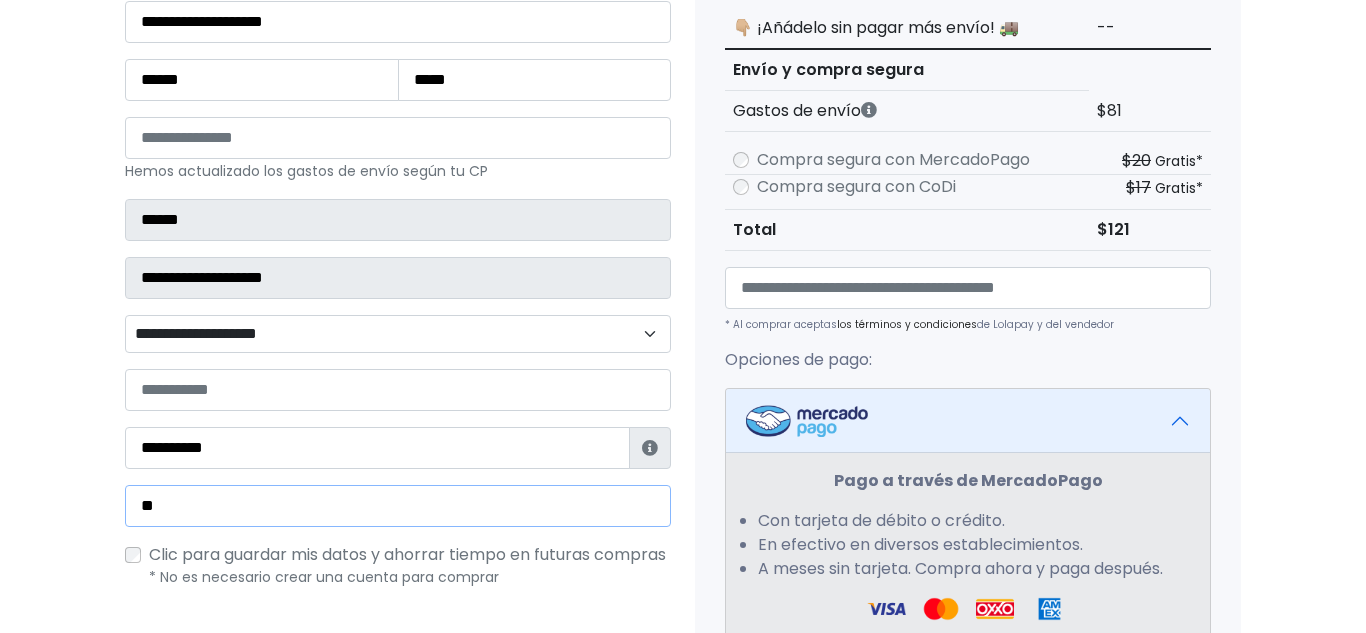 type on "*" 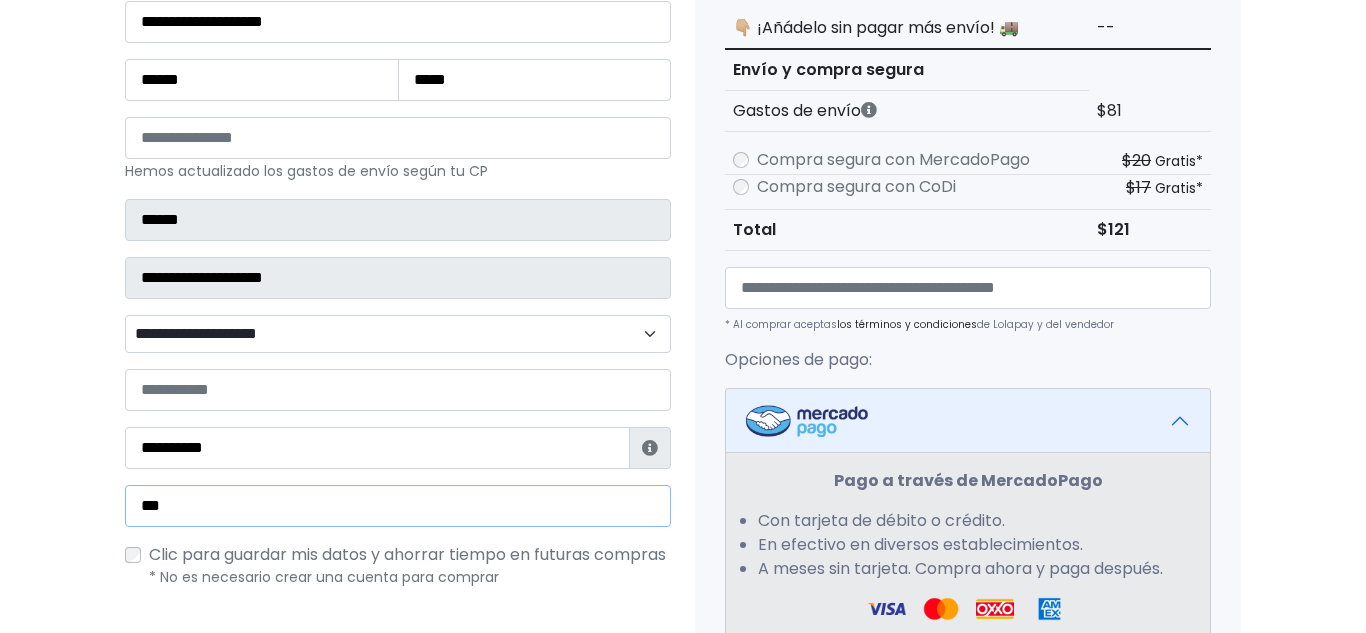 type on "**********" 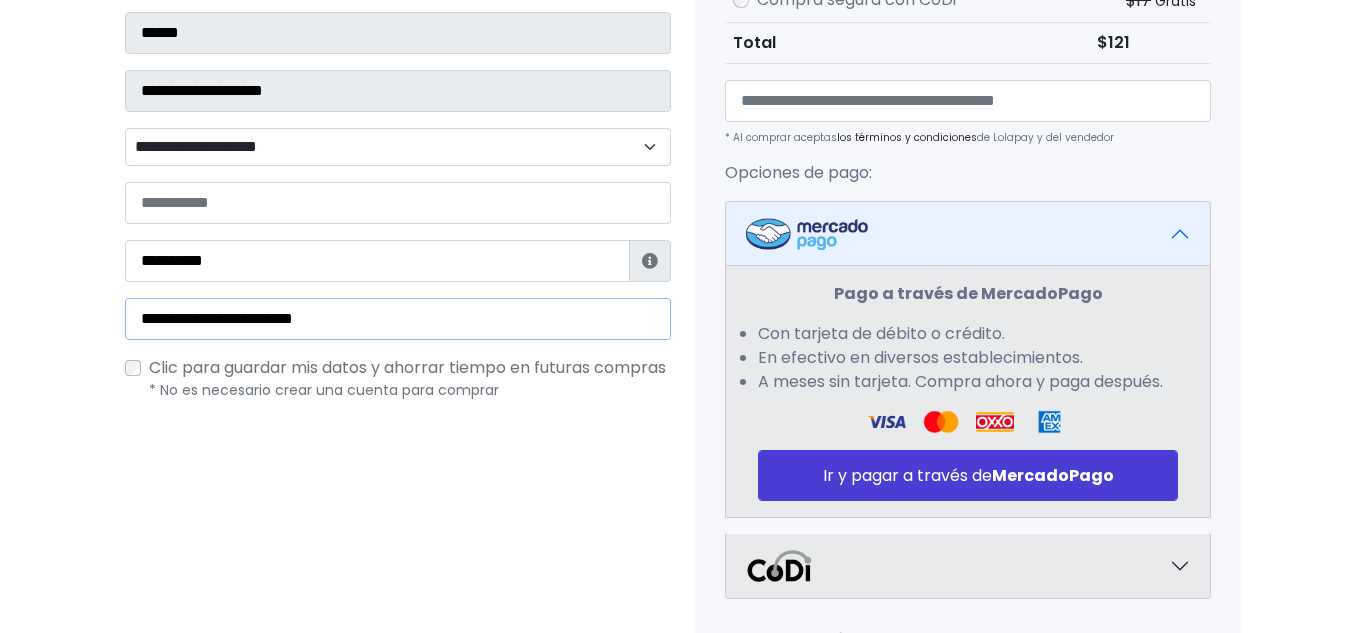 scroll, scrollTop: 564, scrollLeft: 0, axis: vertical 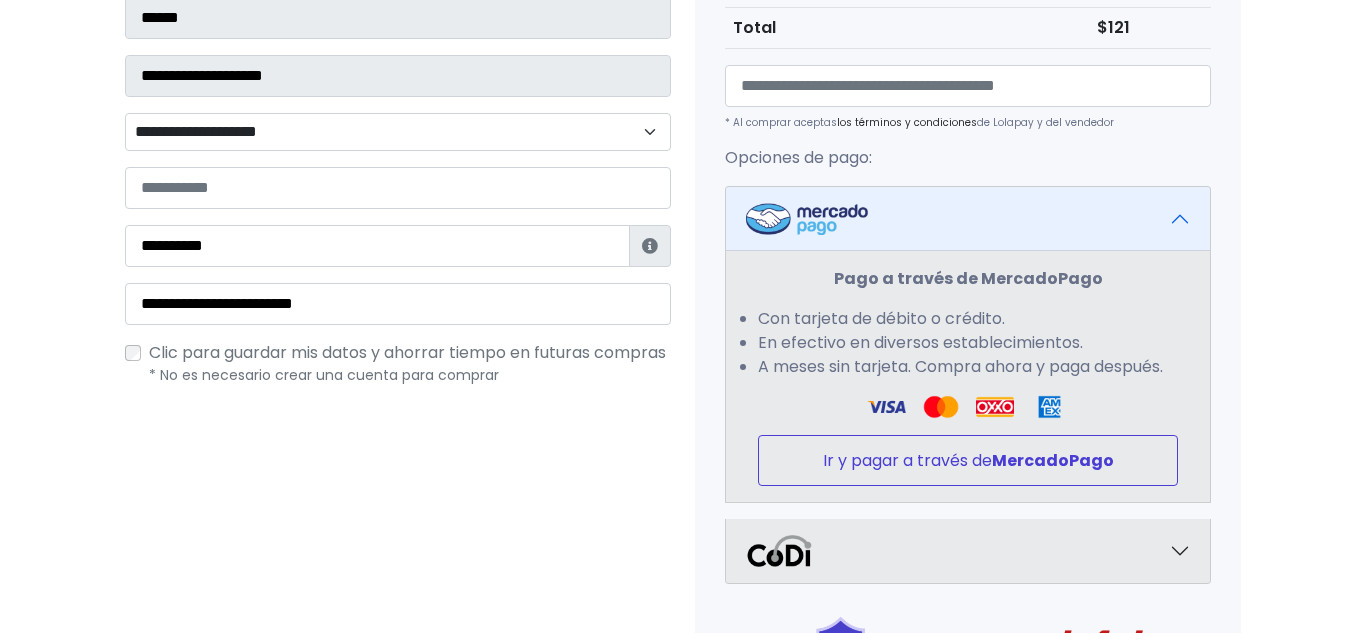 click on "Ir y pagar a través de  MercadoPago" at bounding box center (968, 460) 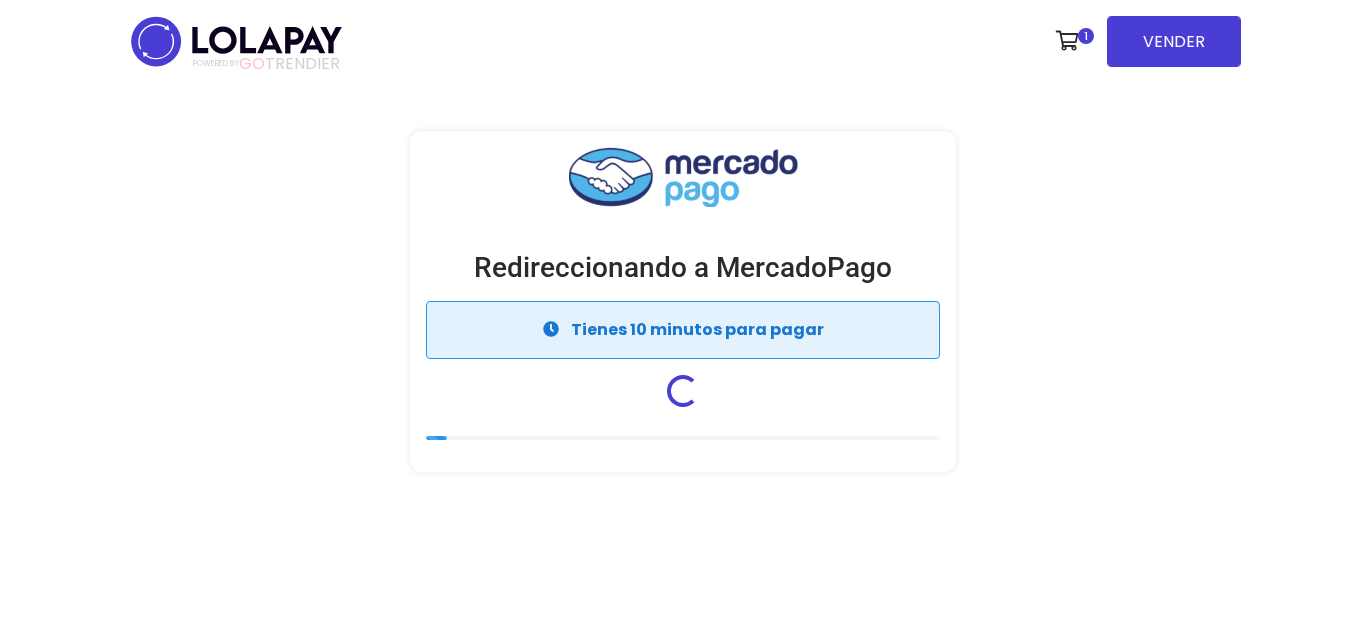 scroll, scrollTop: 0, scrollLeft: 0, axis: both 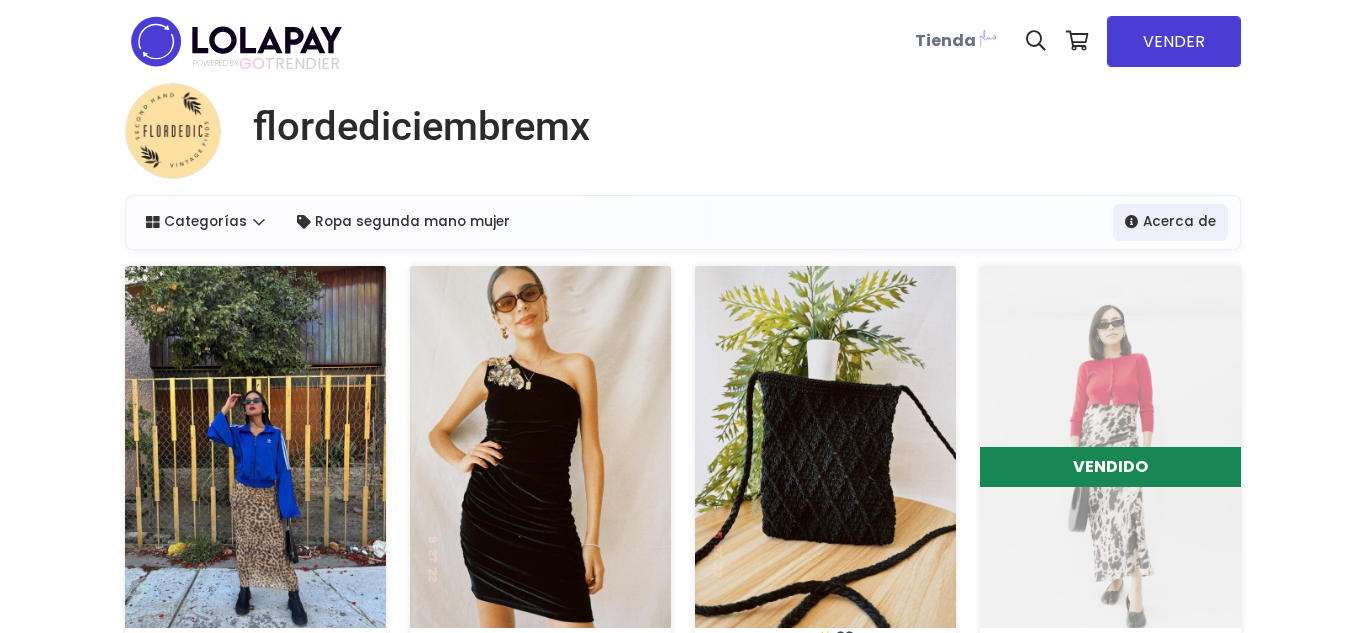 click at bounding box center [255, 447] 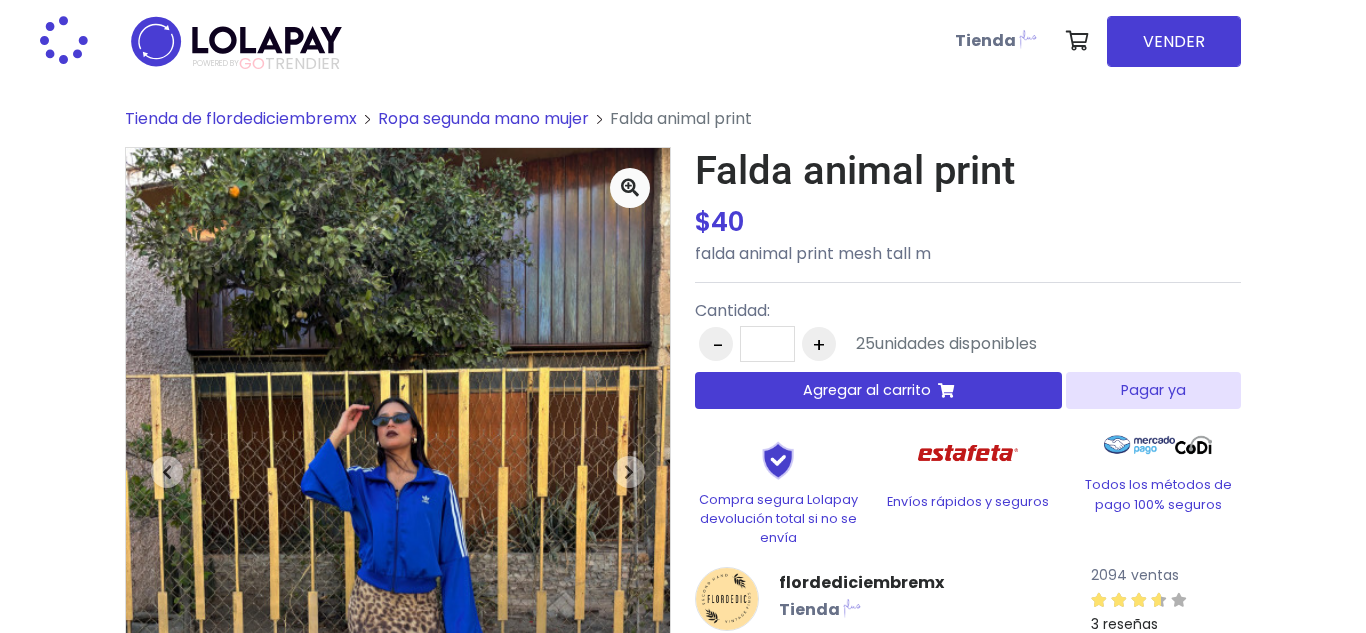 scroll, scrollTop: 0, scrollLeft: 0, axis: both 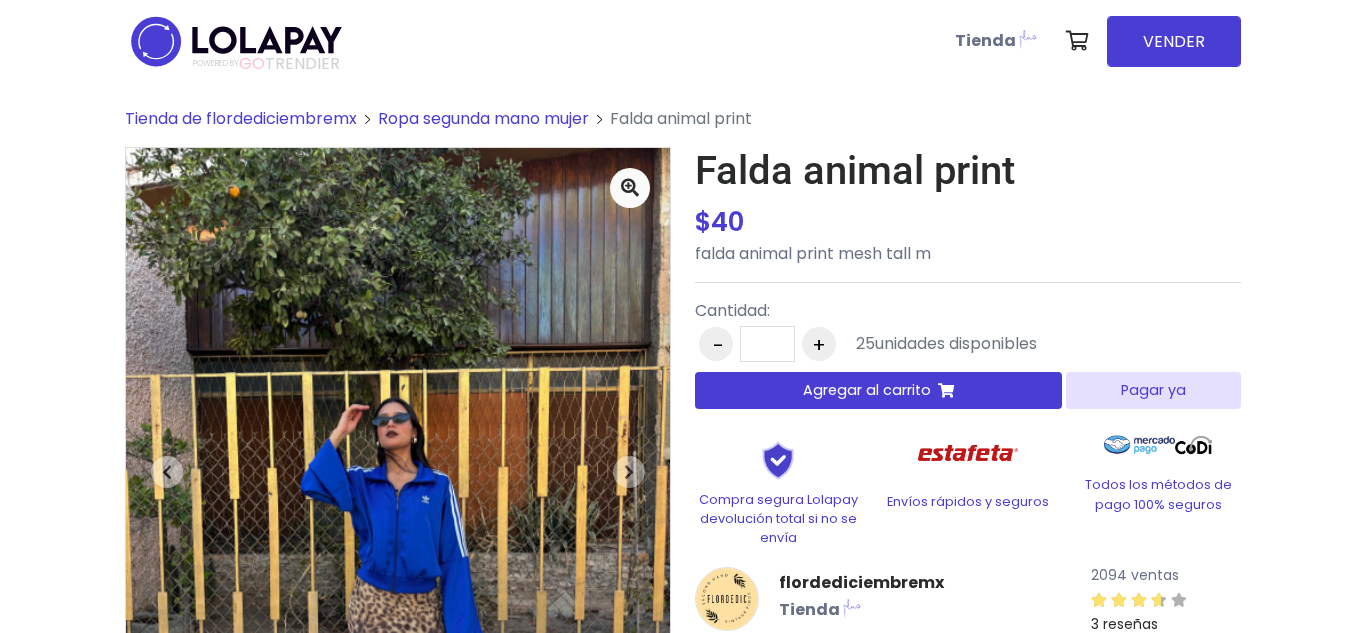 click on "Pagar ya" at bounding box center [1153, 390] 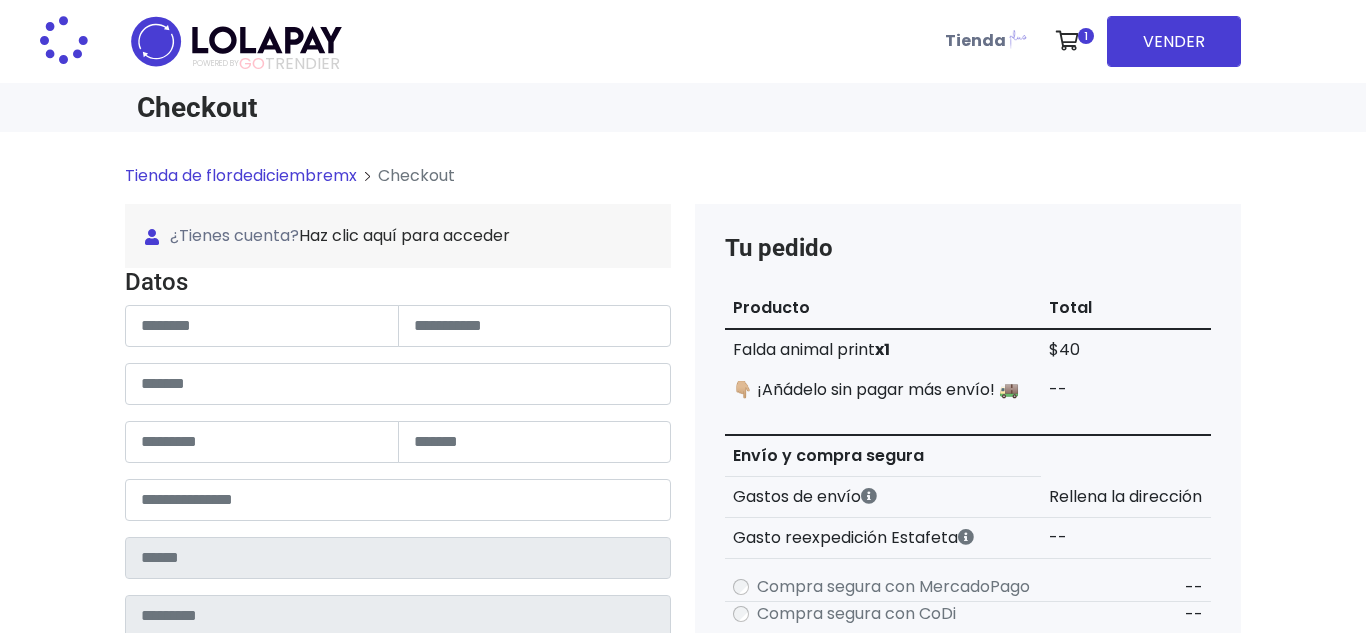scroll, scrollTop: 0, scrollLeft: 0, axis: both 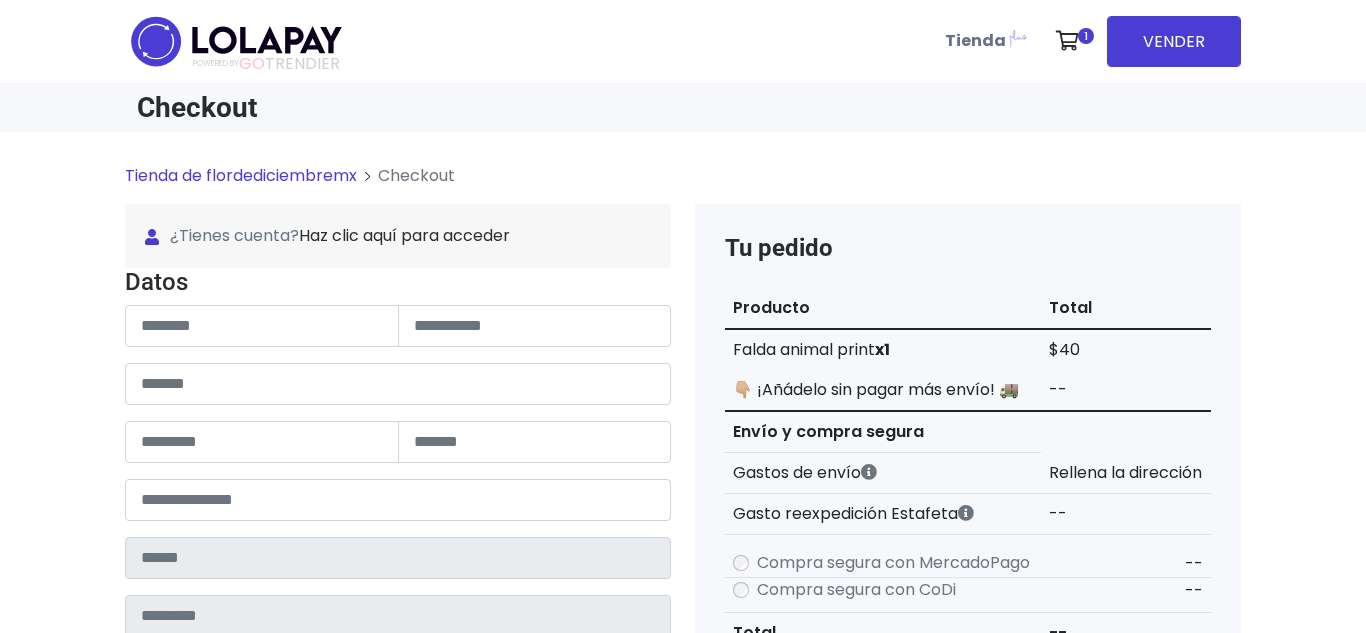 type on "**********" 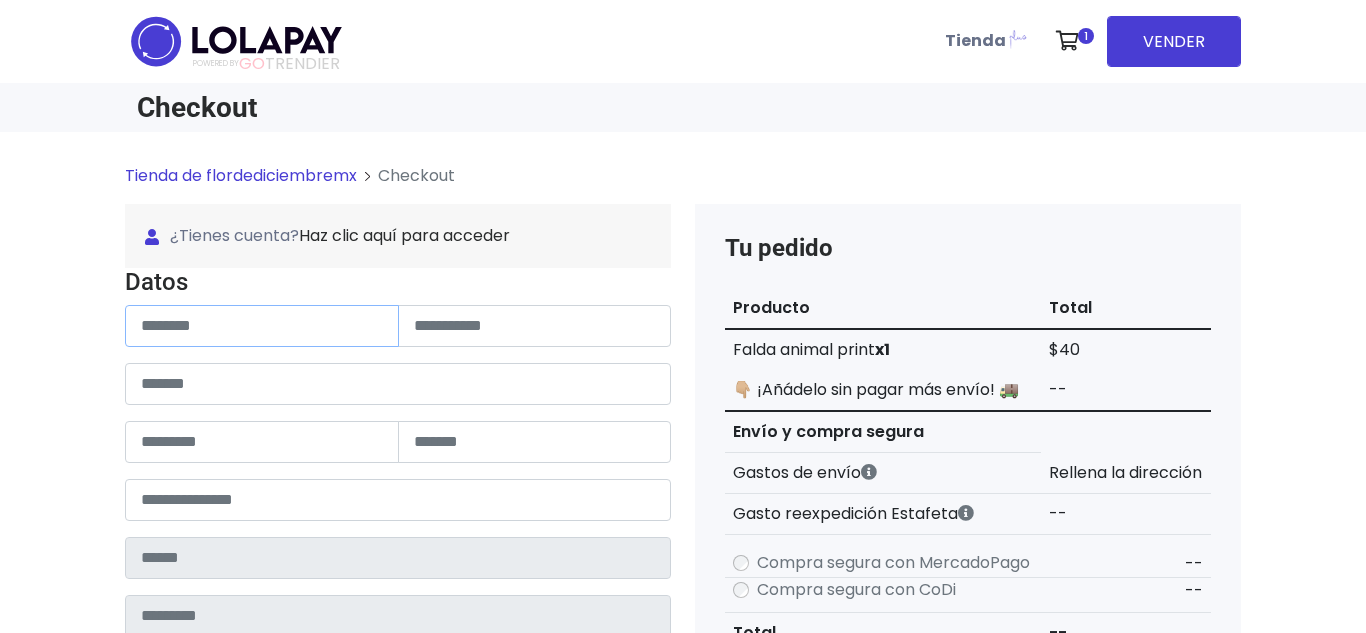 click at bounding box center [262, 326] 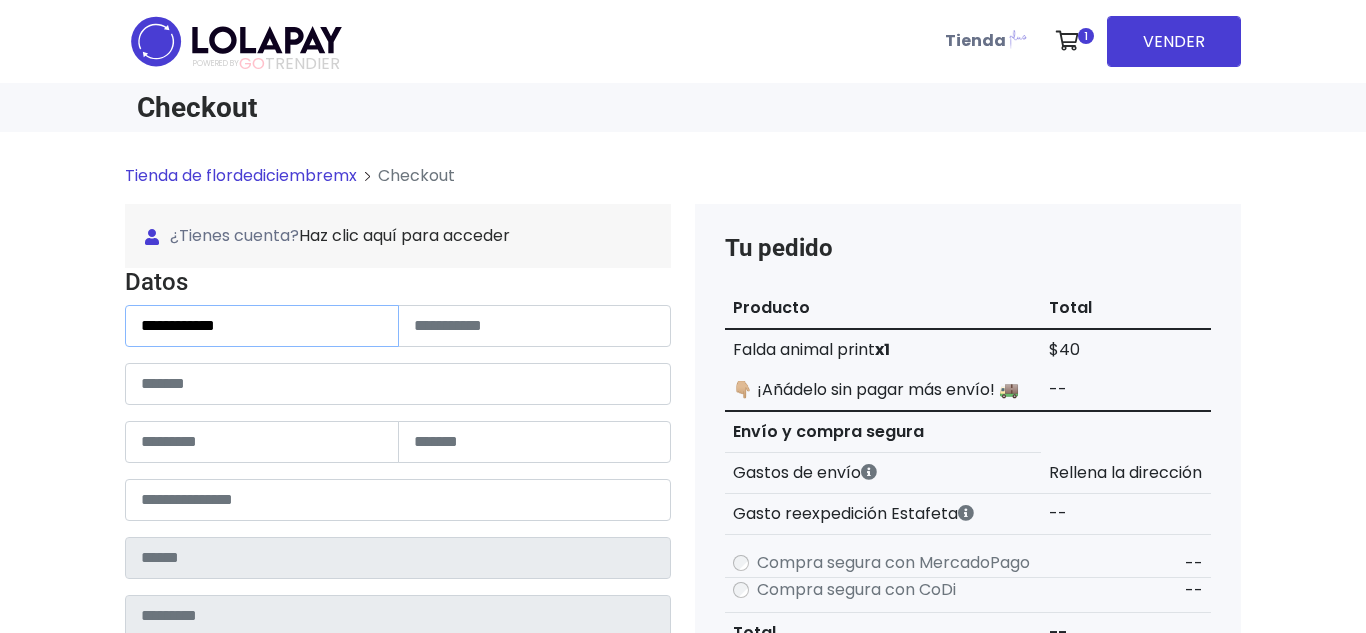 type on "**********" 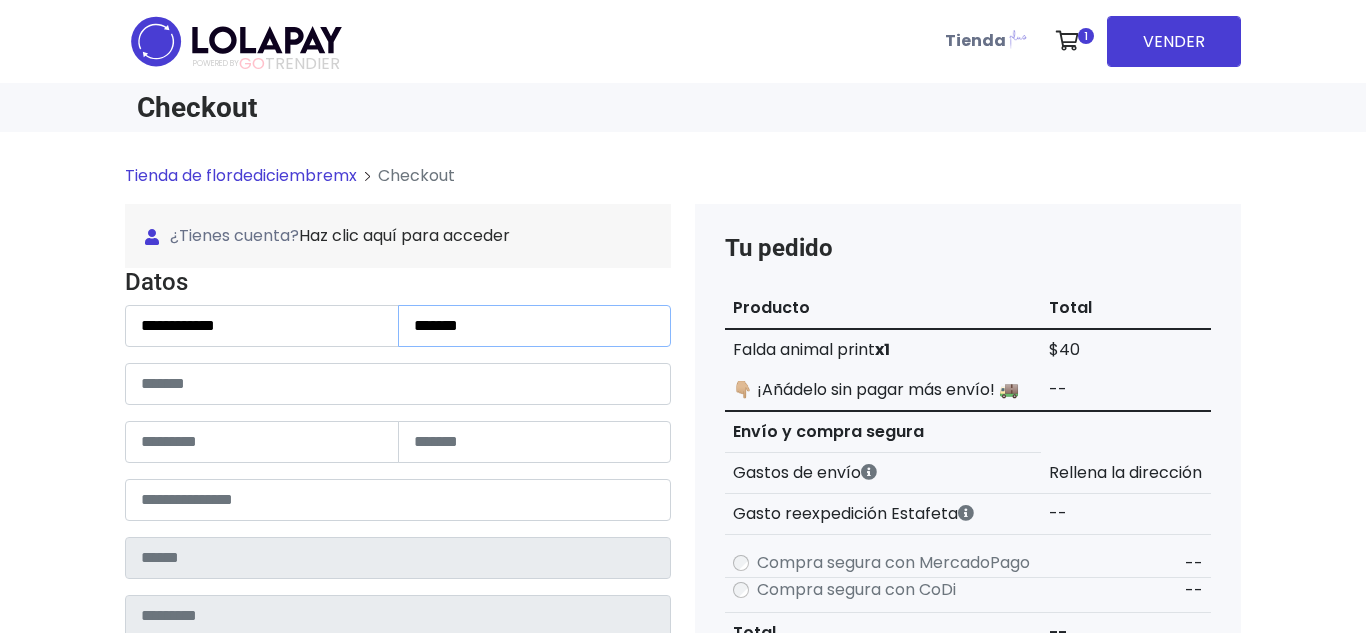 click on "******" at bounding box center (535, 326) 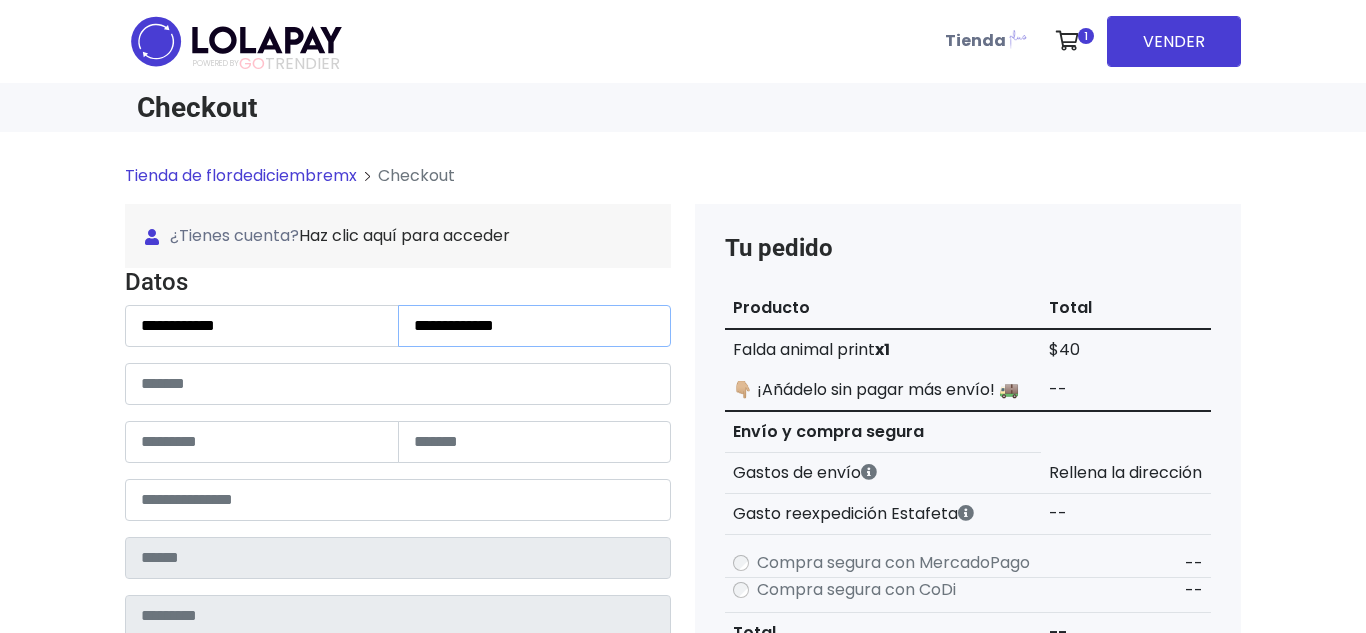 type on "**********" 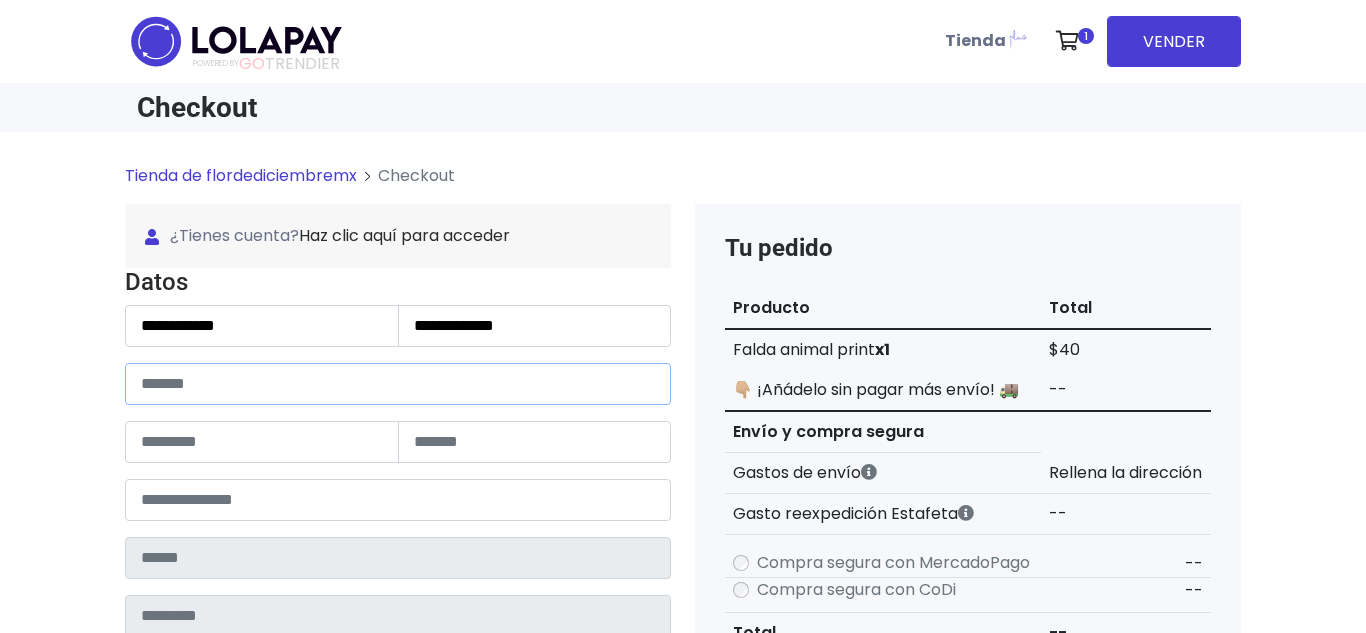 click at bounding box center [398, 384] 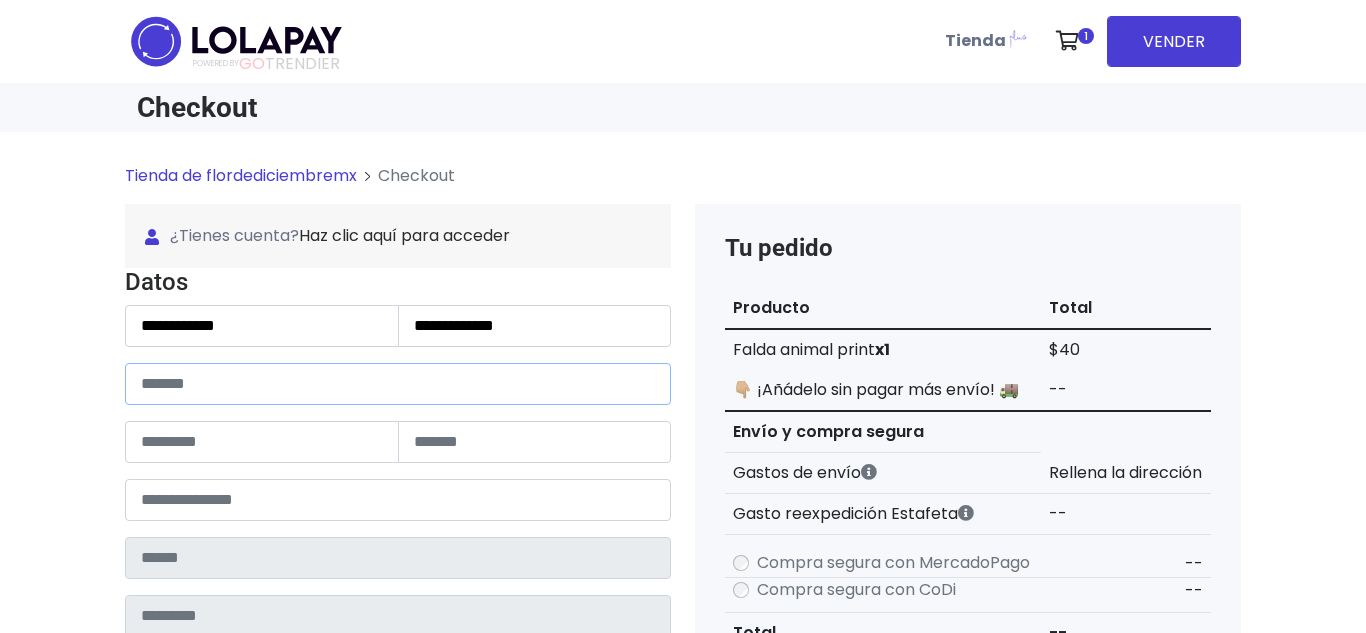 type on "*" 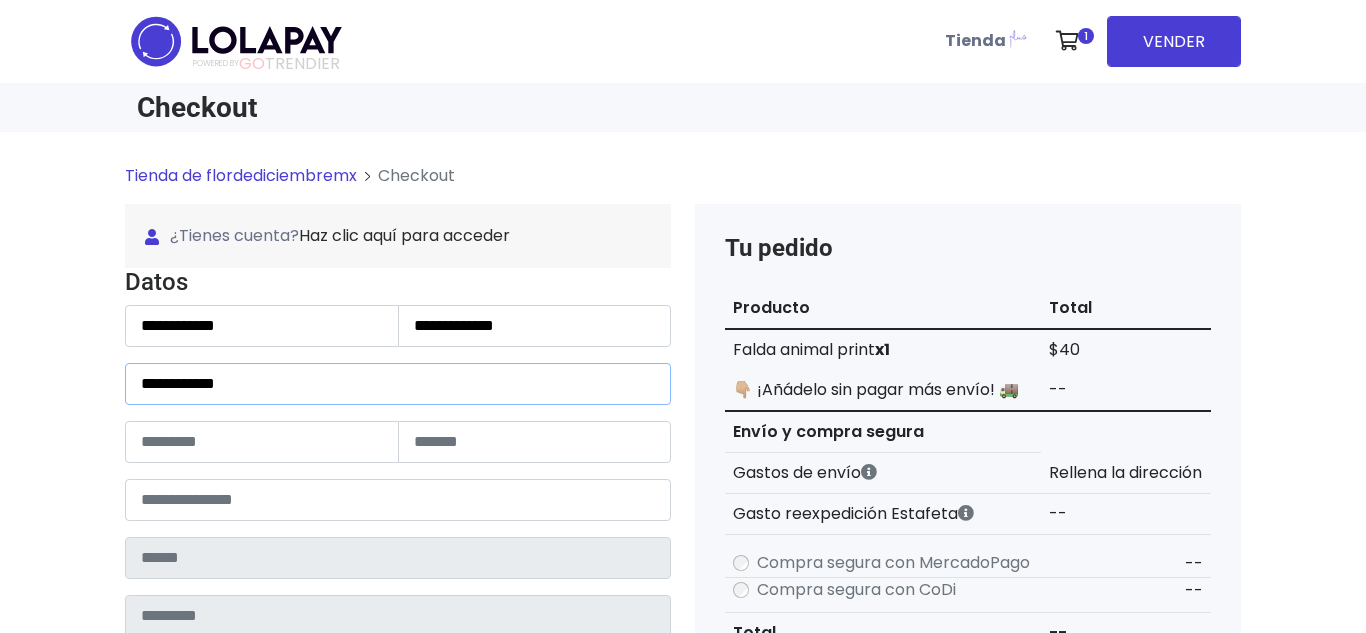 type on "**********" 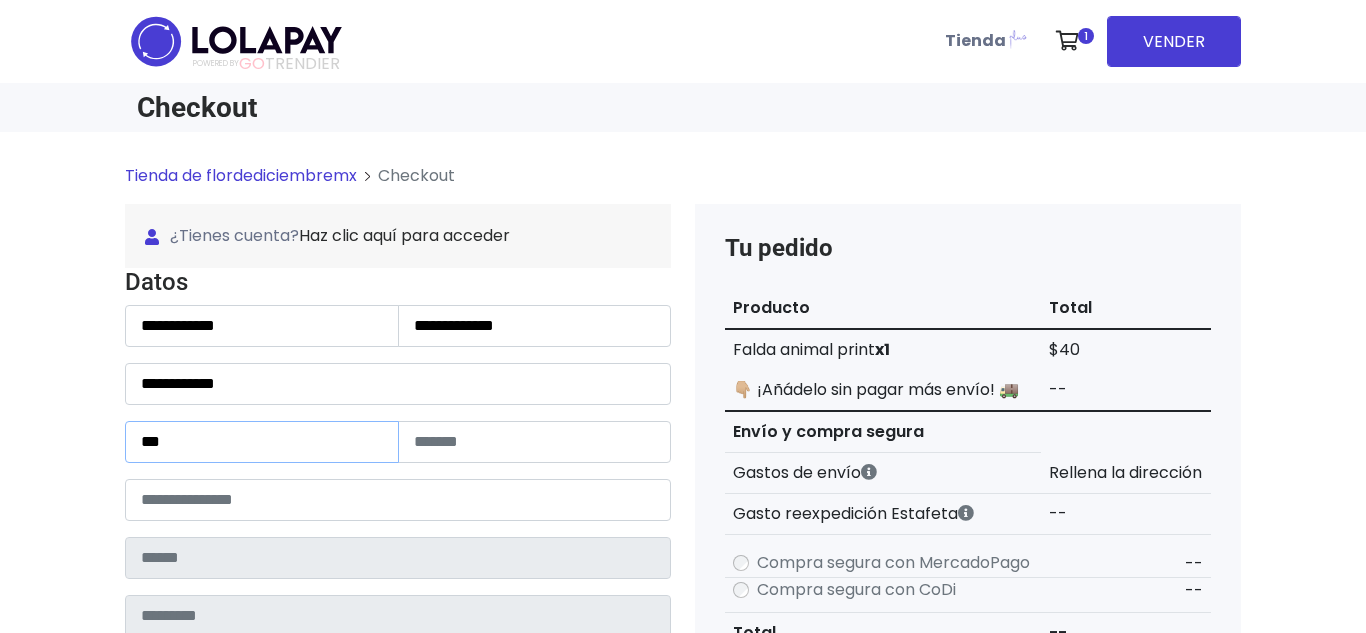 type on "***" 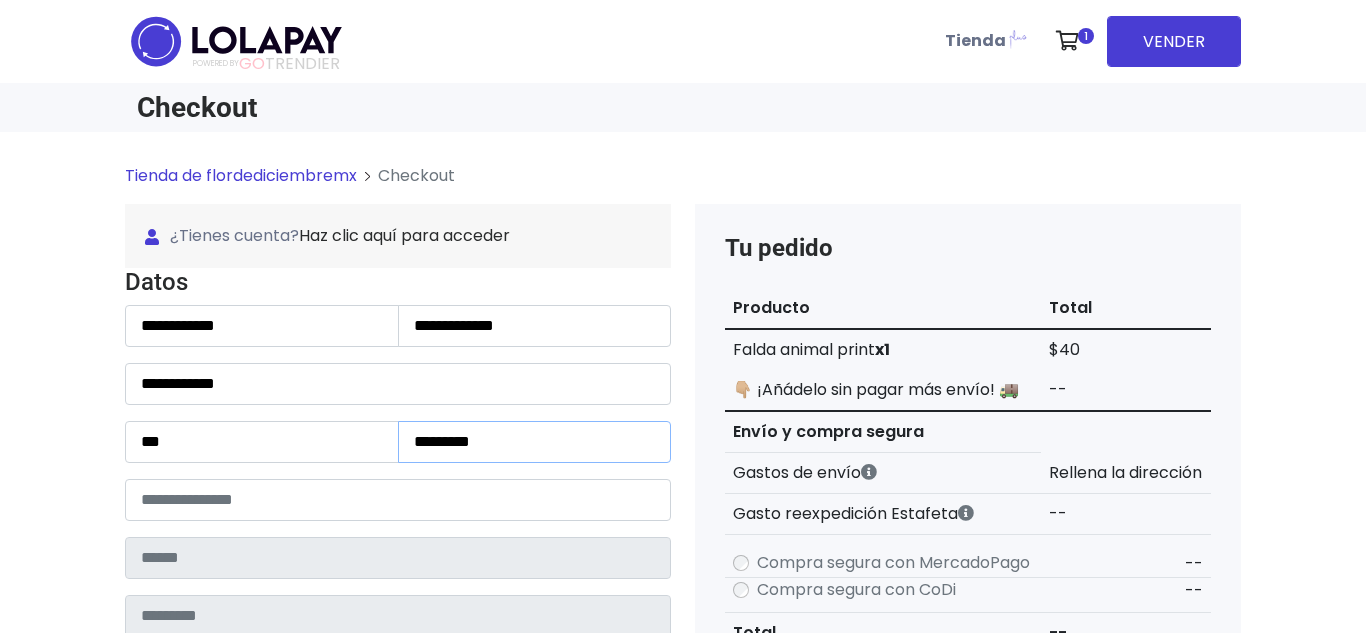 type on "*********" 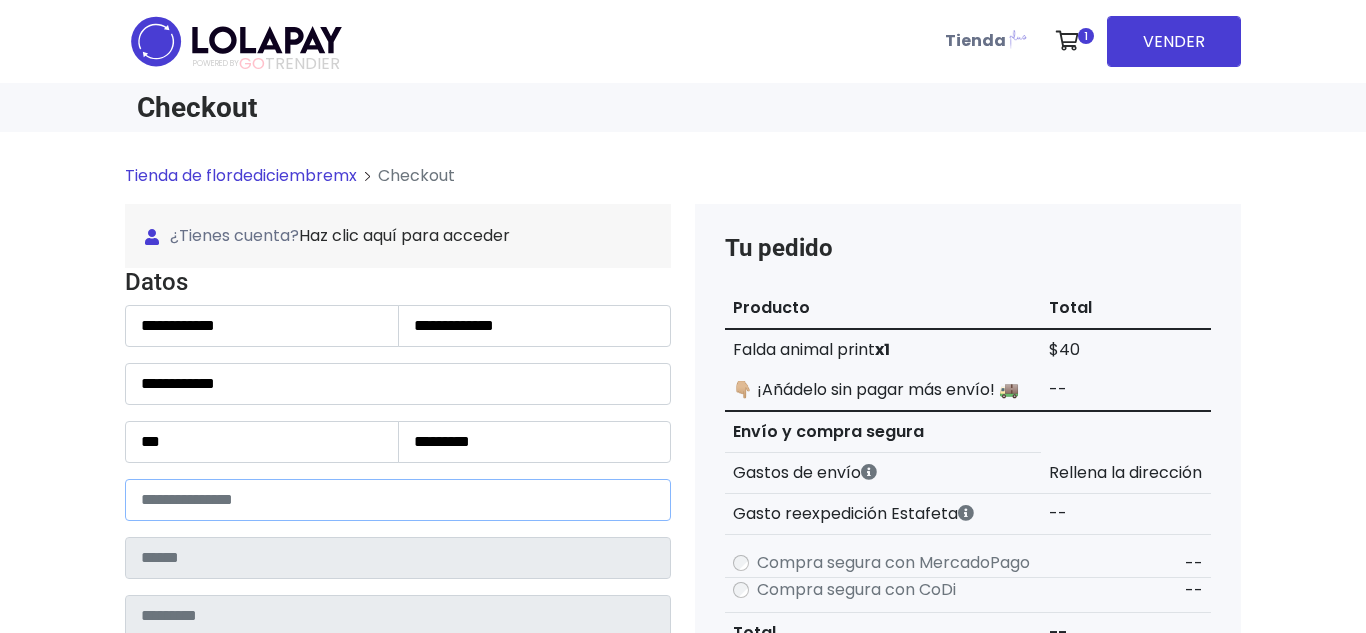 click at bounding box center (398, 500) 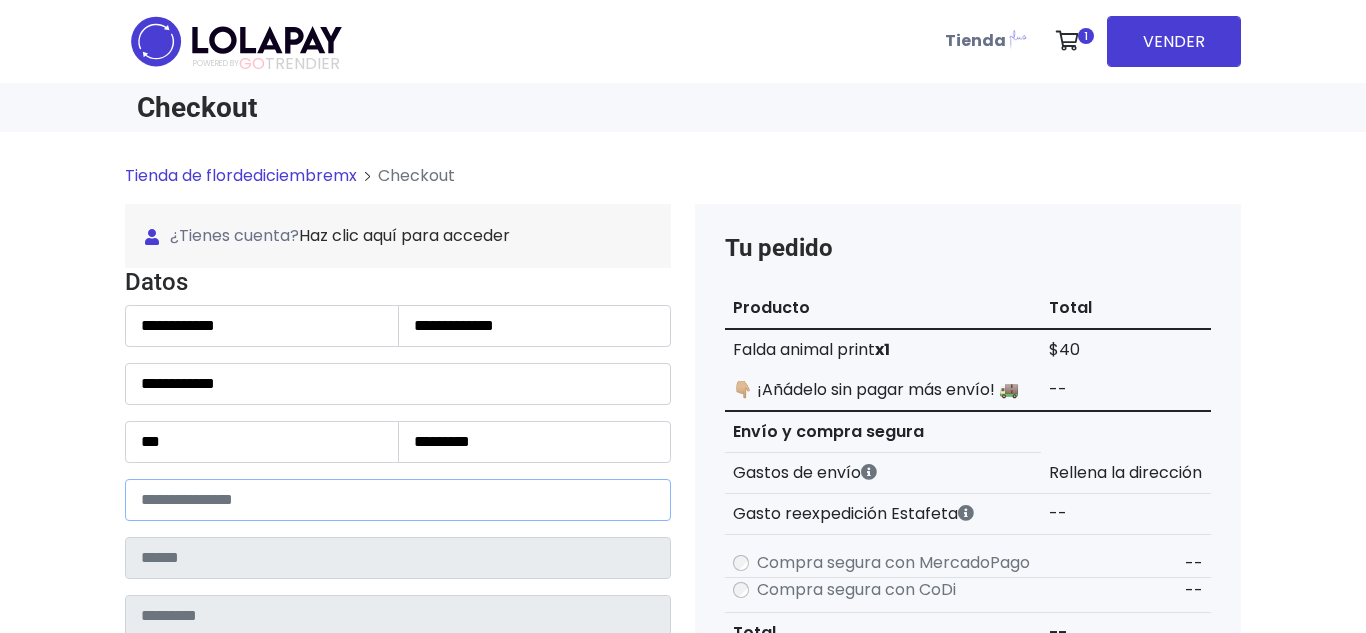 type on "*****" 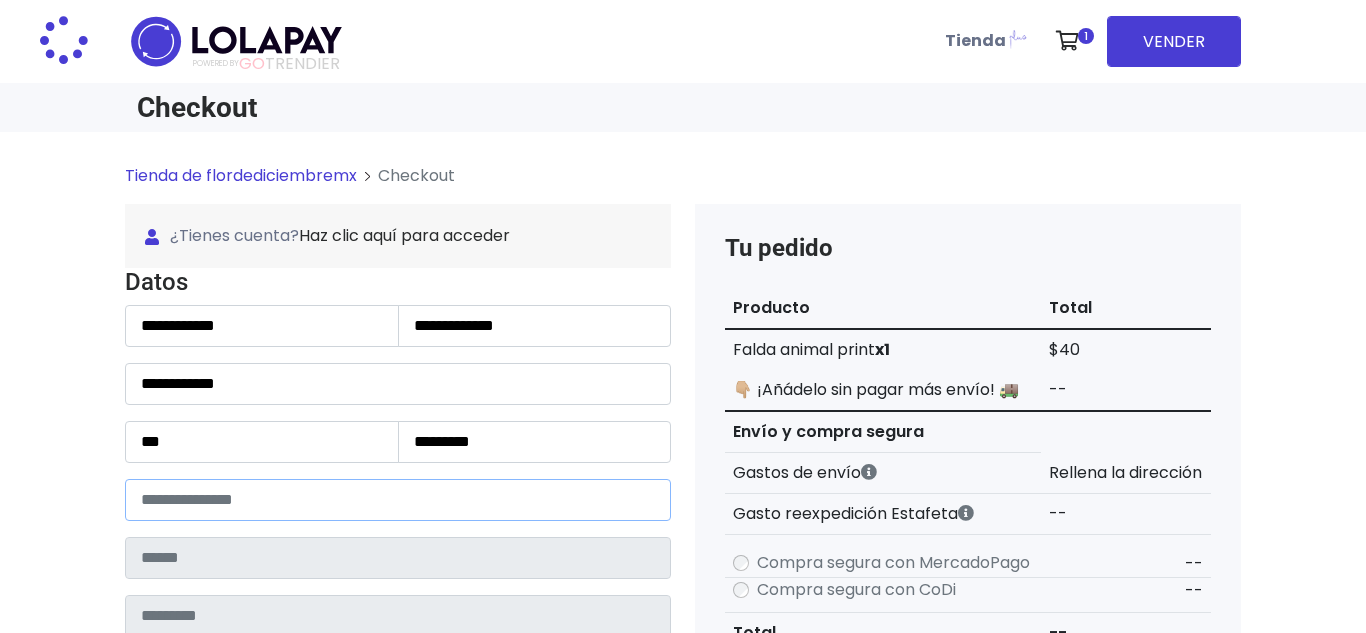 type on "*******" 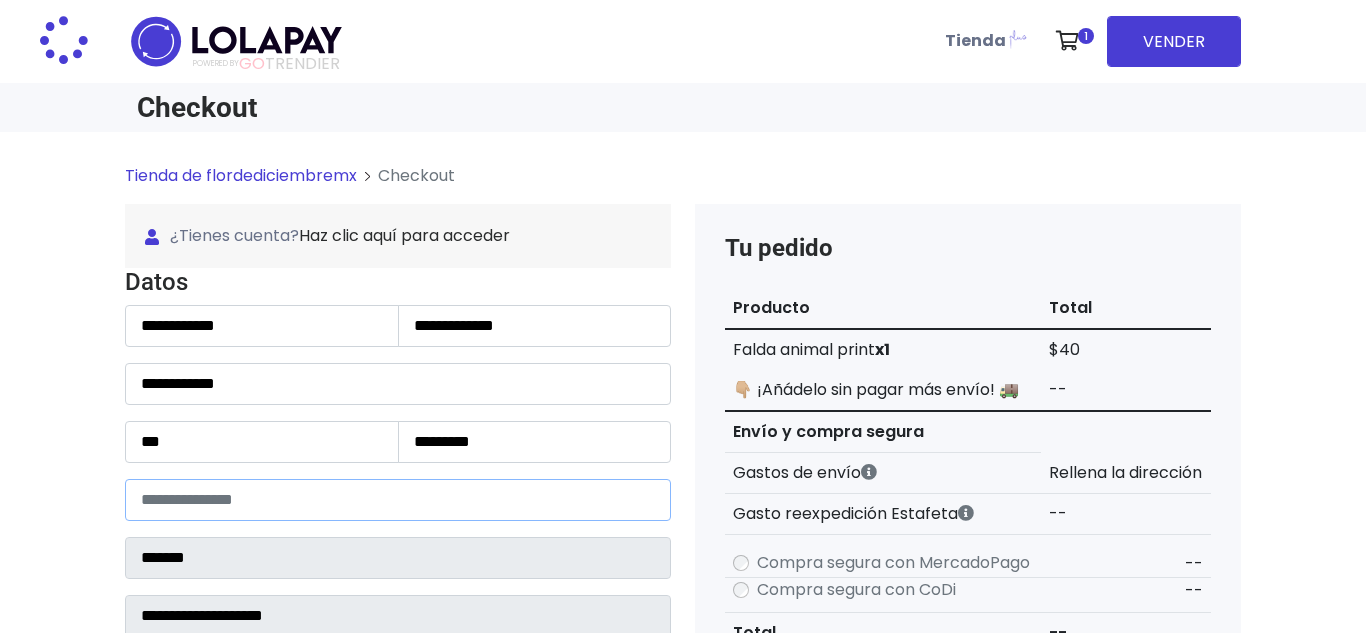 select 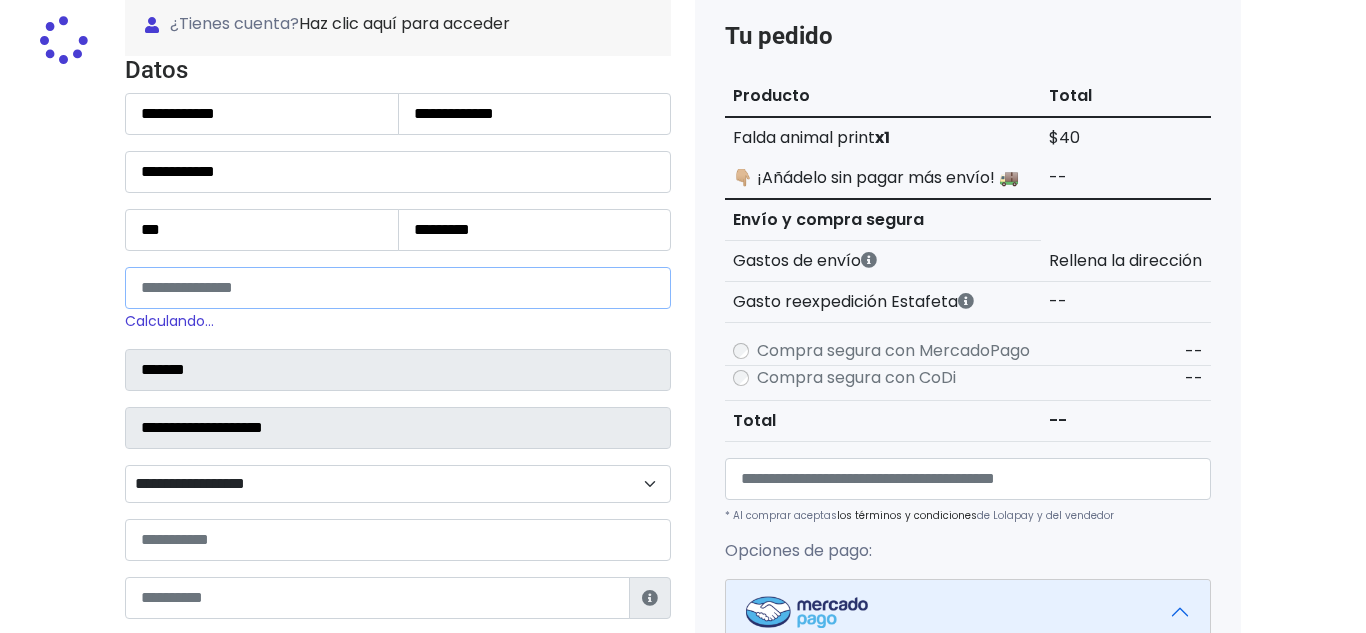 scroll, scrollTop: 223, scrollLeft: 0, axis: vertical 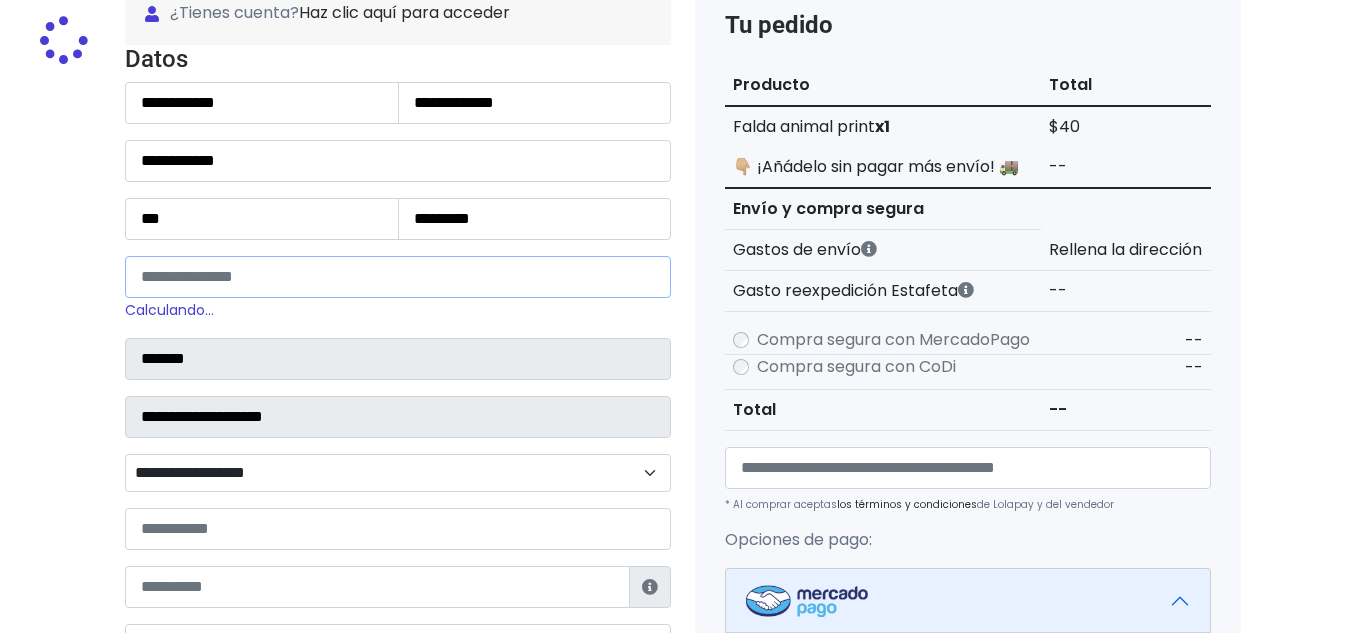 type on "*****" 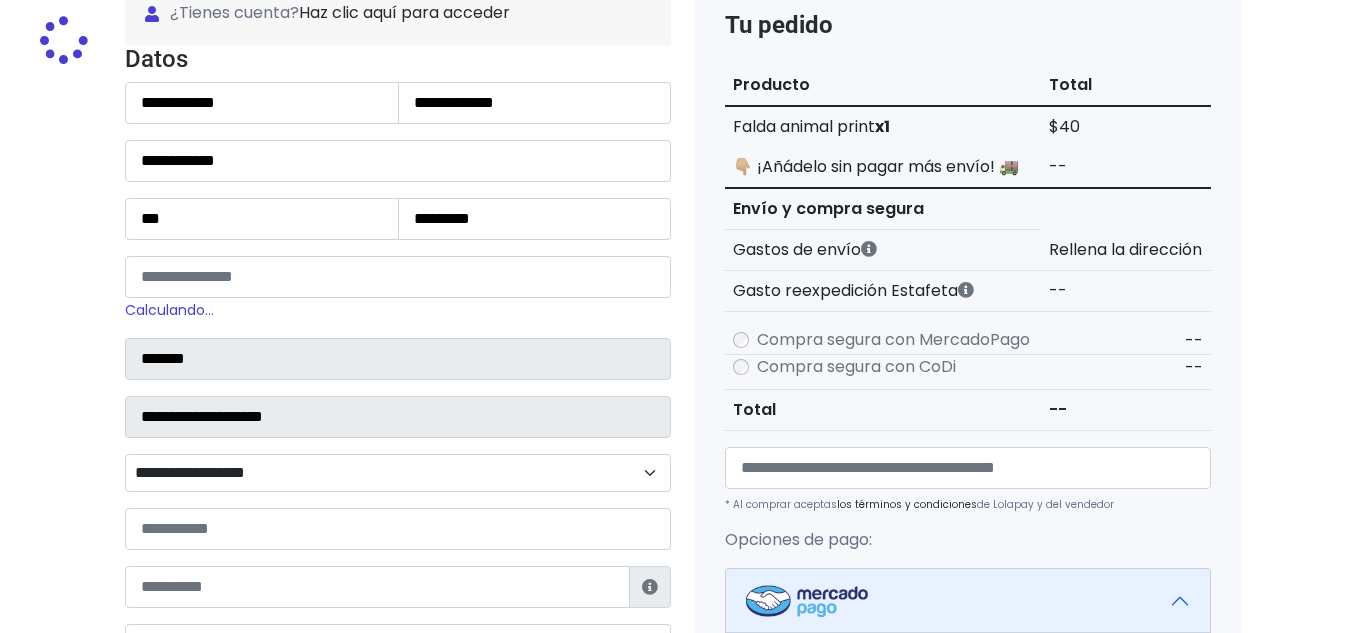 click on "**********" at bounding box center [398, 473] 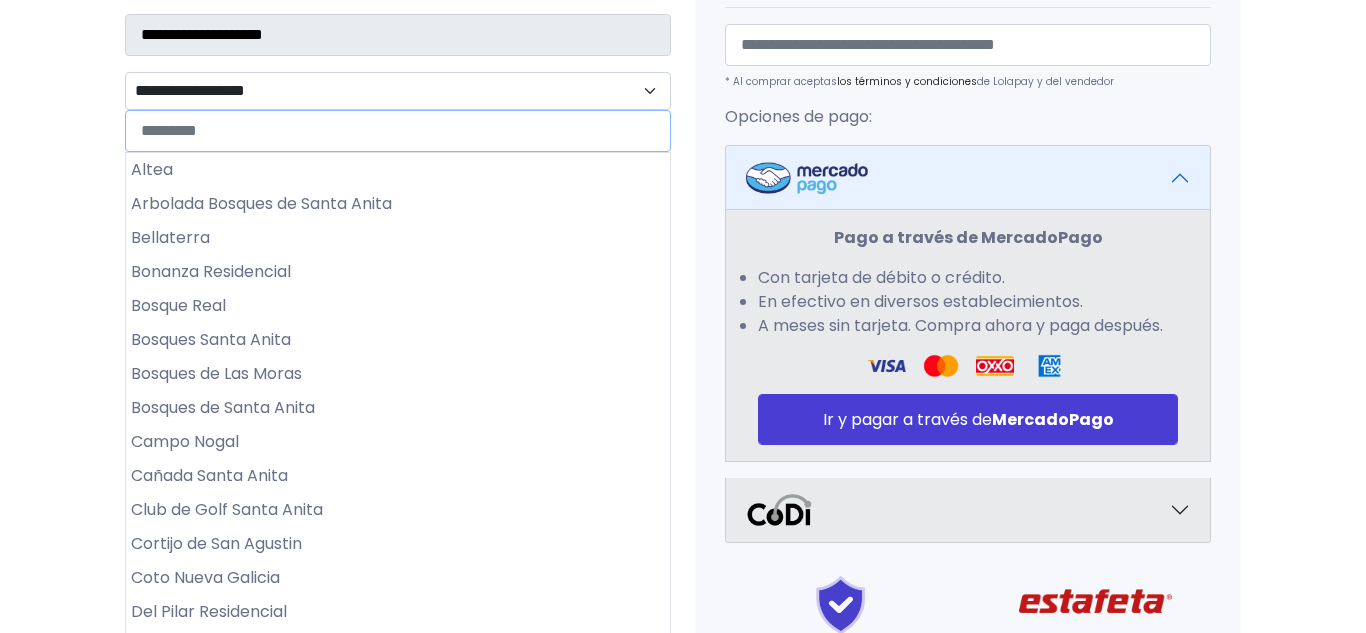 scroll, scrollTop: 608, scrollLeft: 0, axis: vertical 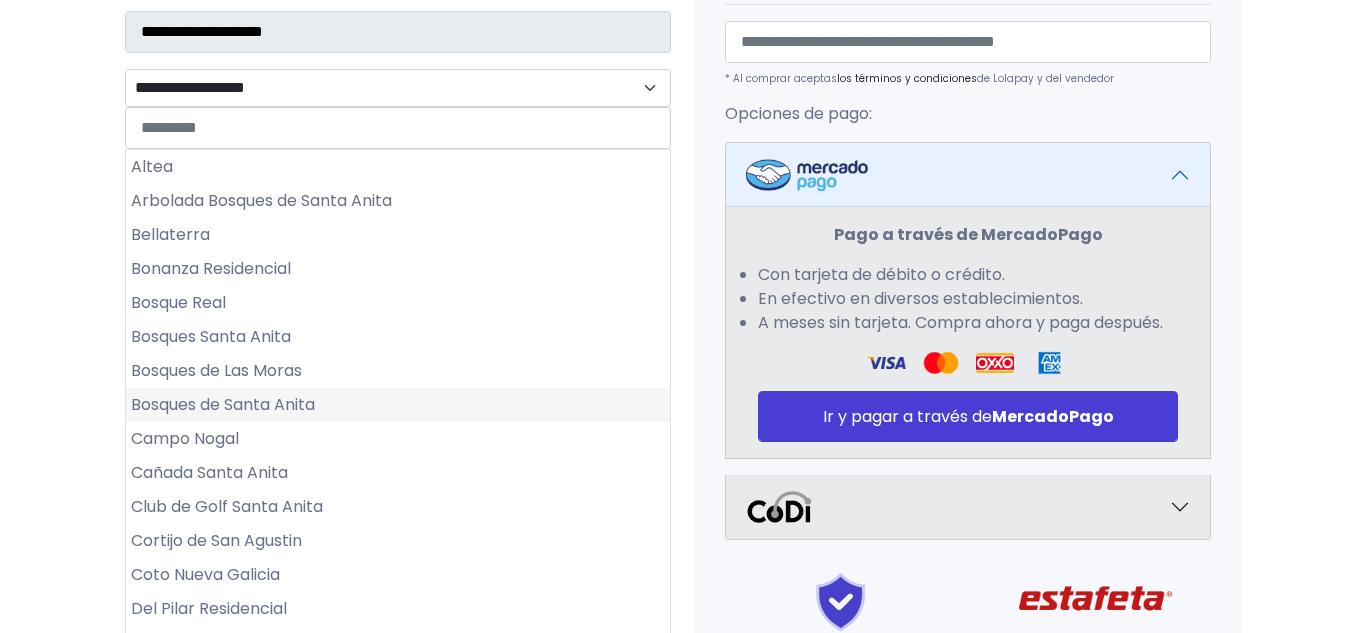 click on "Bosques de Santa Anita" at bounding box center (398, 405) 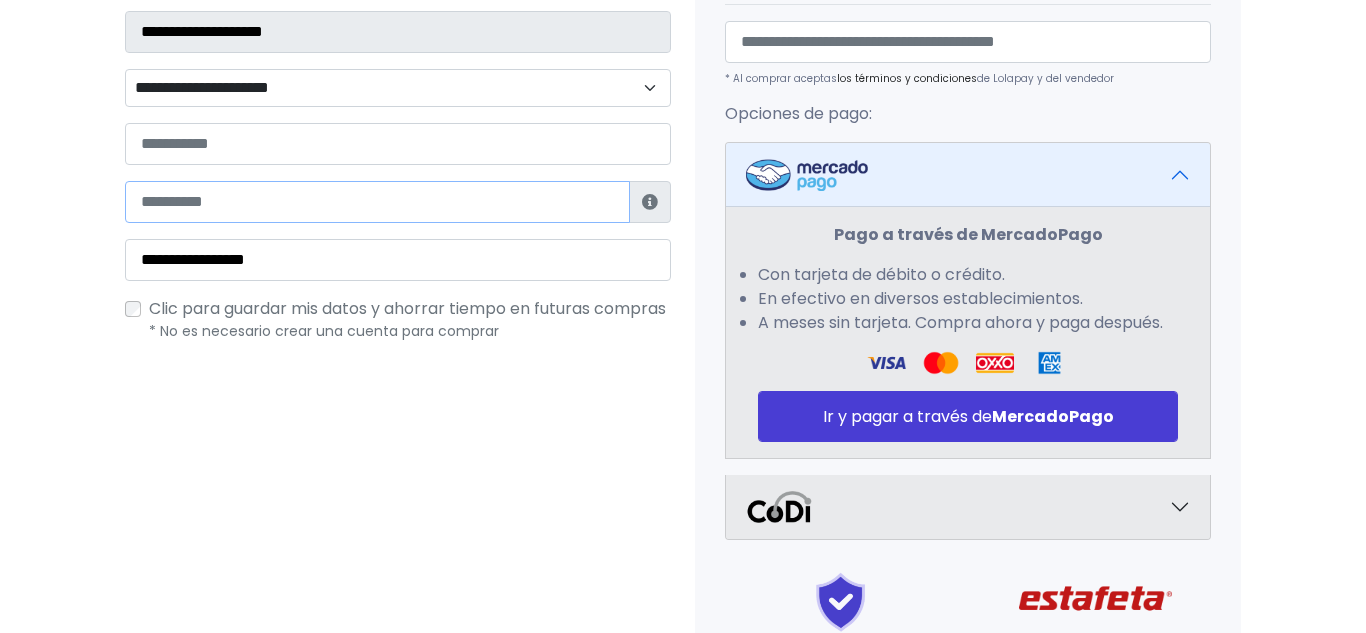 click at bounding box center [377, 202] 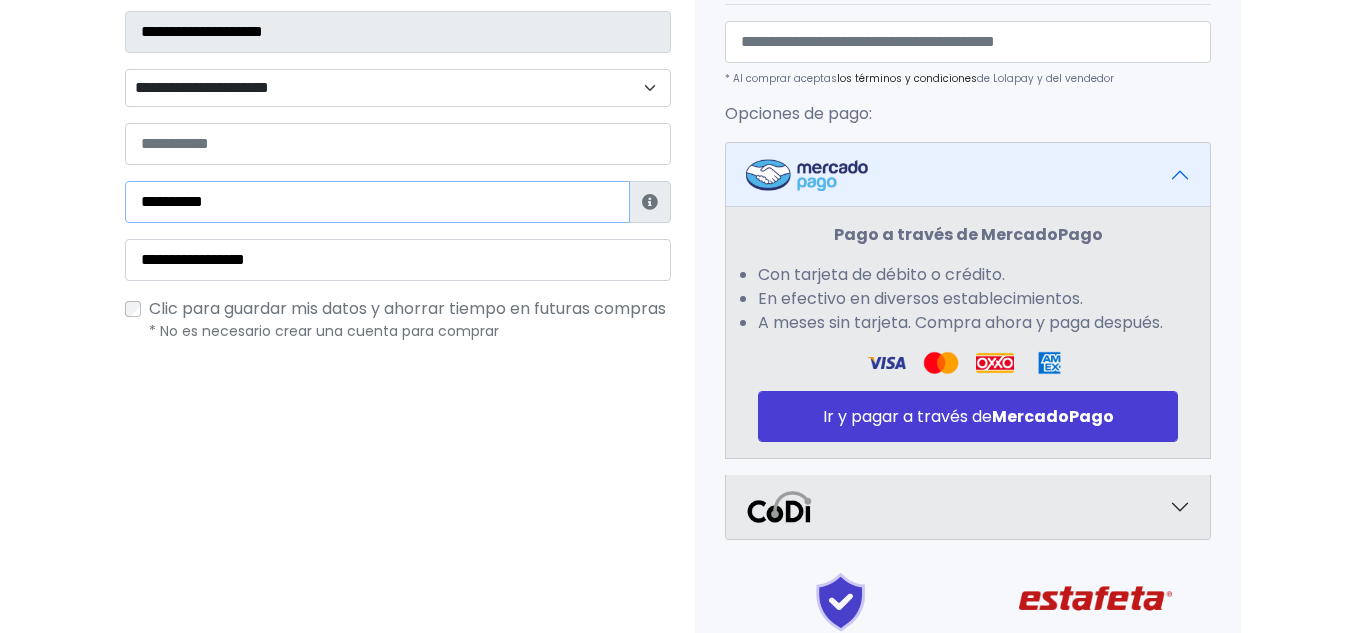 type on "**********" 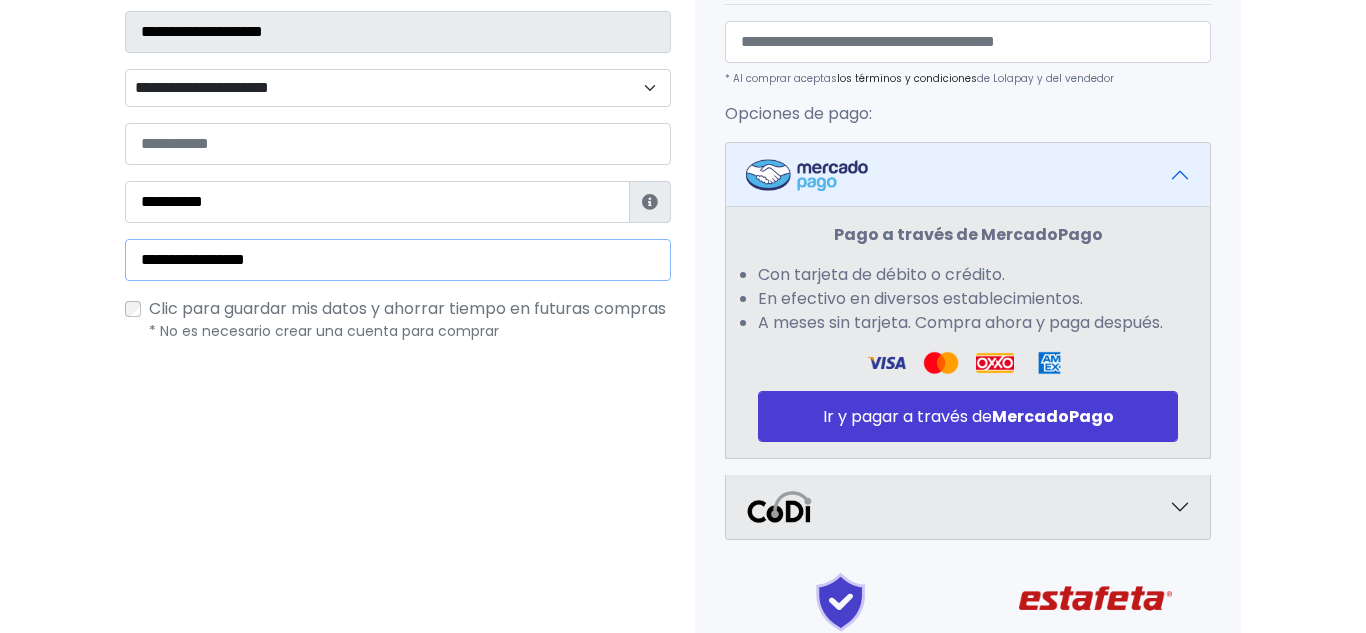 click on "**********" at bounding box center (398, 260) 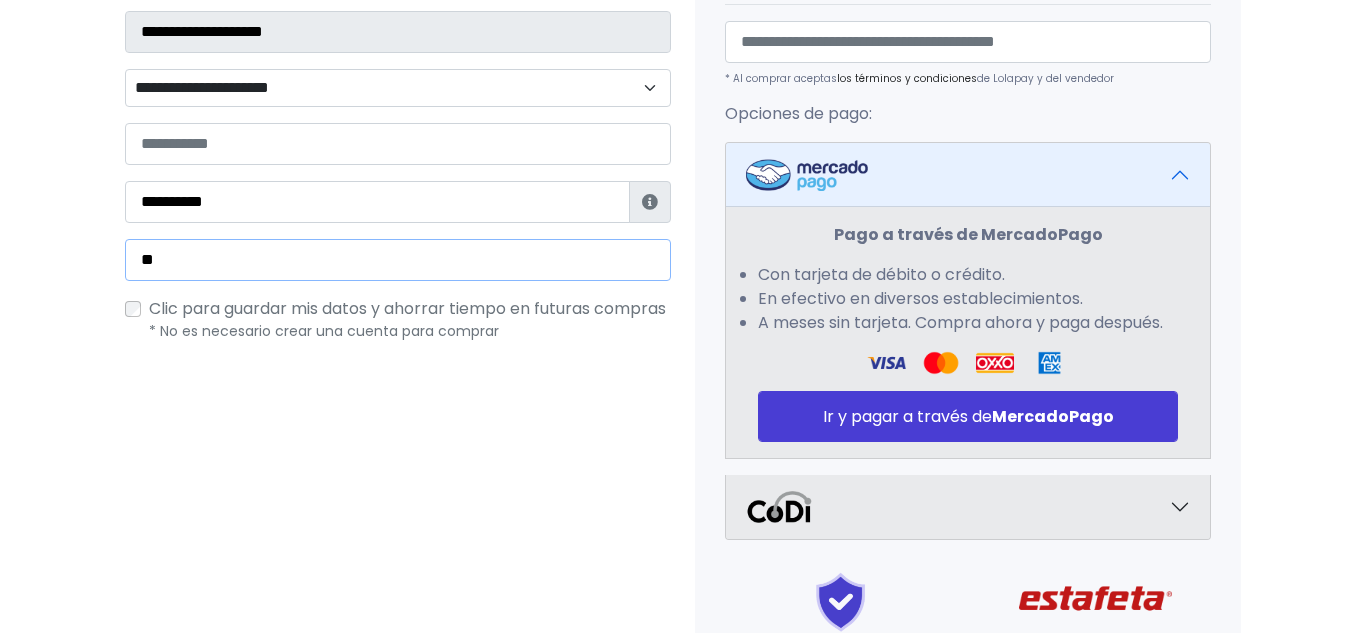 type on "*" 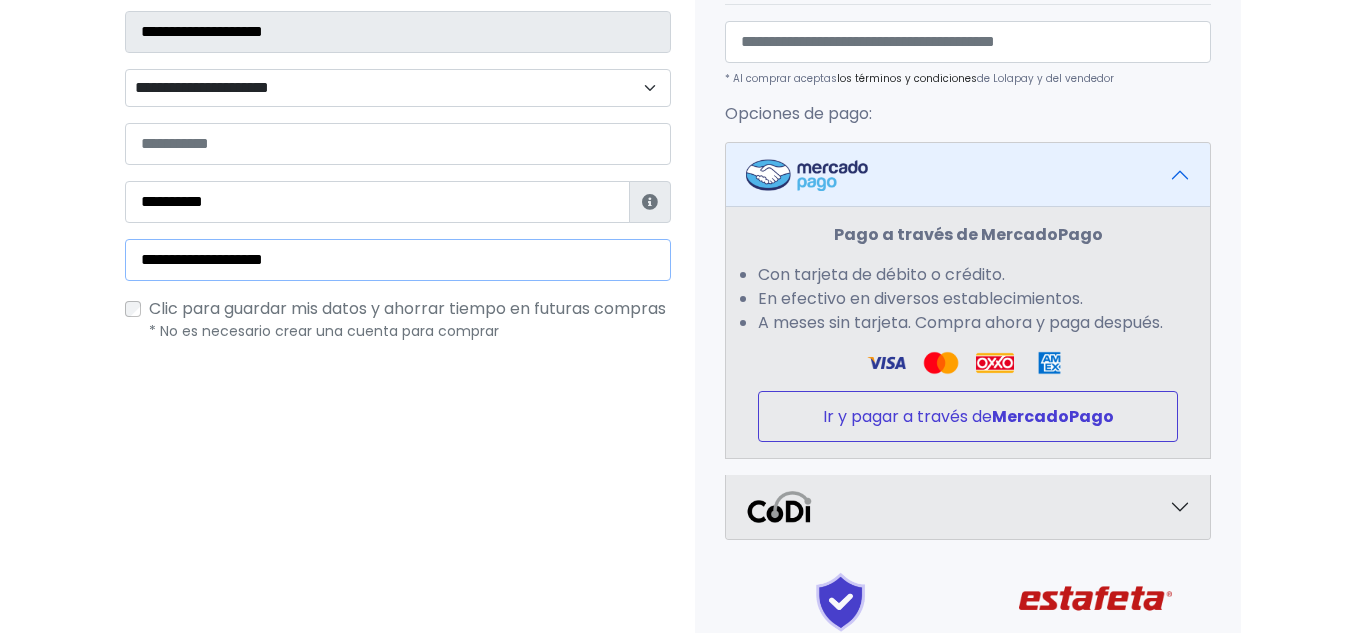 type on "**********" 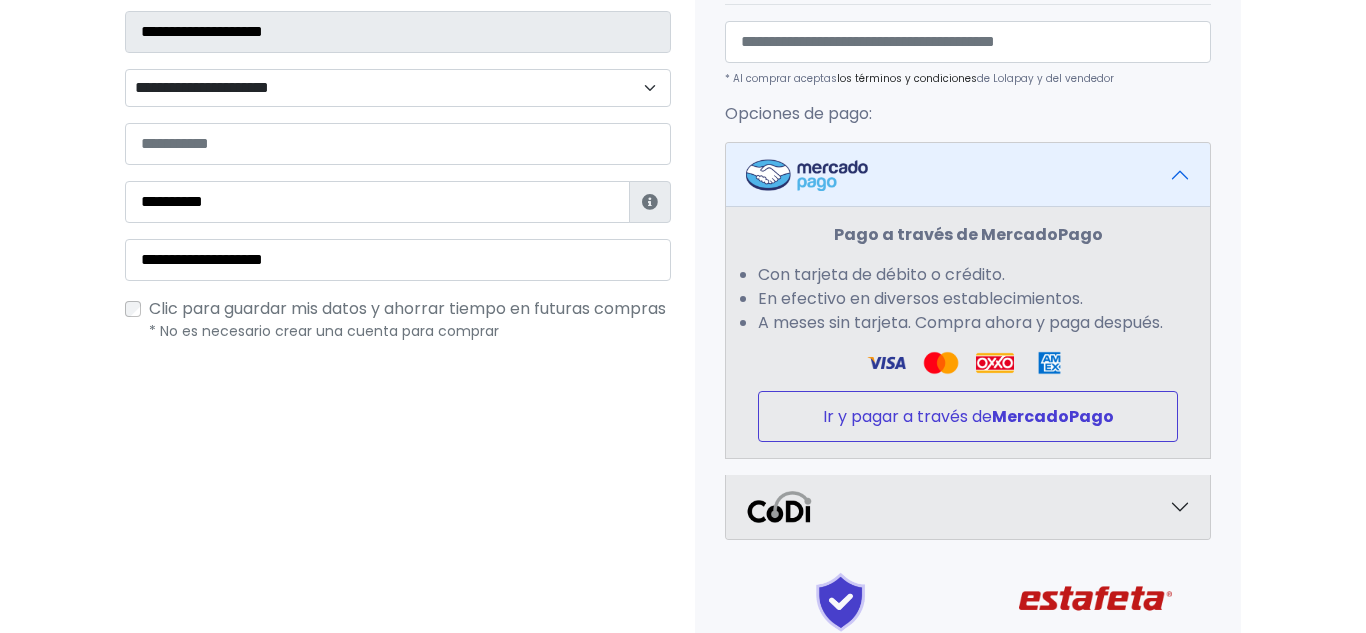 click on "Ir y pagar a través de  MercadoPago" at bounding box center (968, 416) 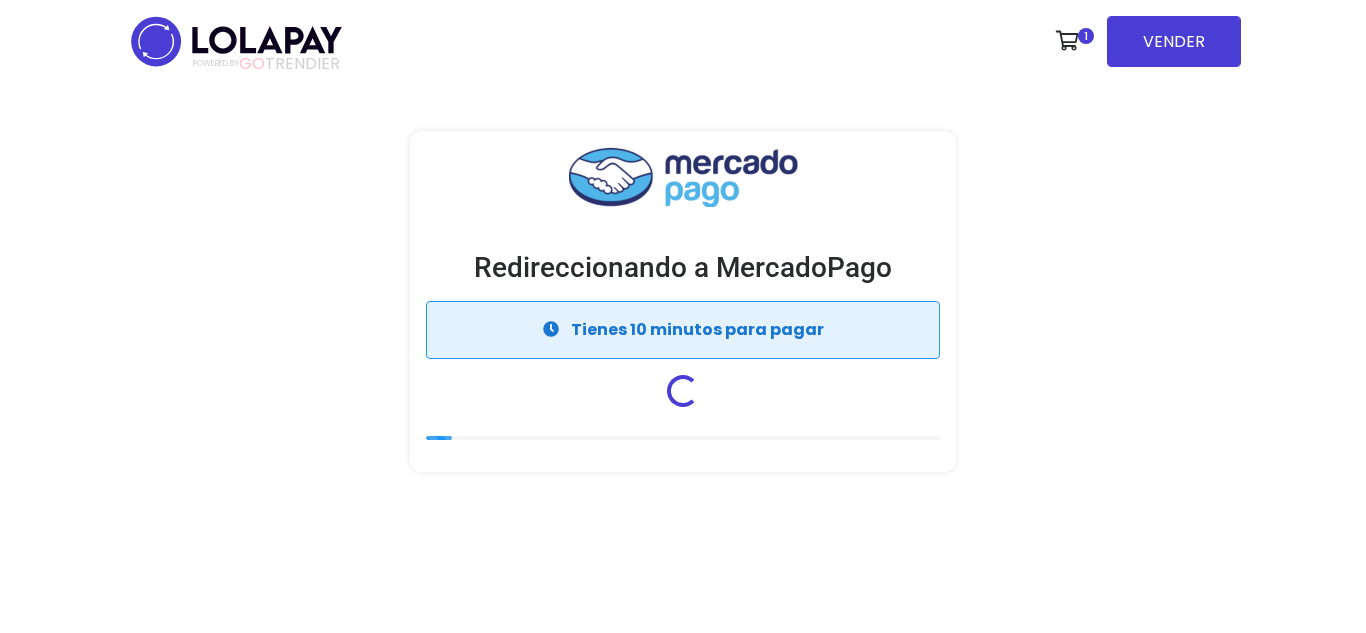scroll, scrollTop: 0, scrollLeft: 0, axis: both 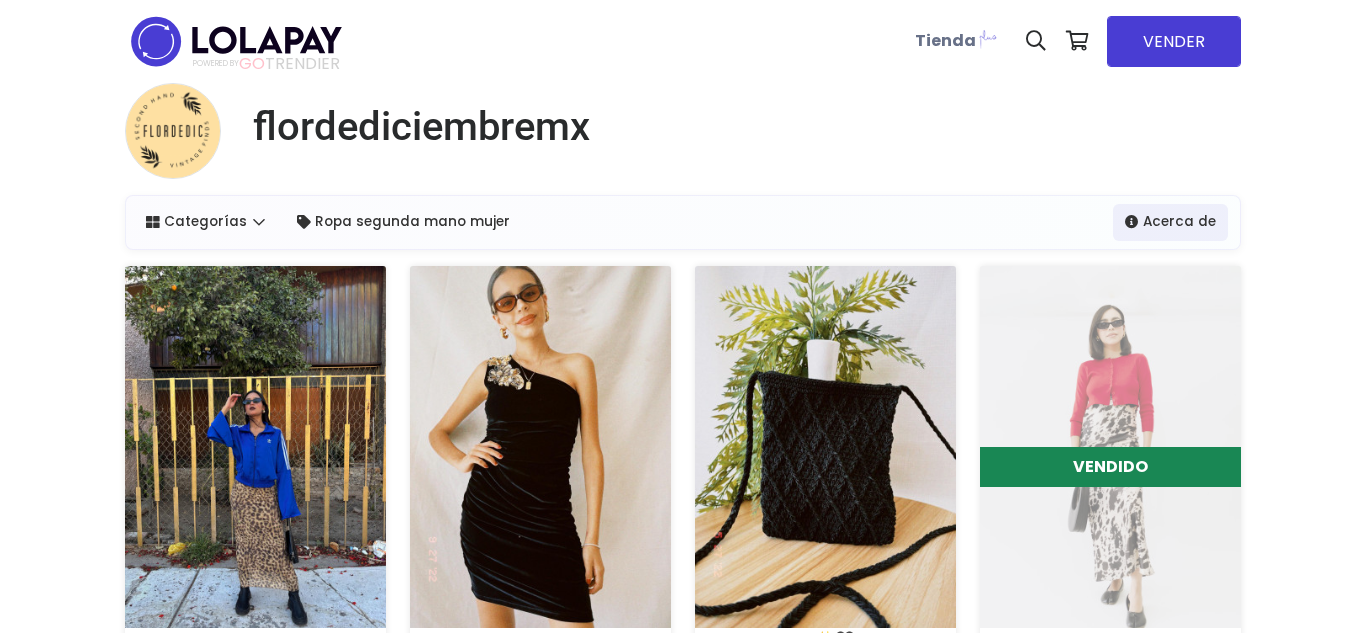 click at bounding box center (255, 447) 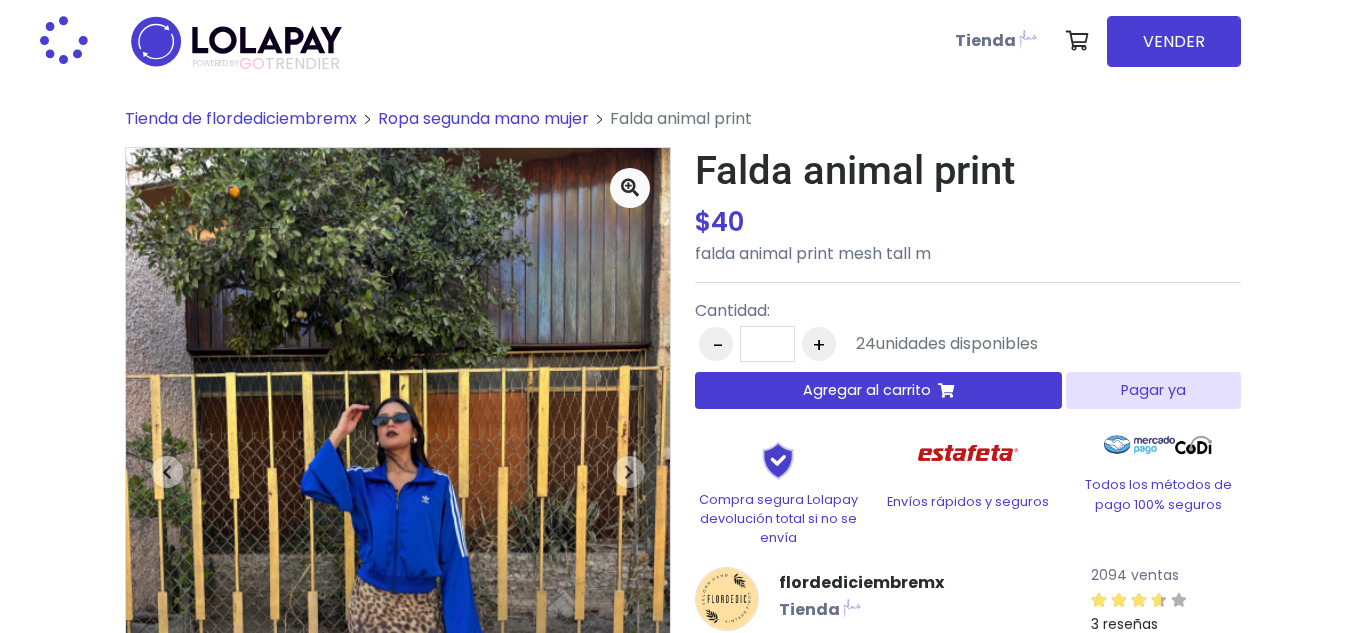 scroll, scrollTop: 0, scrollLeft: 0, axis: both 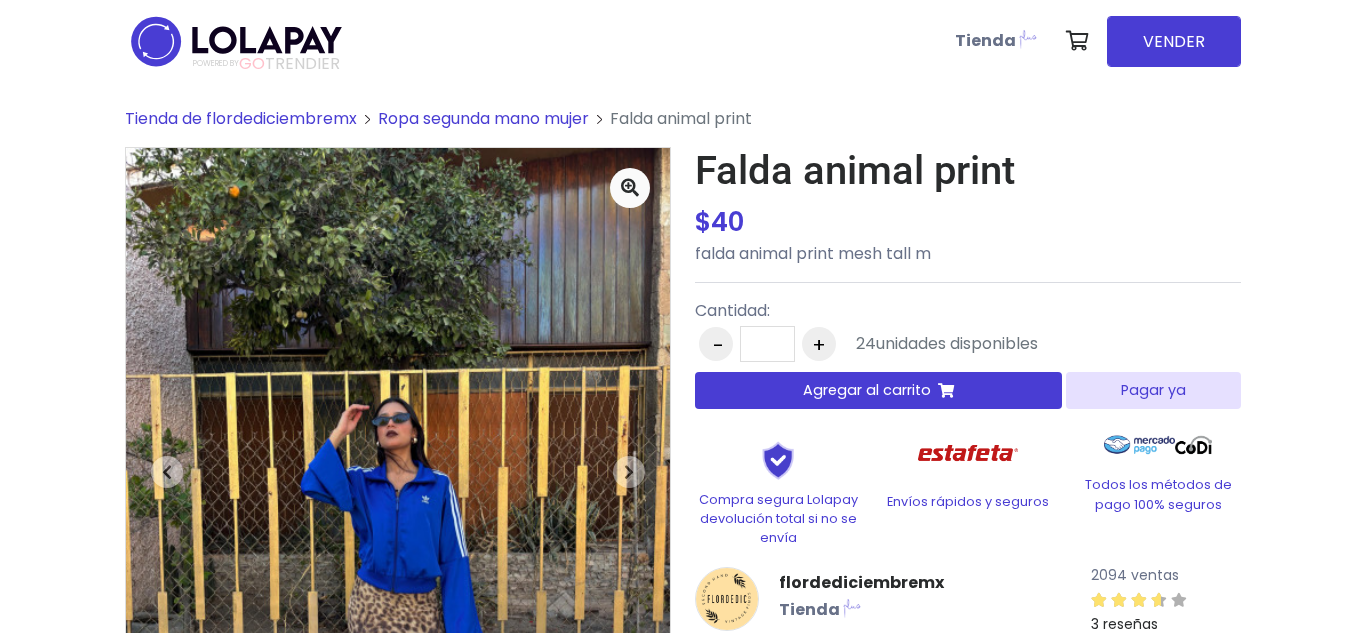 click on "Pagar ya" at bounding box center (1153, 390) 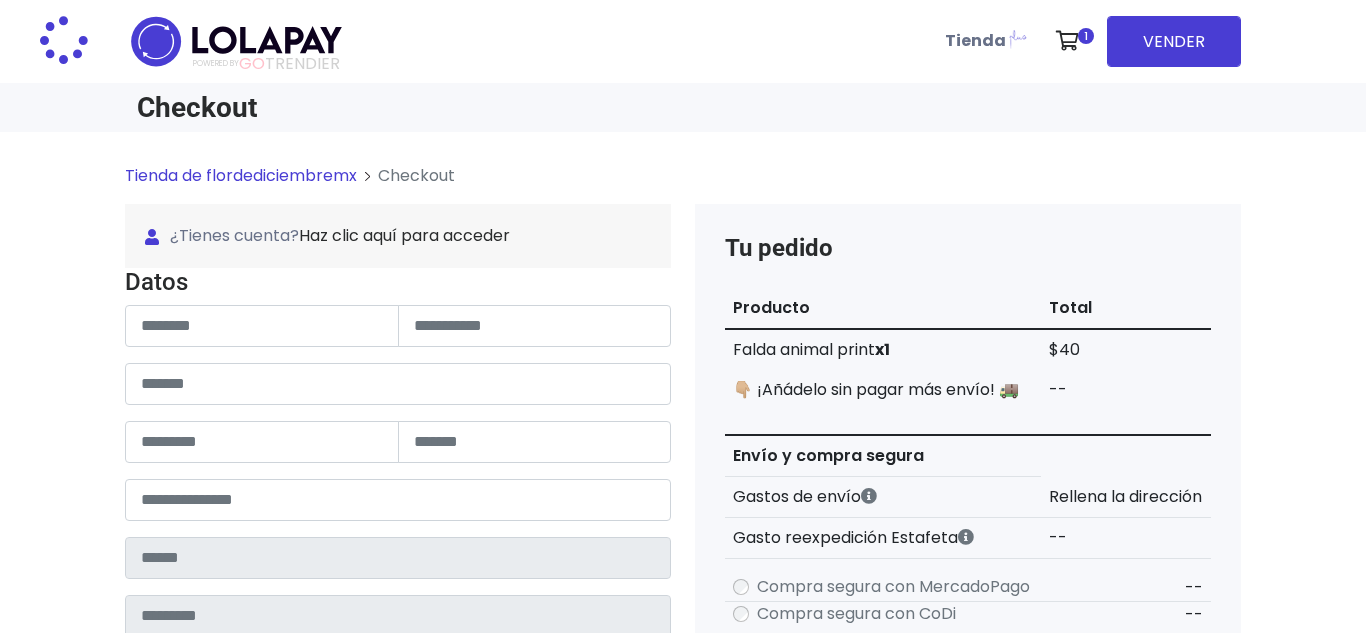 scroll, scrollTop: 0, scrollLeft: 0, axis: both 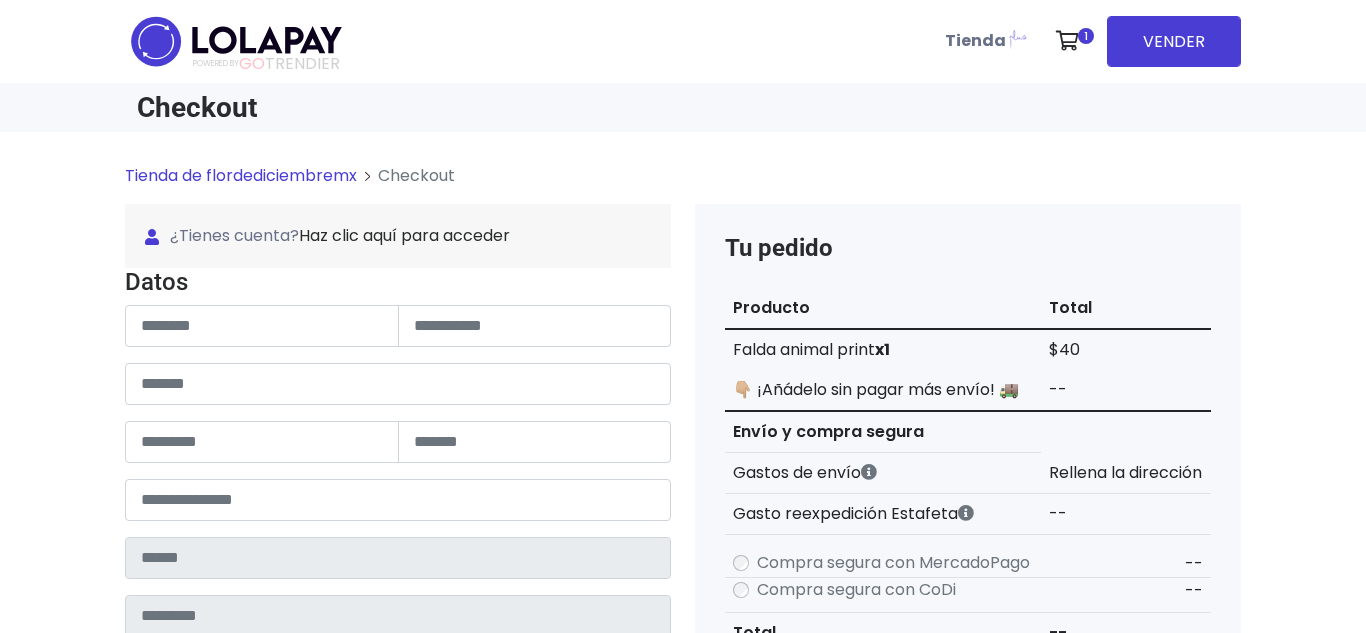 type on "**********" 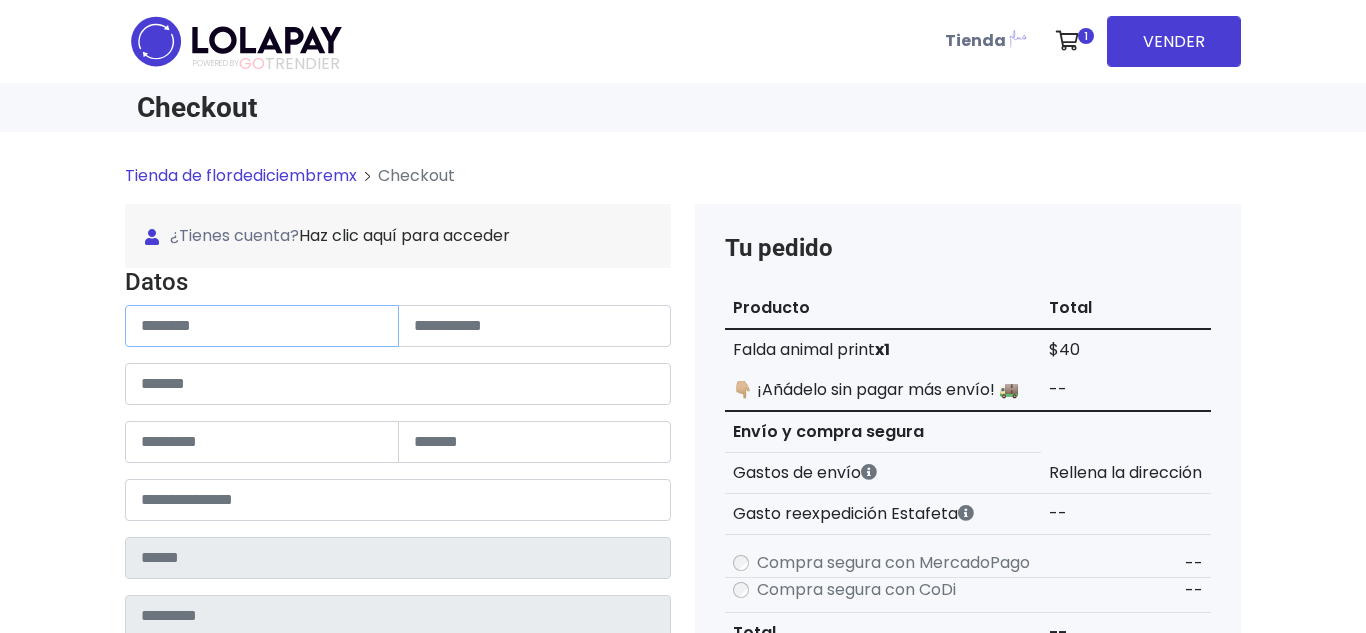 click at bounding box center (262, 326) 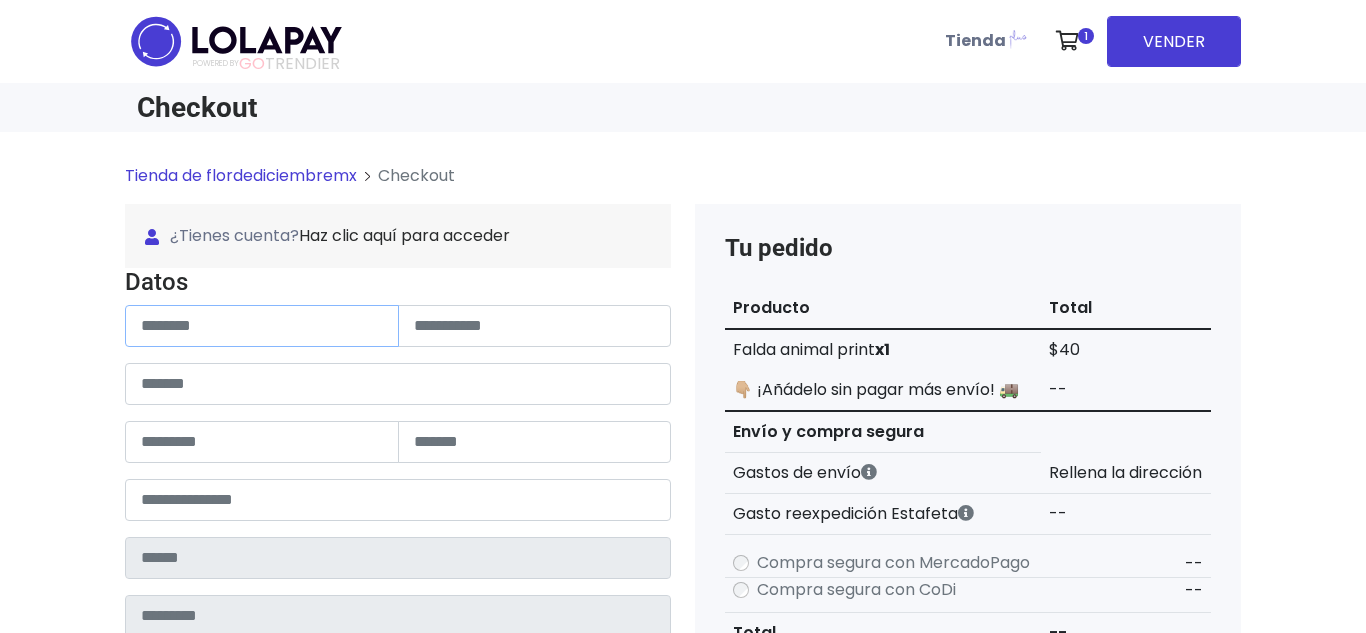 type on "*" 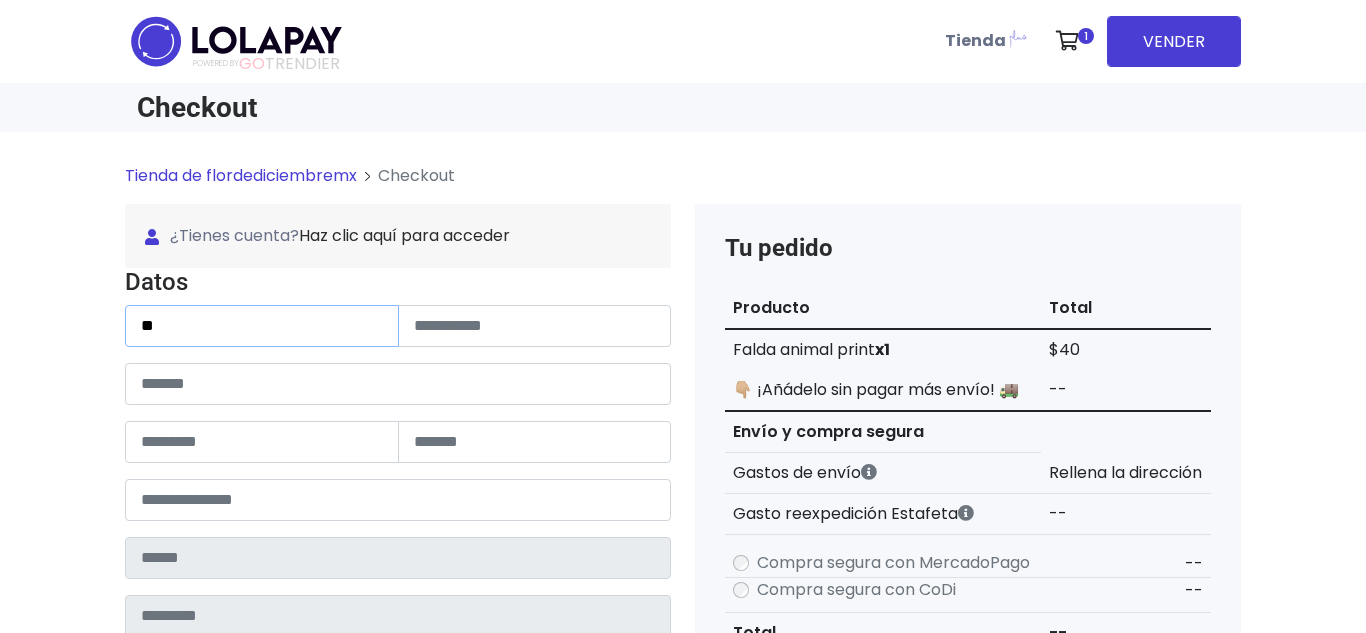 type on "*" 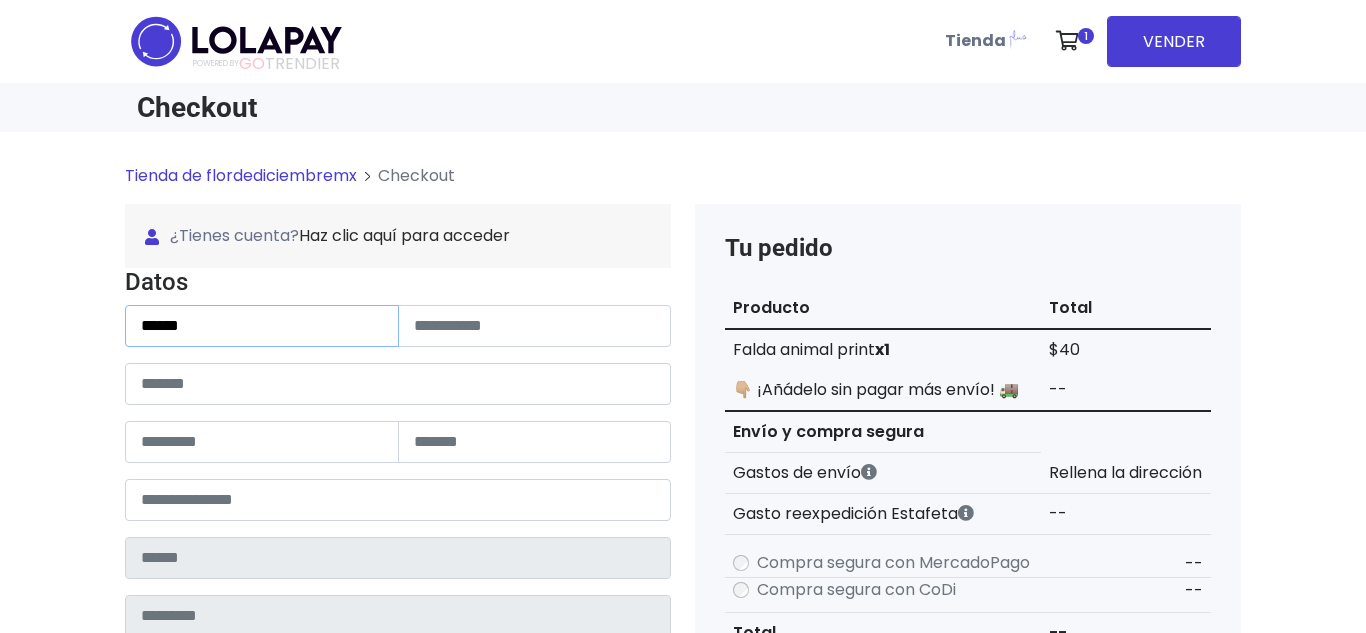 type on "******" 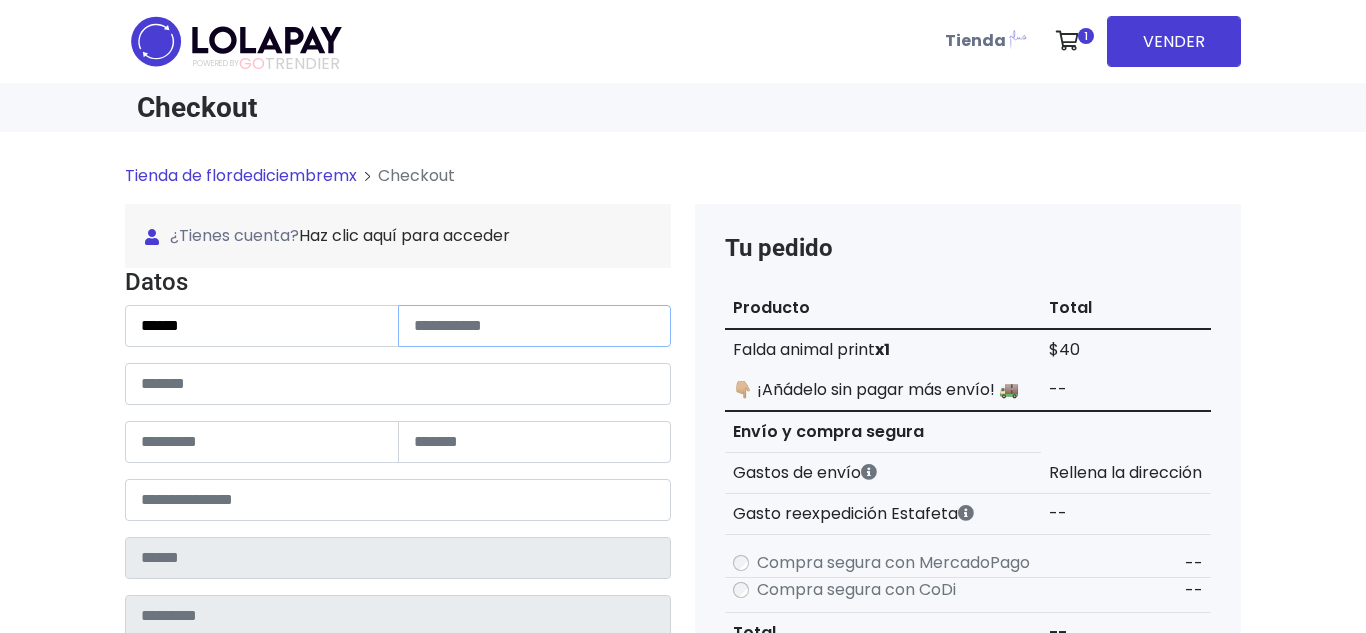 click at bounding box center (535, 326) 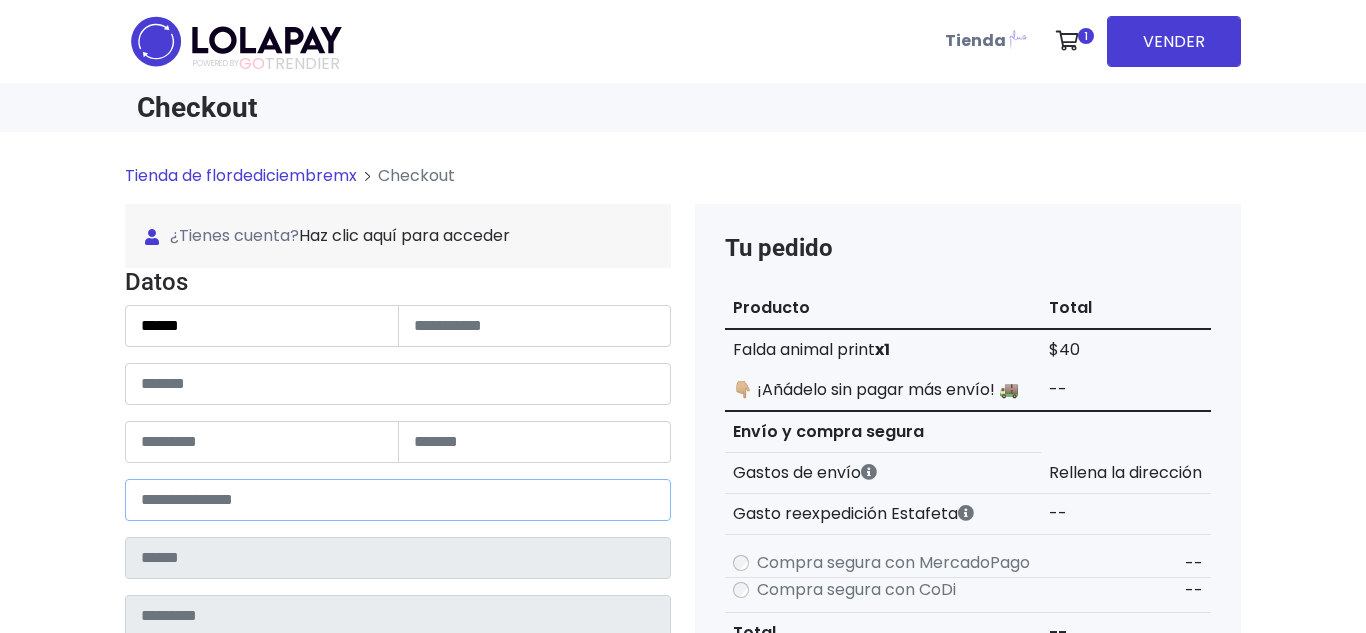 click at bounding box center (398, 500) 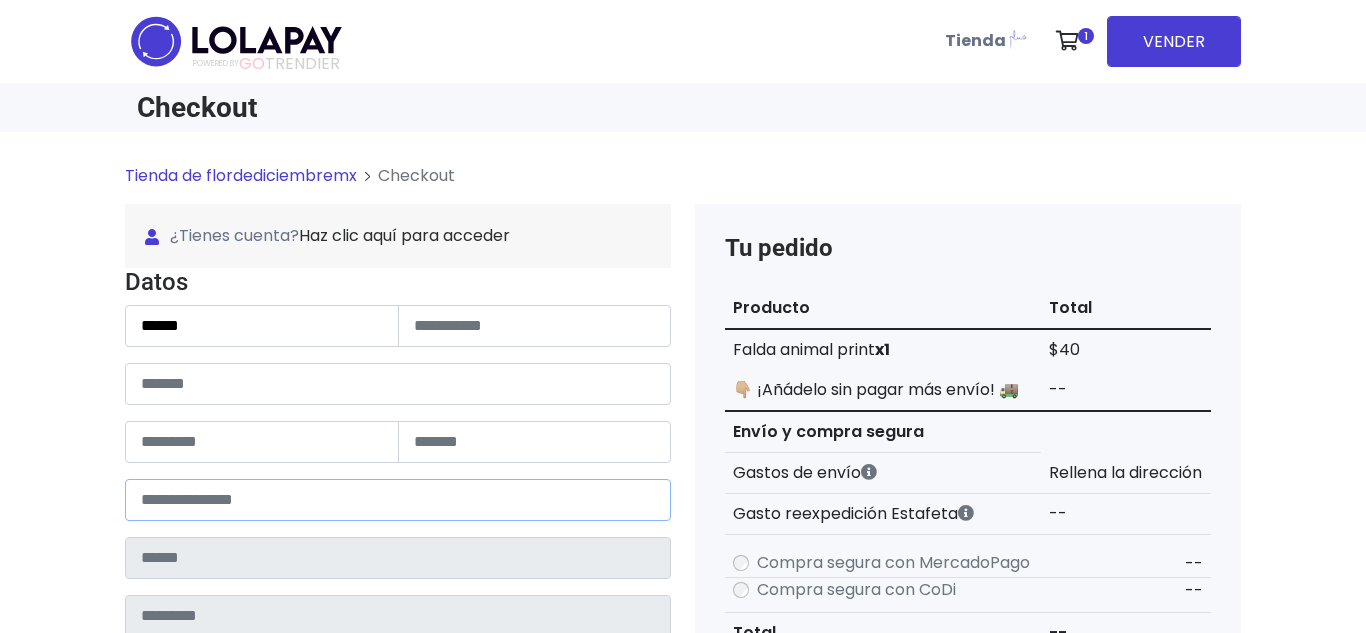 type on "*****" 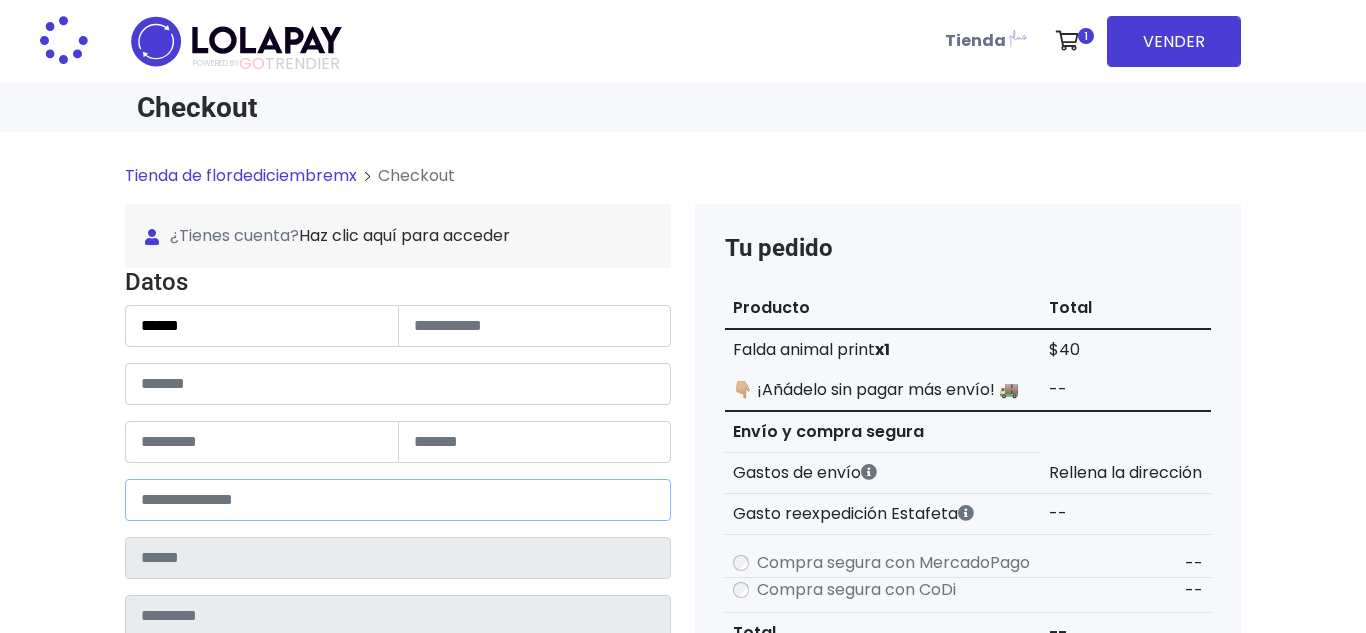 type on "**********" 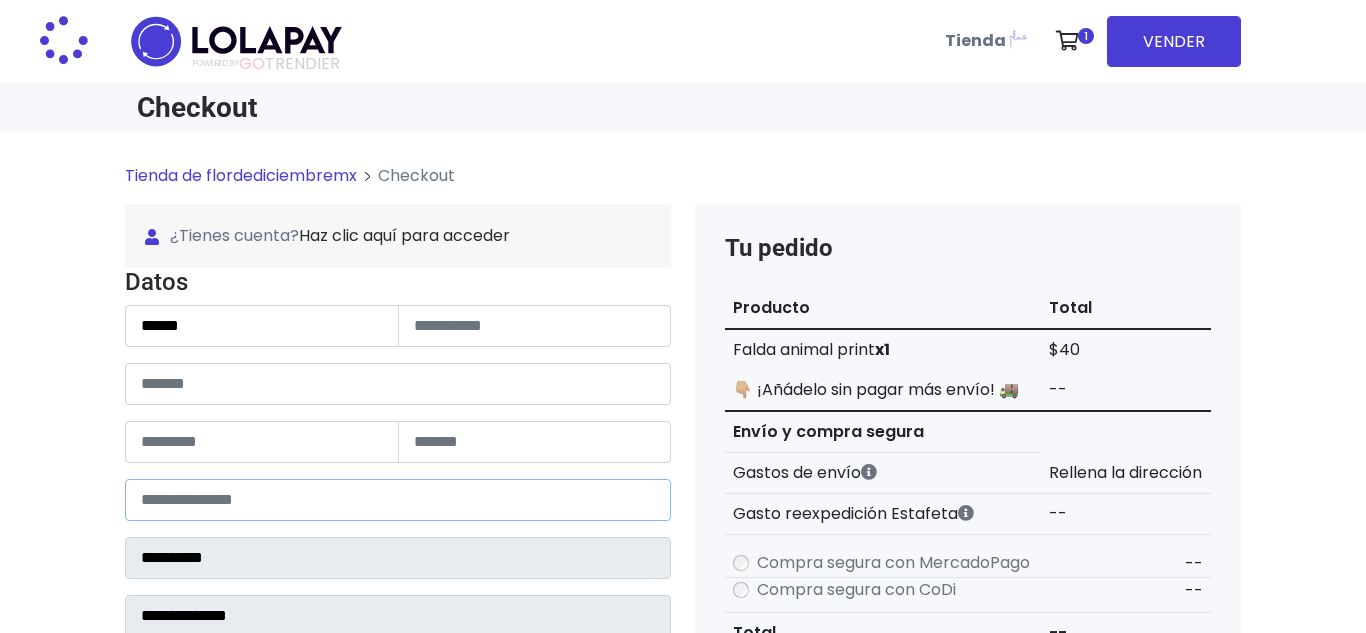 select 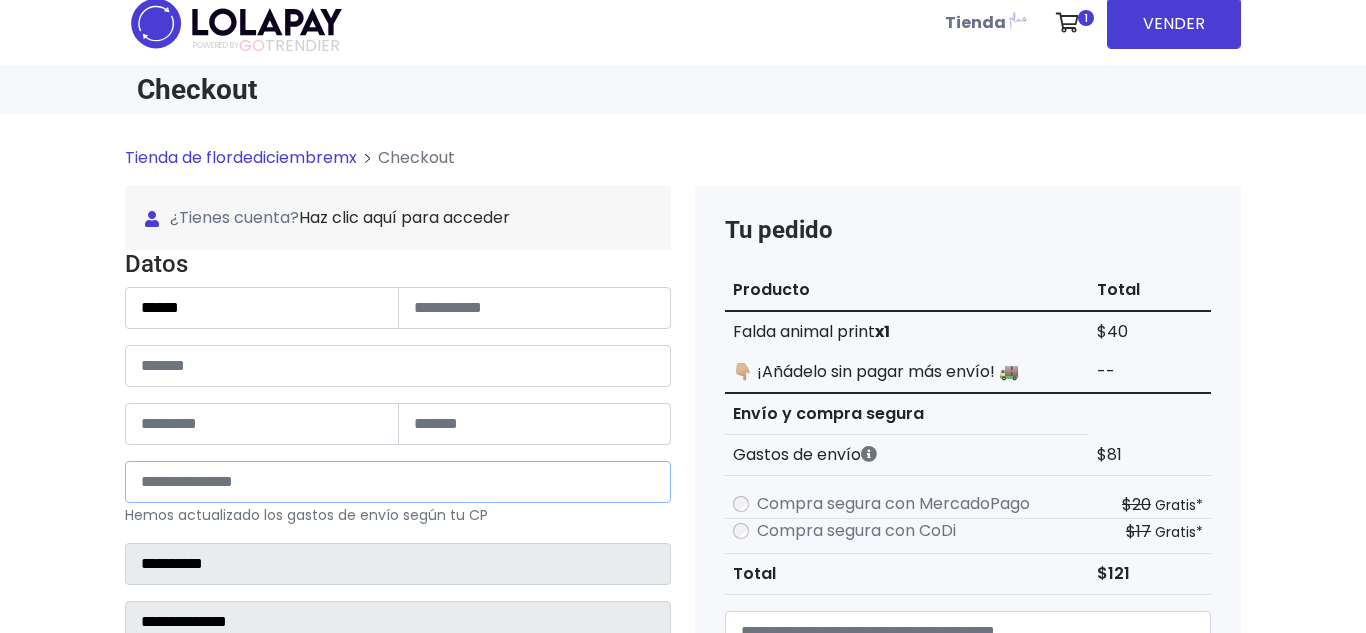 scroll, scrollTop: 7, scrollLeft: 0, axis: vertical 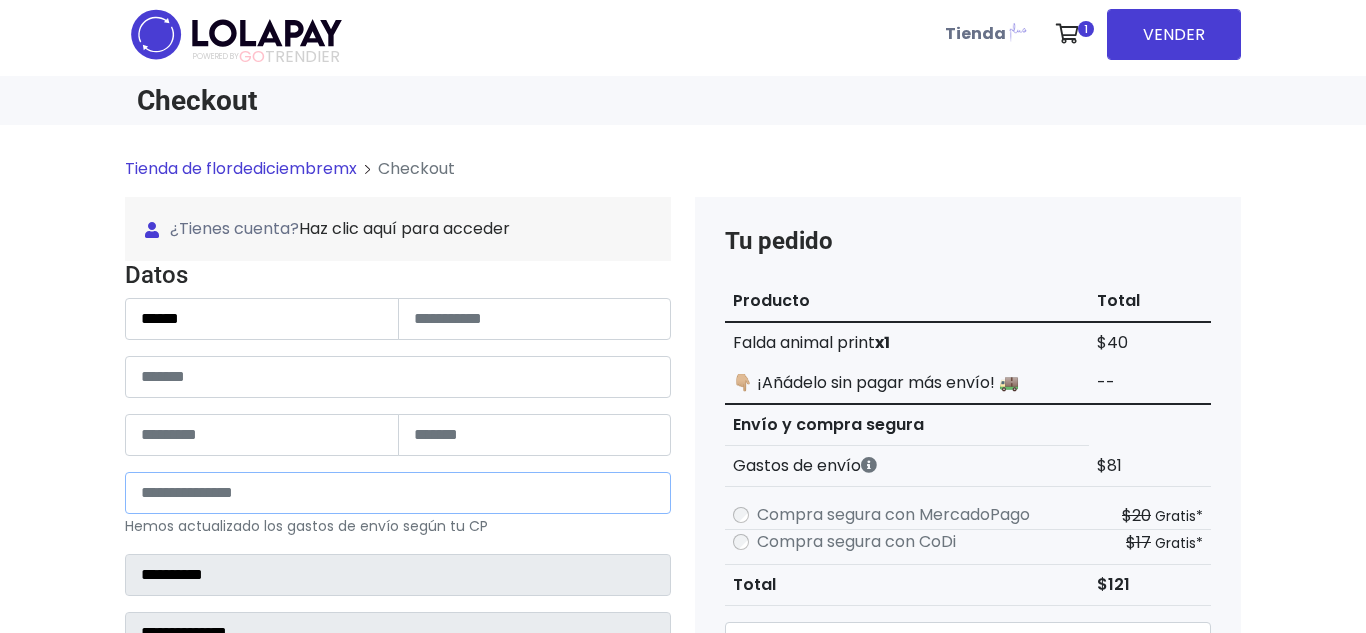type on "*****" 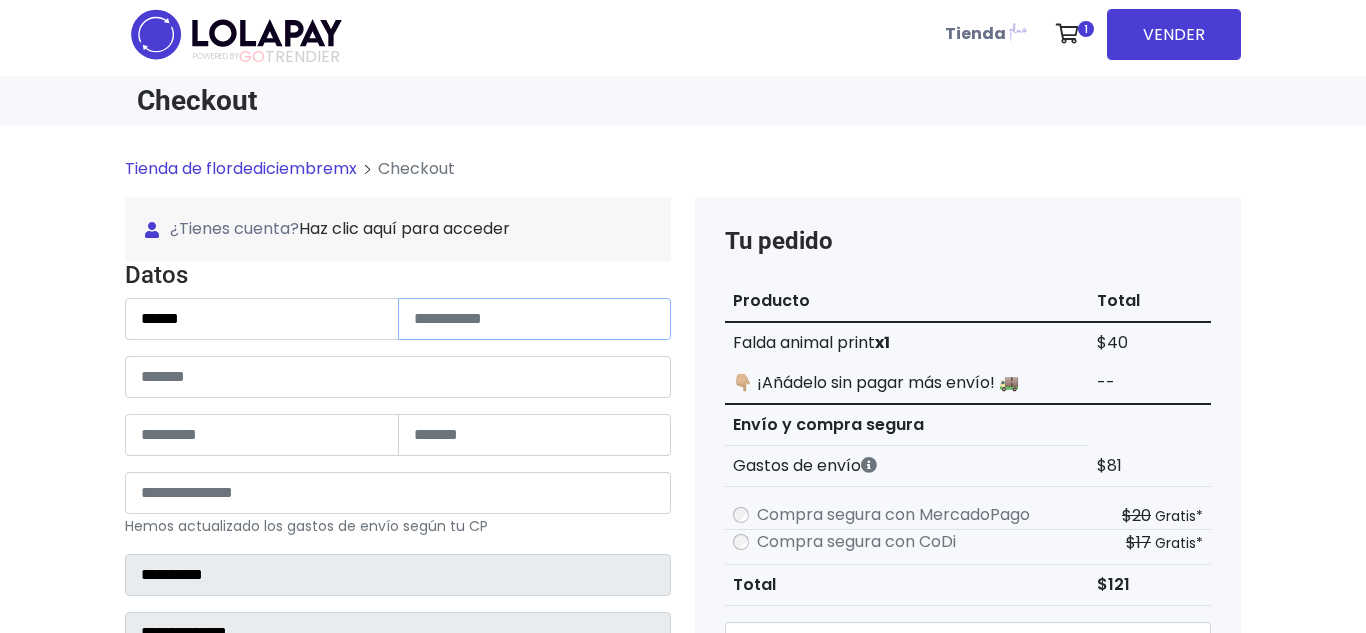 click at bounding box center (535, 319) 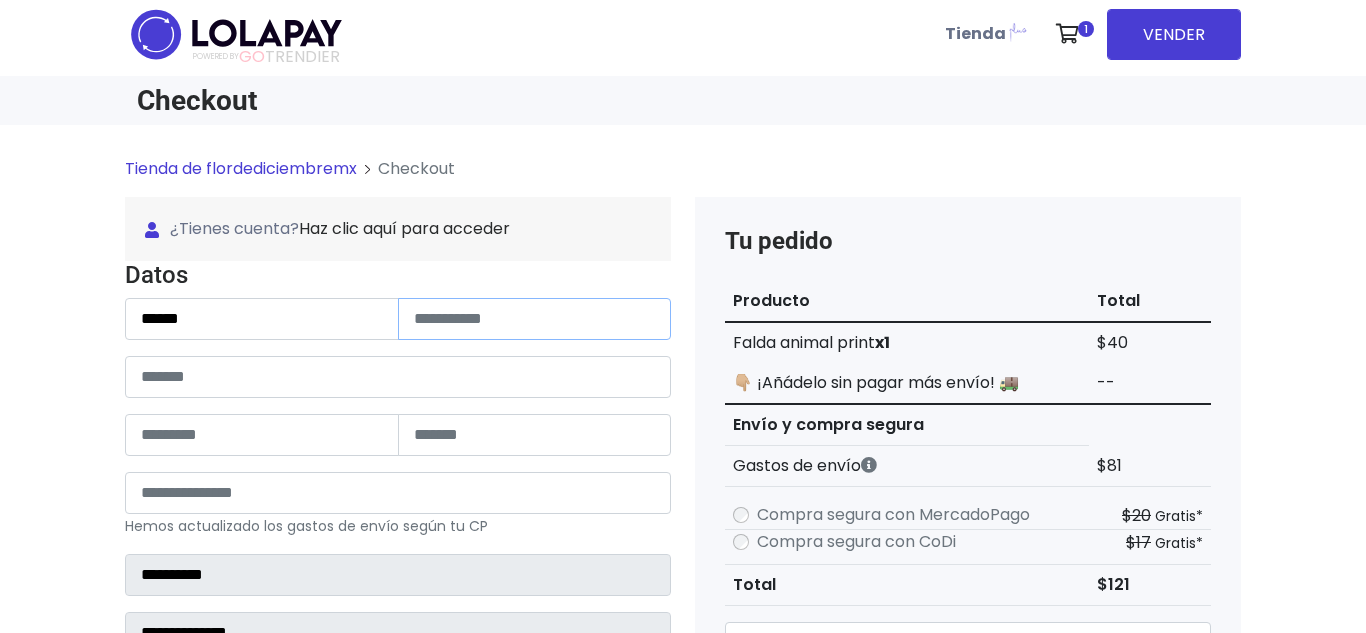 type on "*" 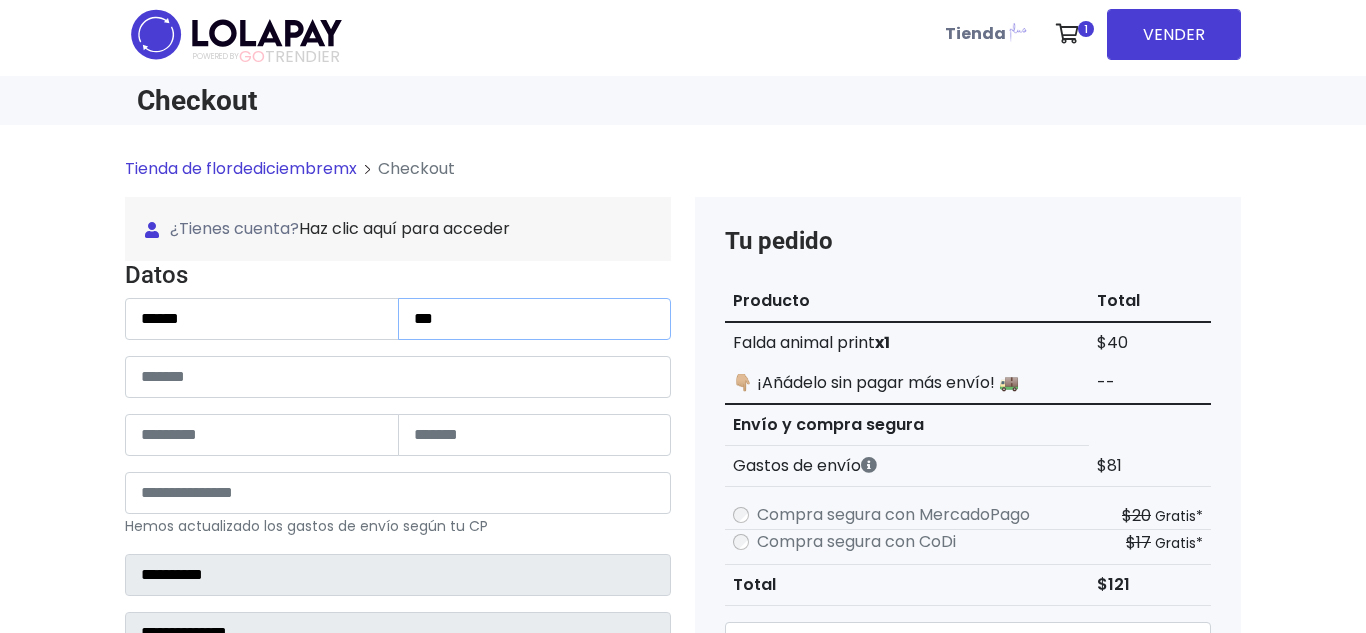 type on "***" 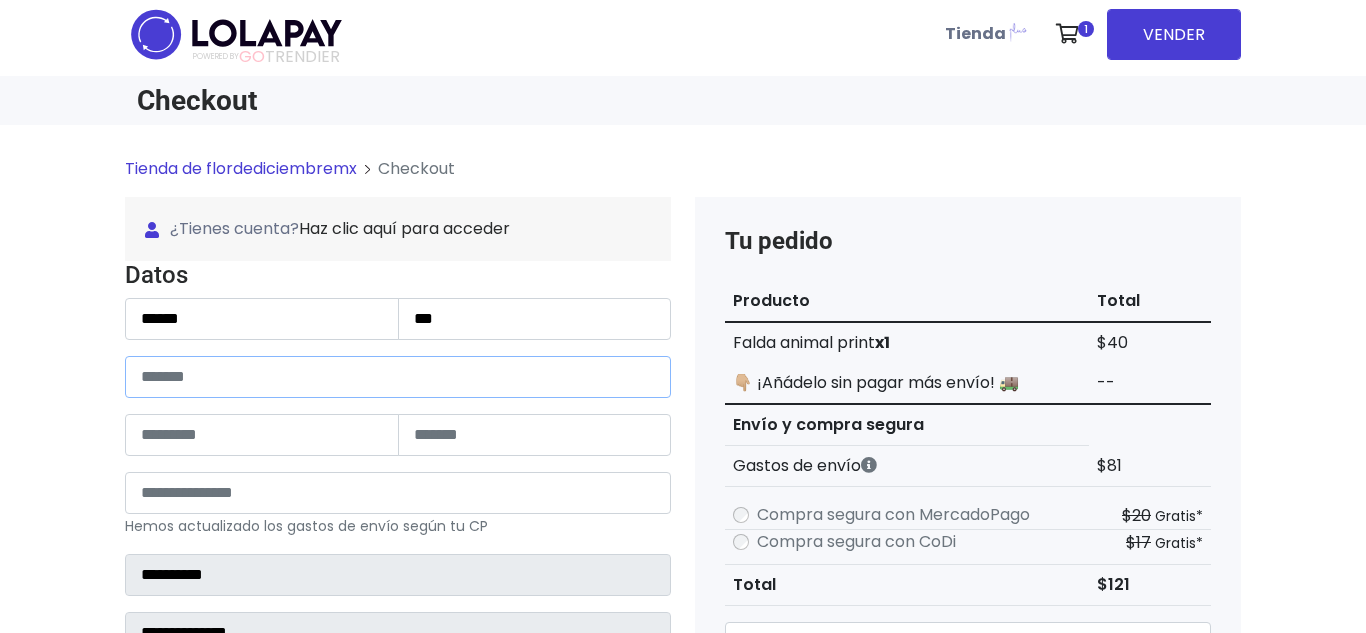 click at bounding box center [398, 377] 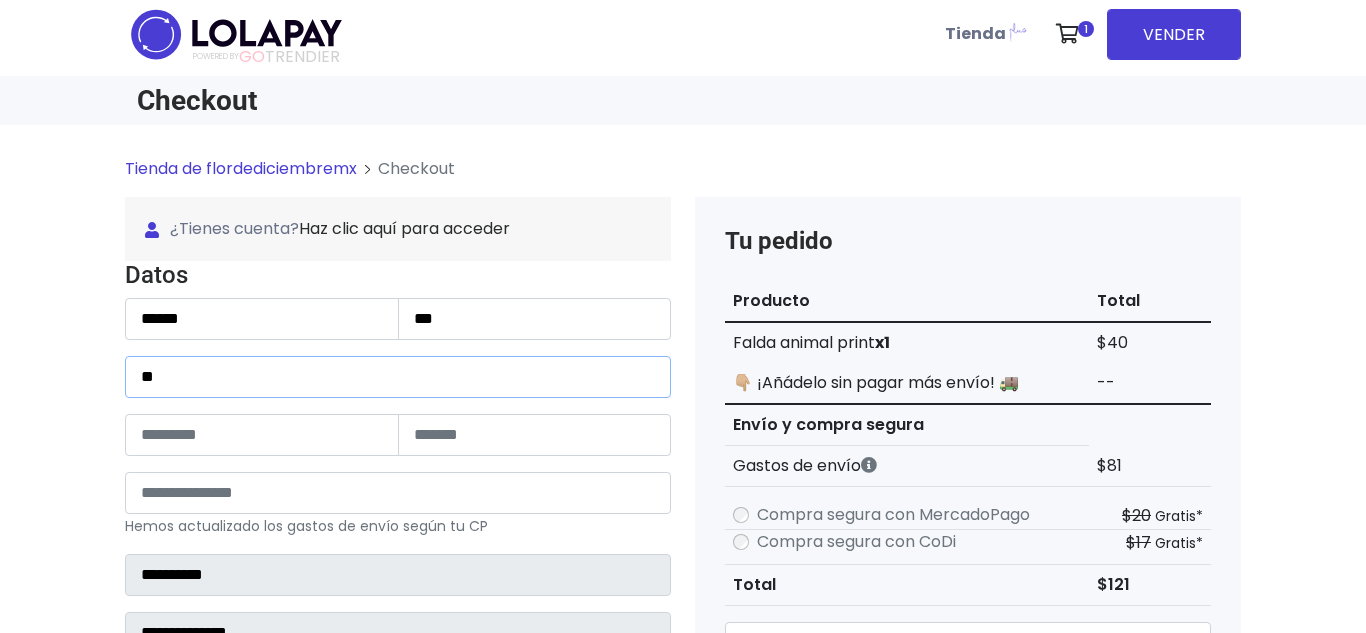 type on "*" 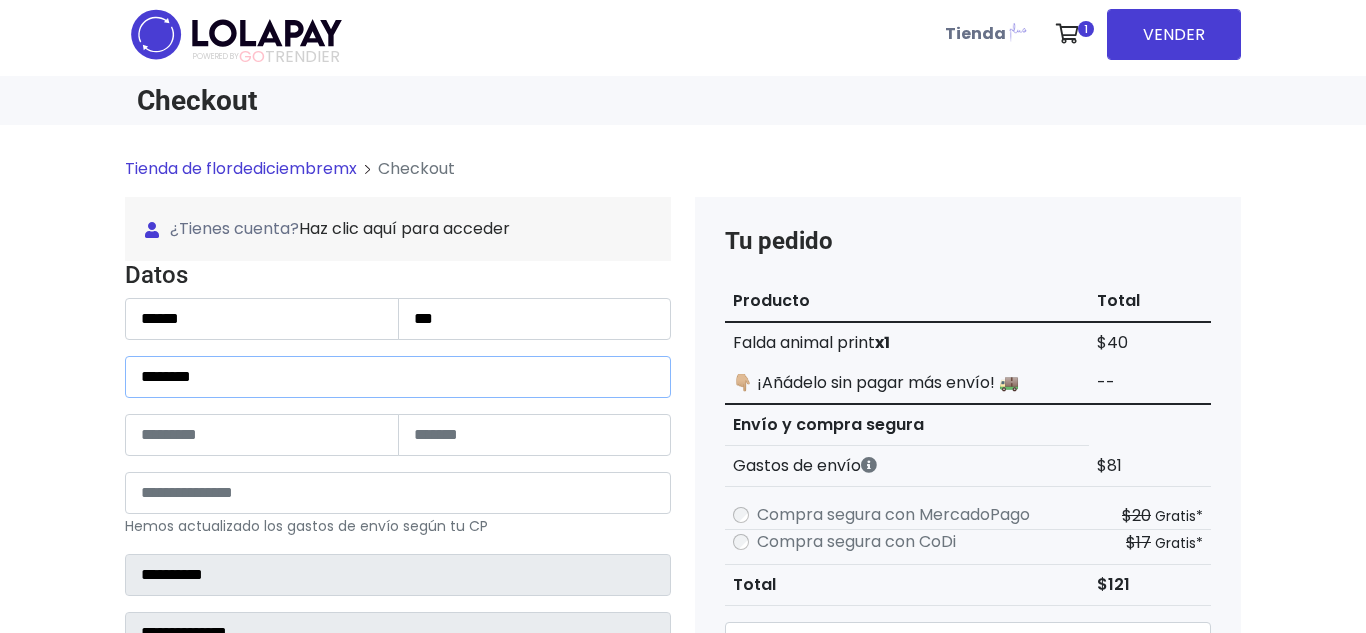 type on "********" 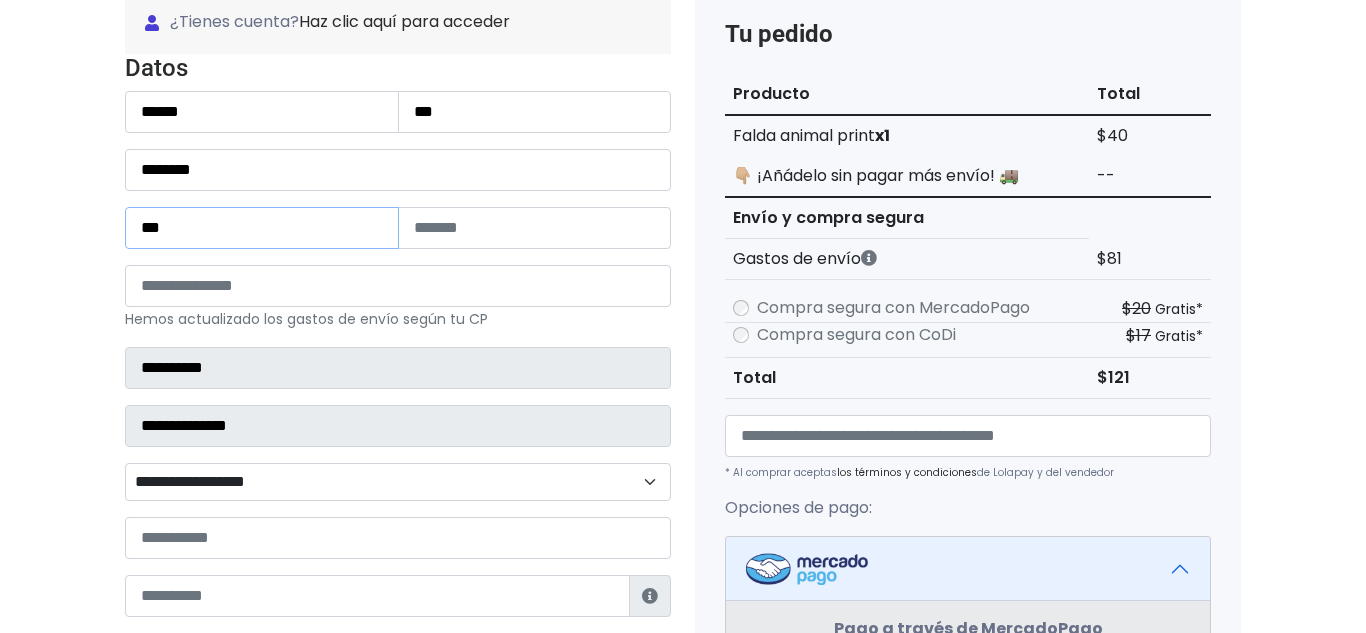 scroll, scrollTop: 218, scrollLeft: 0, axis: vertical 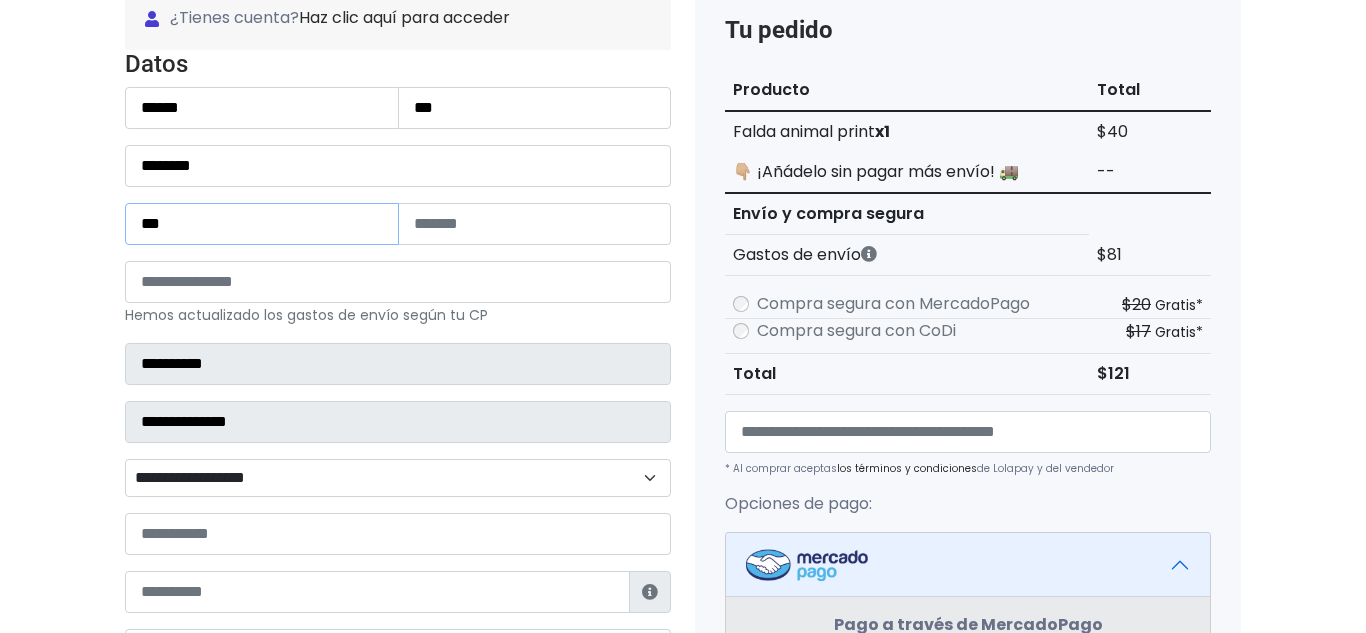 type on "***" 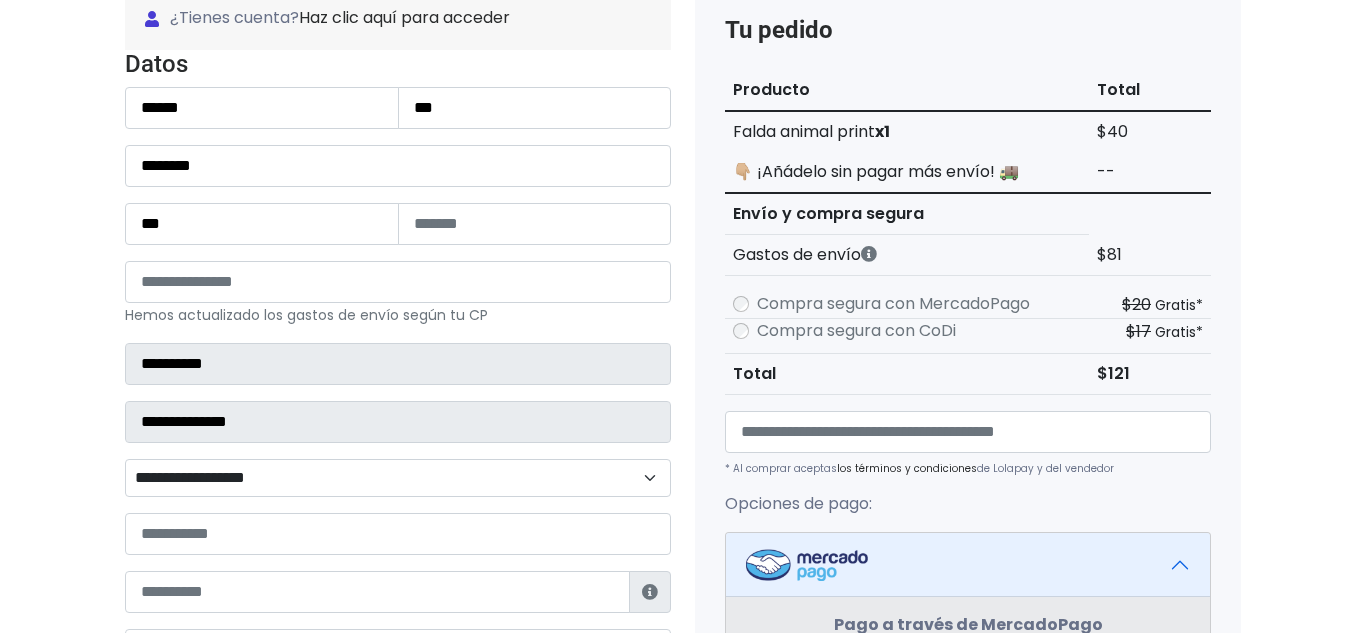 click on "**********" at bounding box center [398, 478] 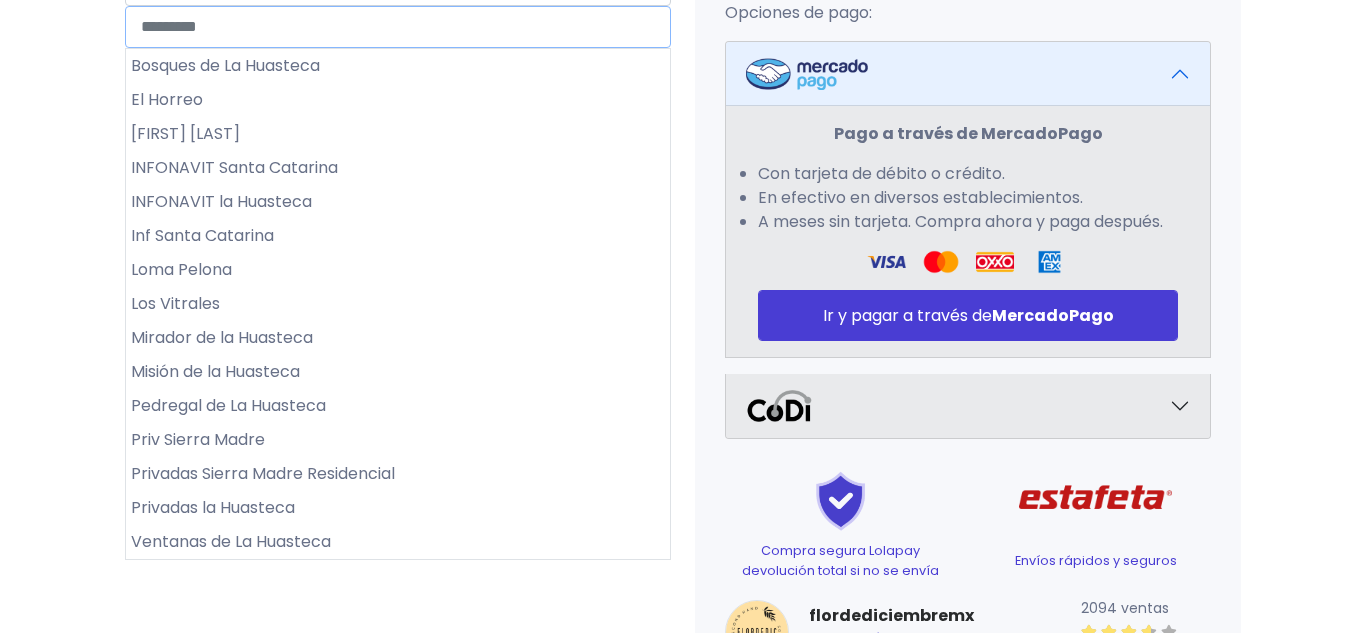 scroll, scrollTop: 710, scrollLeft: 0, axis: vertical 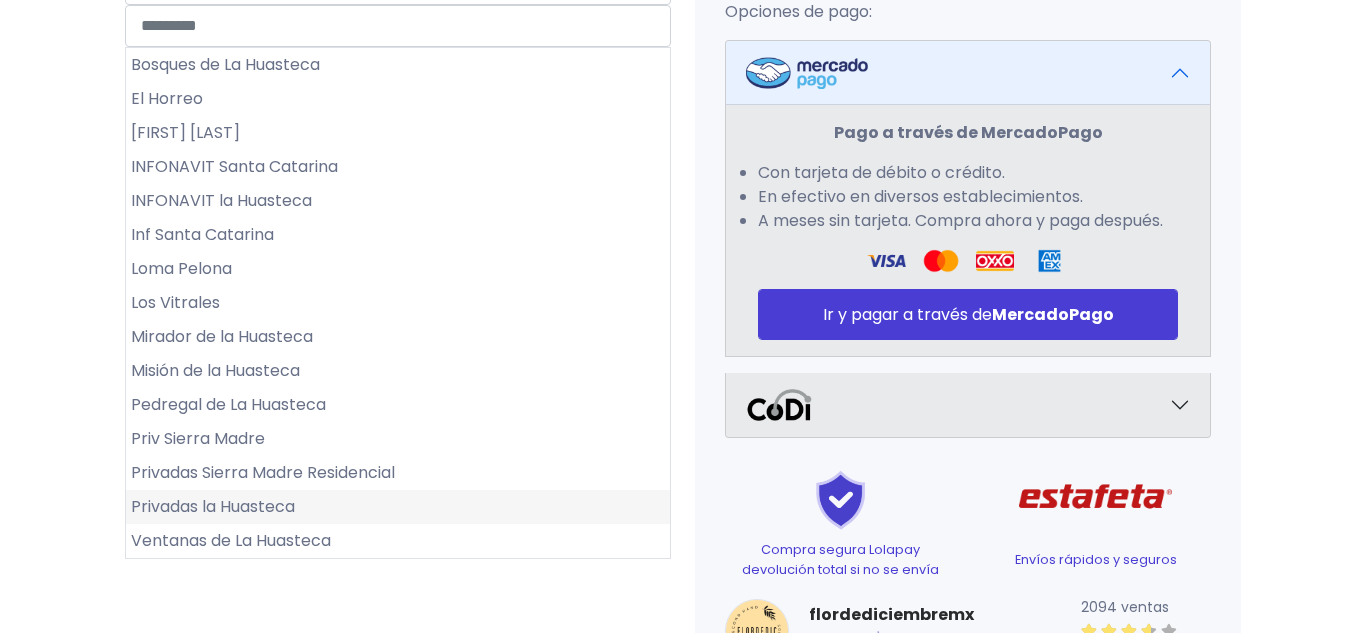 click on "Privadas la Huasteca" at bounding box center (398, 507) 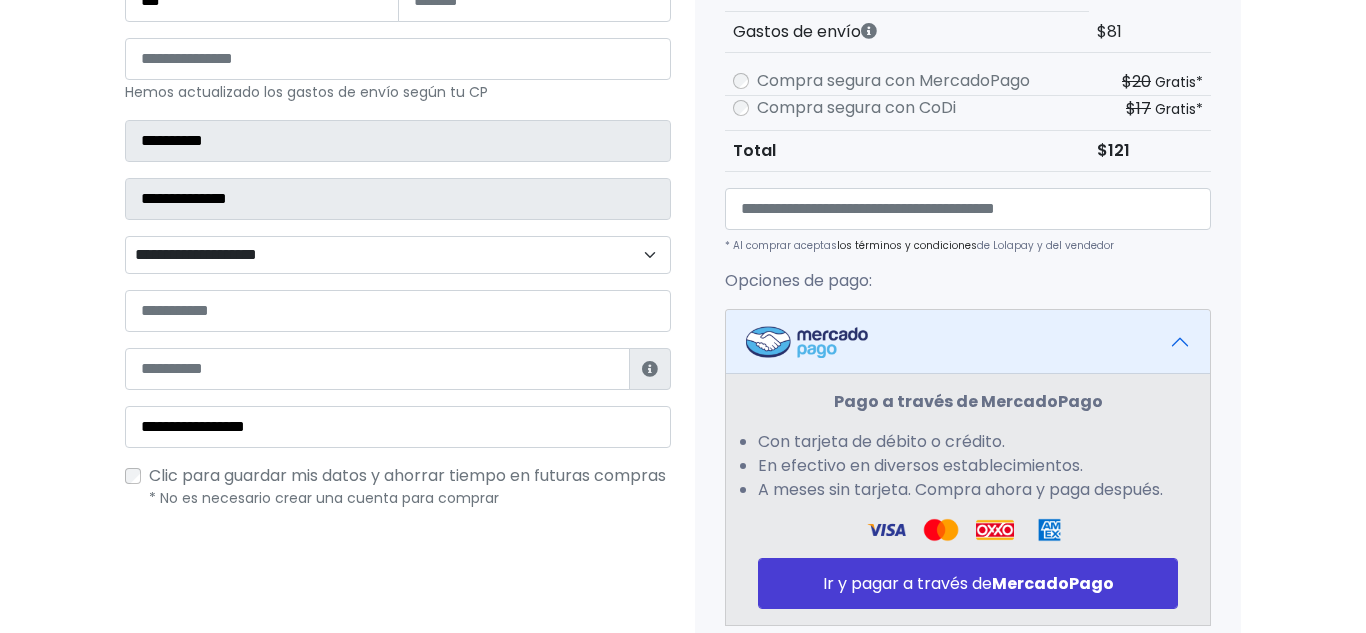 scroll, scrollTop: 390, scrollLeft: 0, axis: vertical 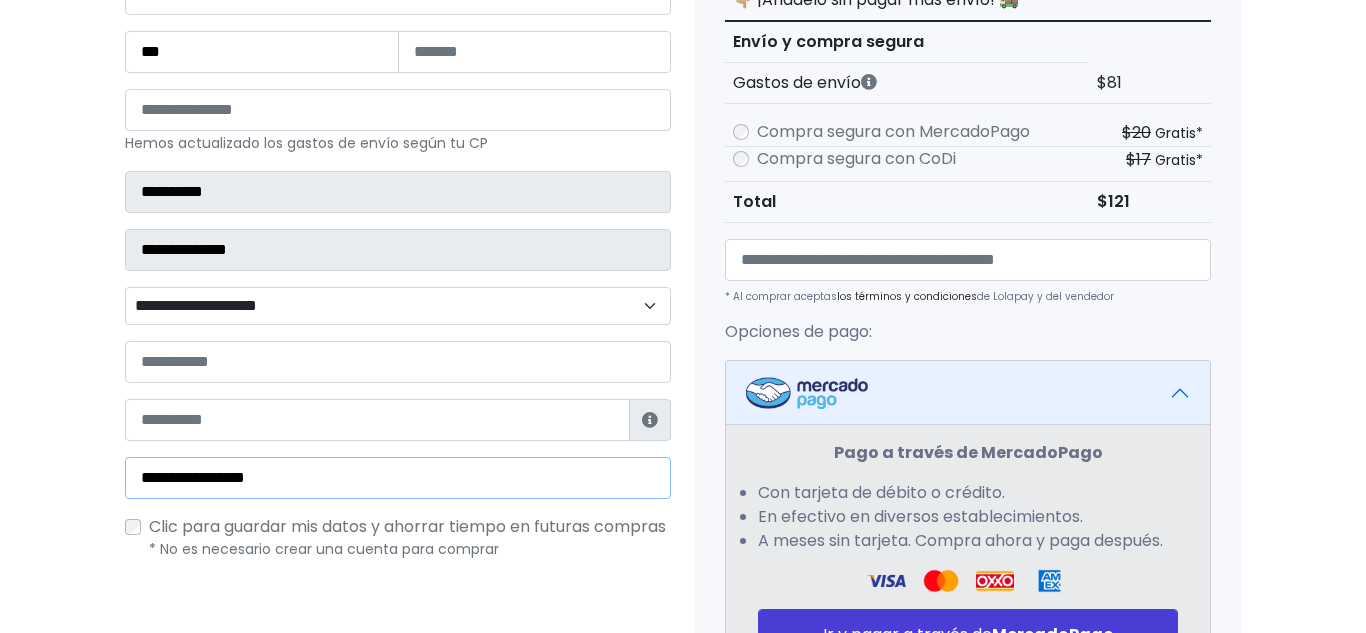 click on "**********" at bounding box center [398, 478] 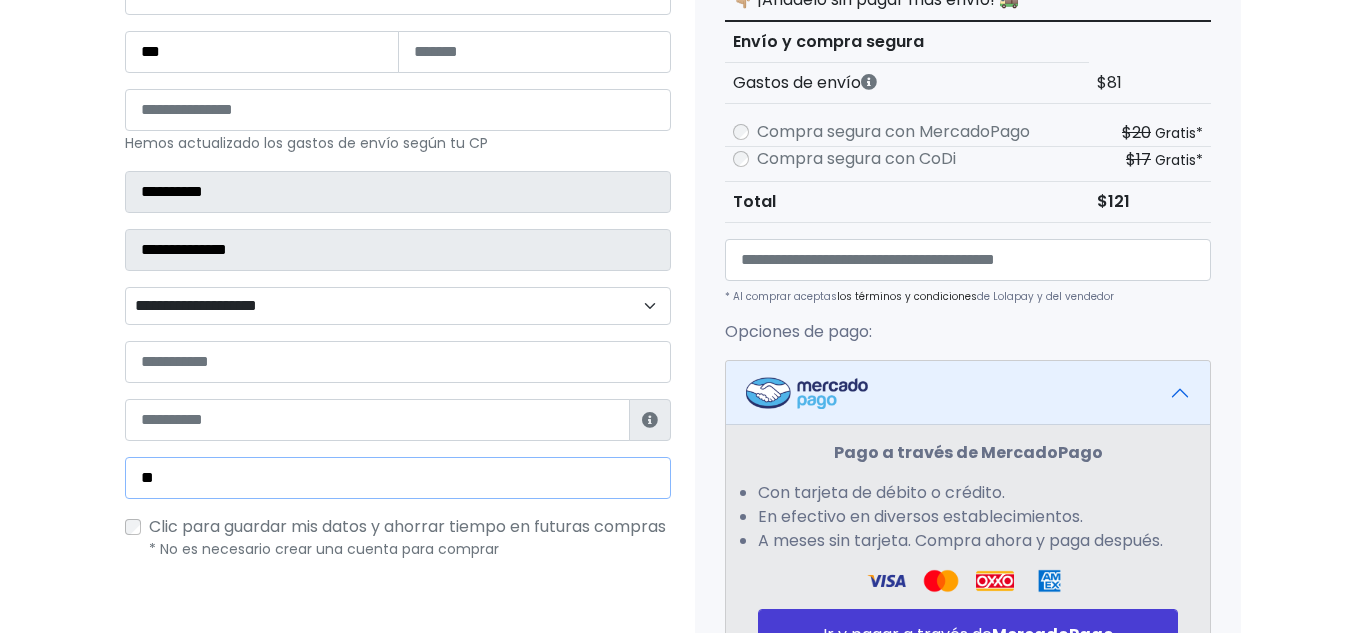 type on "*" 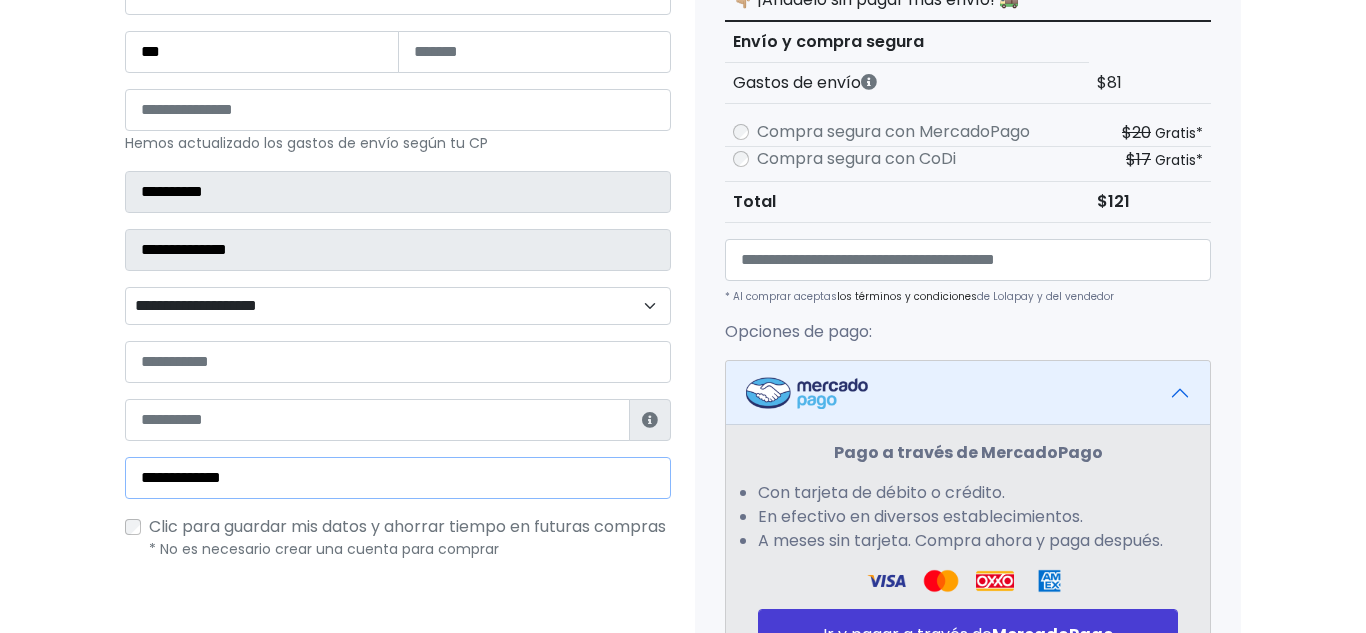 type on "**********" 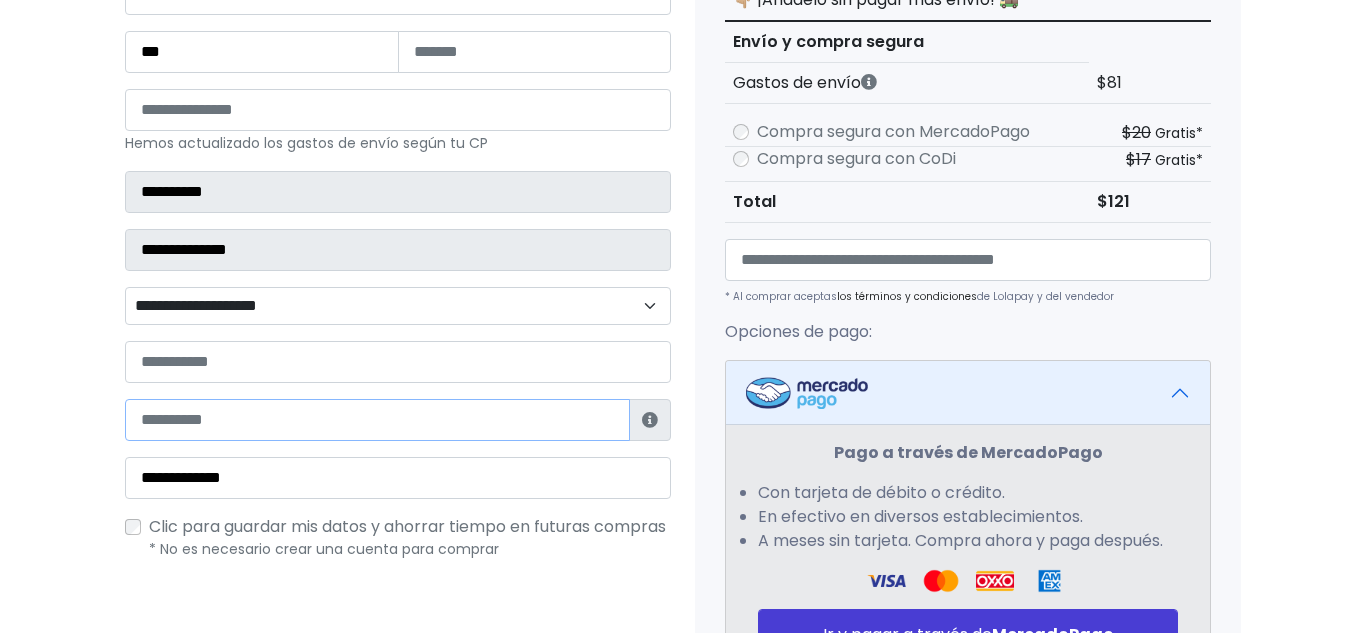 click at bounding box center (377, 420) 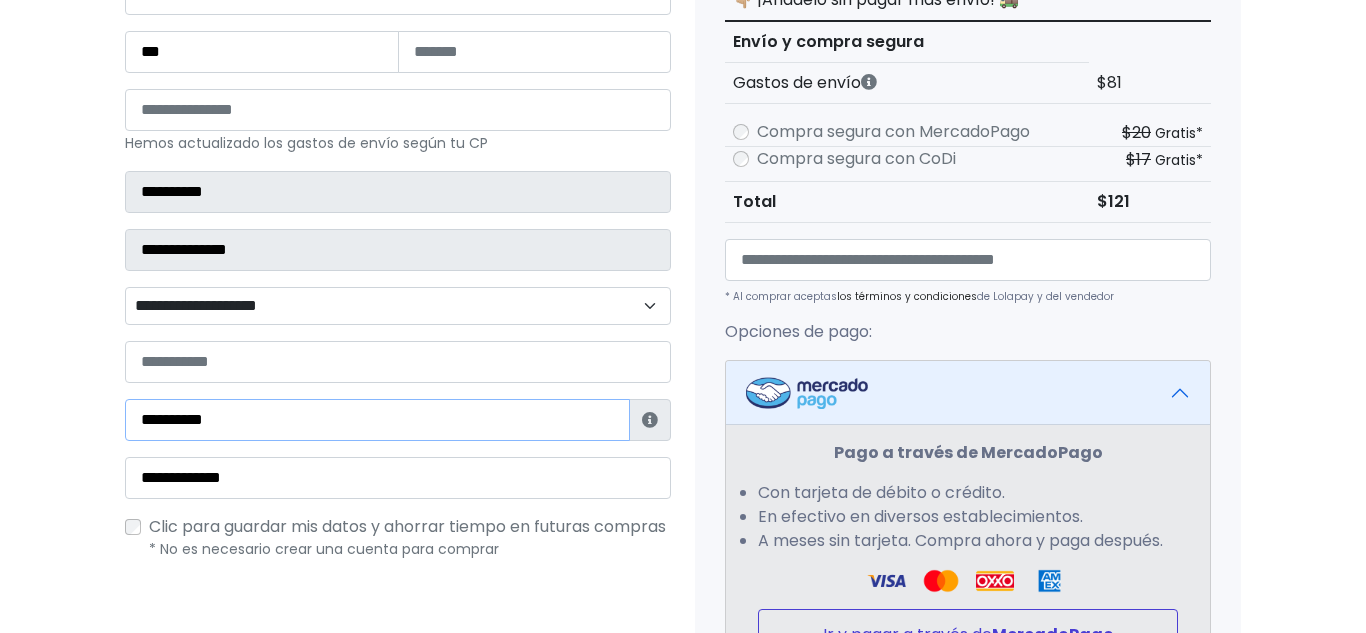type on "**********" 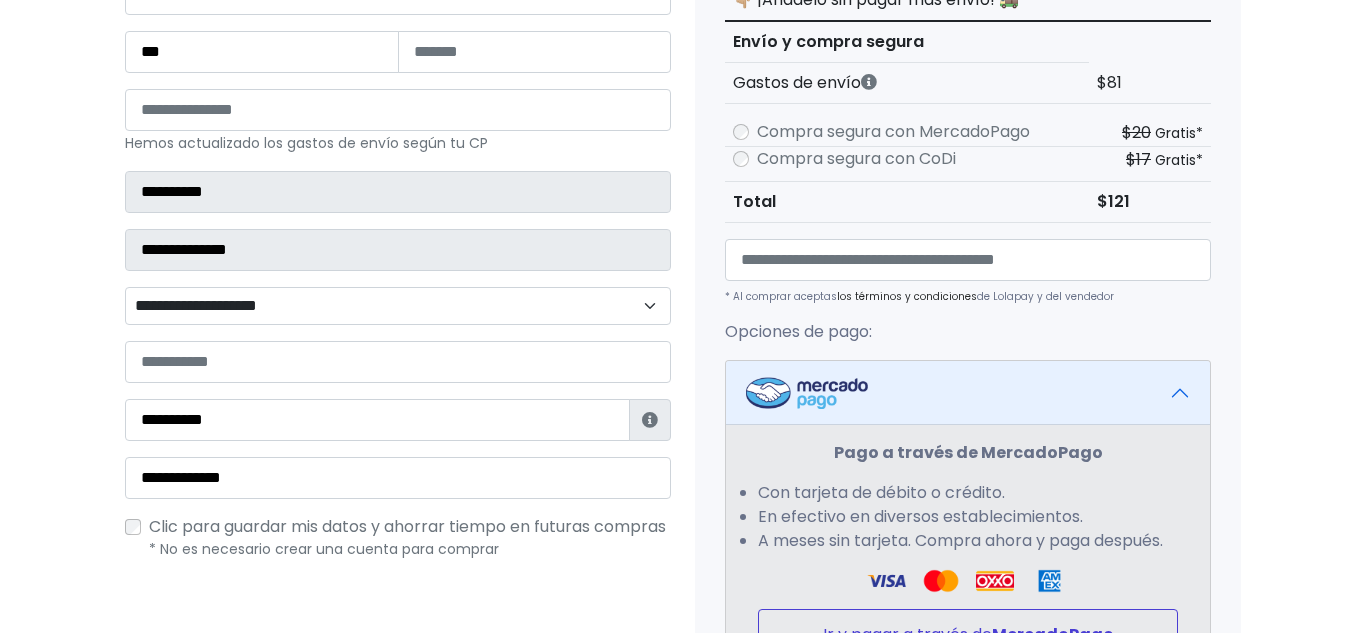 click on "Ir y pagar a través de  MercadoPago" at bounding box center (968, 634) 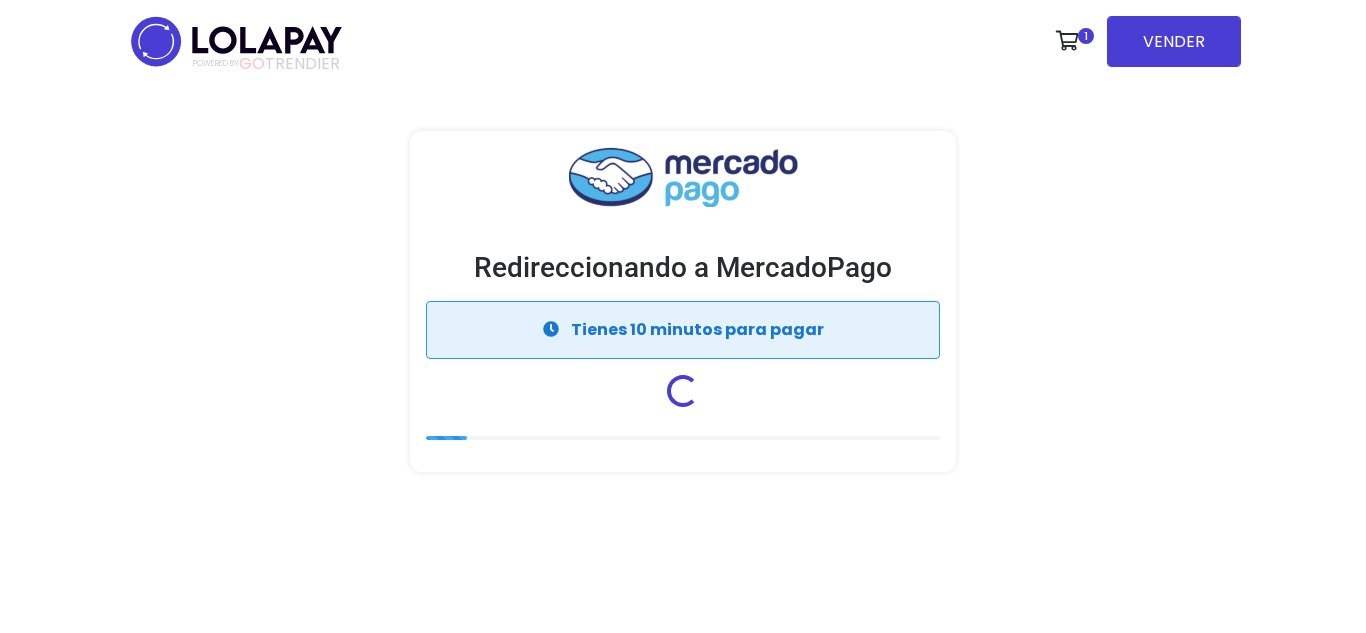 scroll, scrollTop: 0, scrollLeft: 0, axis: both 